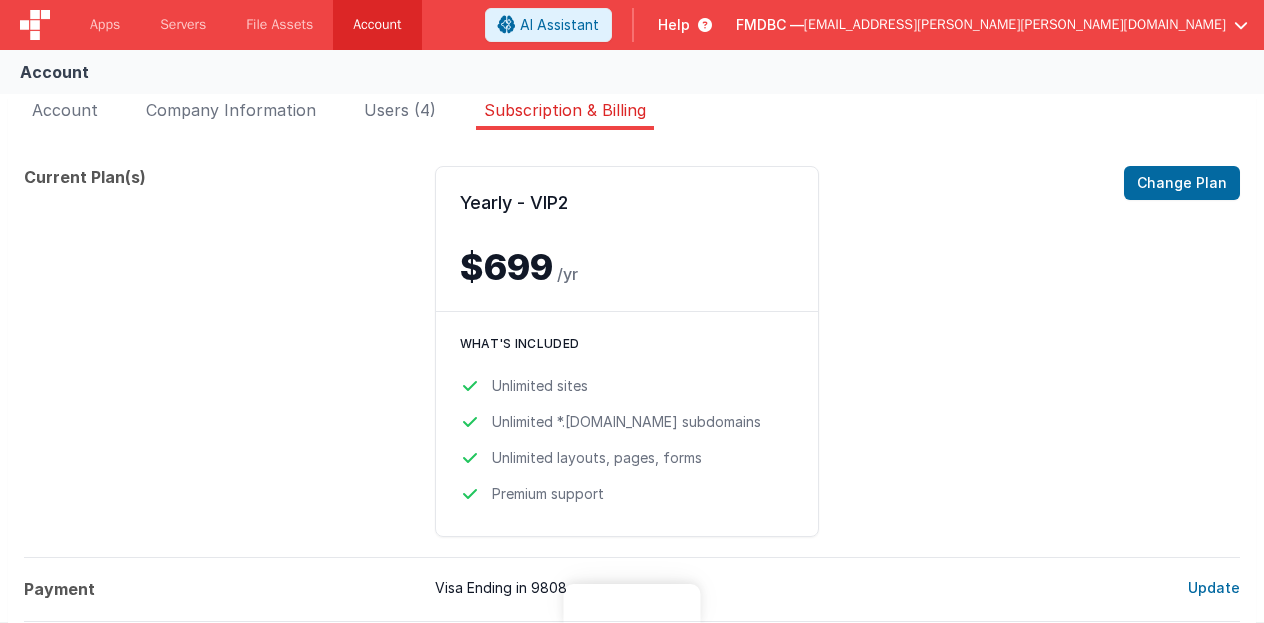 scroll, scrollTop: 0, scrollLeft: 0, axis: both 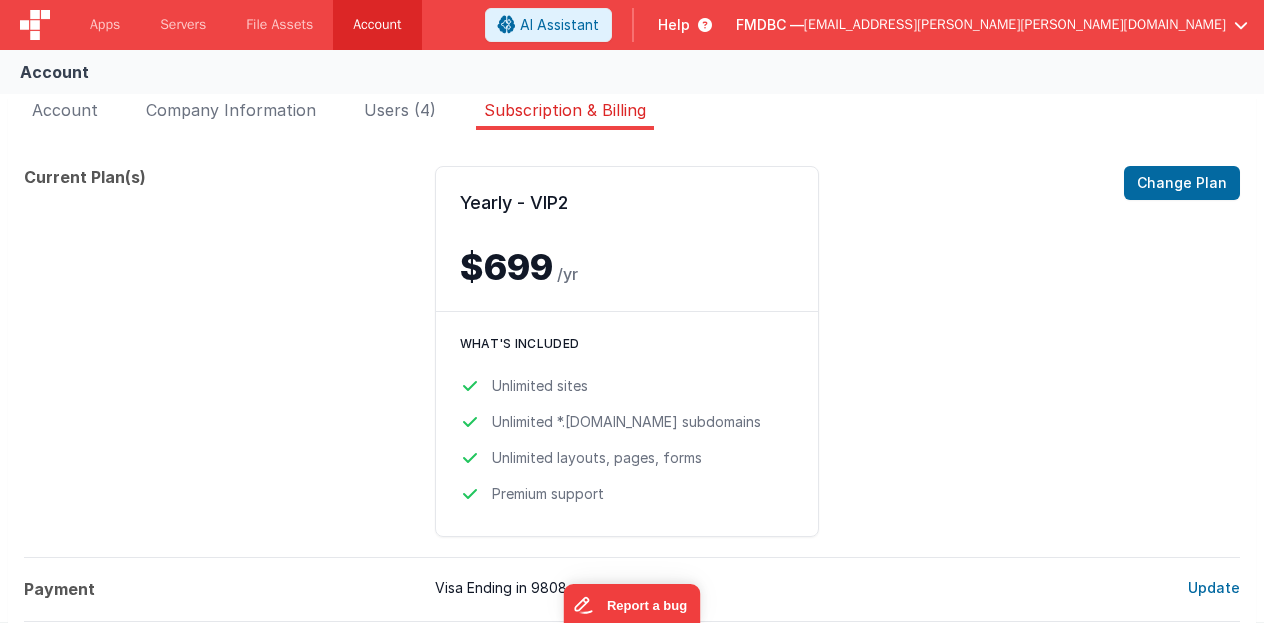 click on "[EMAIL_ADDRESS][PERSON_NAME][PERSON_NAME][DOMAIN_NAME]" at bounding box center [1015, 25] 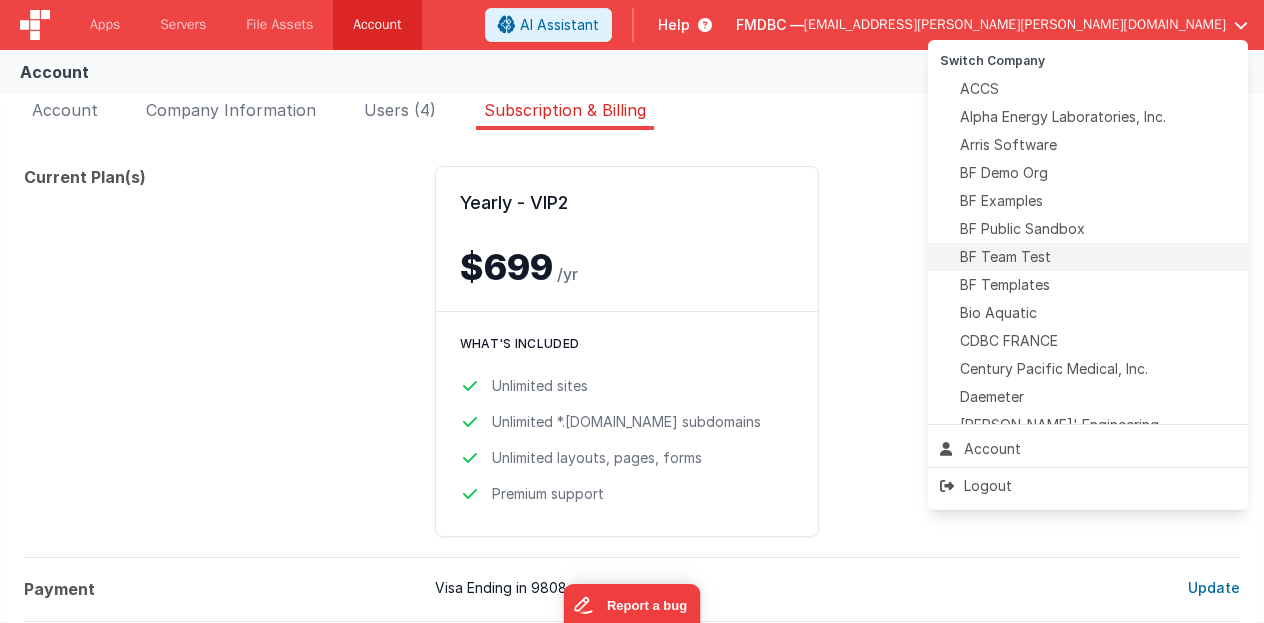 click on "BF Team Test" at bounding box center [1088, 257] 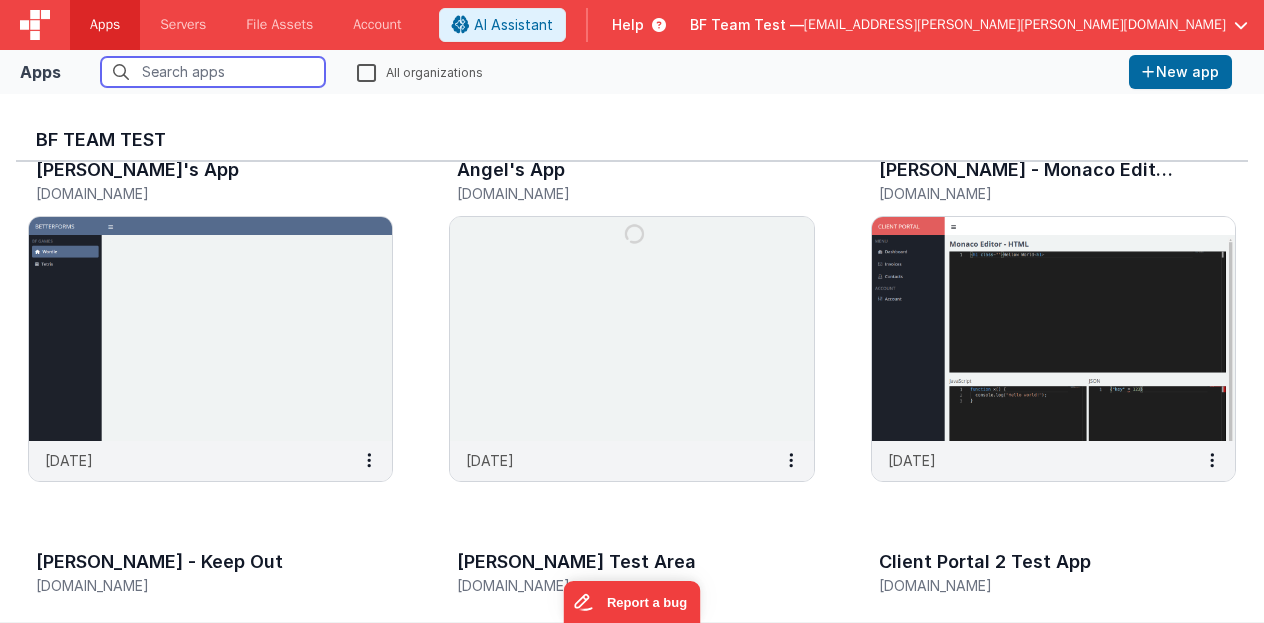 scroll, scrollTop: 0, scrollLeft: 0, axis: both 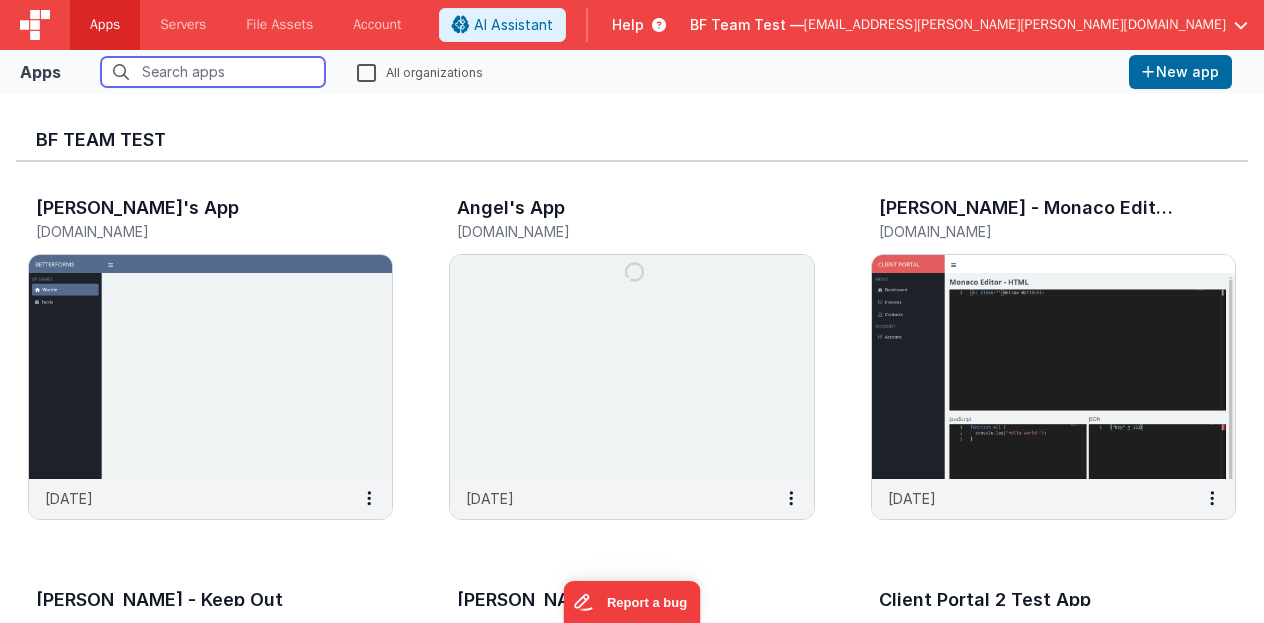 click at bounding box center [213, 72] 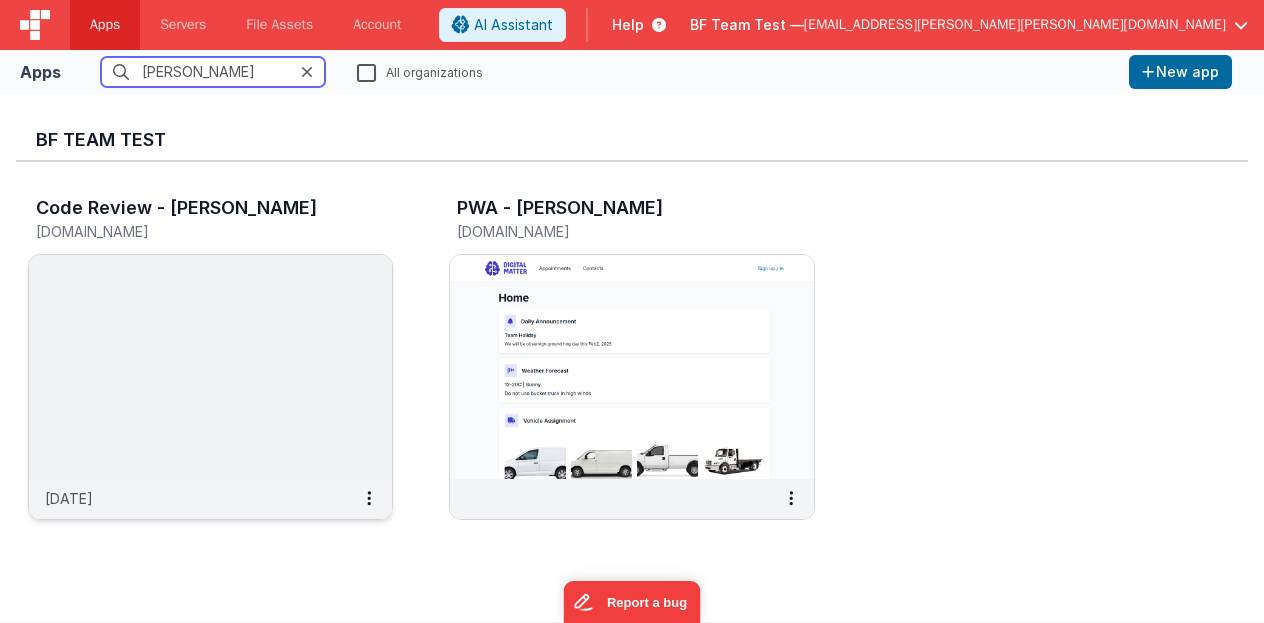 type on "[PERSON_NAME]" 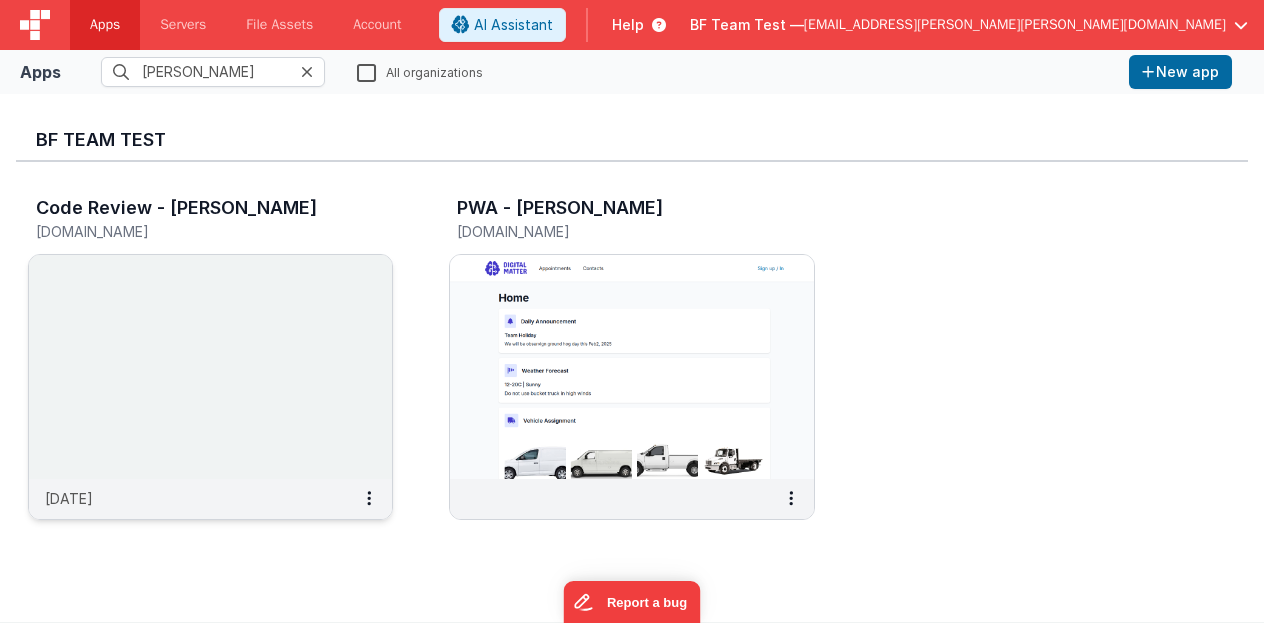 click at bounding box center [210, 367] 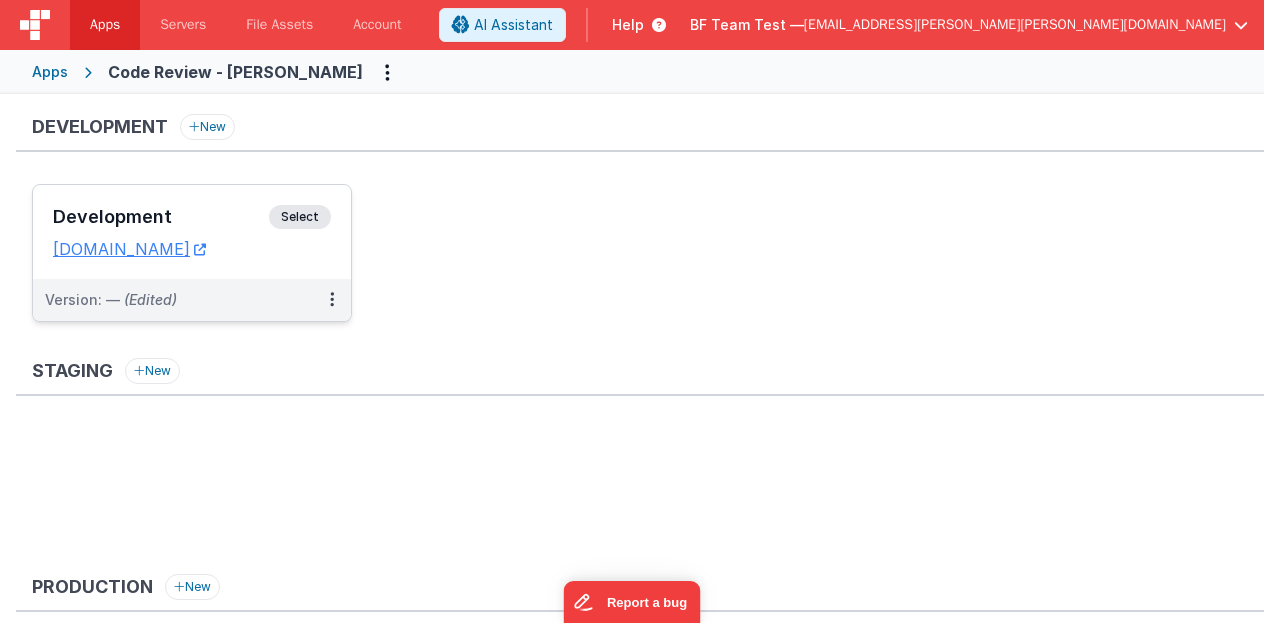 click on "Development" at bounding box center [161, 217] 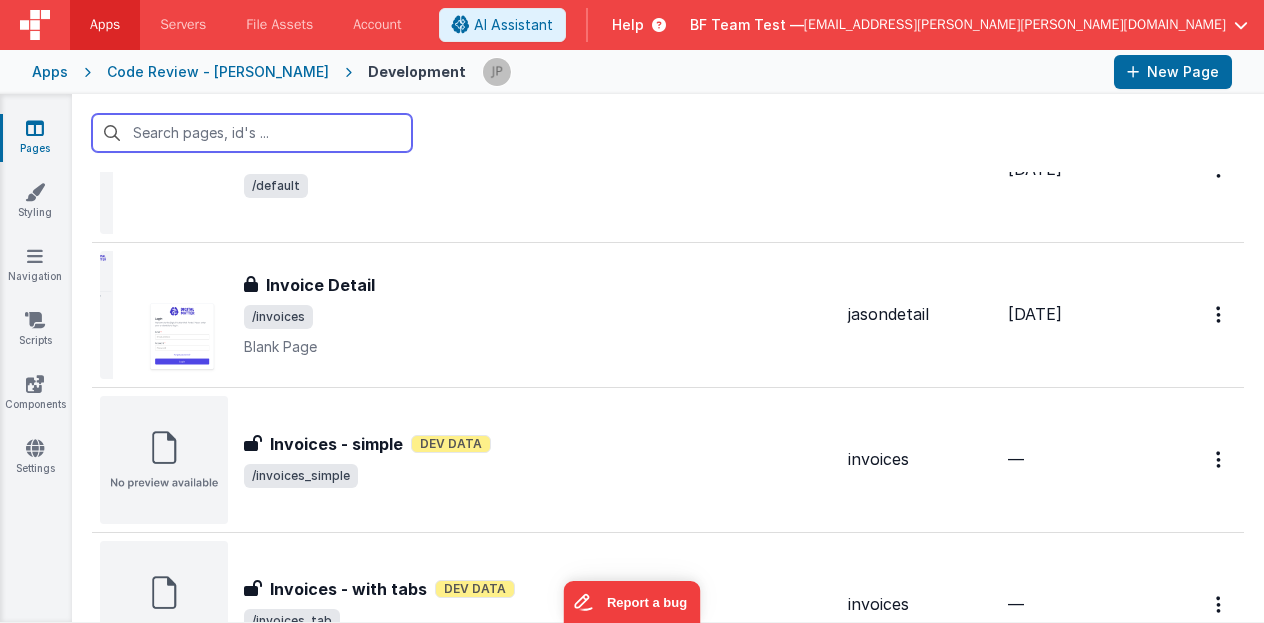 scroll, scrollTop: 700, scrollLeft: 0, axis: vertical 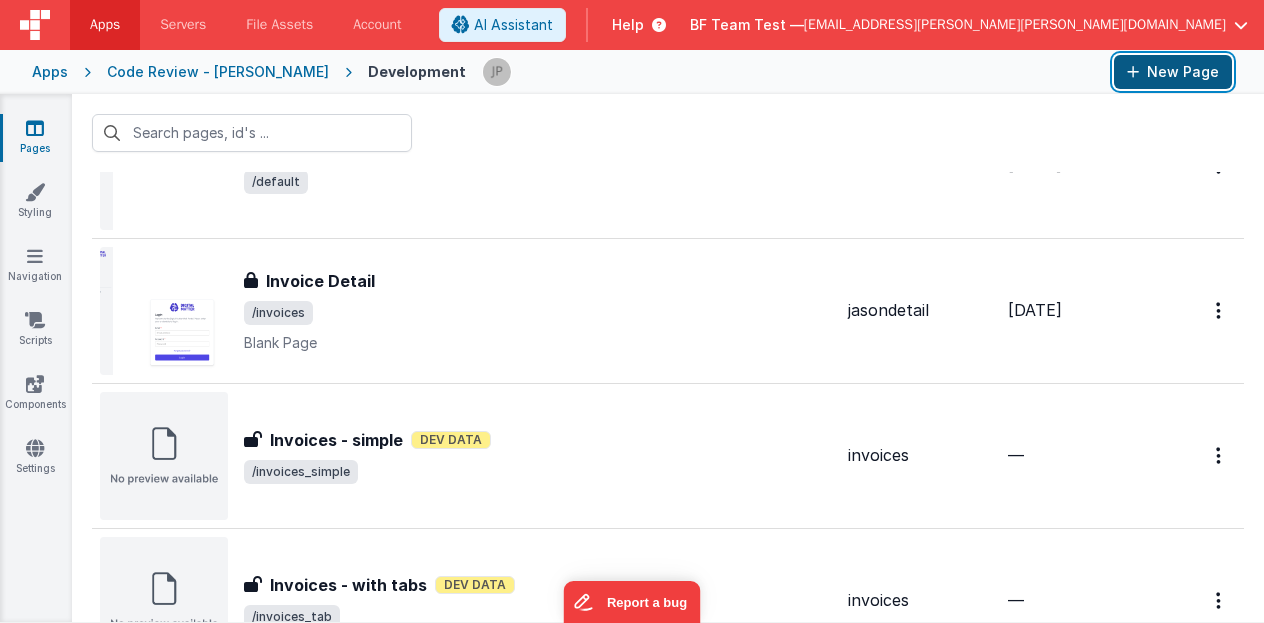 click on "New Page" at bounding box center [1173, 72] 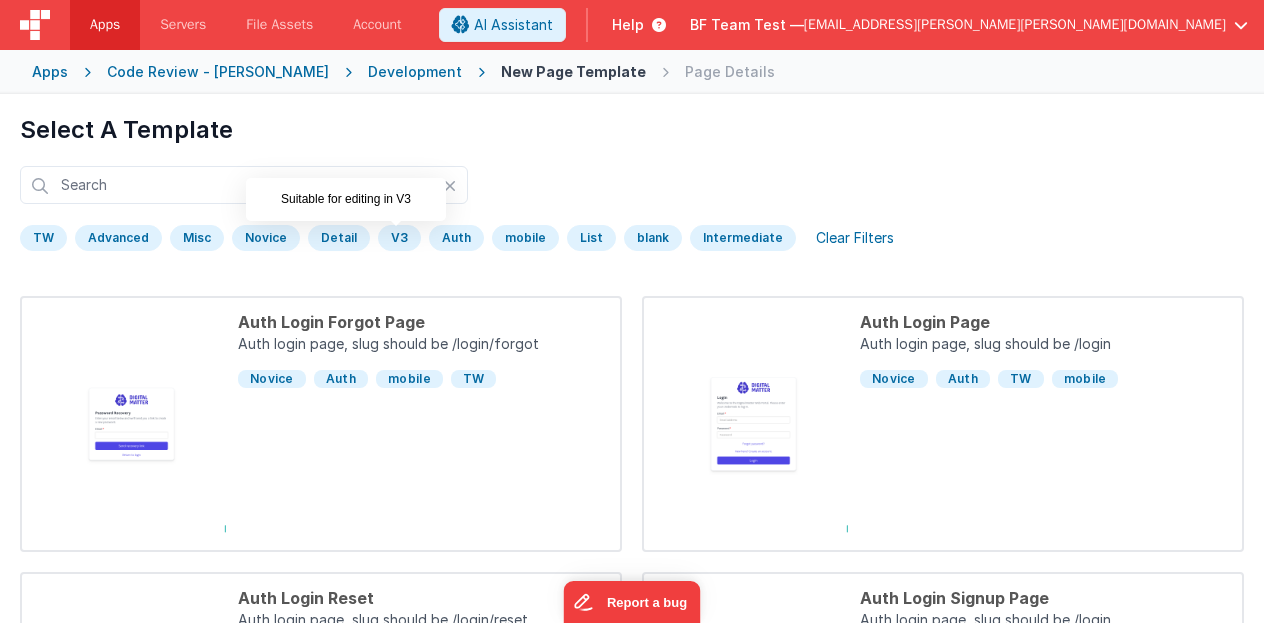 click on "V3" at bounding box center (399, 238) 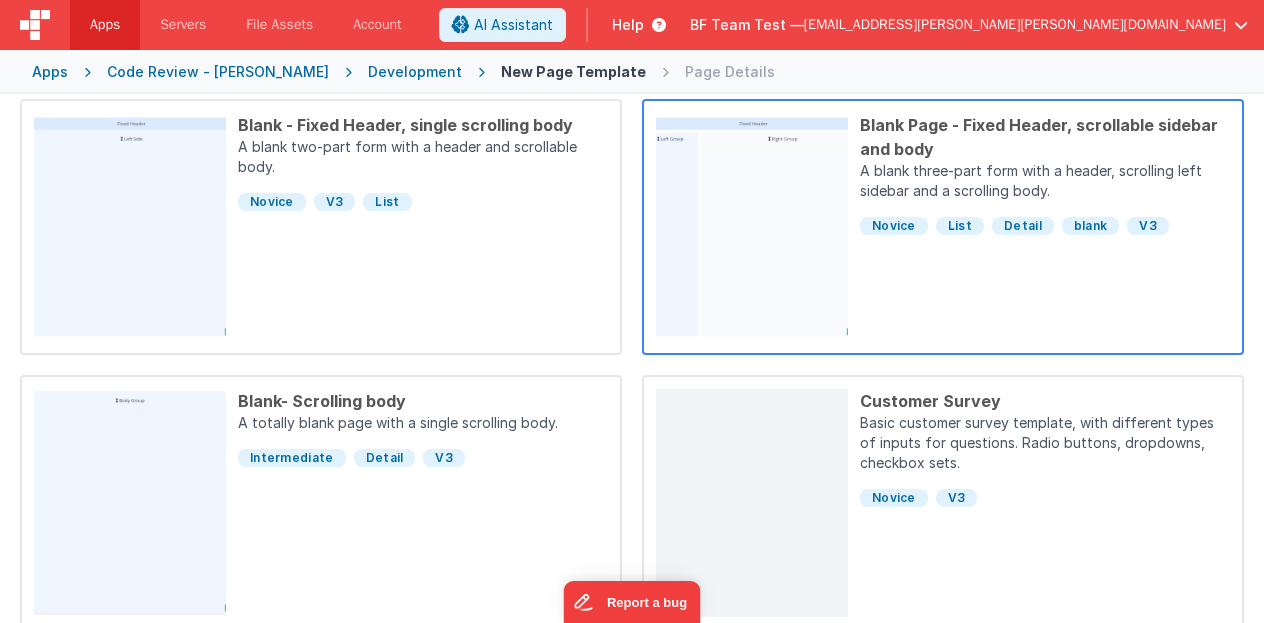 scroll, scrollTop: 200, scrollLeft: 0, axis: vertical 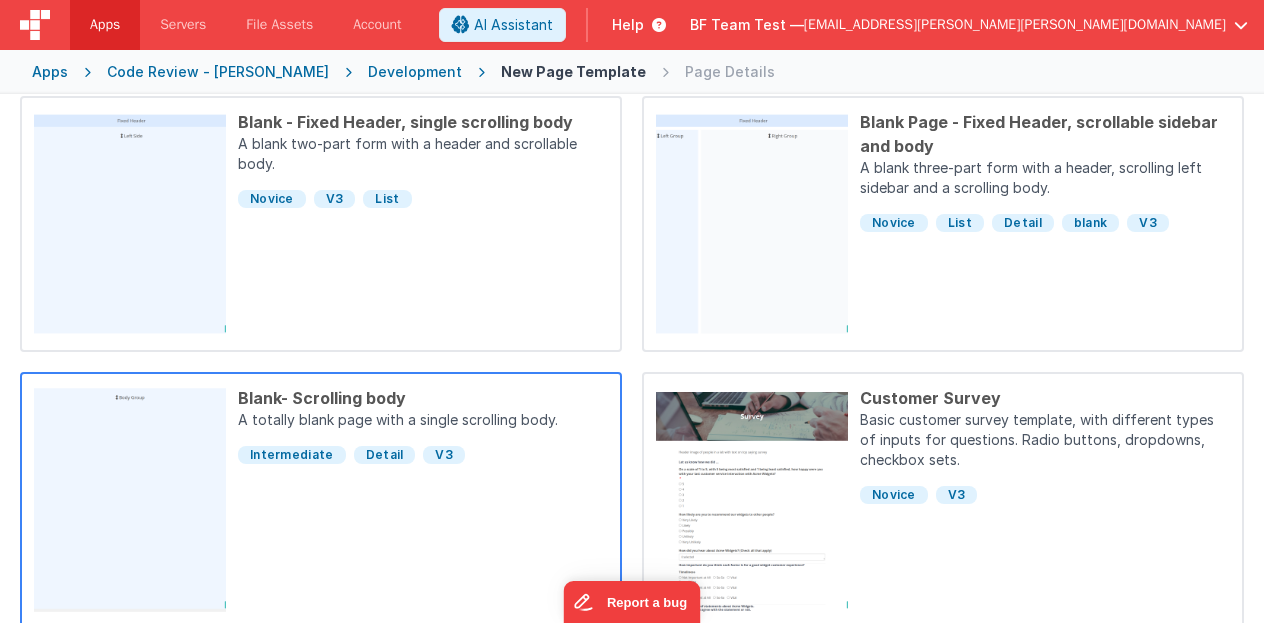 click on "A totally blank page with a single scrolling body." at bounding box center [423, 422] 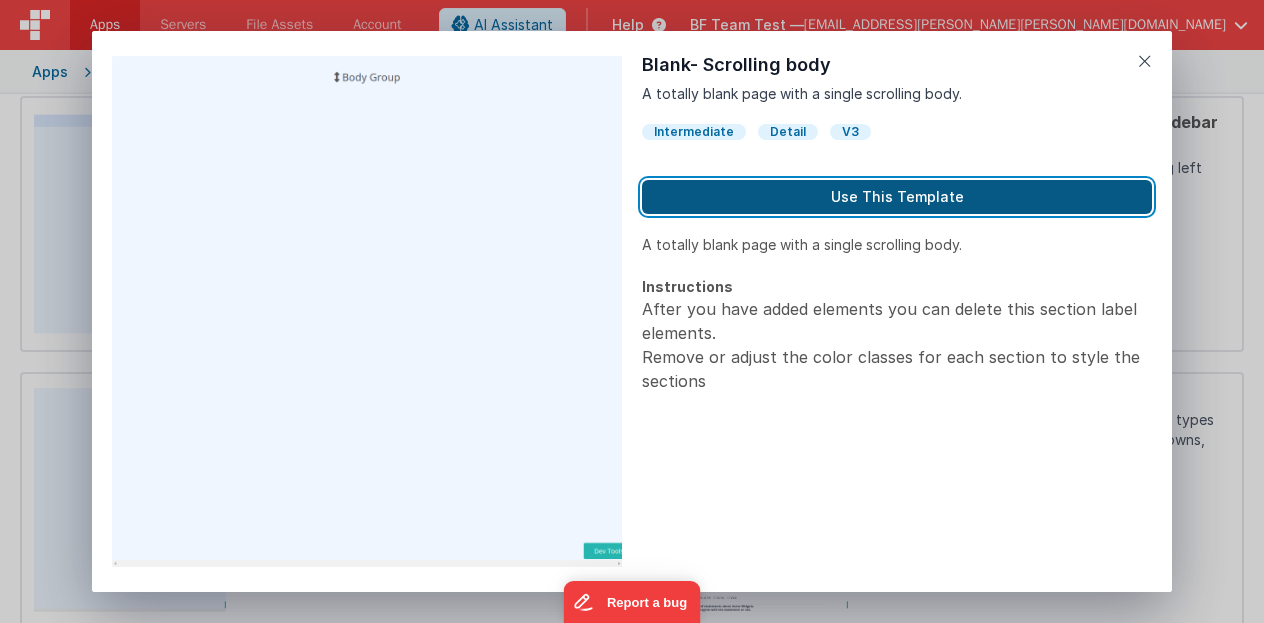 click on "Use This Template" at bounding box center (897, 197) 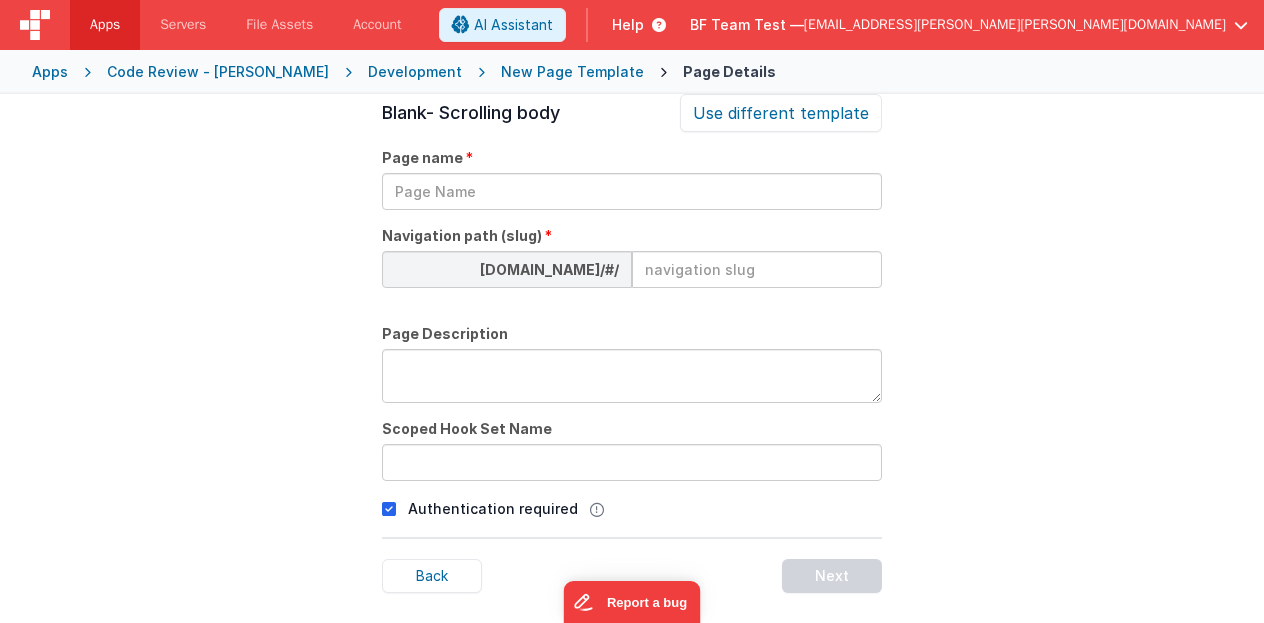 scroll, scrollTop: 68, scrollLeft: 0, axis: vertical 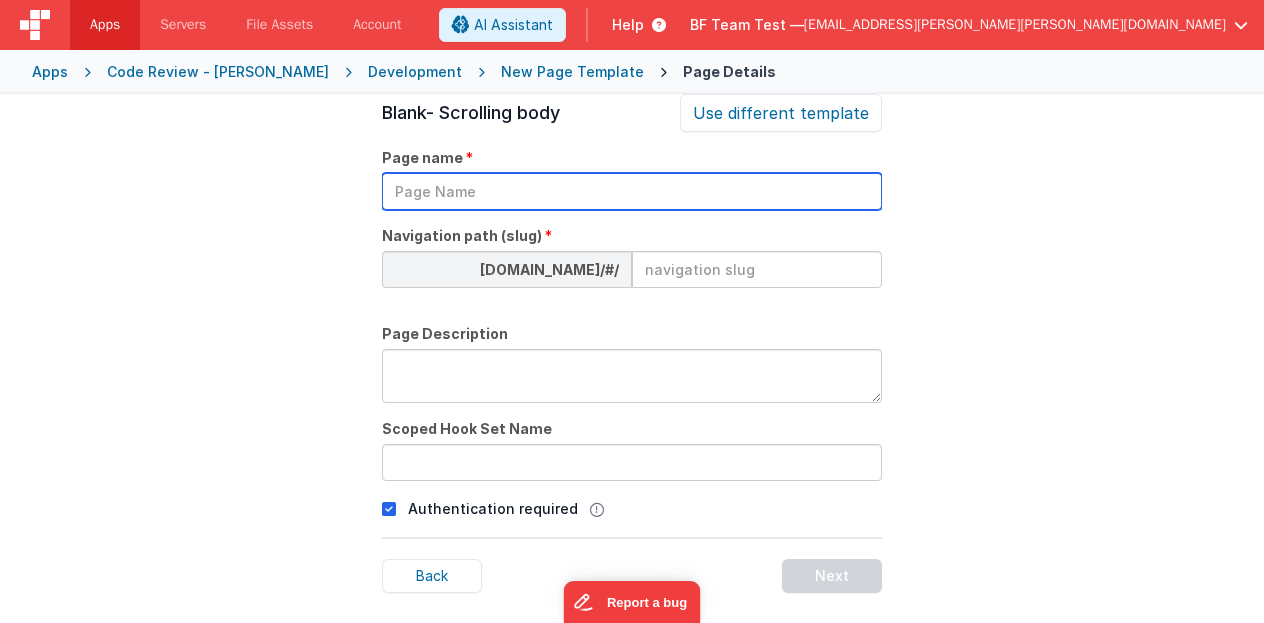 click at bounding box center (632, 191) 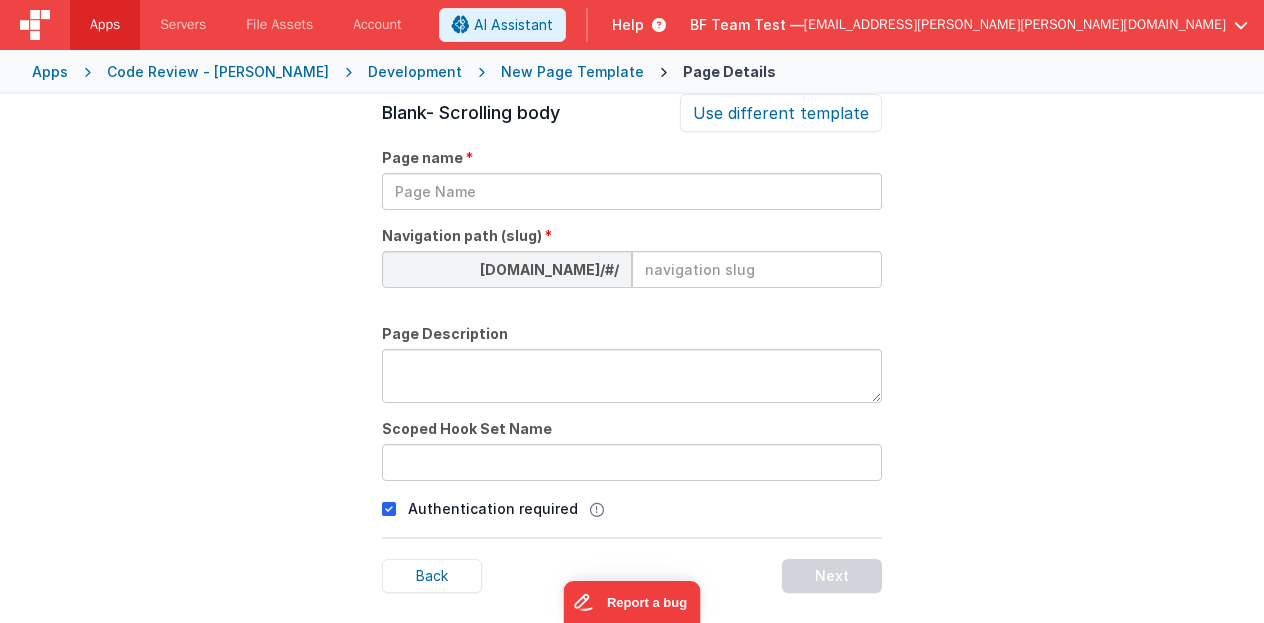 click at bounding box center [757, 269] 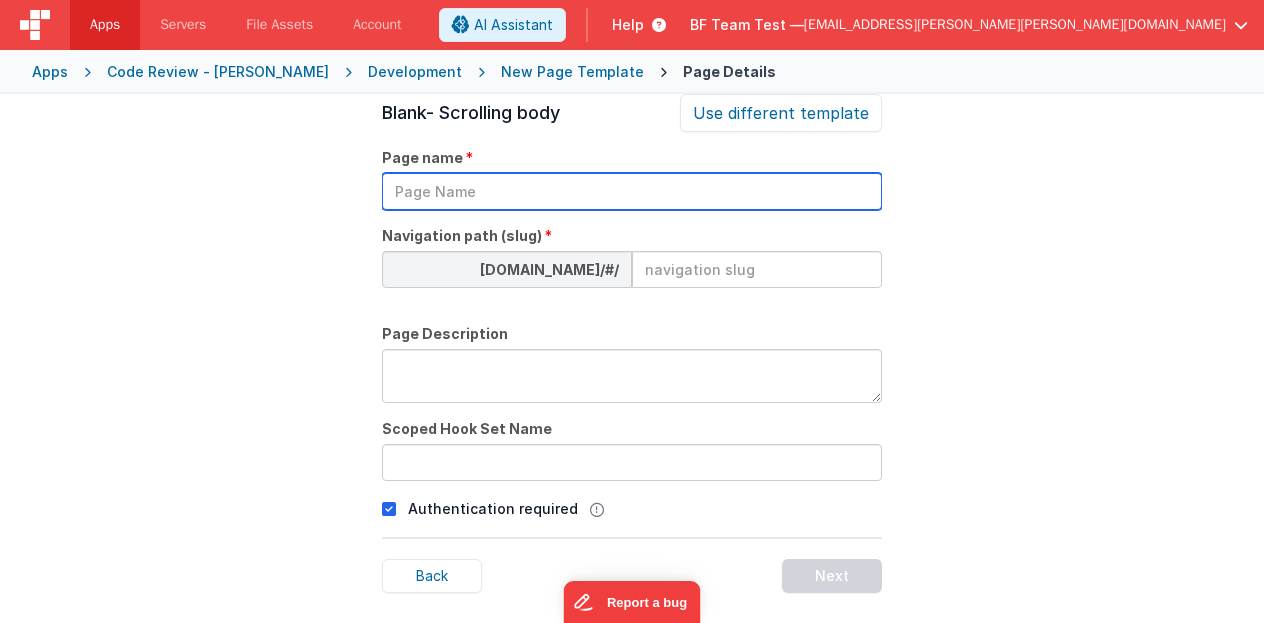 click at bounding box center (632, 191) 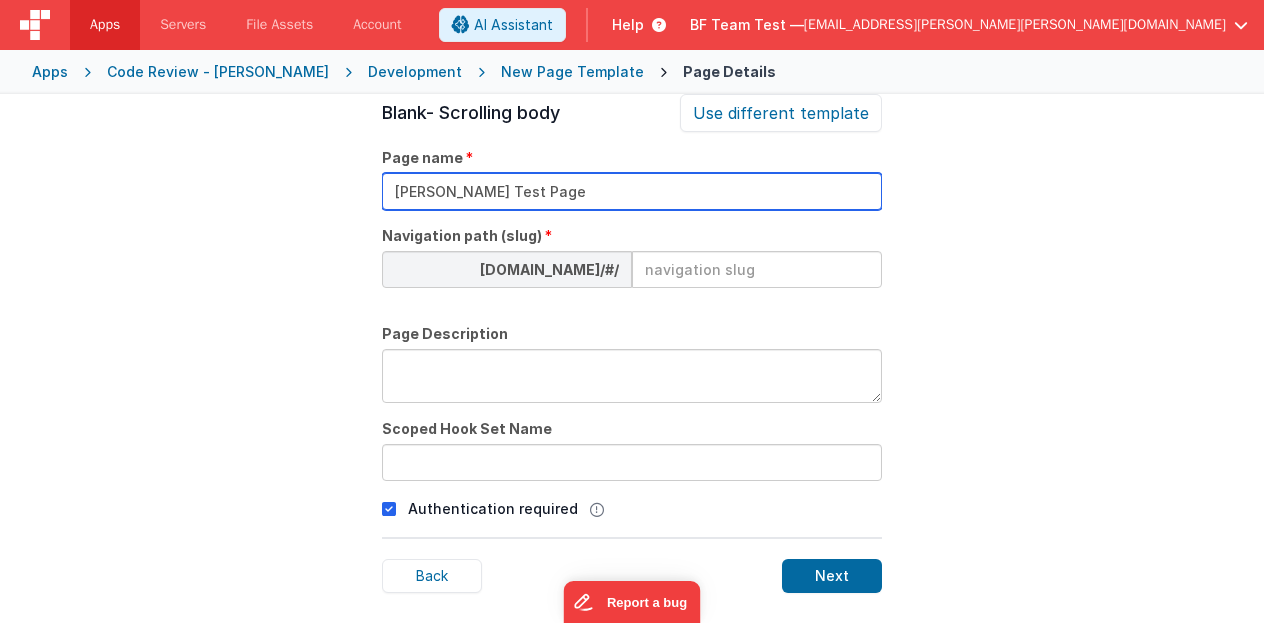 type on "[PERSON_NAME] Test Page" 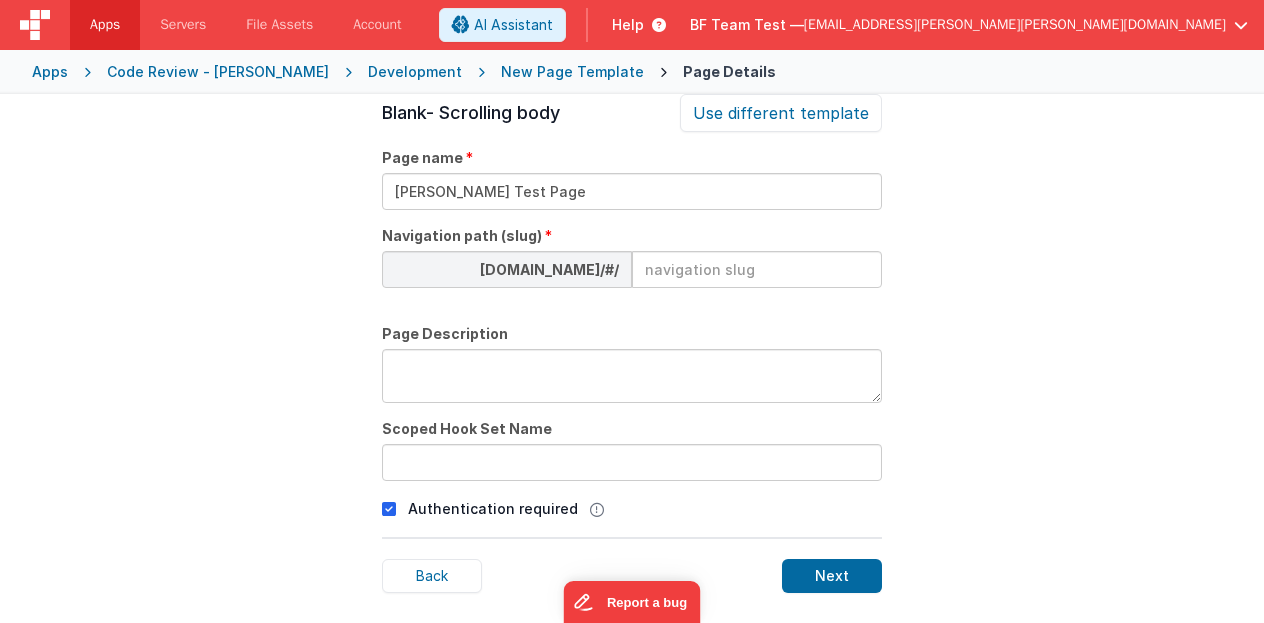 click at bounding box center [757, 269] 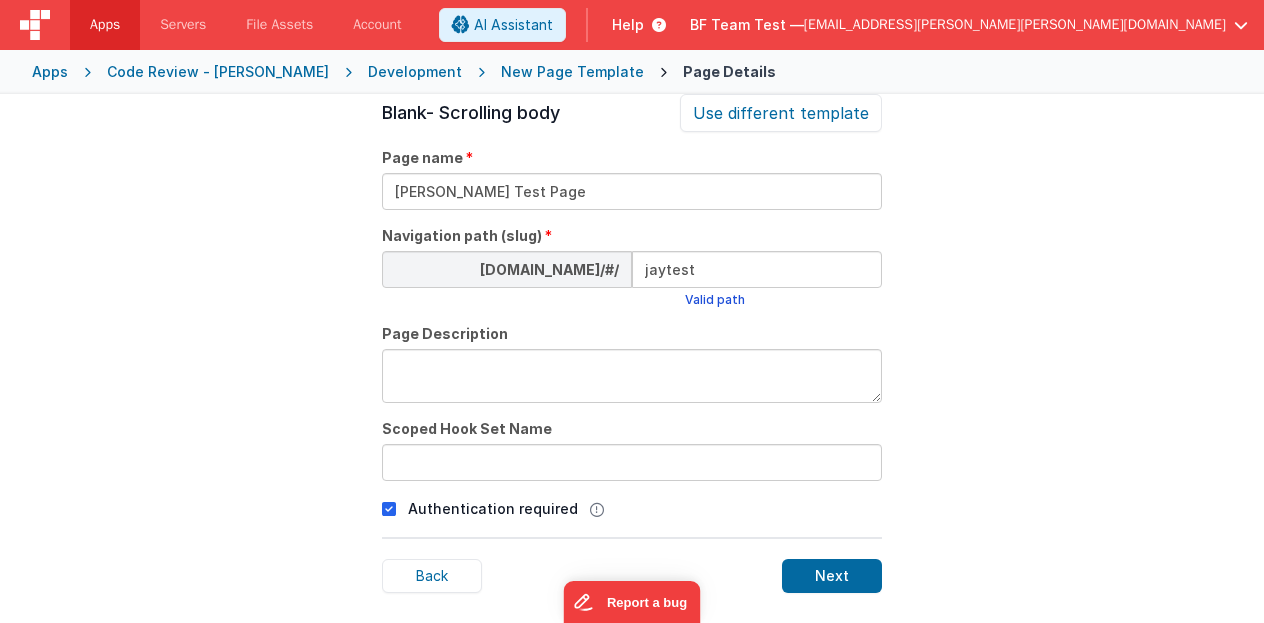 type on "jaytest" 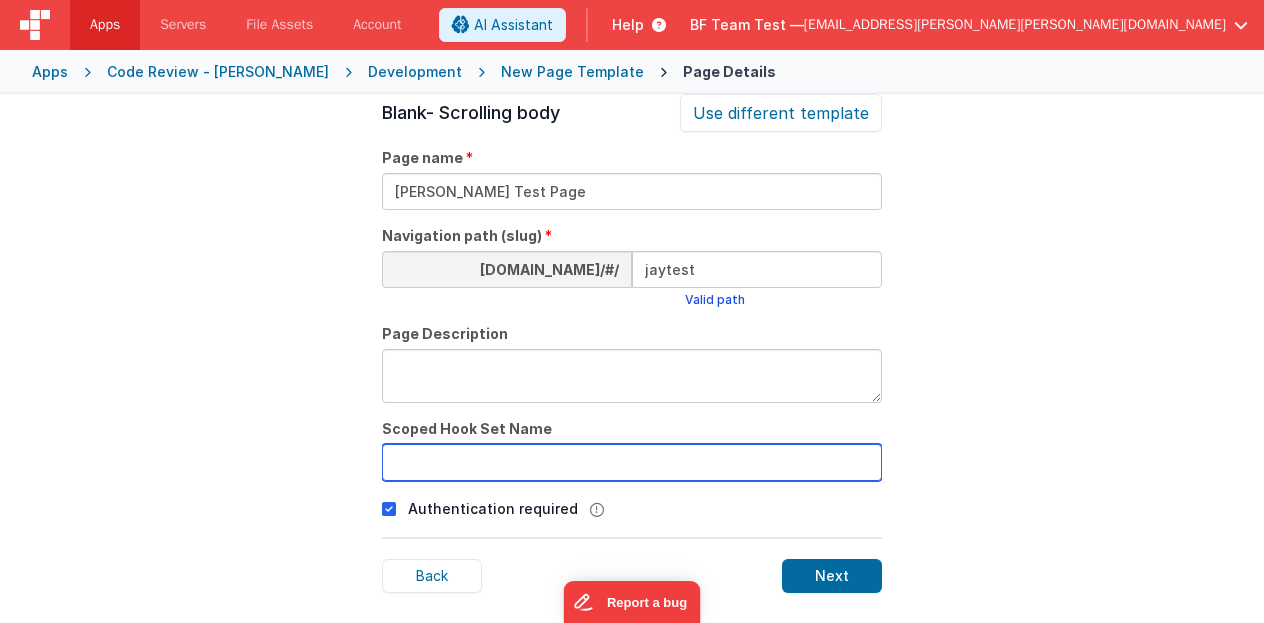 click at bounding box center [632, 462] 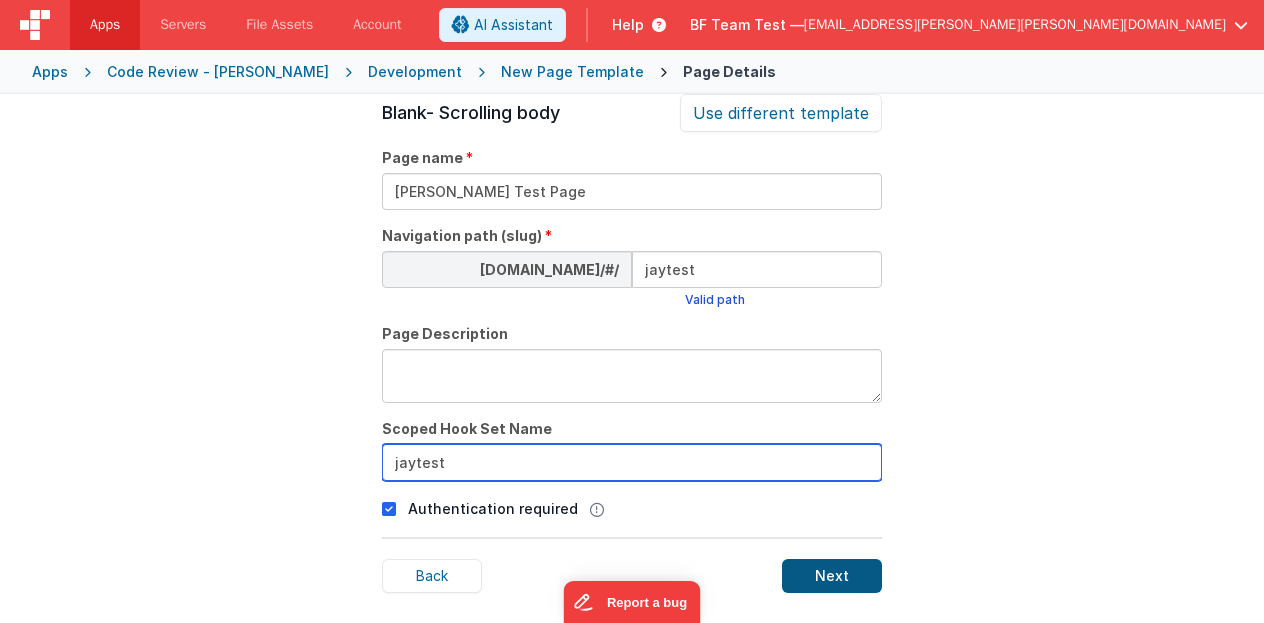 type on "jaytest" 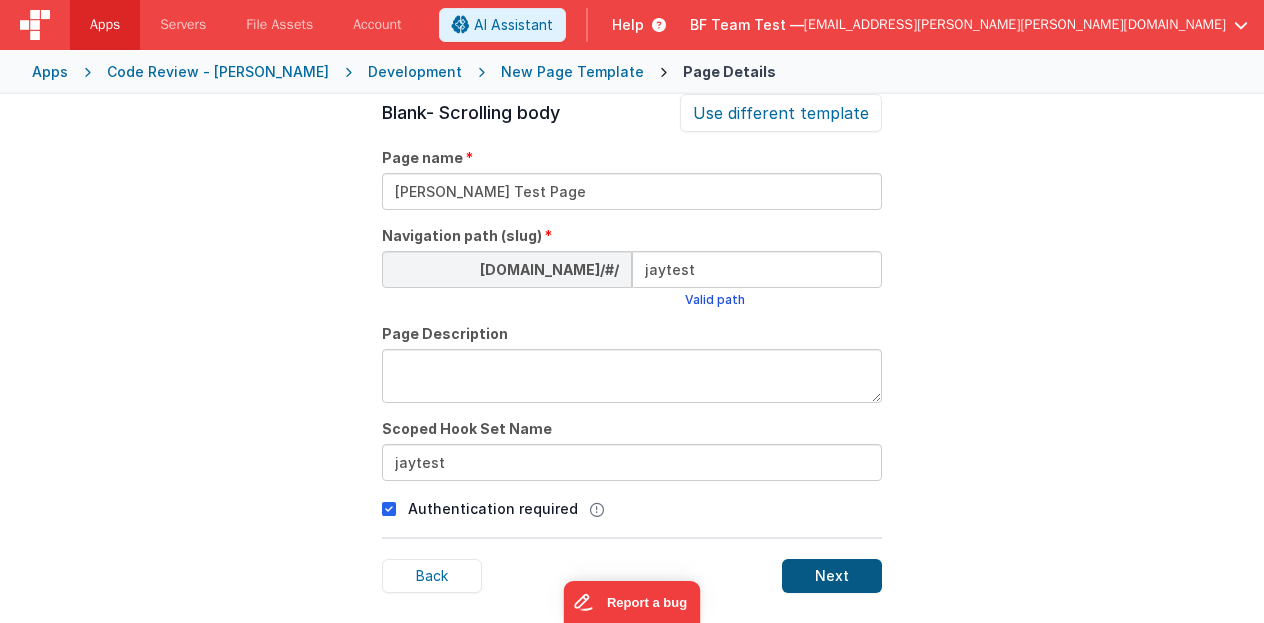 click on "Next" at bounding box center (832, 576) 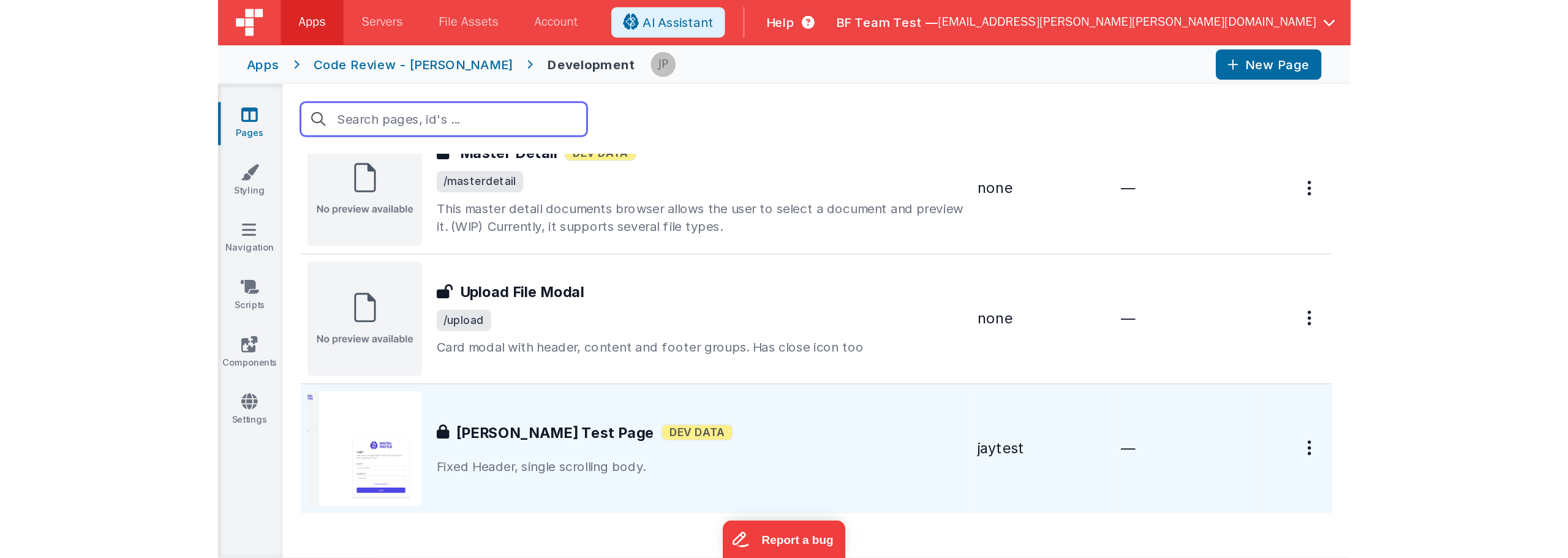 scroll, scrollTop: 1496, scrollLeft: 0, axis: vertical 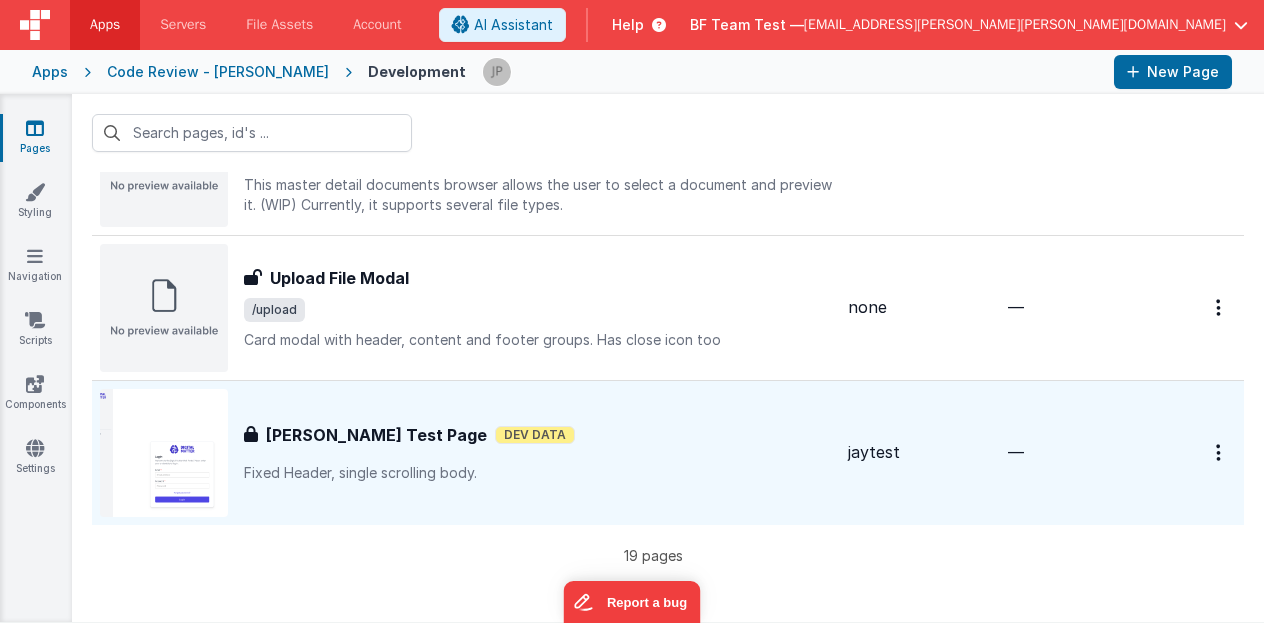 click on "Fixed Header, single scrolling body." at bounding box center [538, 473] 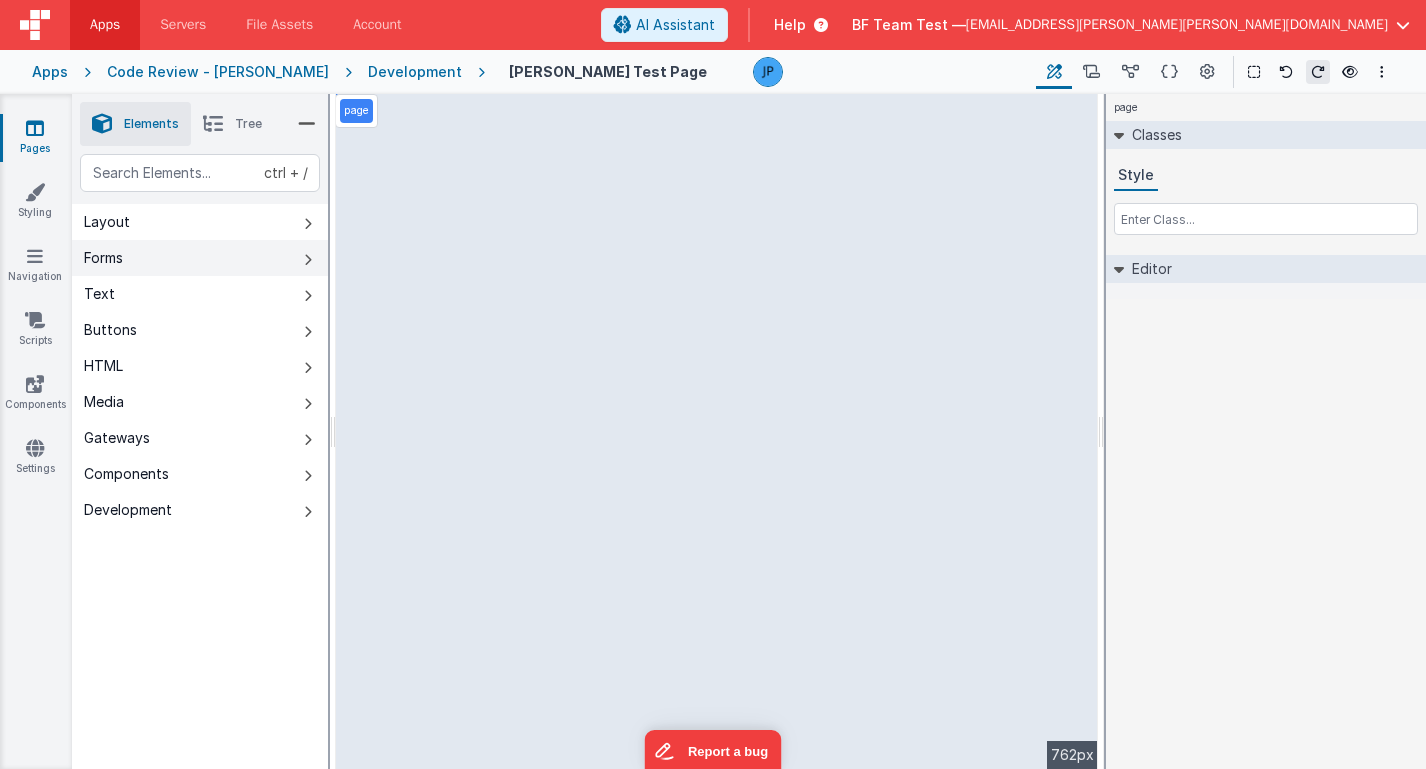 click on "Forms" at bounding box center (200, 258) 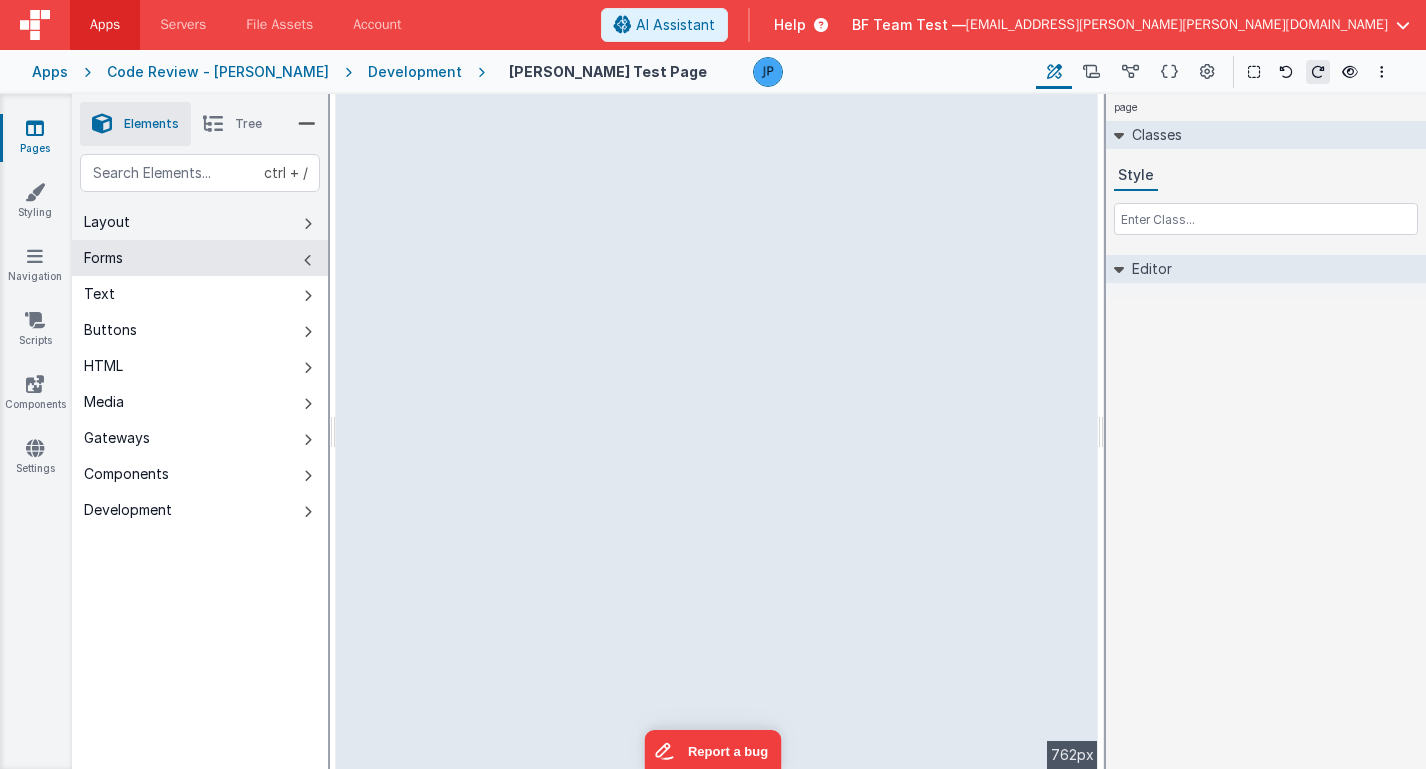 click on "Layout" at bounding box center (200, 222) 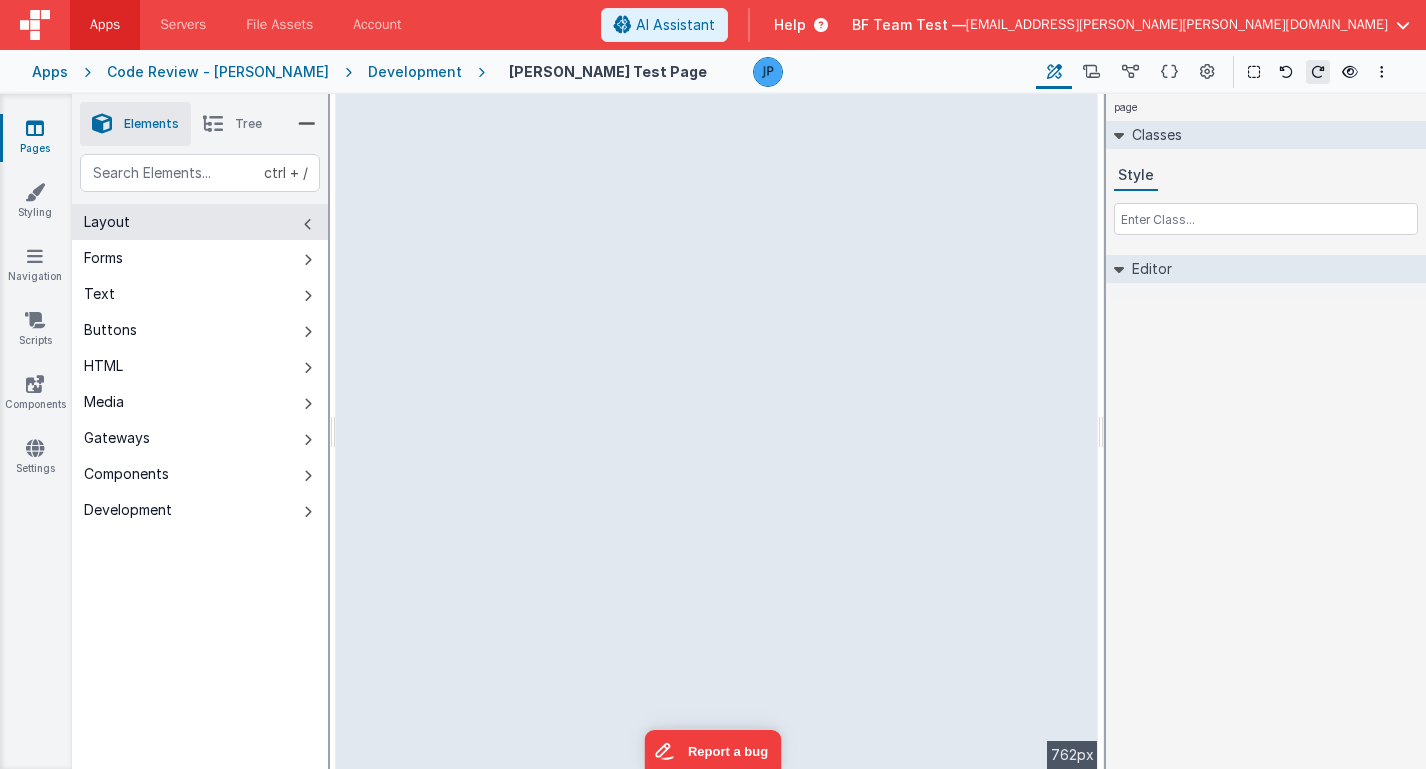 click on "-->
762px" at bounding box center (717, 431) 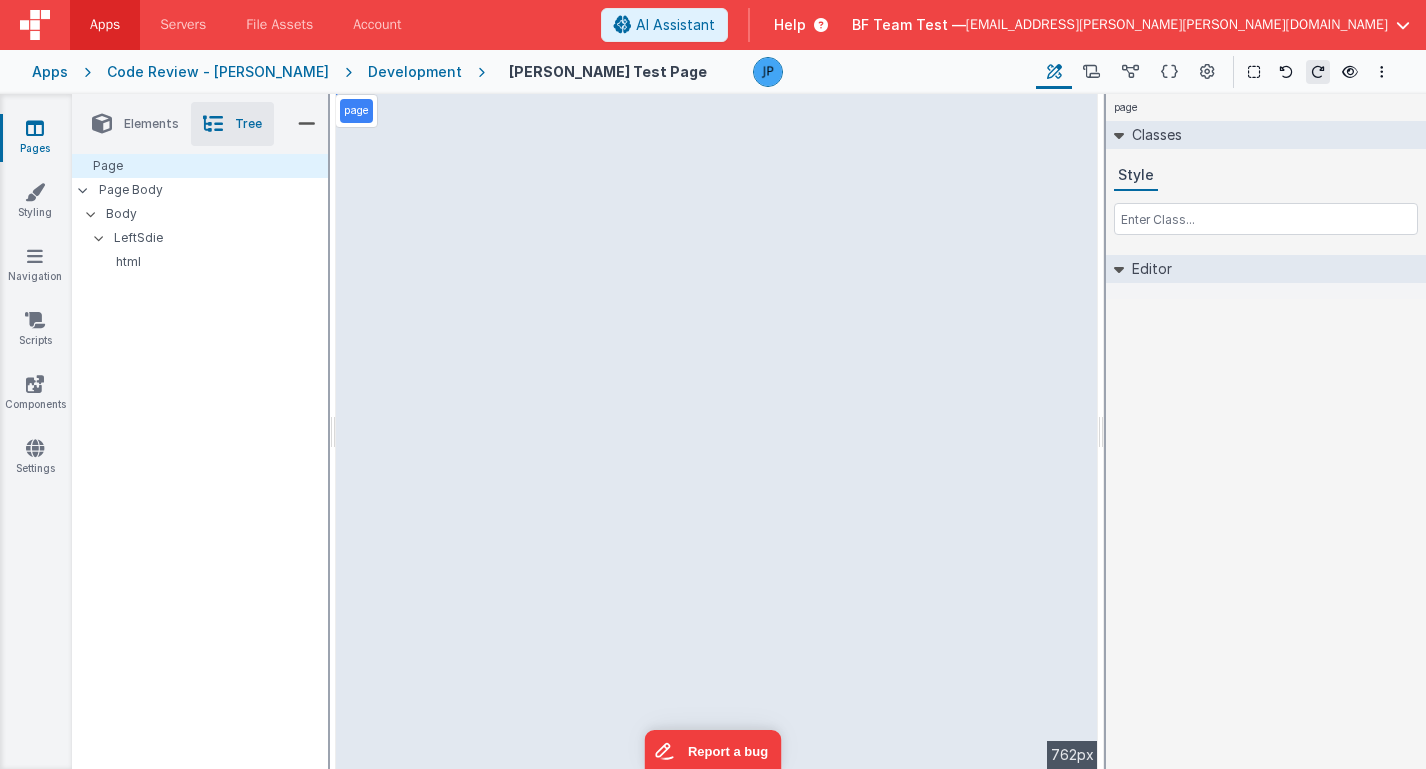 click on "Elements" at bounding box center (151, 124) 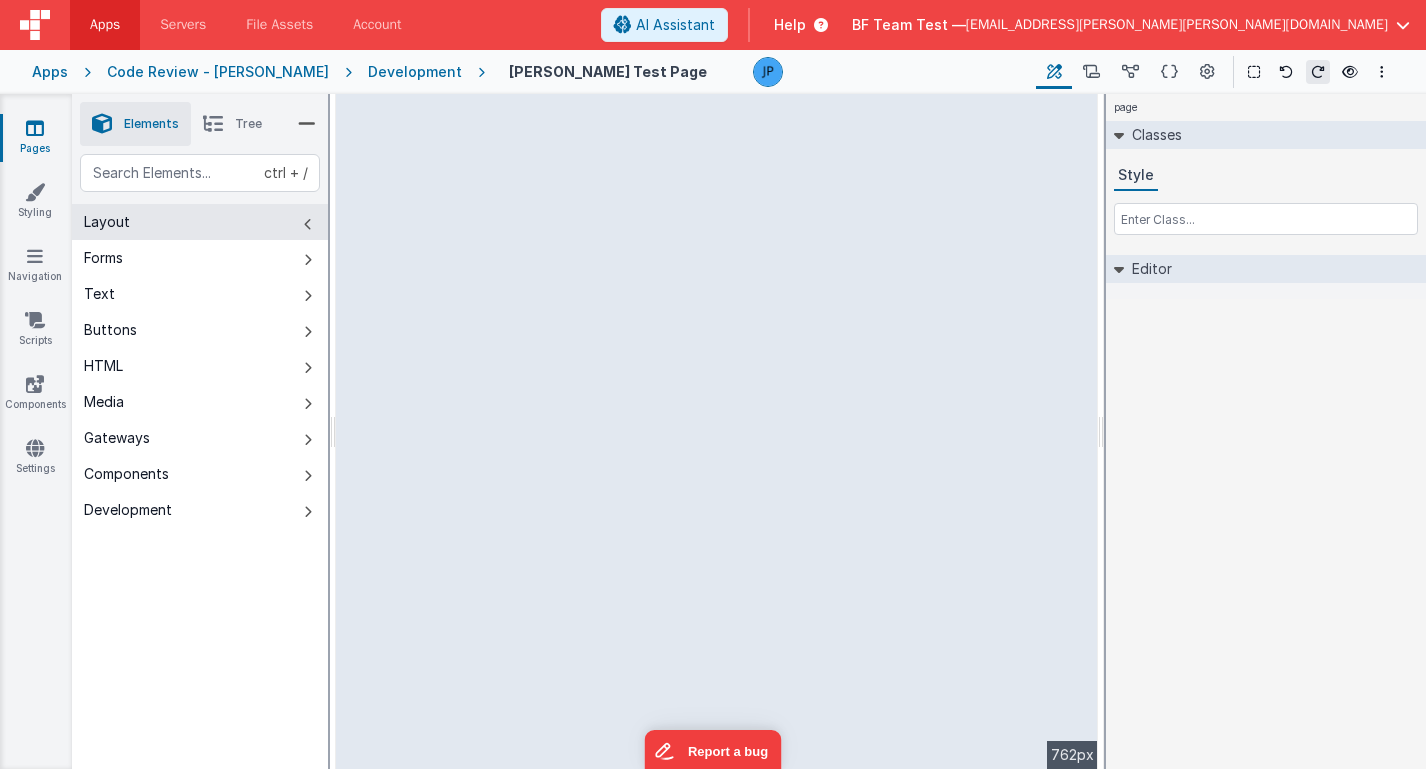 drag, startPoint x: 561, startPoint y: 117, endPoint x: 687, endPoint y: 232, distance: 170.59015 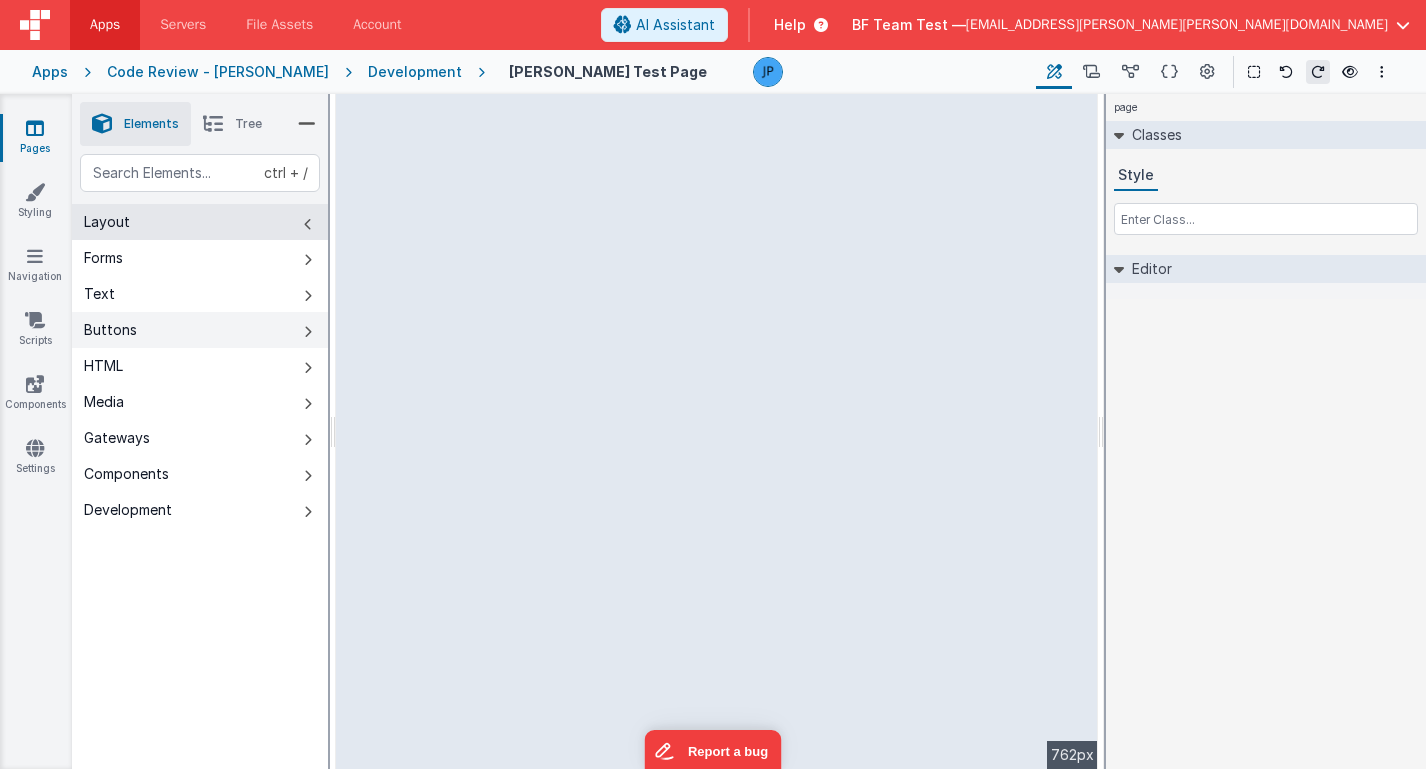 click on "Buttons" at bounding box center [200, 330] 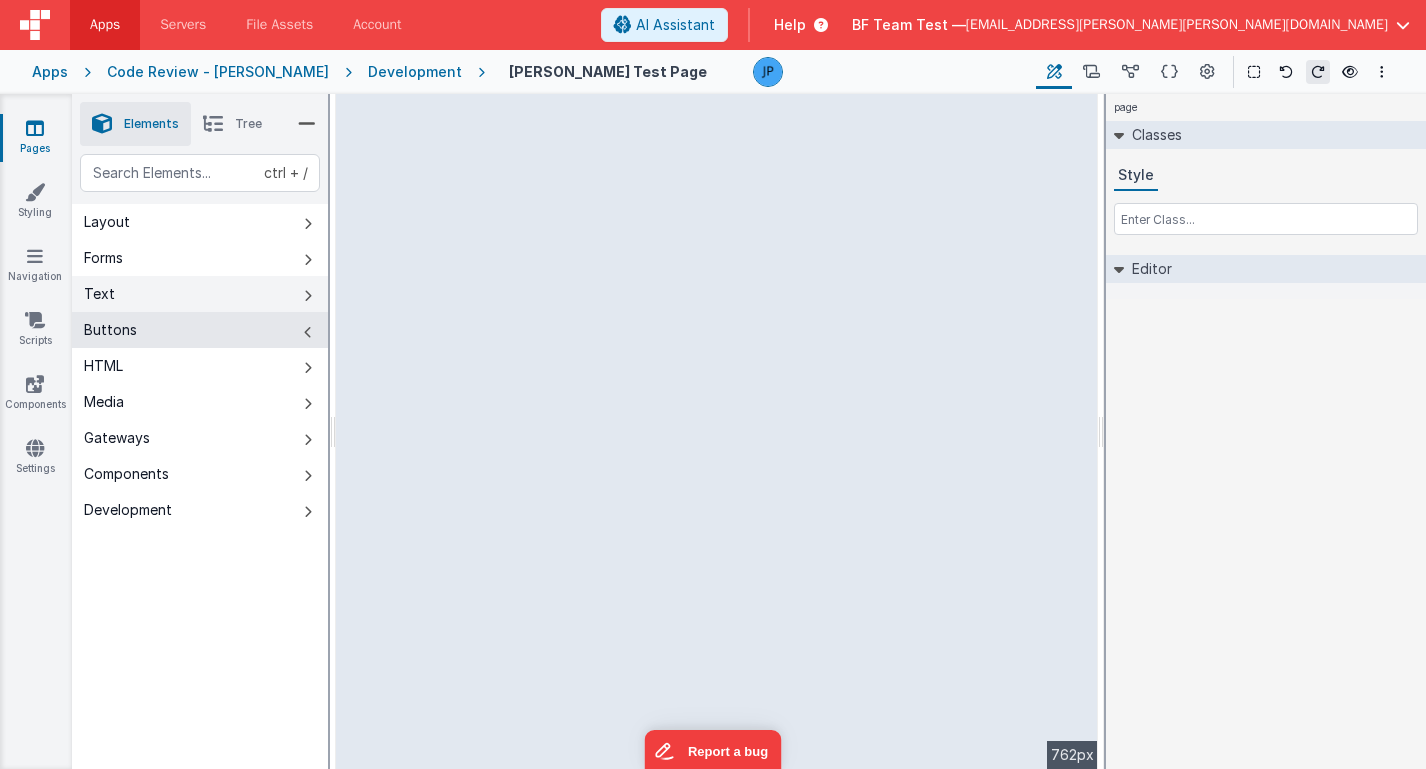 click on "Text" at bounding box center [200, 294] 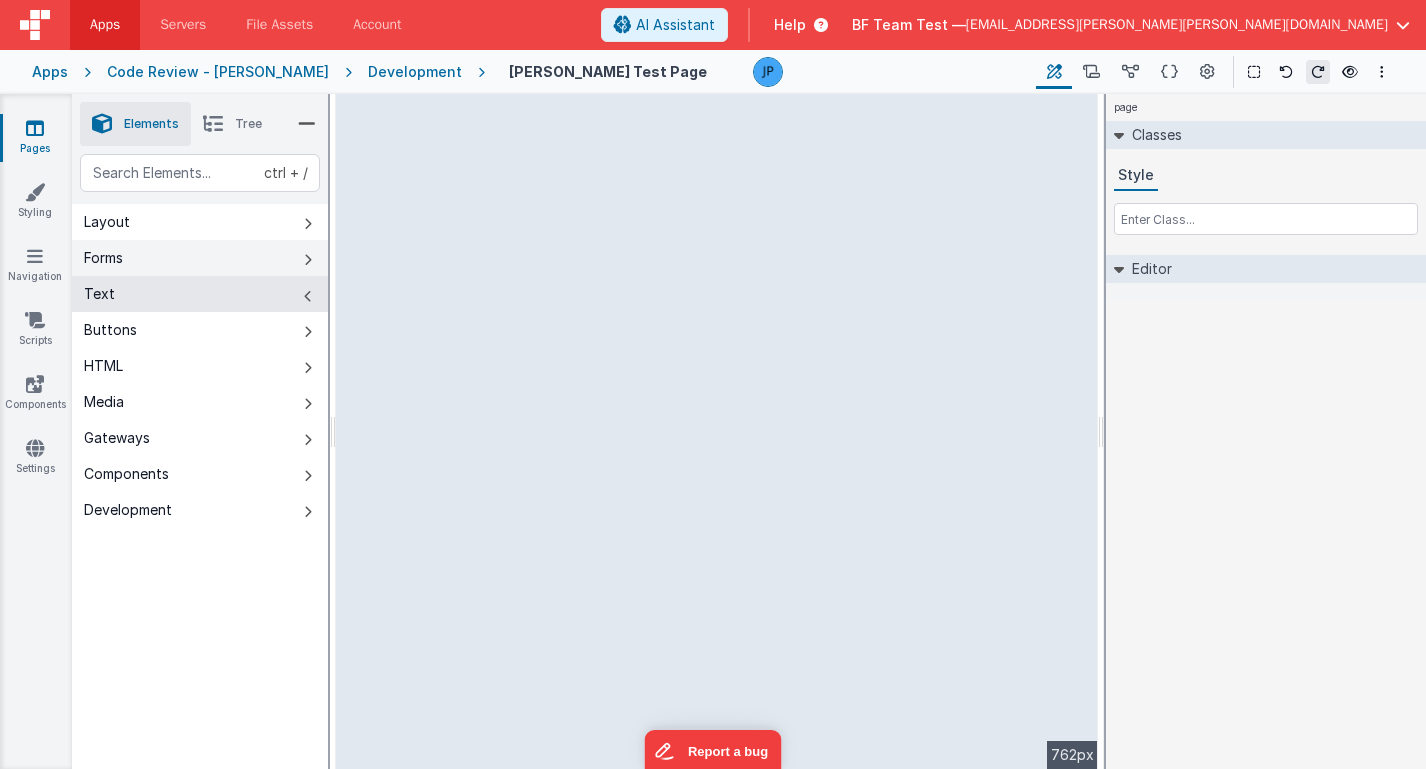 click on "Forms" at bounding box center [200, 258] 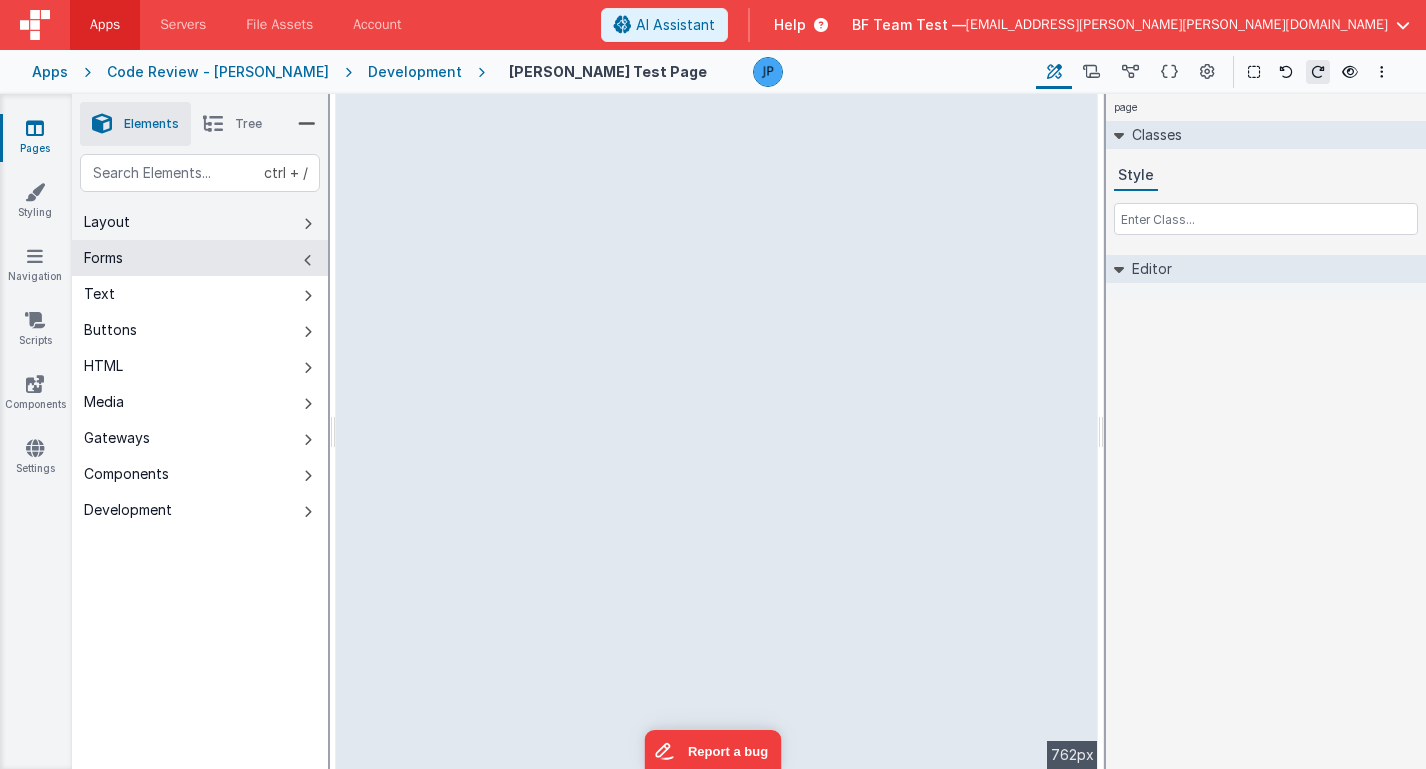 click on "Layout" at bounding box center [200, 222] 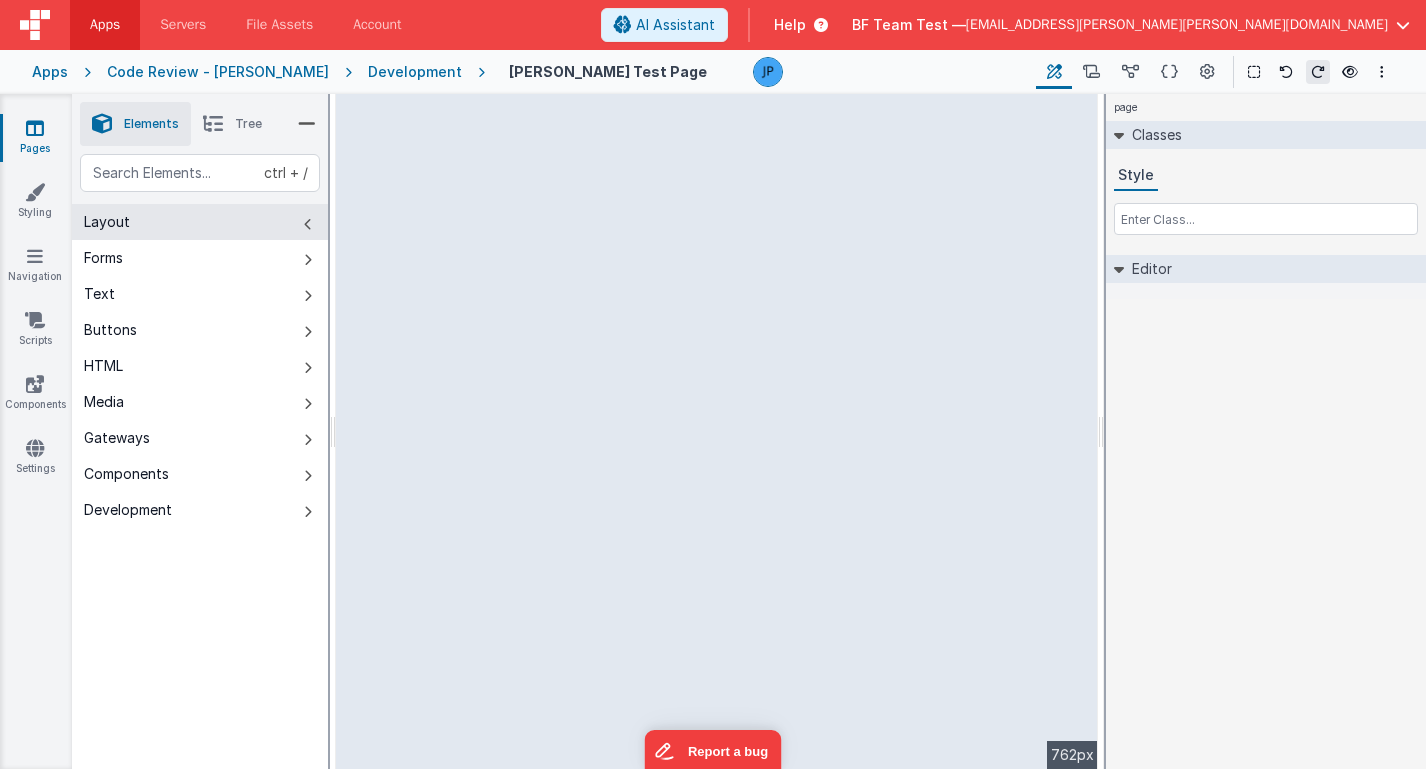 drag, startPoint x: 369, startPoint y: 121, endPoint x: 513, endPoint y: 132, distance: 144.41953 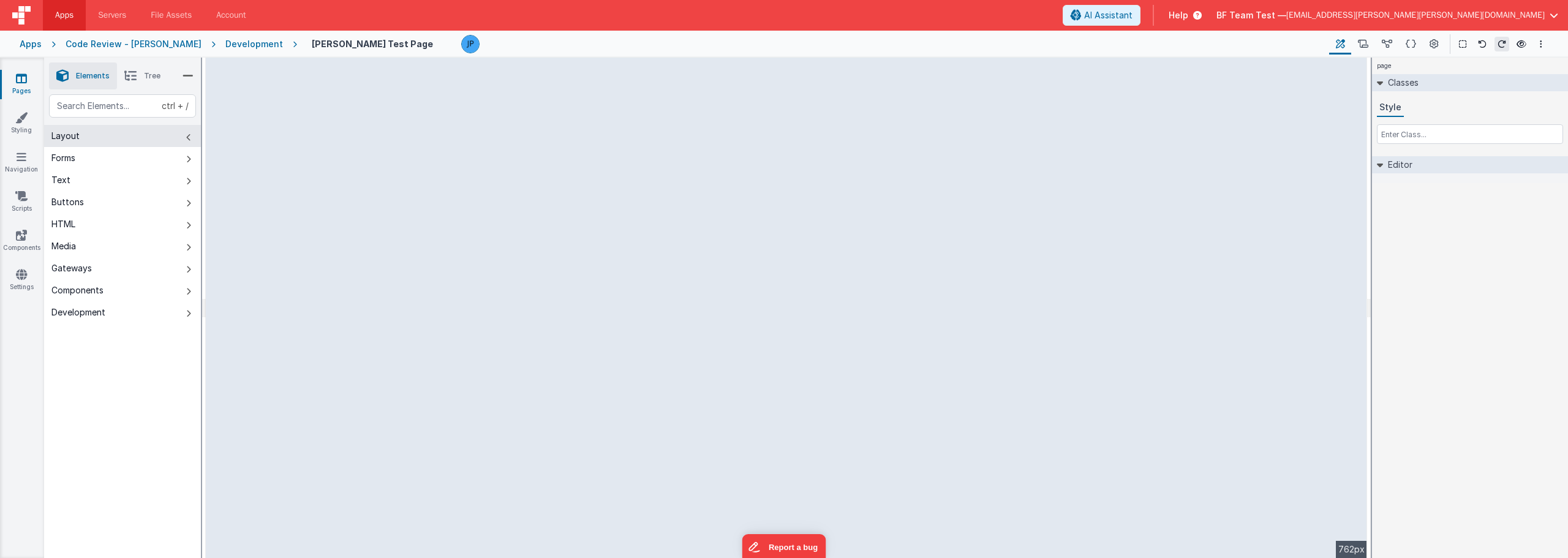 click on "-->
762px" at bounding box center (786, 307) 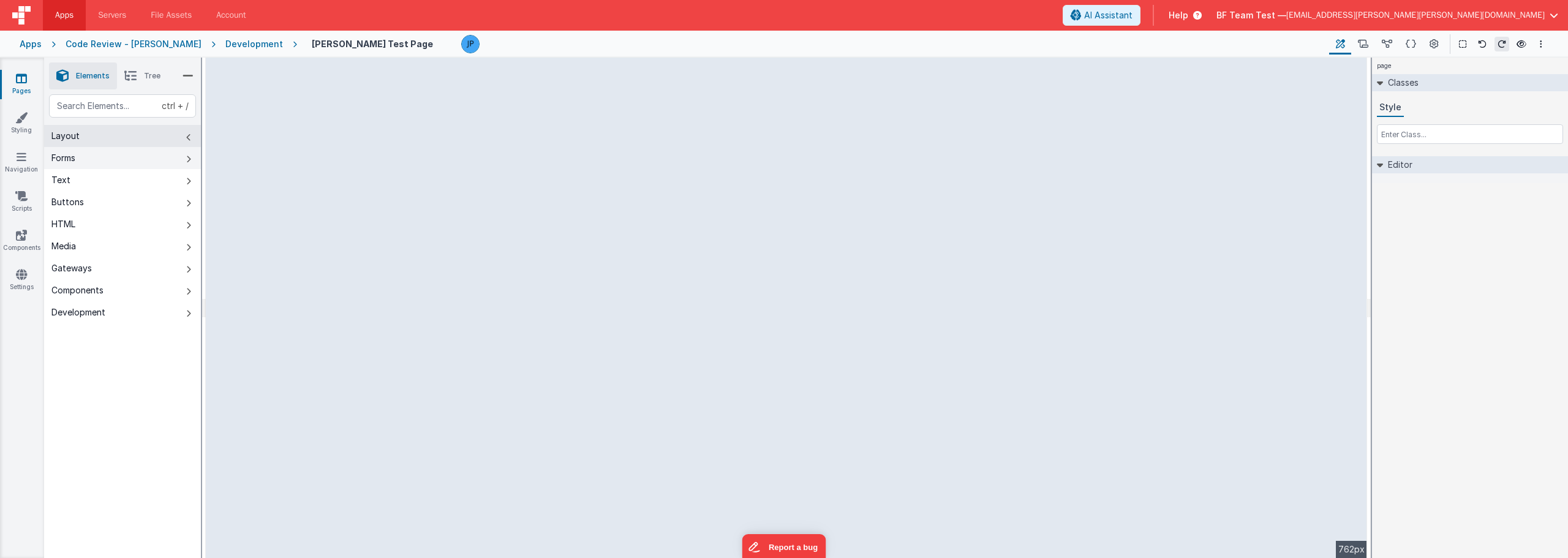 click on "Forms" at bounding box center (123, 158) 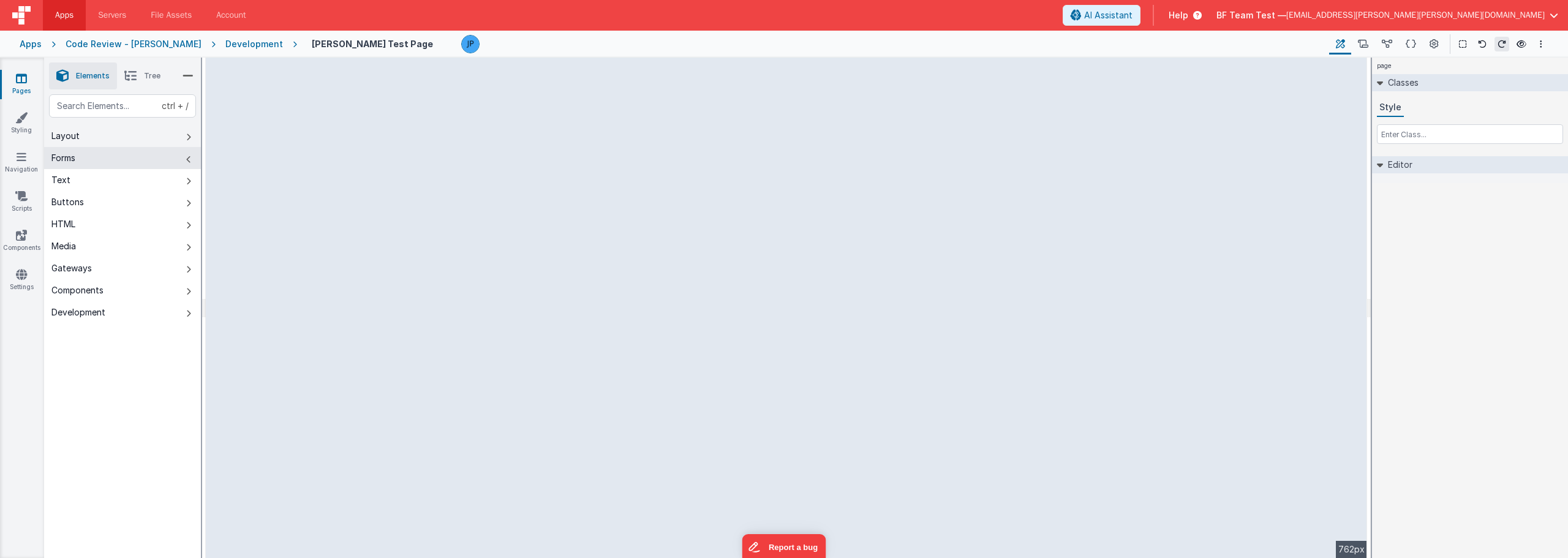 click on "Layout" at bounding box center (123, 136) 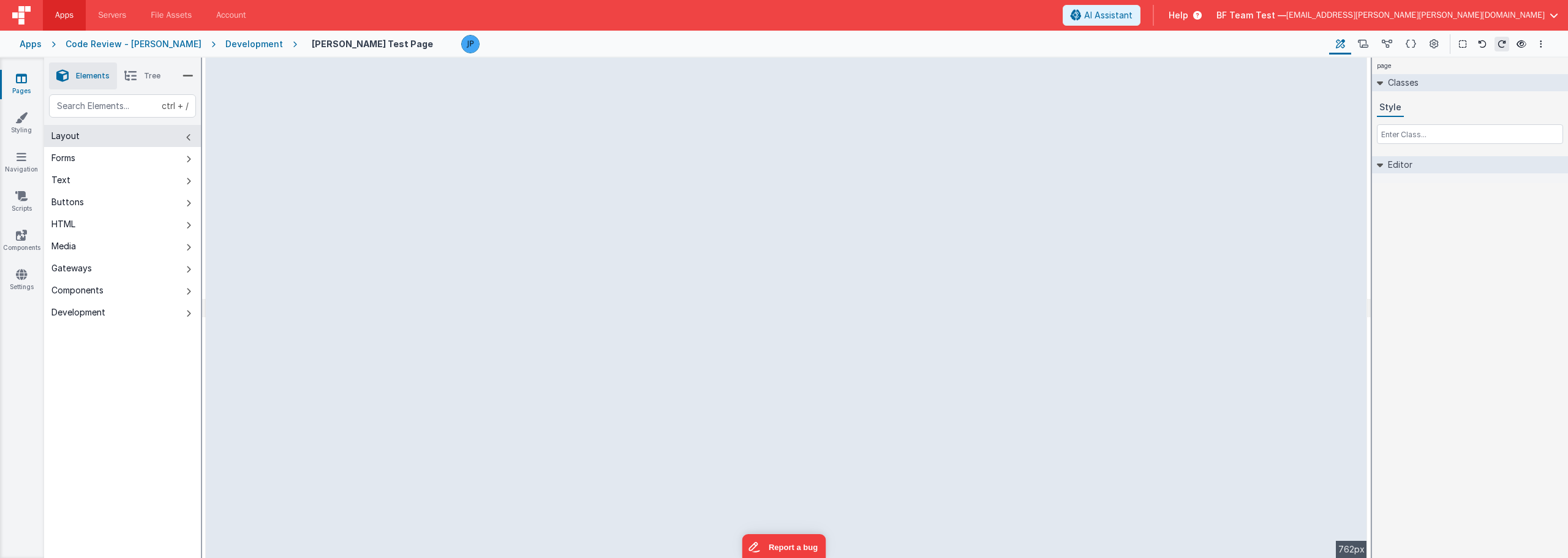 click on "-->
762px" at bounding box center [786, 307] 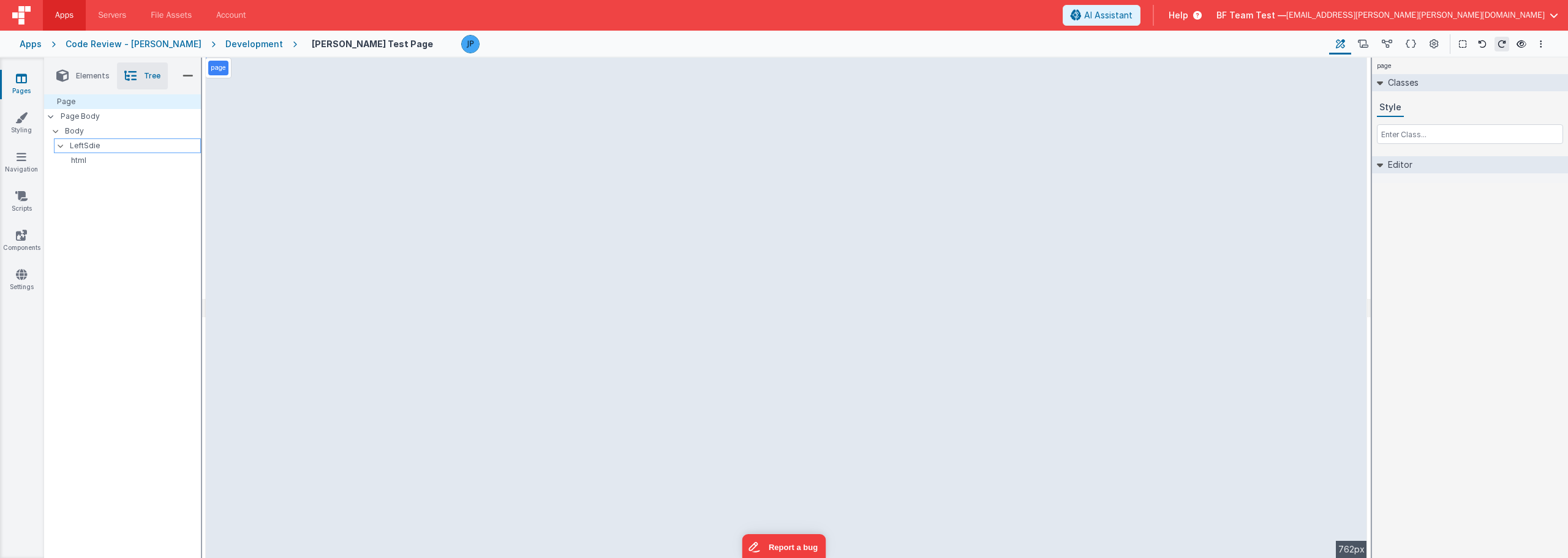 click at bounding box center (61, 146) 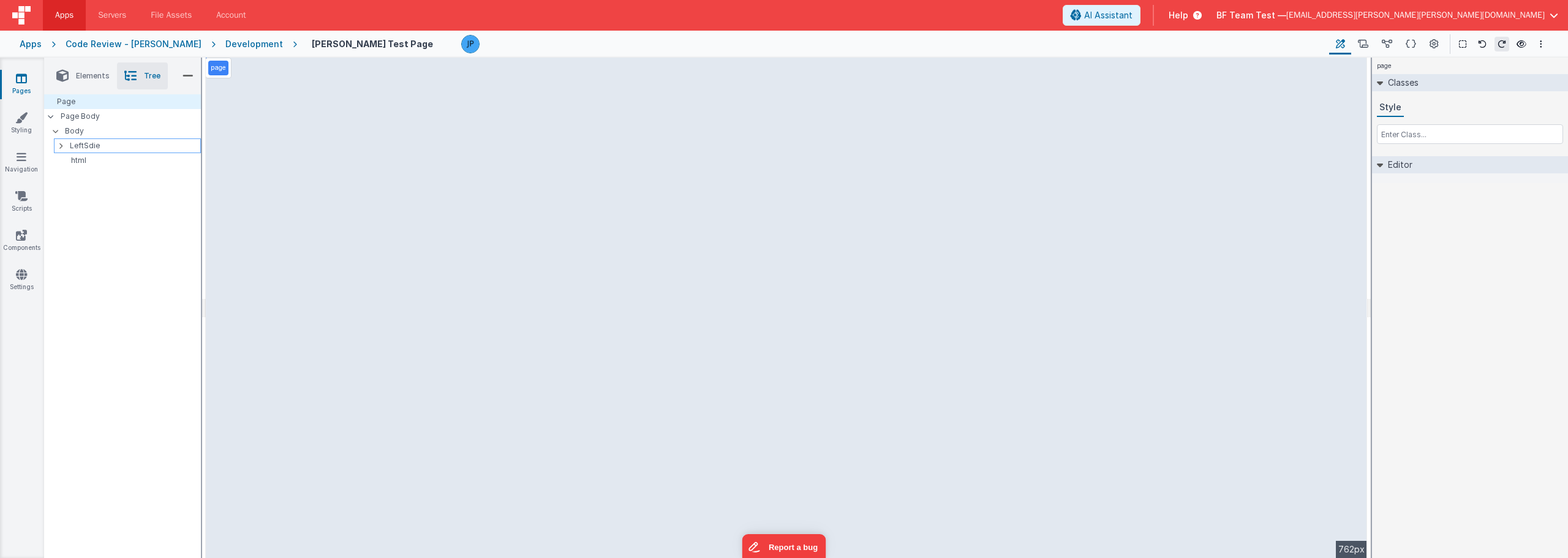 click at bounding box center (61, 146) 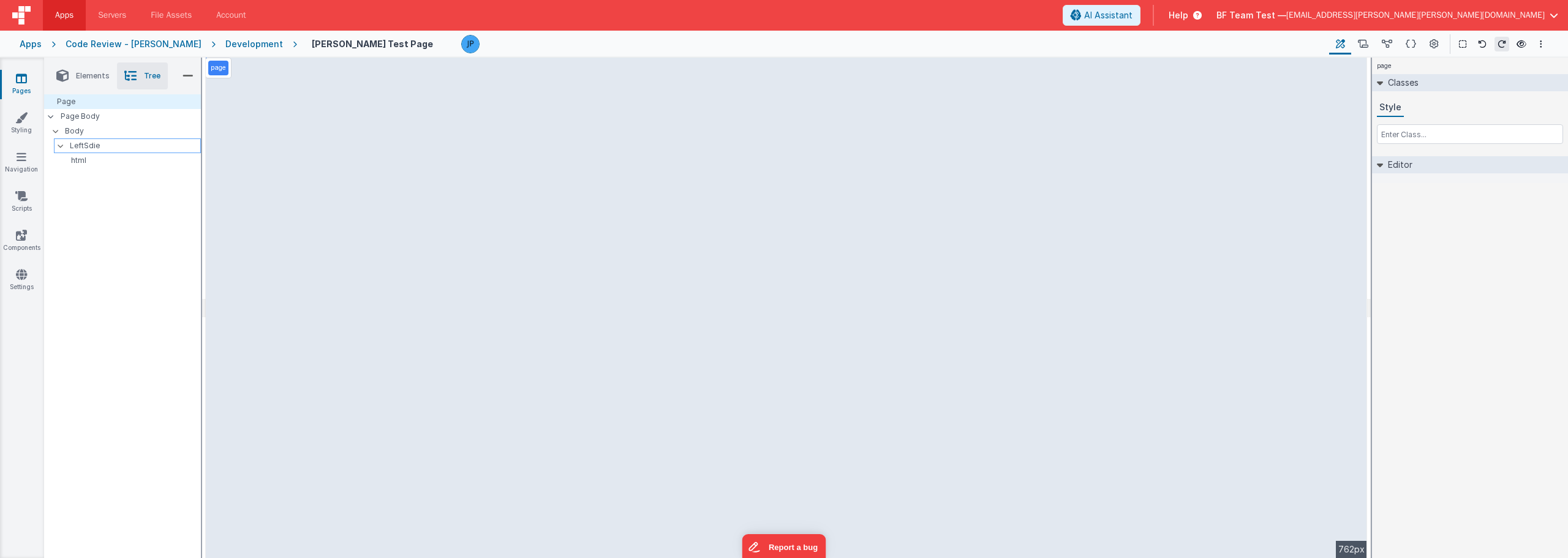 drag, startPoint x: 98, startPoint y: 145, endPoint x: 75, endPoint y: 145, distance: 23 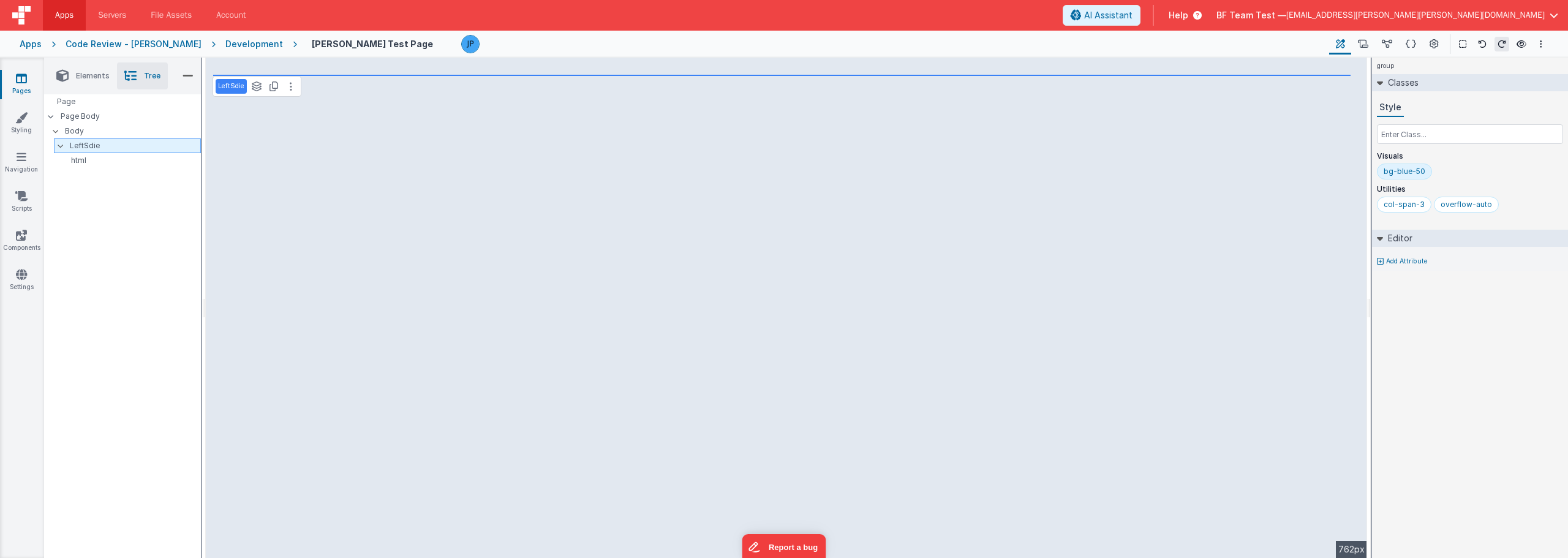 click on "LeftSdie" at bounding box center (135, 146) 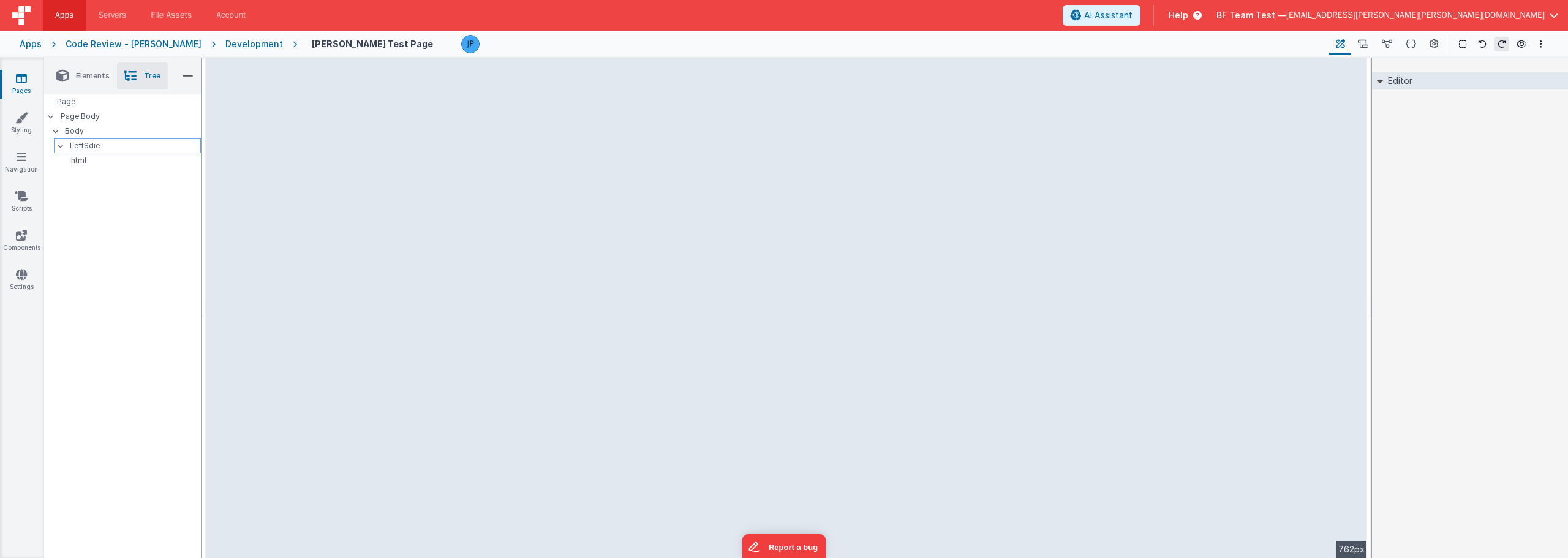 drag, startPoint x: 107, startPoint y: 147, endPoint x: 80, endPoint y: 143, distance: 27.294688 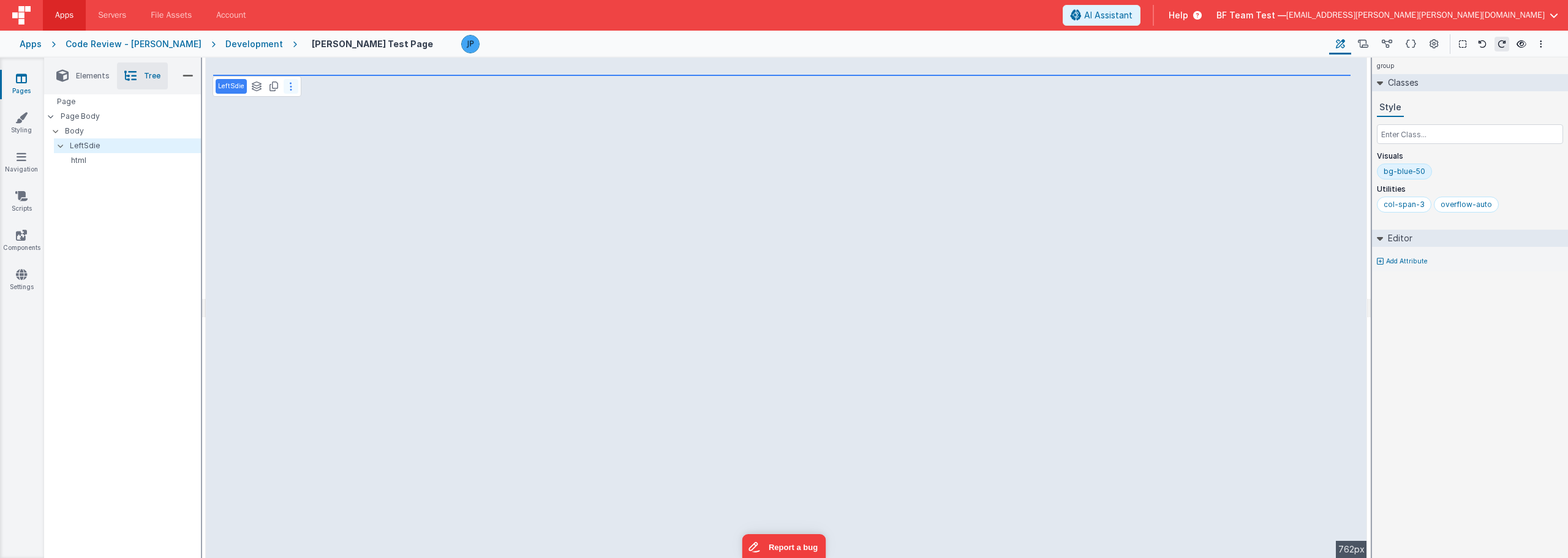 click at bounding box center [291, 86] 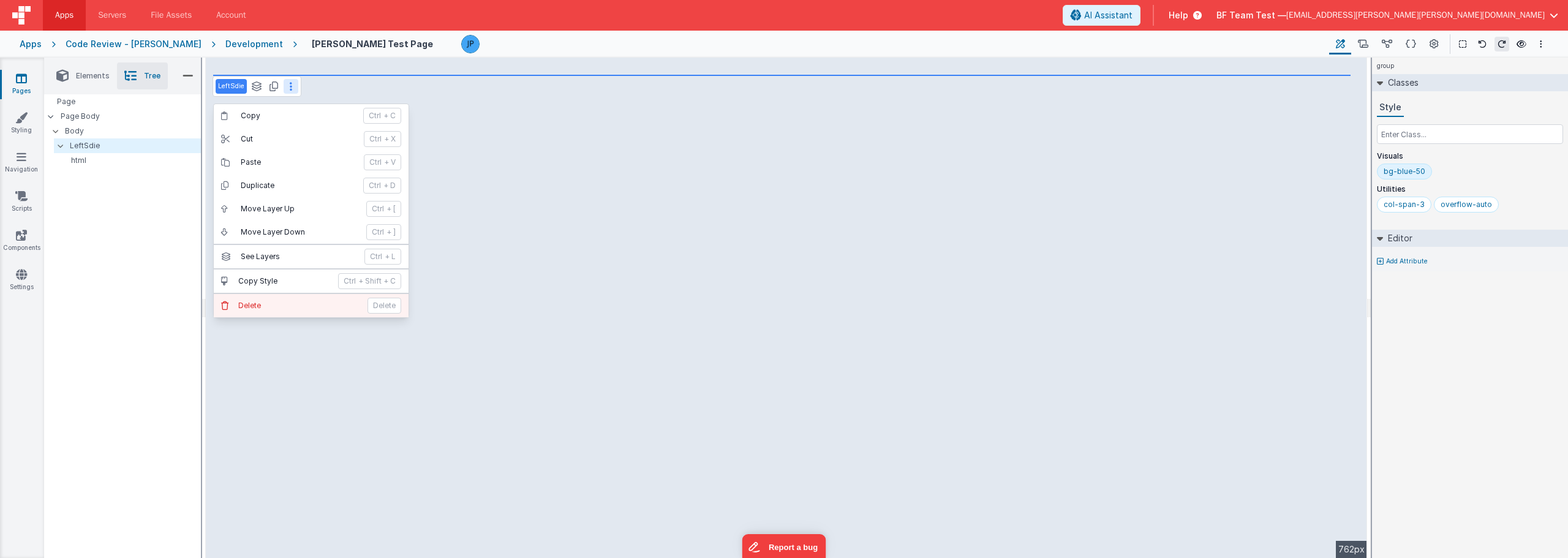 click on "Delete" at bounding box center [299, 306] 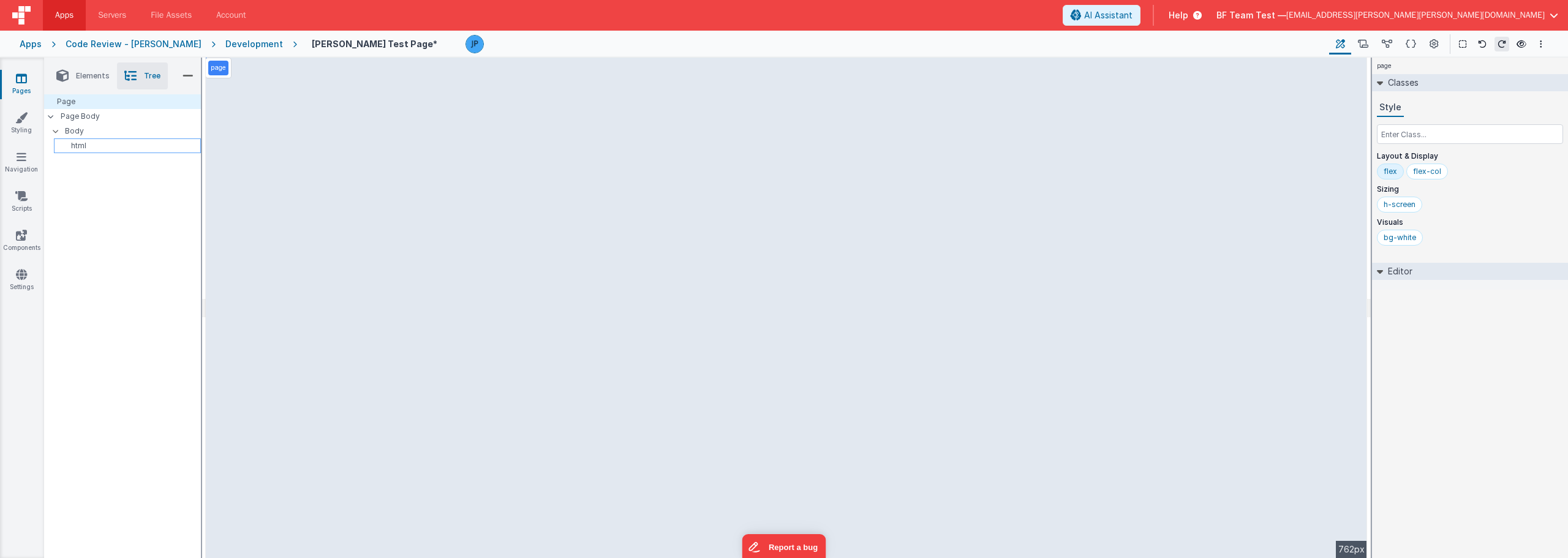 click on "html" at bounding box center [129, 146] 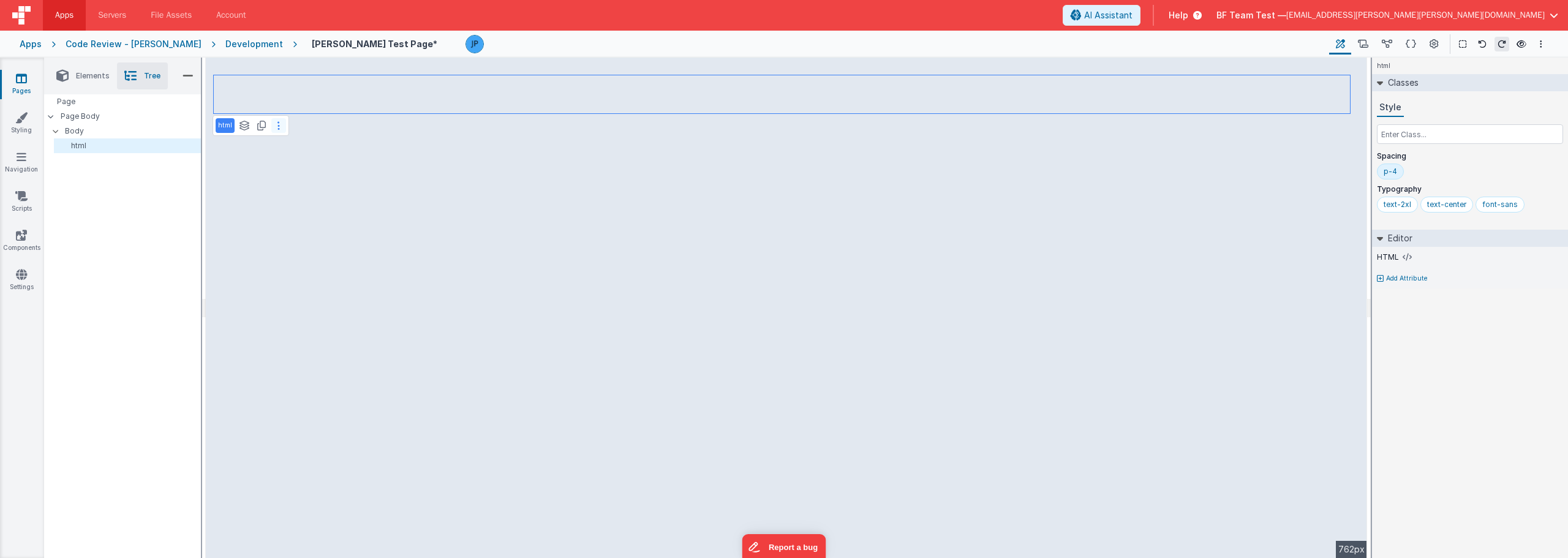 click at bounding box center (279, 126) 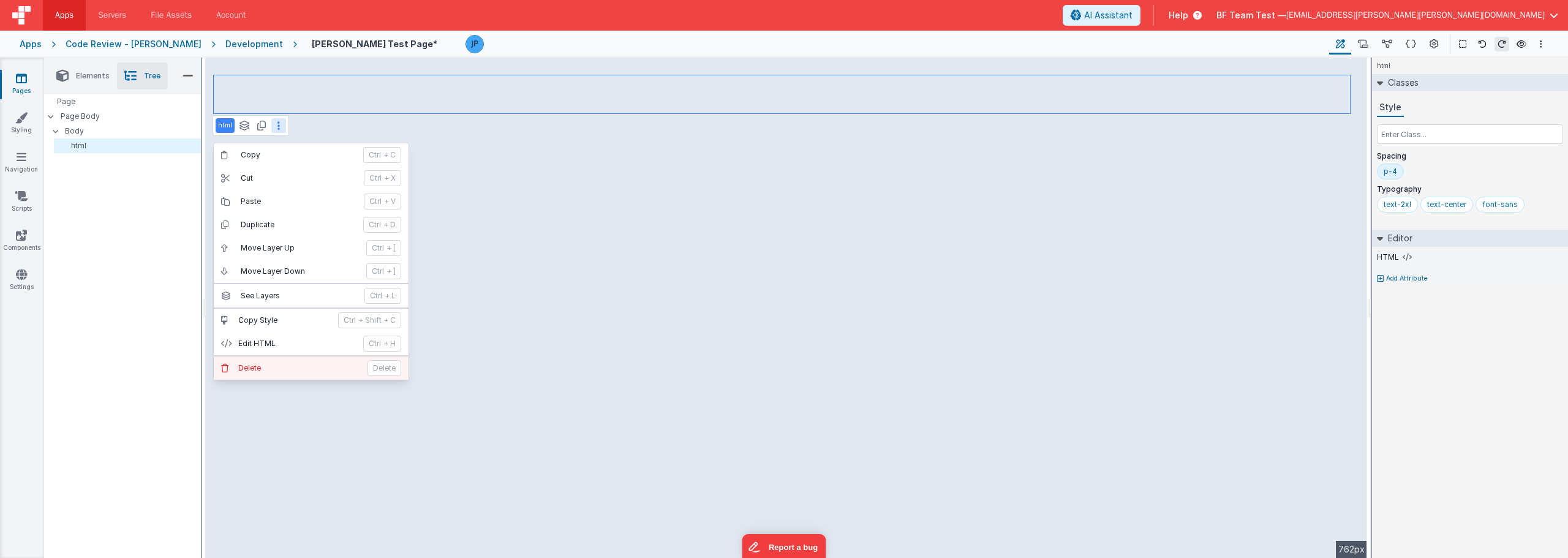 click on "Delete   Delete" at bounding box center [311, 368] 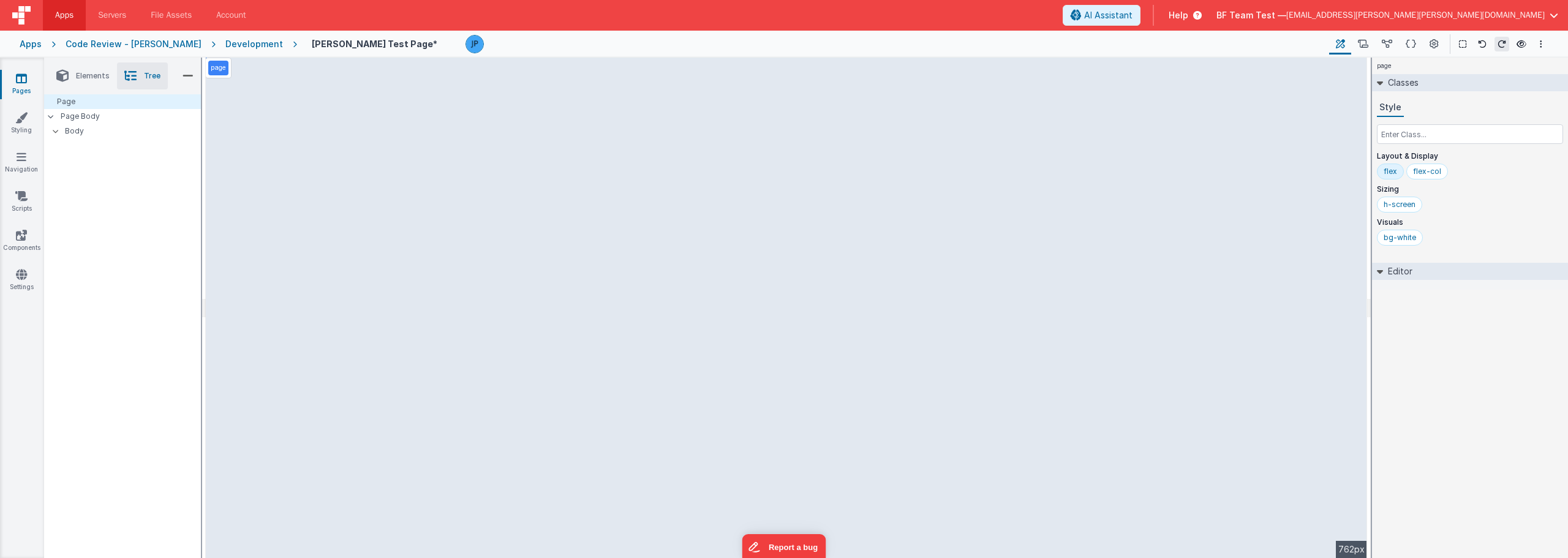 click on "Elements" at bounding box center [92, 76] 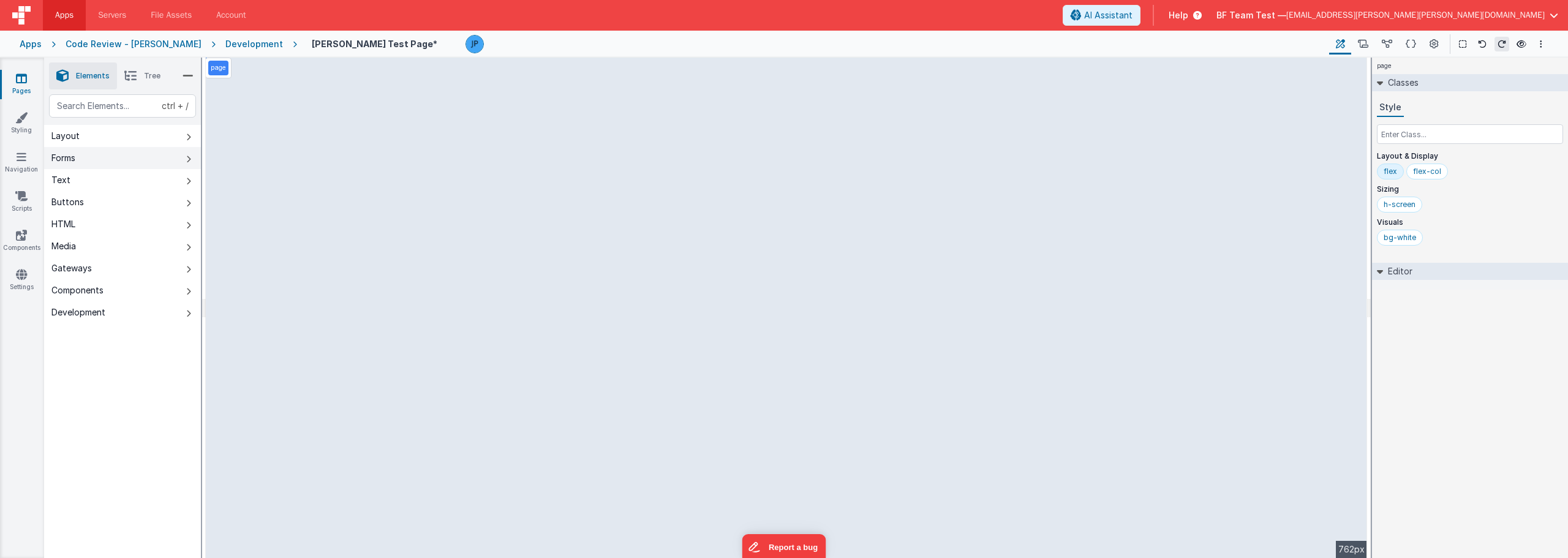 click on "Forms" at bounding box center [123, 158] 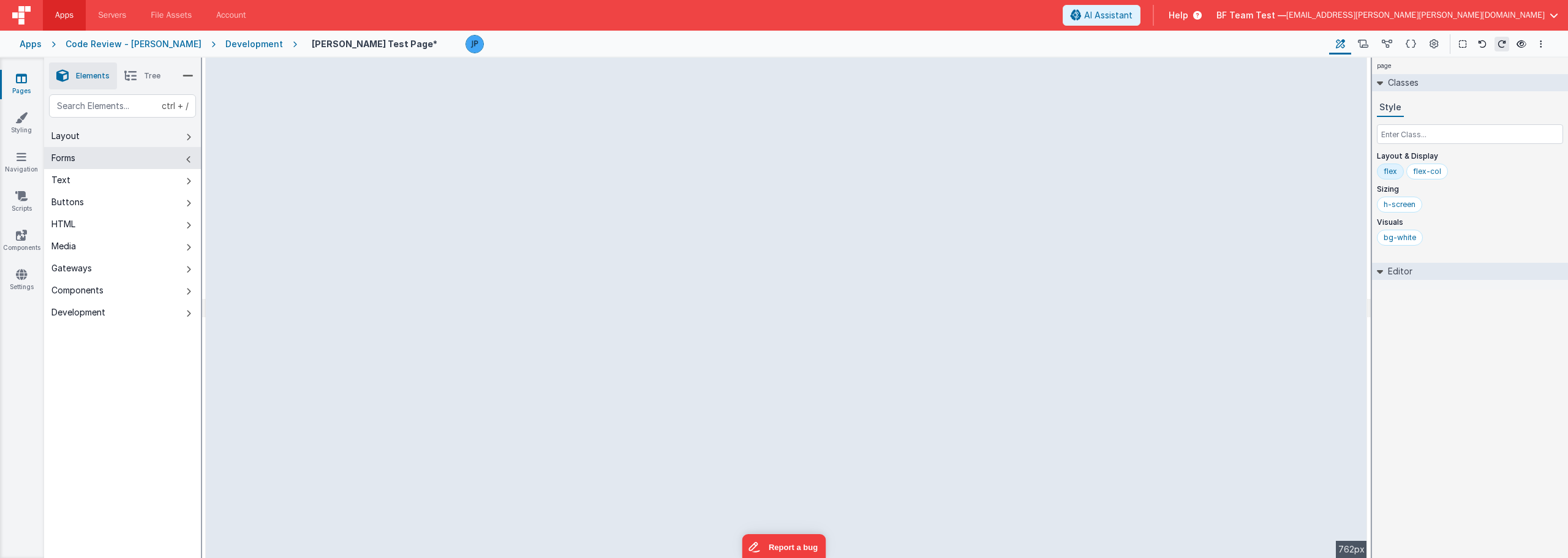 click on "Layout" at bounding box center (123, 136) 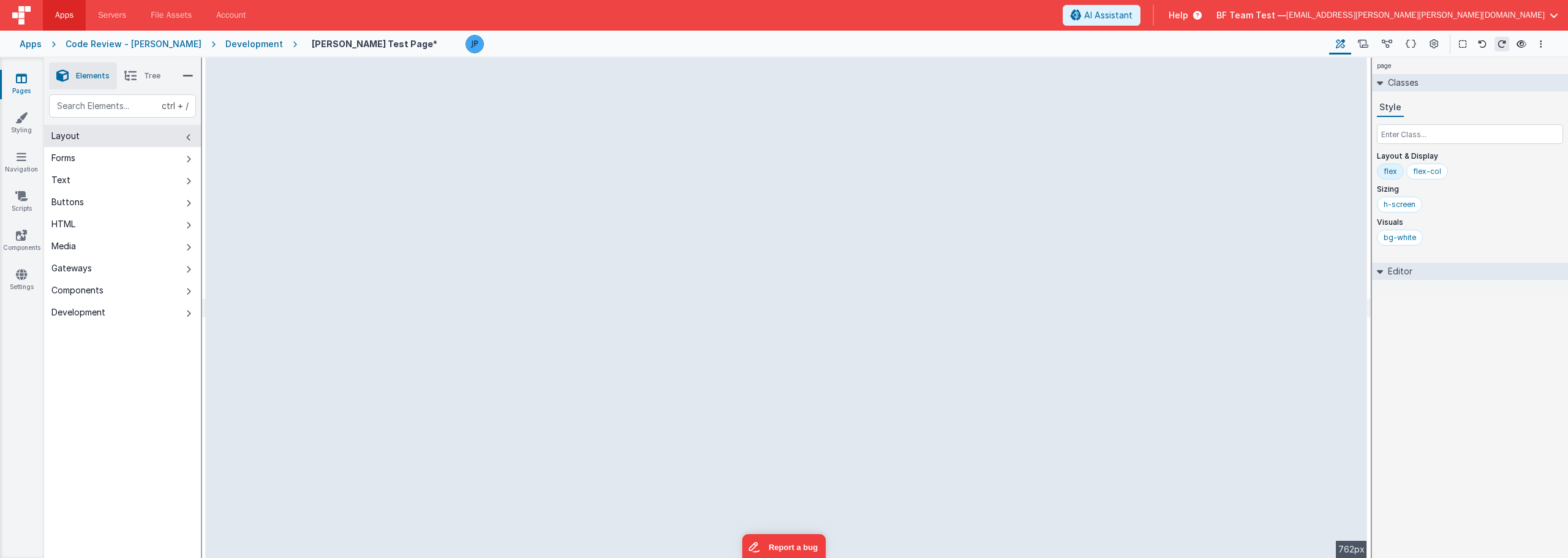 drag, startPoint x: 349, startPoint y: 74, endPoint x: 341, endPoint y: 71, distance: 8.544004 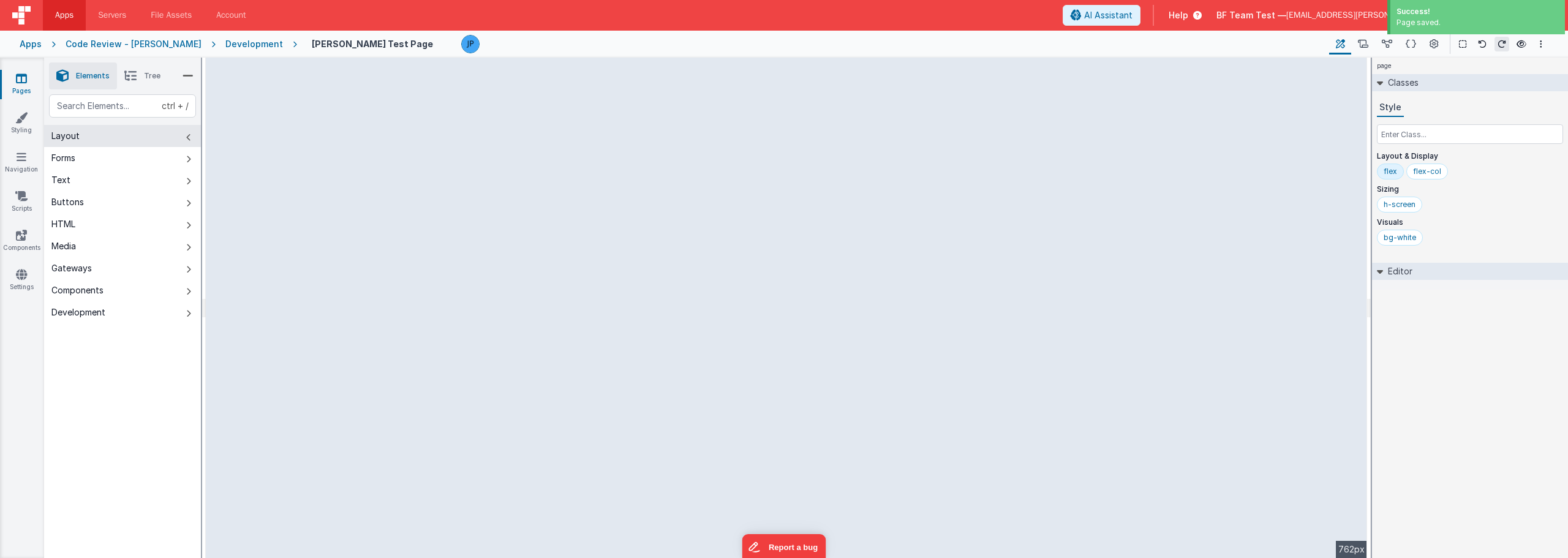 click on "-->
762px" at bounding box center [786, 307] 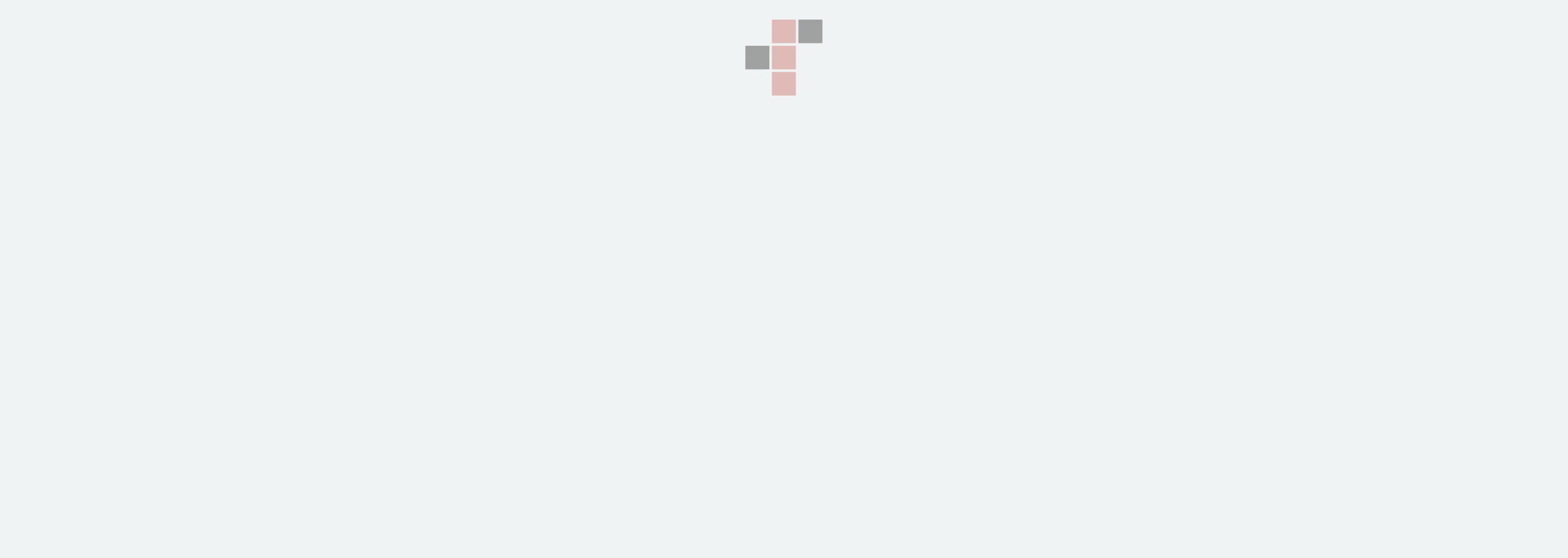 scroll, scrollTop: 0, scrollLeft: 0, axis: both 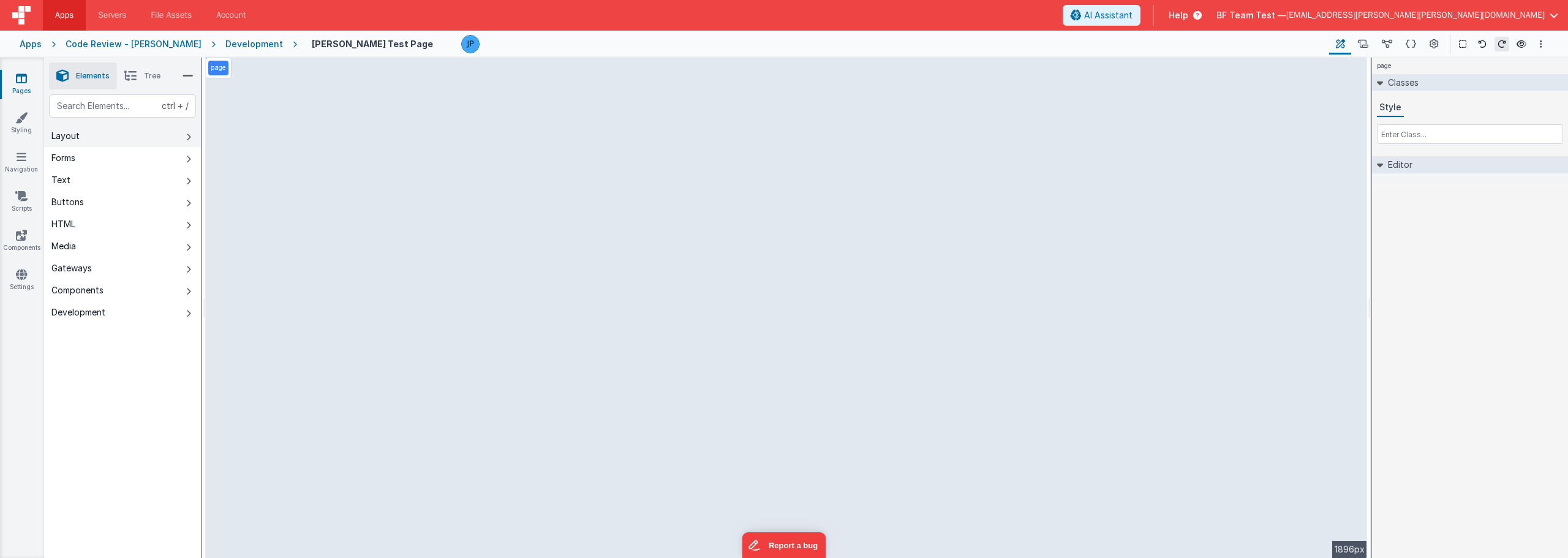 click on "Layout" at bounding box center (123, 136) 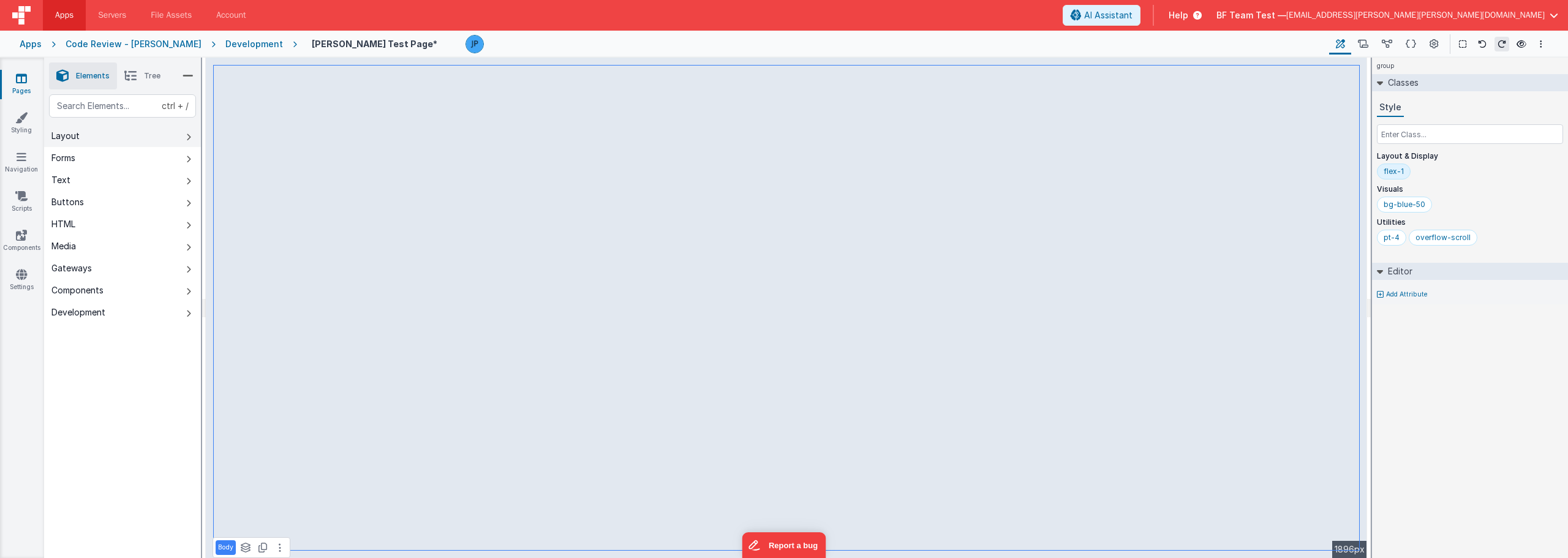 click on "Layout" at bounding box center (123, 136) 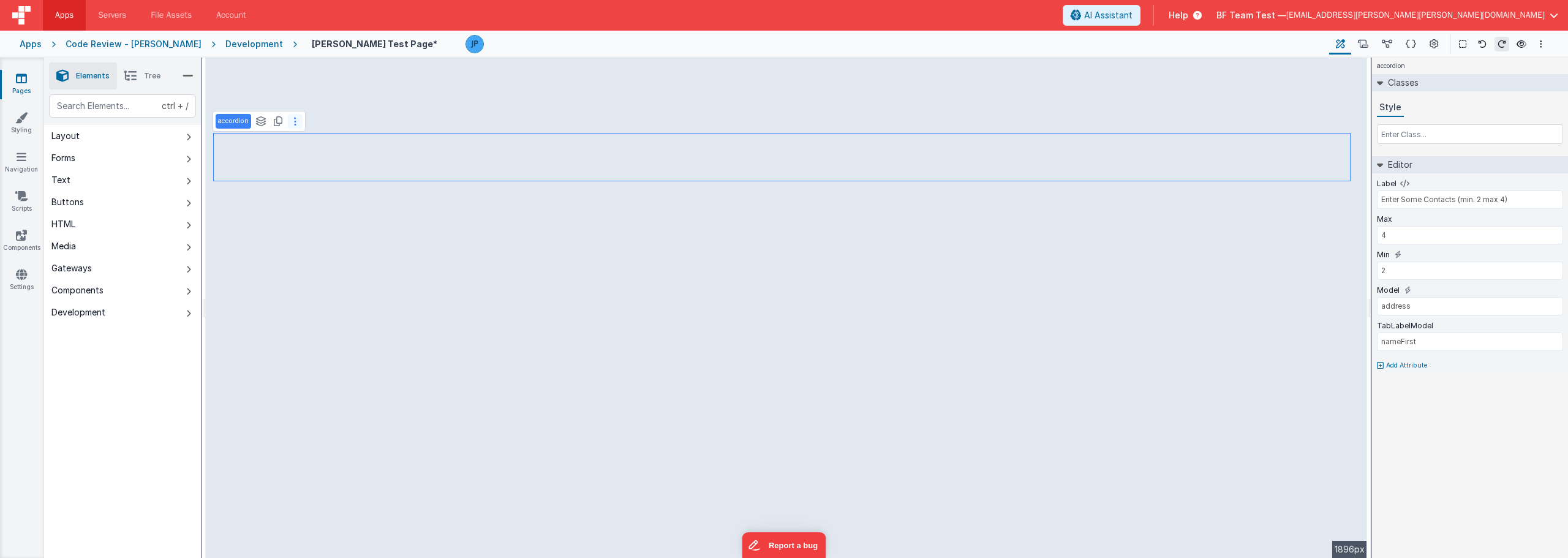 click at bounding box center (295, 121) 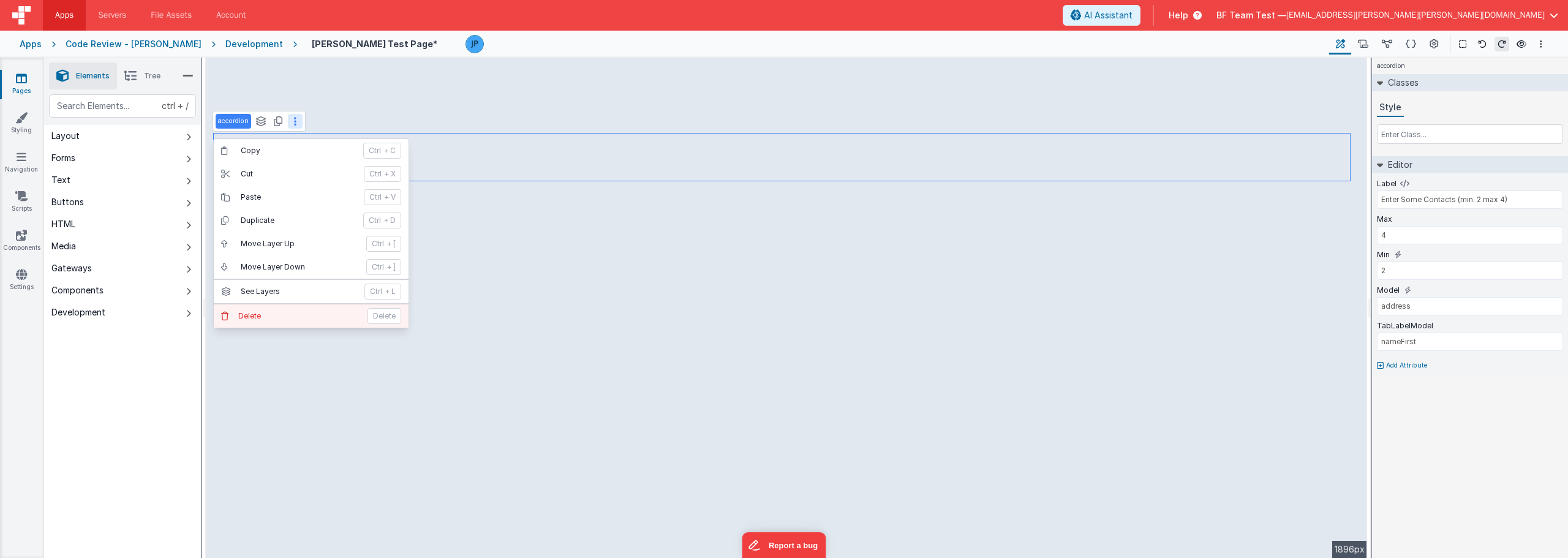 click on "Delete" at bounding box center [299, 316] 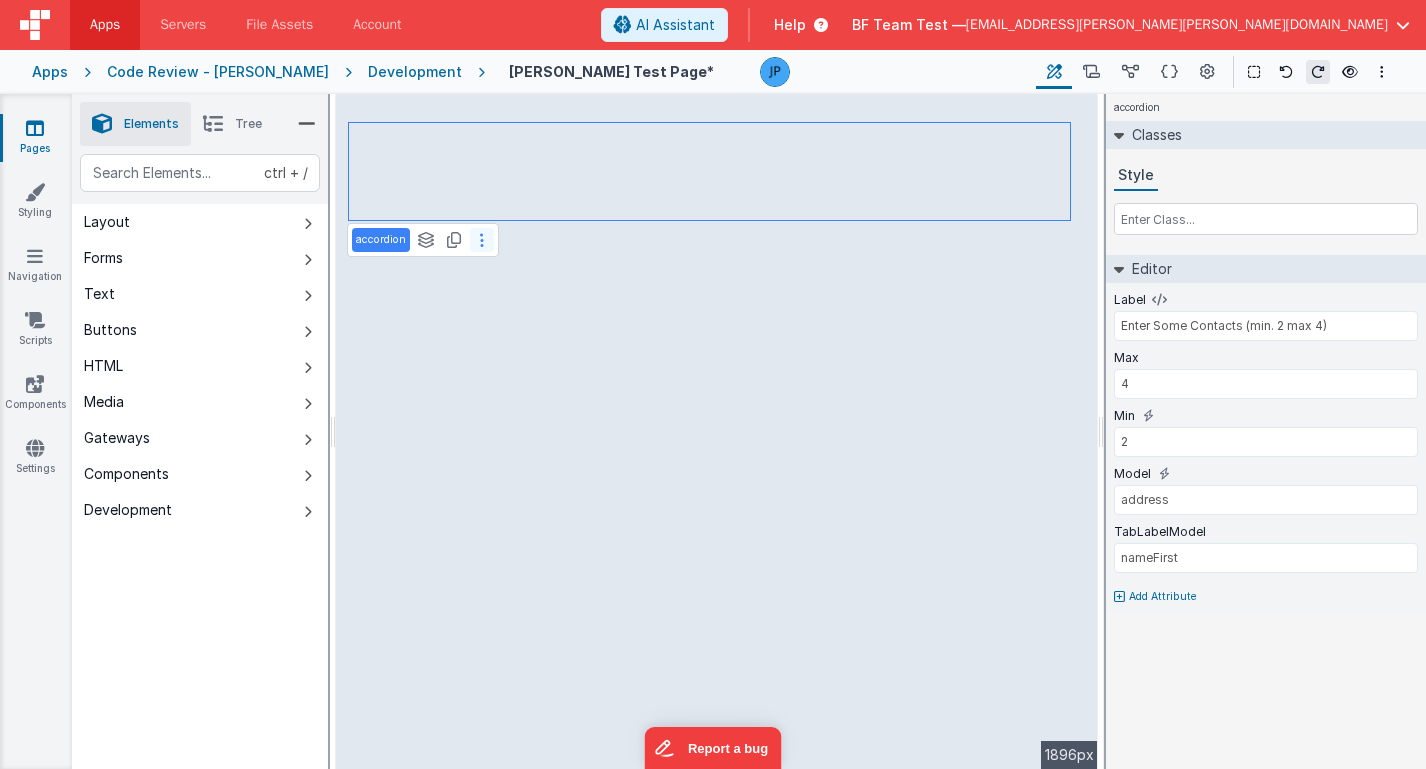 click at bounding box center [482, 240] 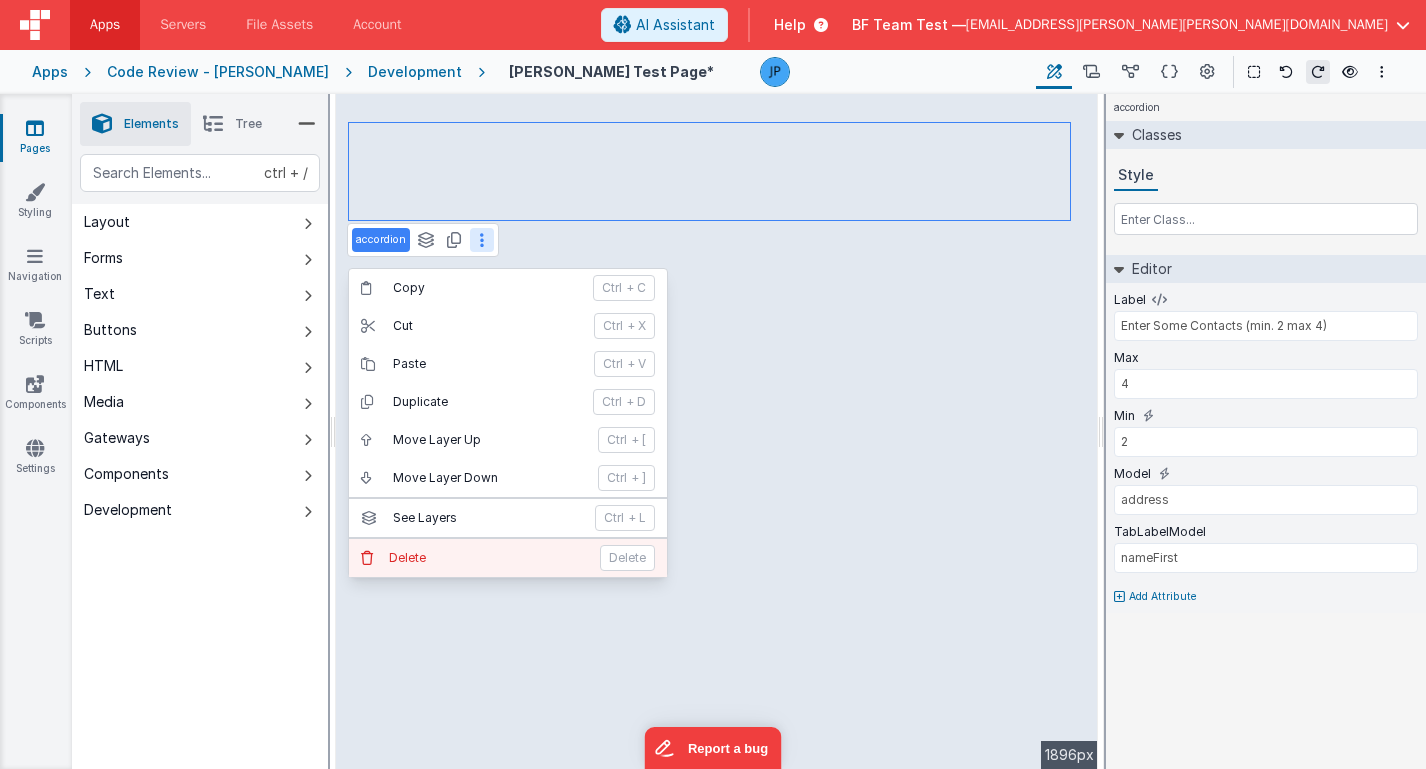 click on "Delete" at bounding box center (627, 558) 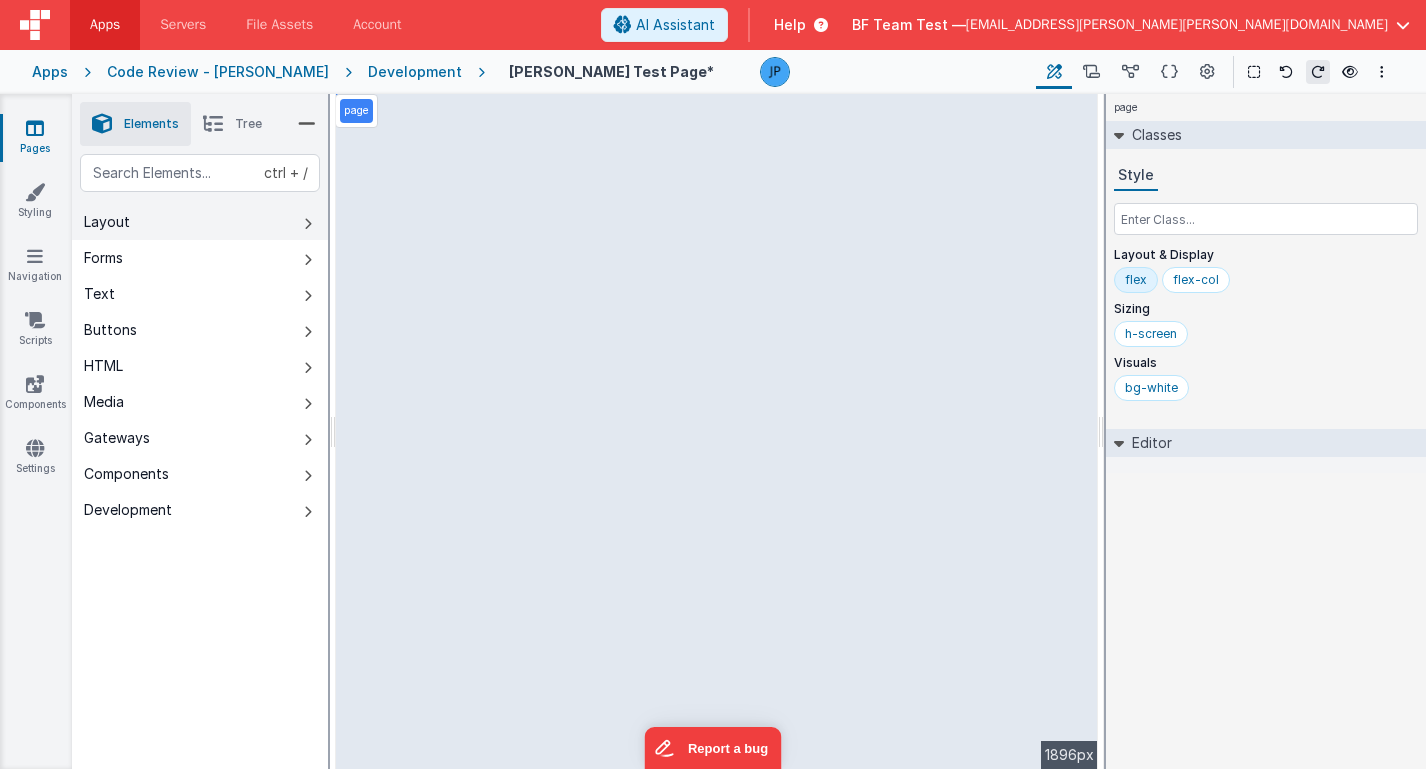 click on "Layout" at bounding box center (200, 222) 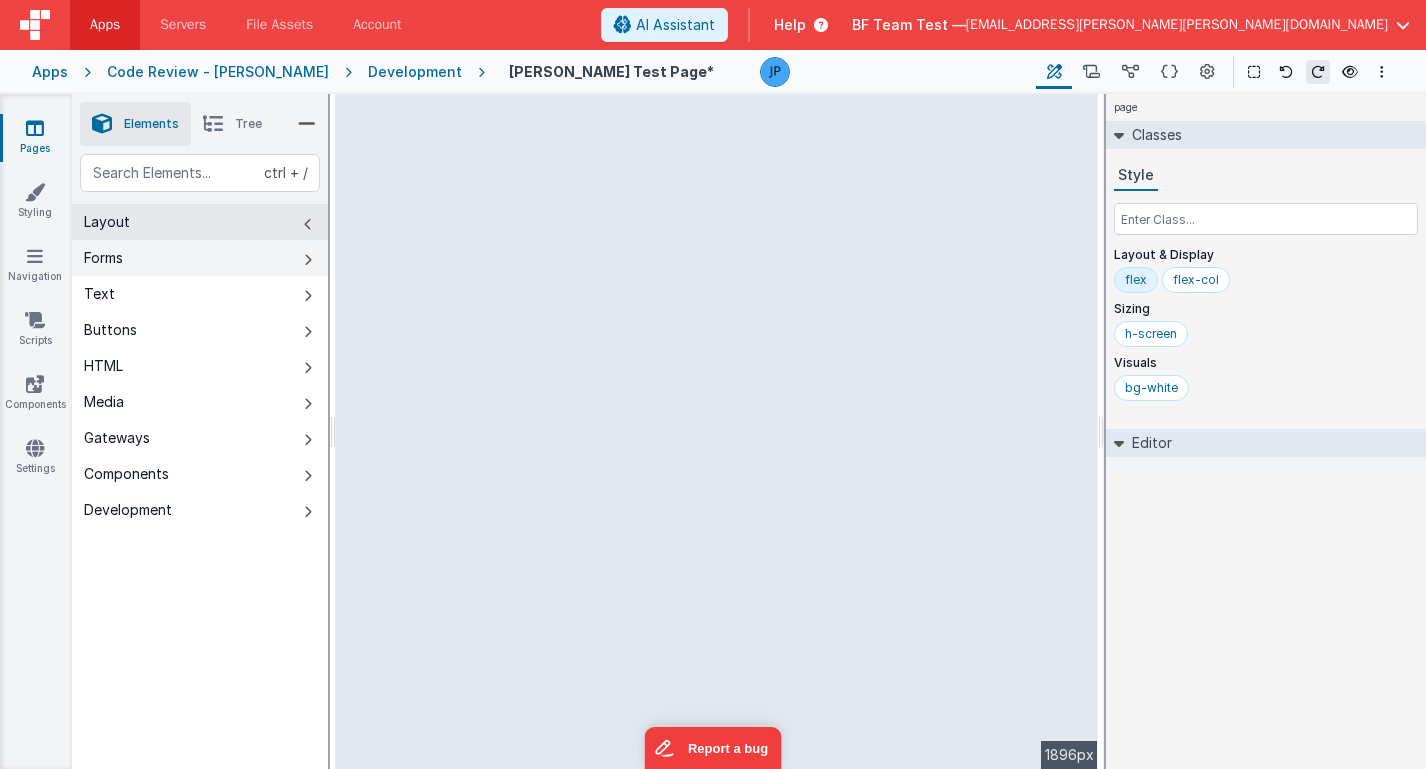 click on "Forms" at bounding box center [200, 258] 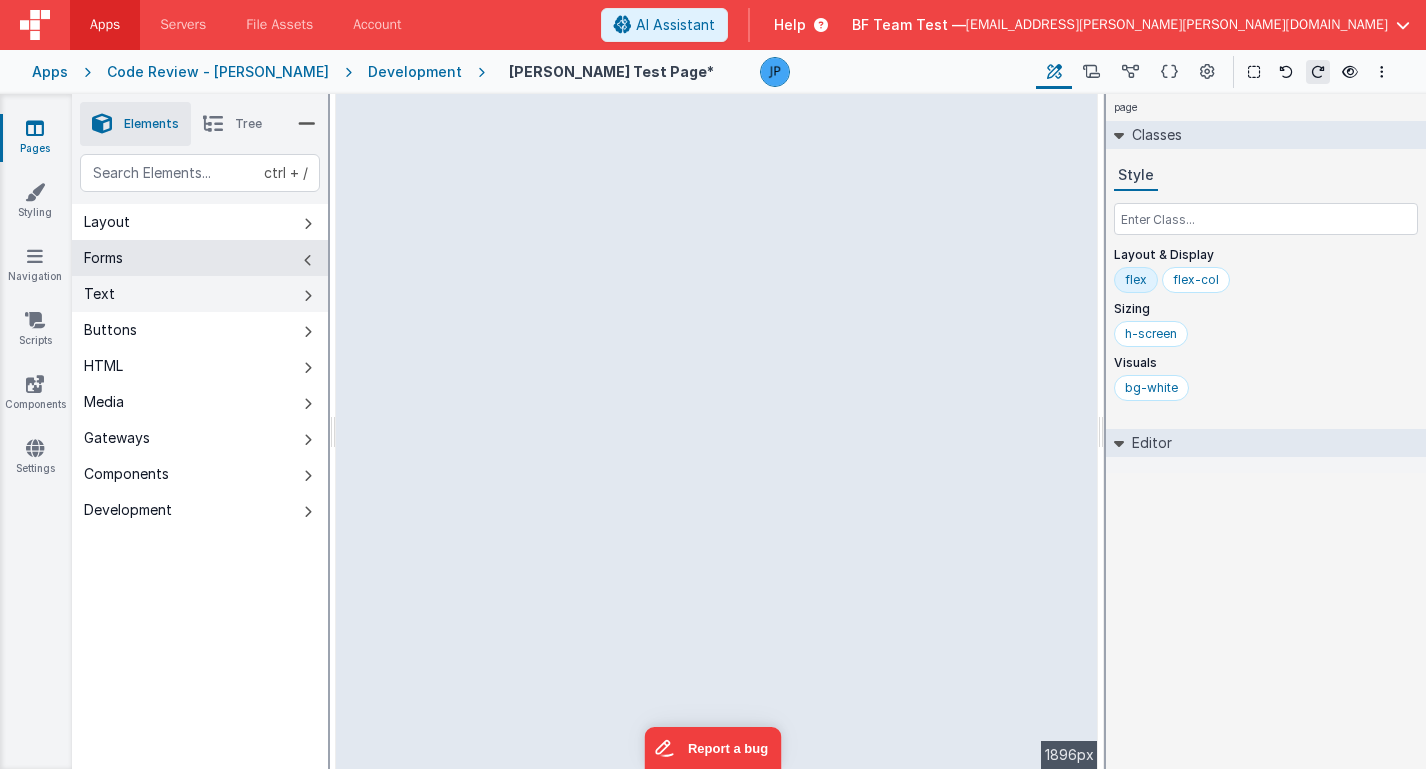 click on "Text" at bounding box center [200, 294] 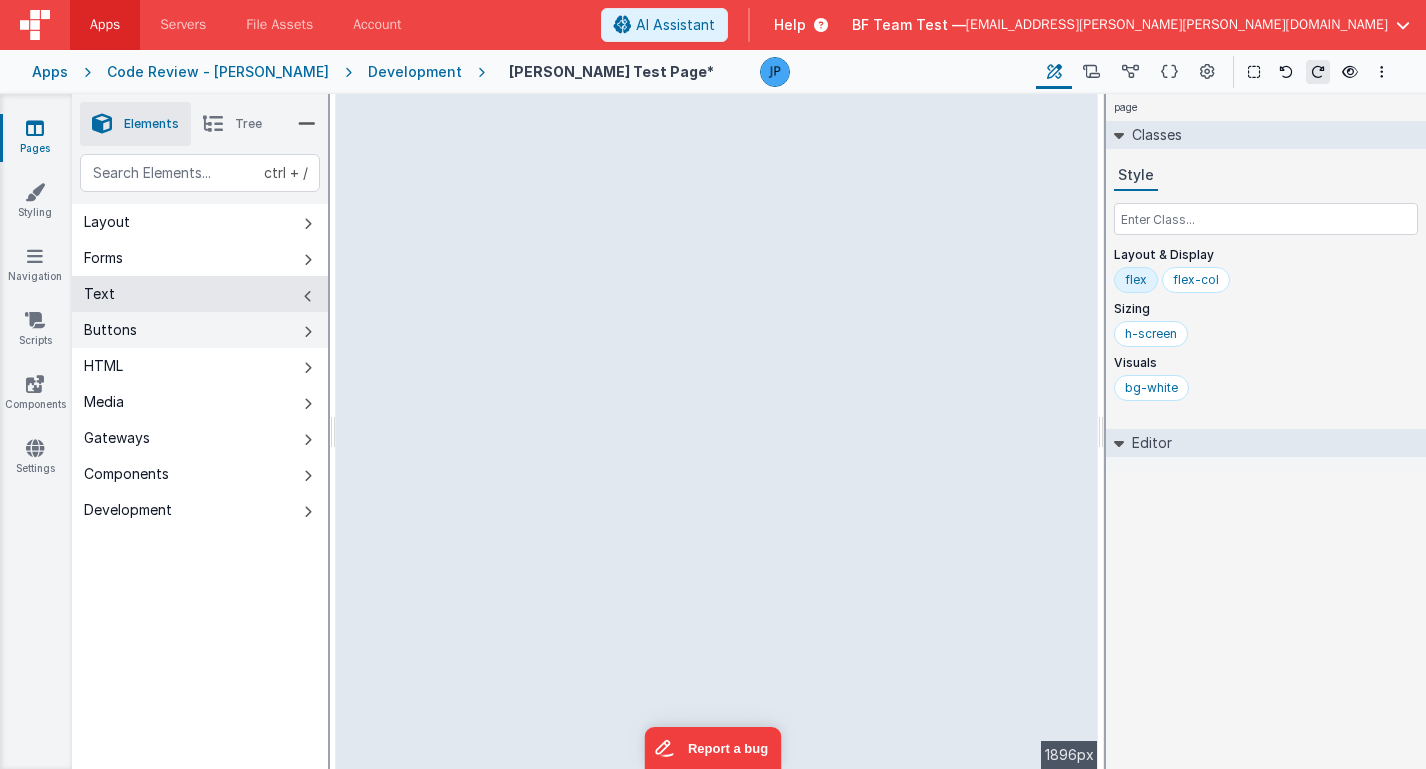 click on "Buttons" at bounding box center [200, 330] 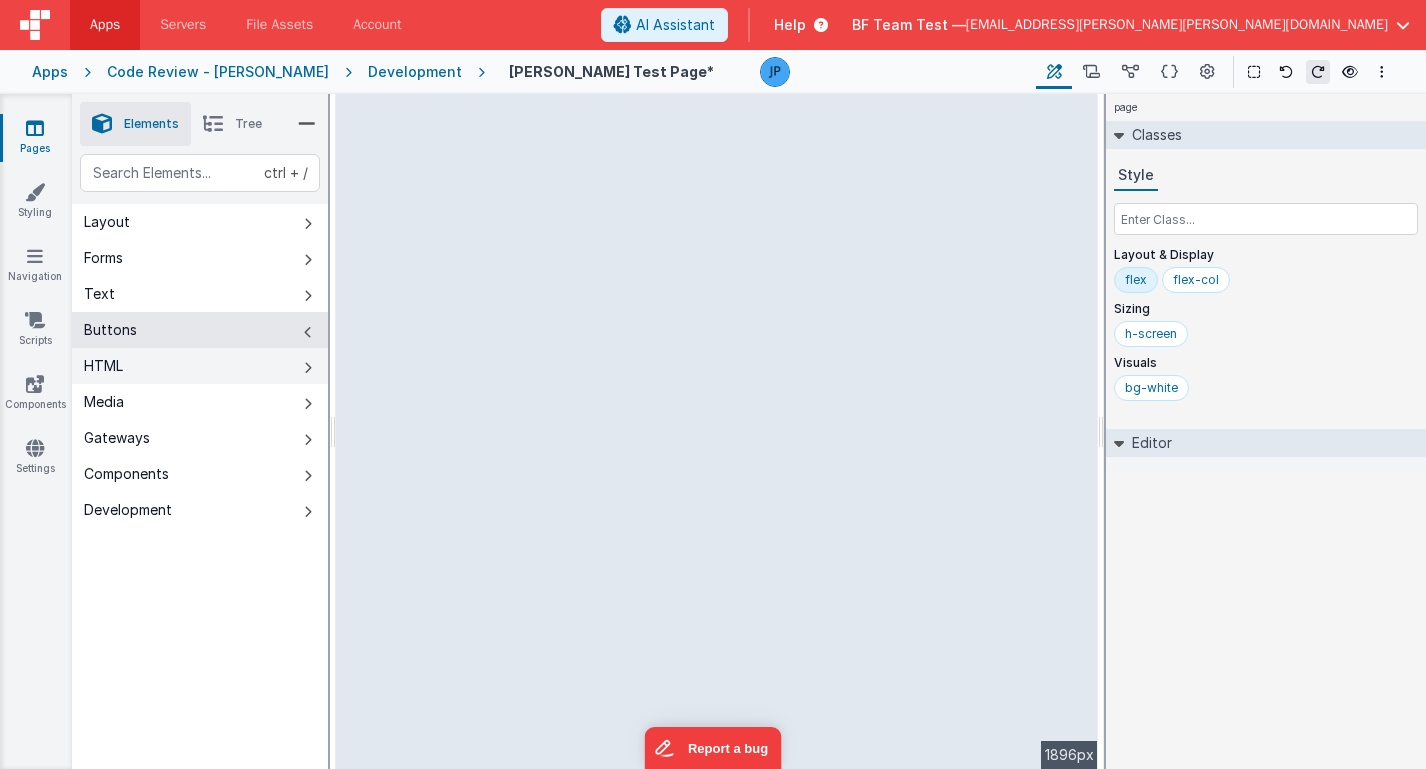 click on "HTML" at bounding box center (200, 366) 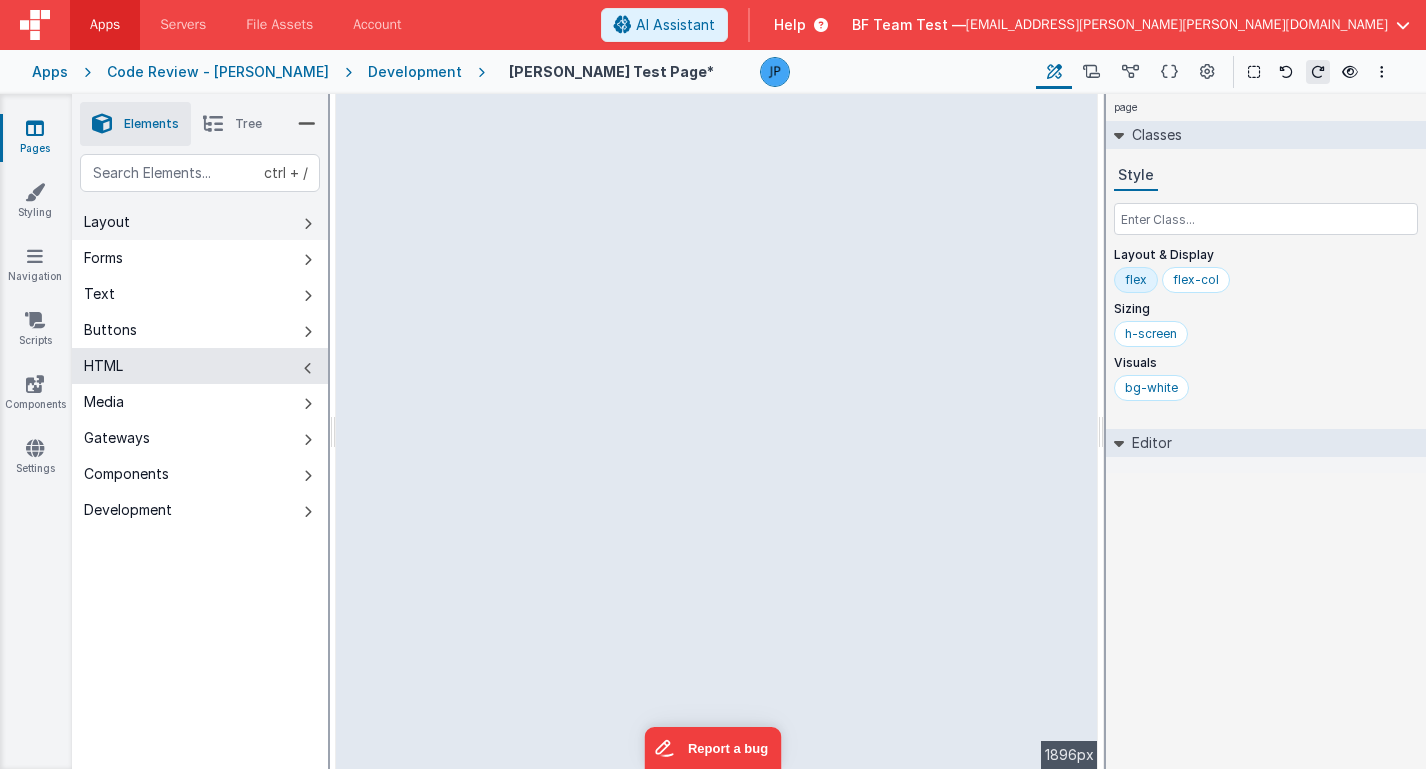 click on "Layout" at bounding box center [200, 222] 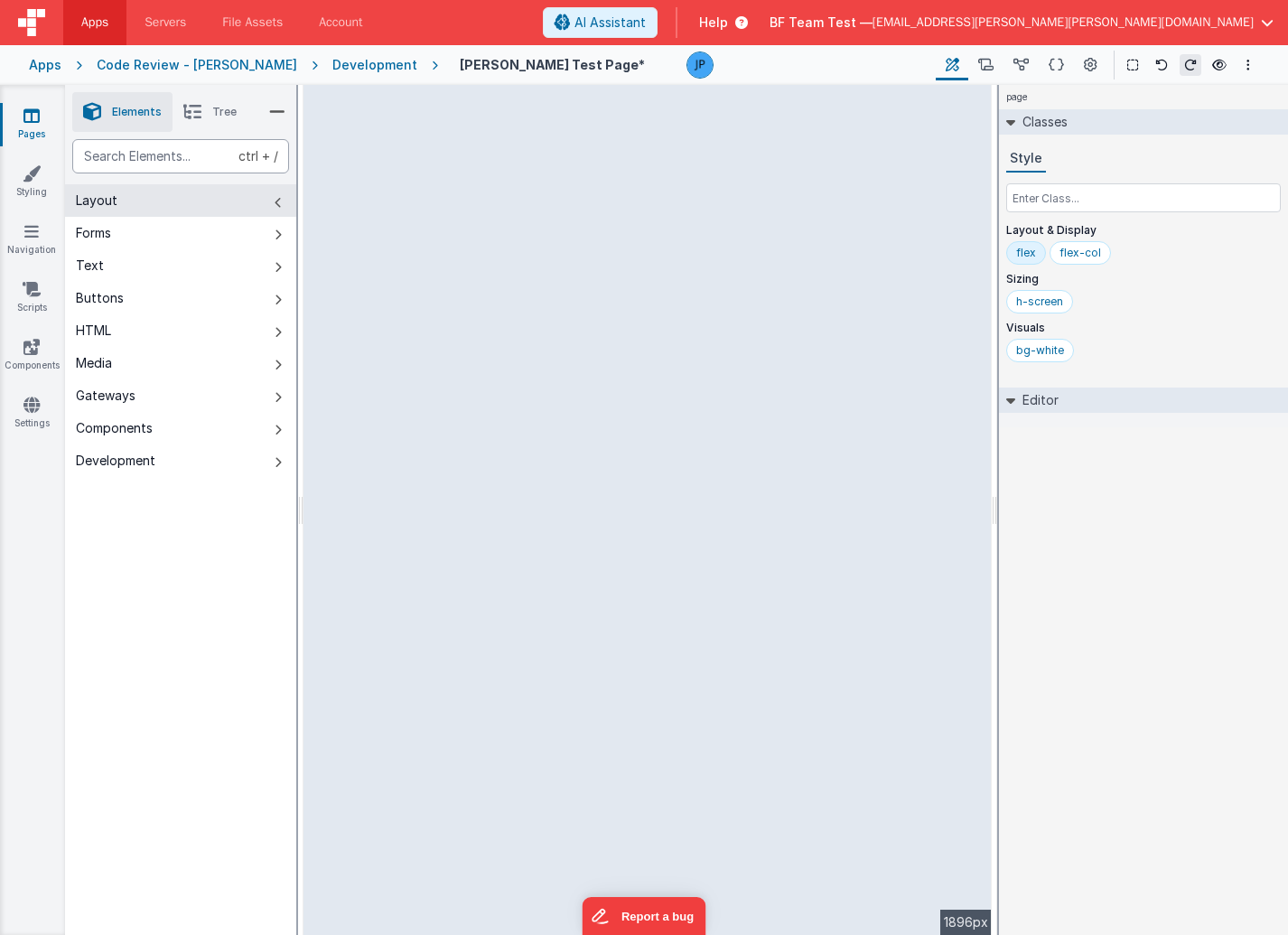 click at bounding box center (181, 156) 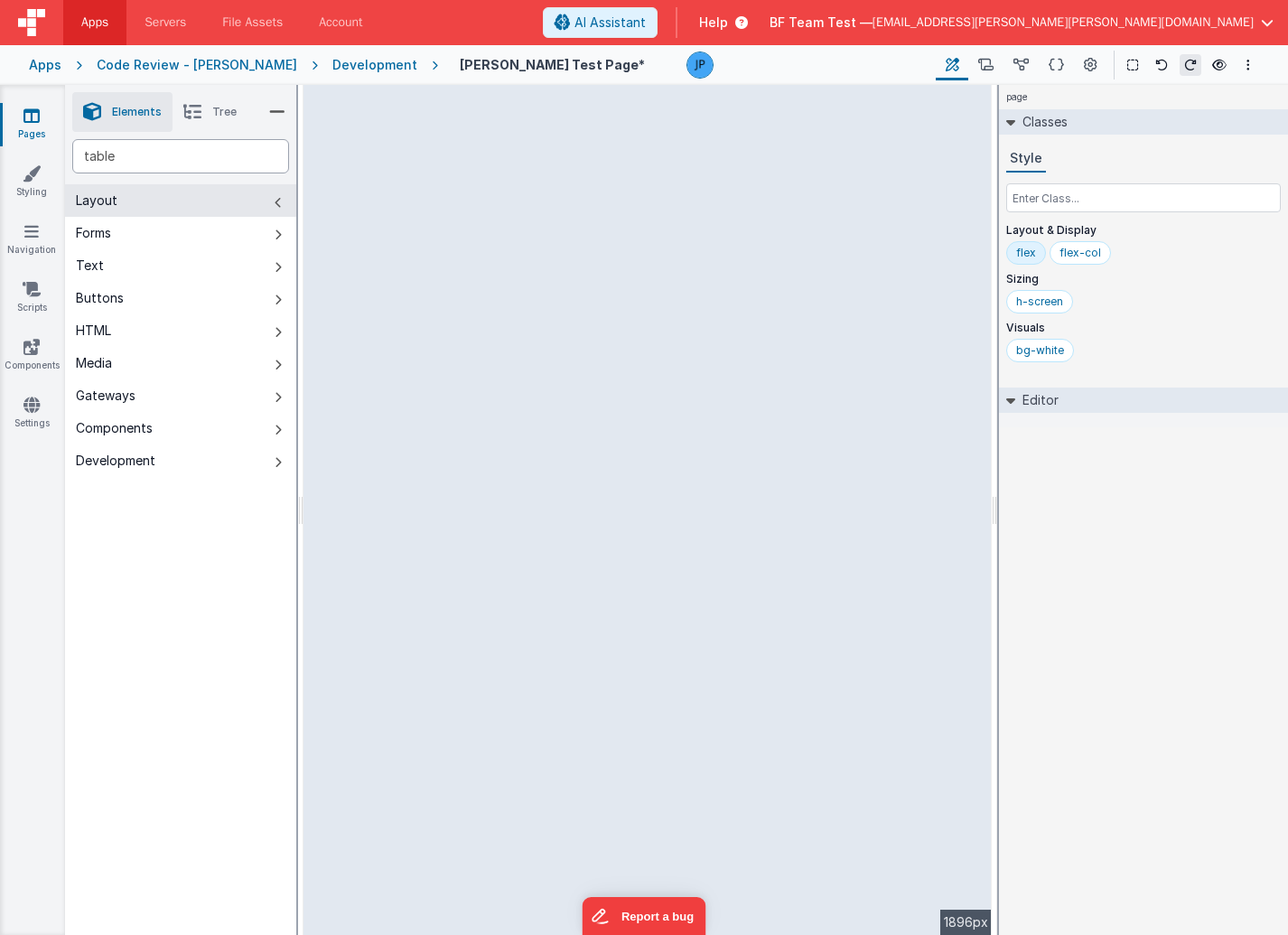 type on "table" 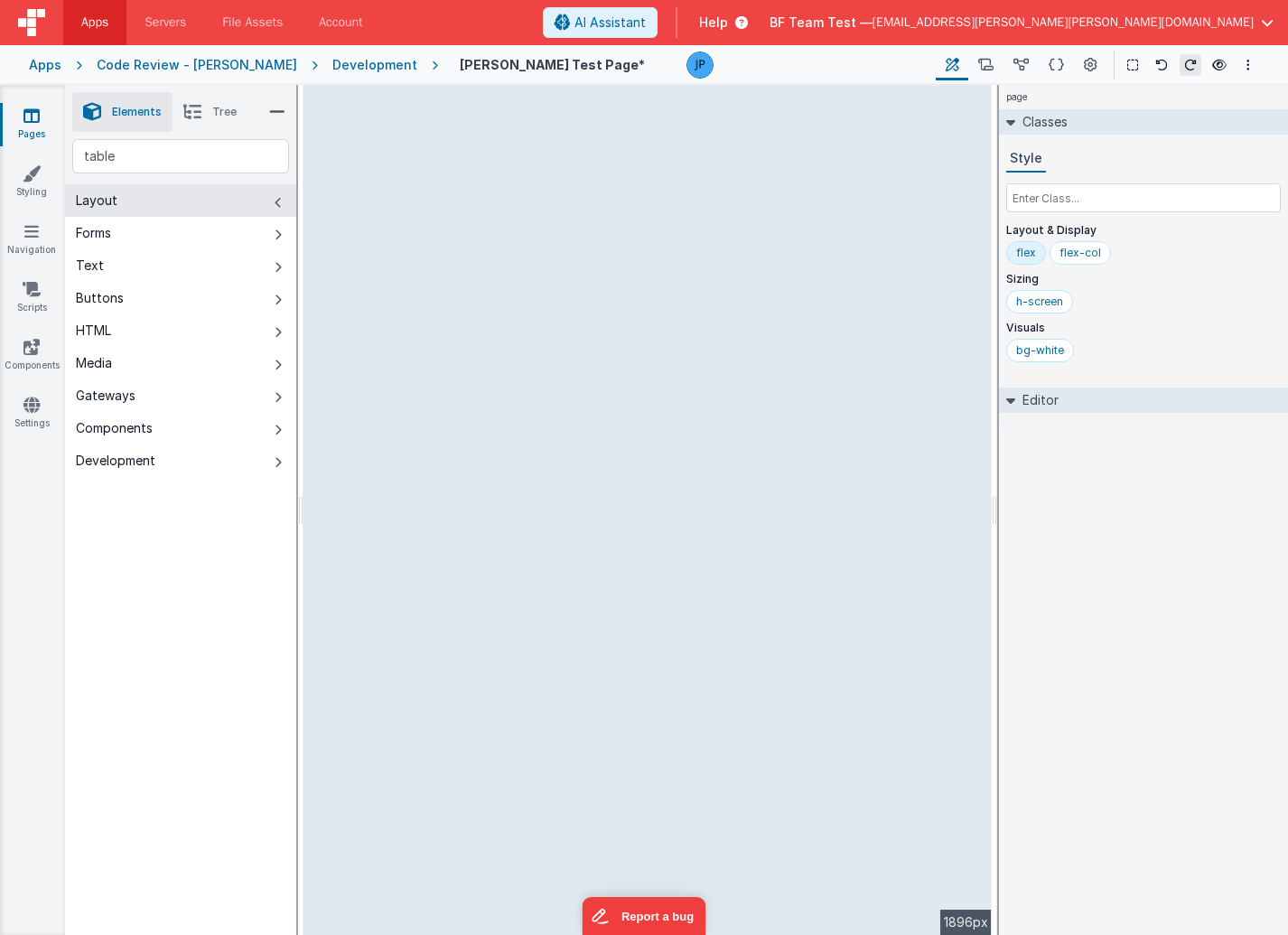 type 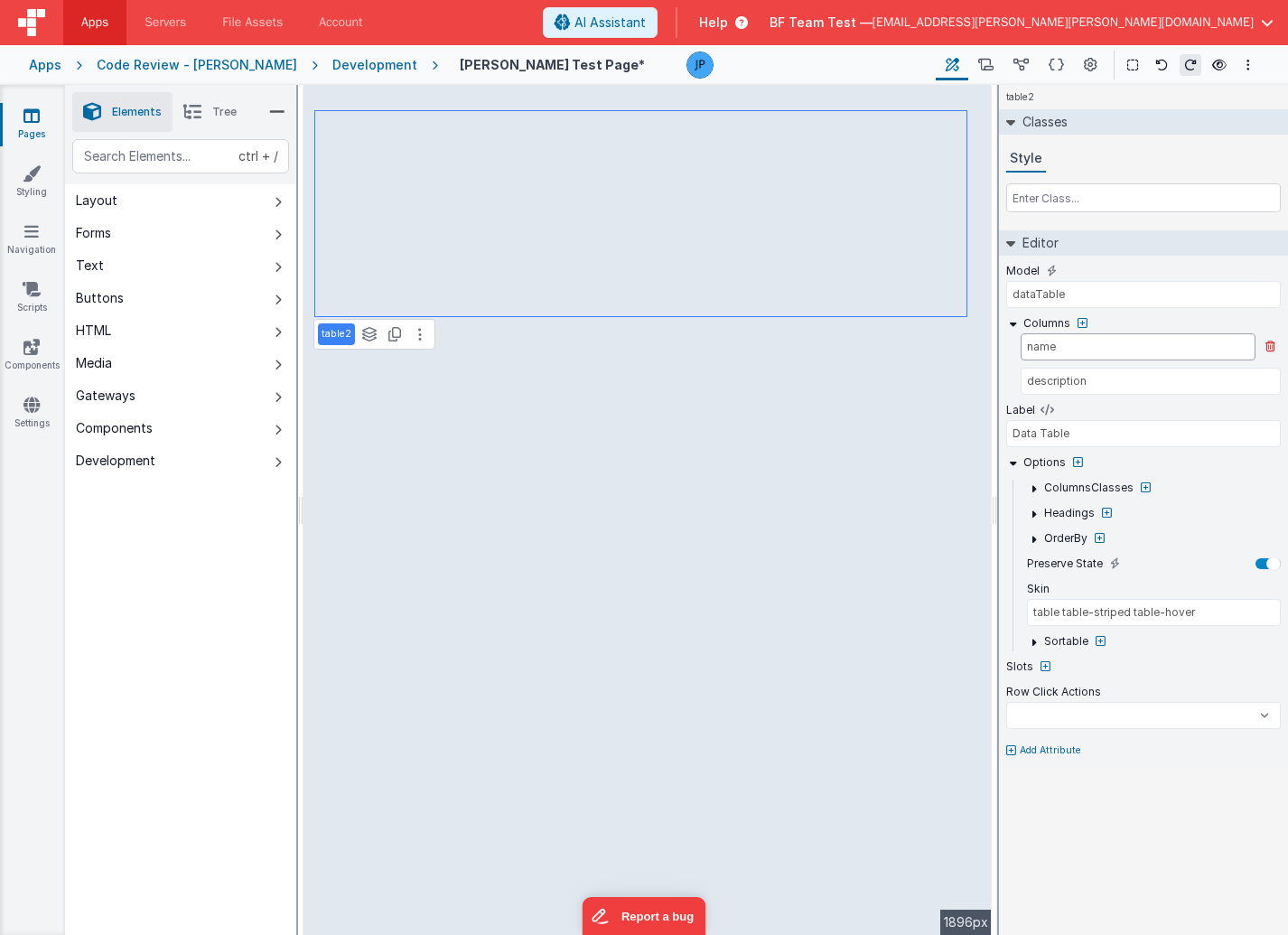 click on "name" at bounding box center (1138, 347) 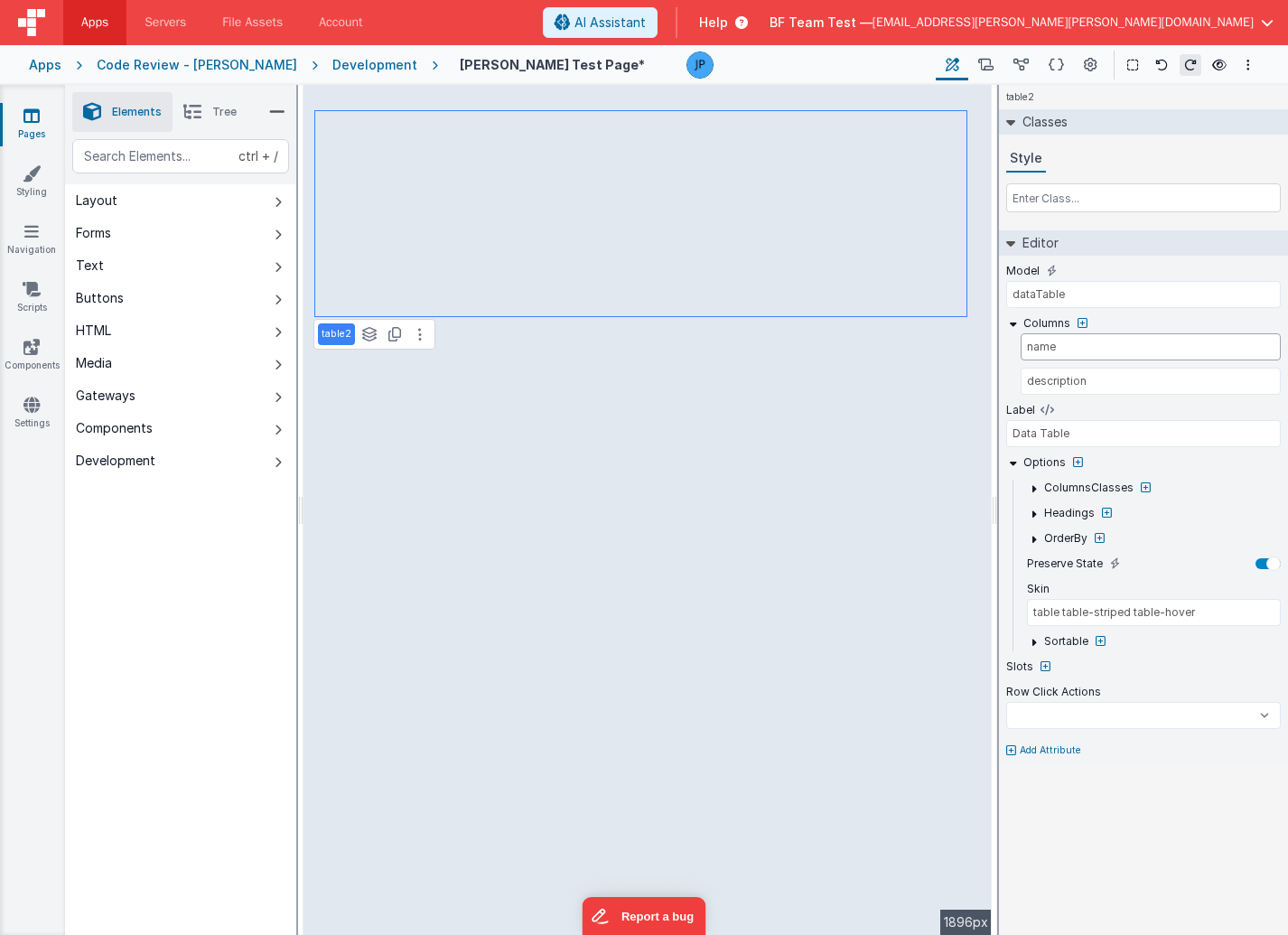 select 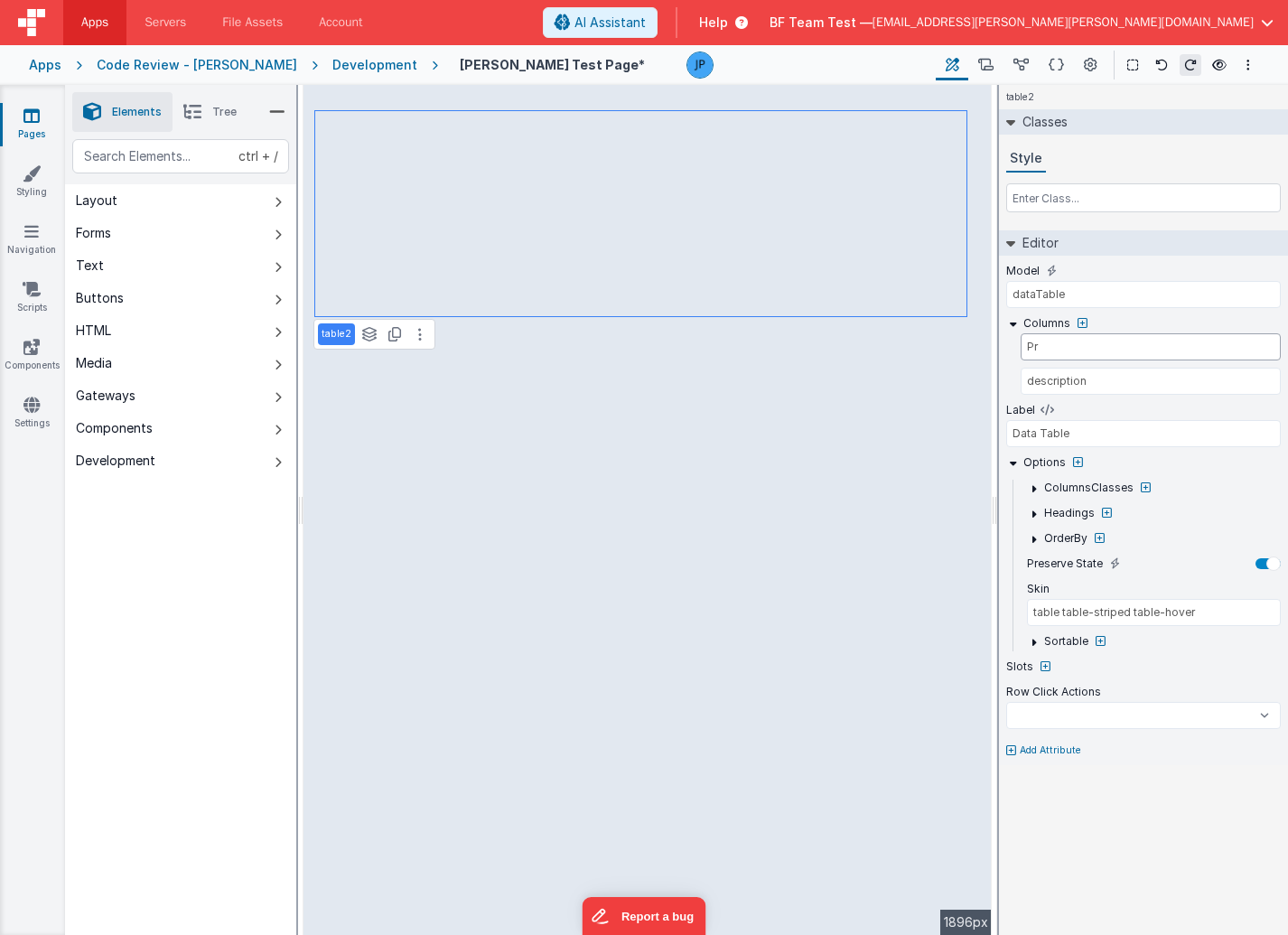 type on "Pro" 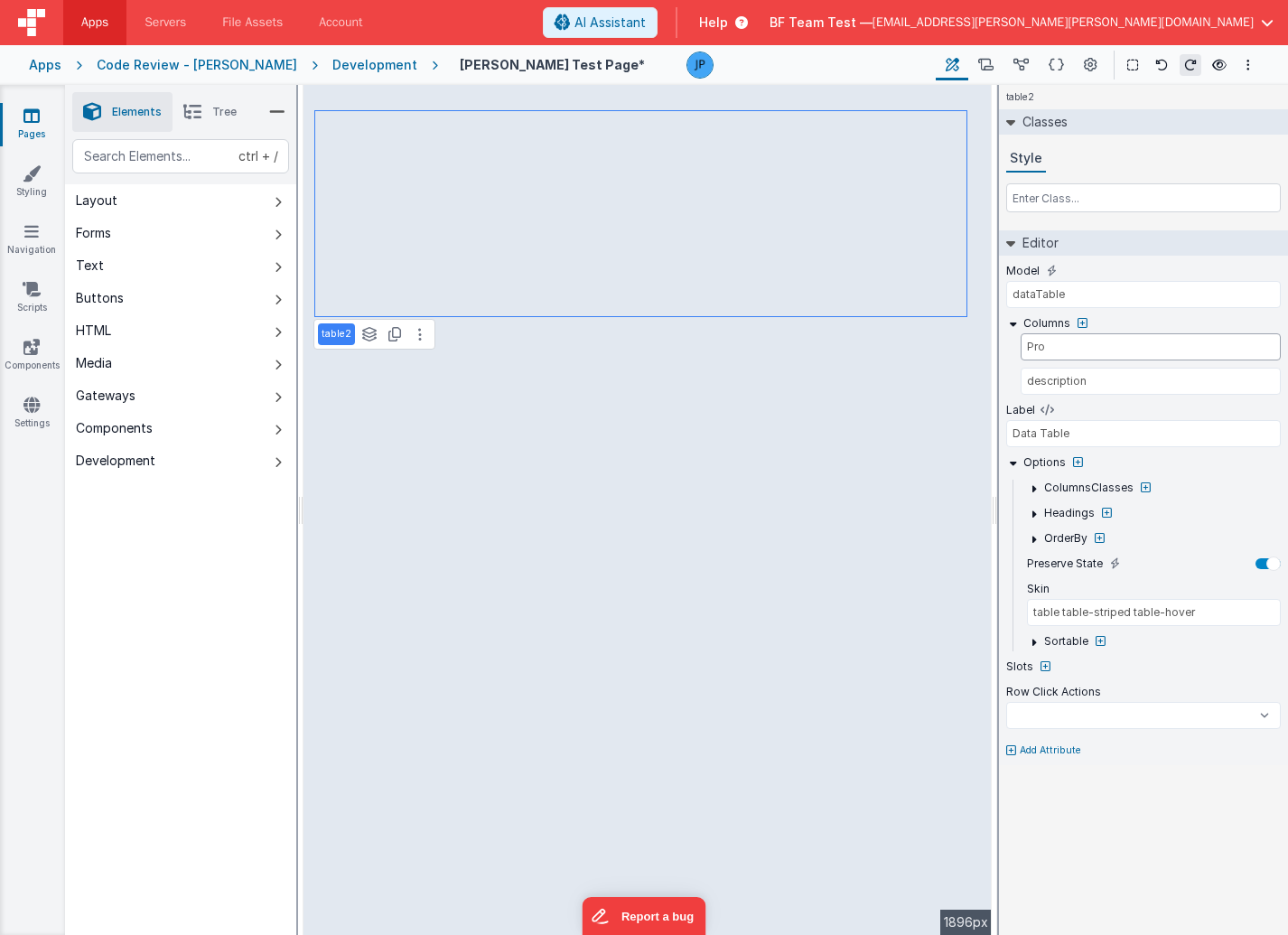 select 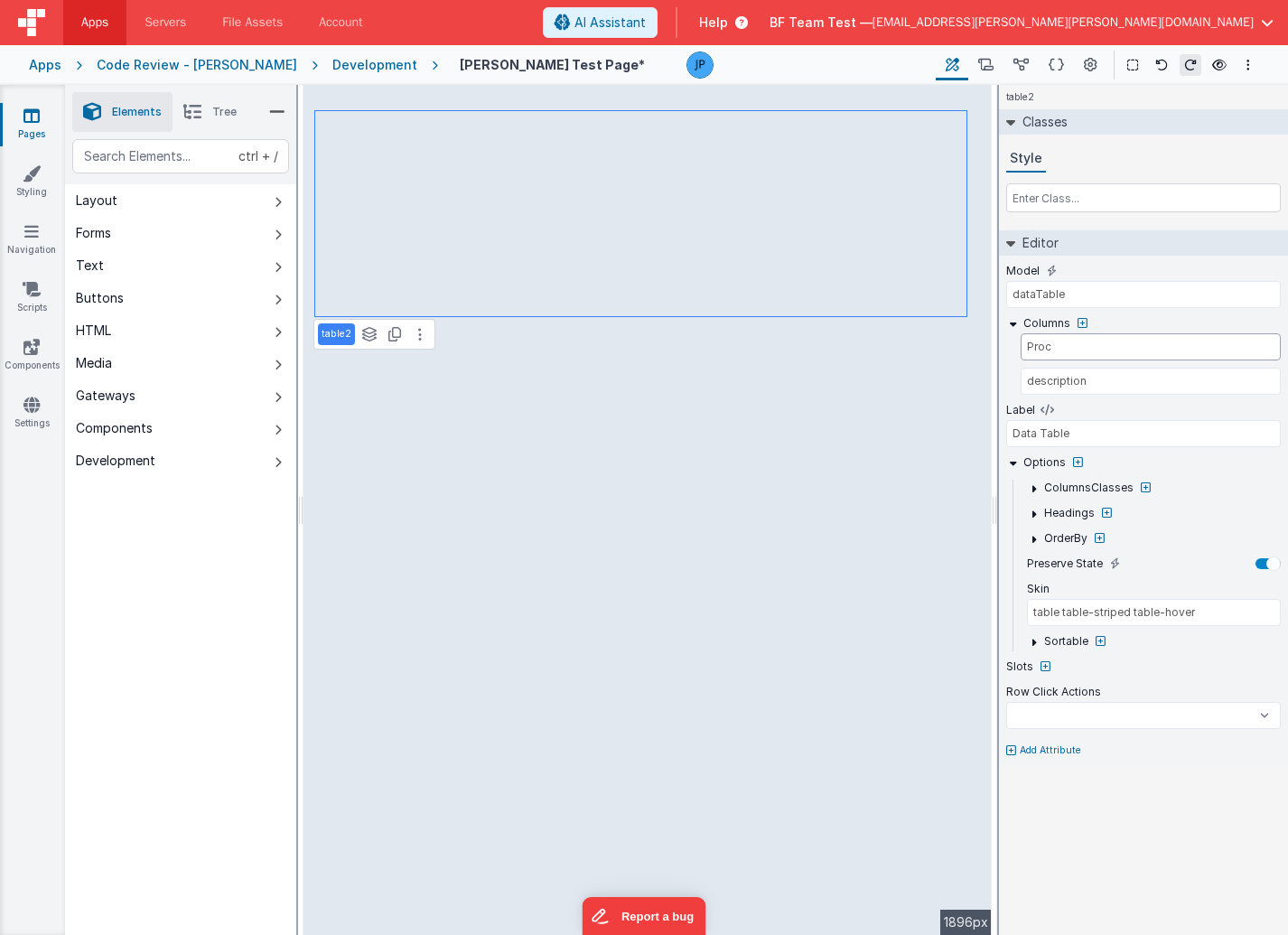 type on "Proce" 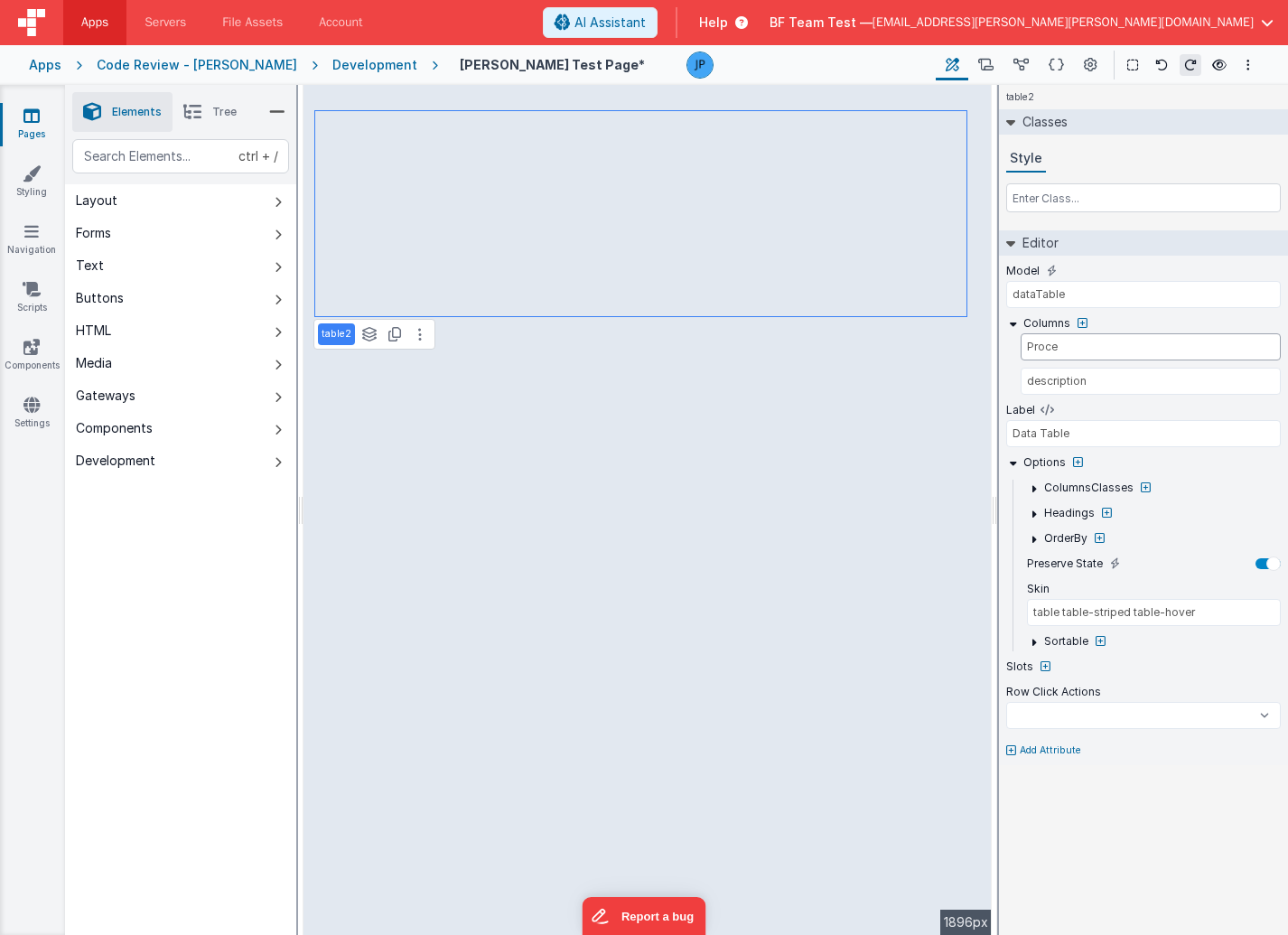 select 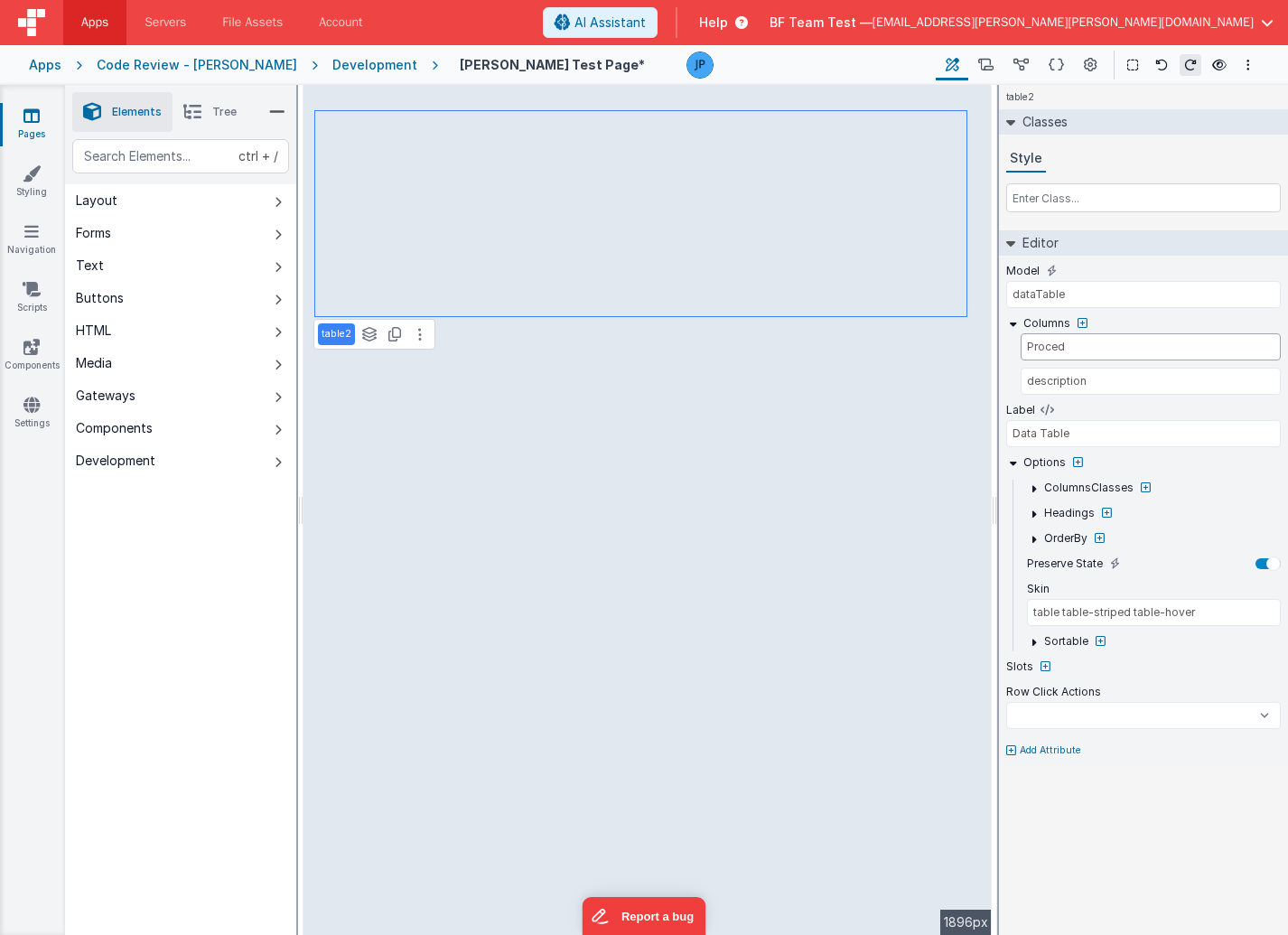 select 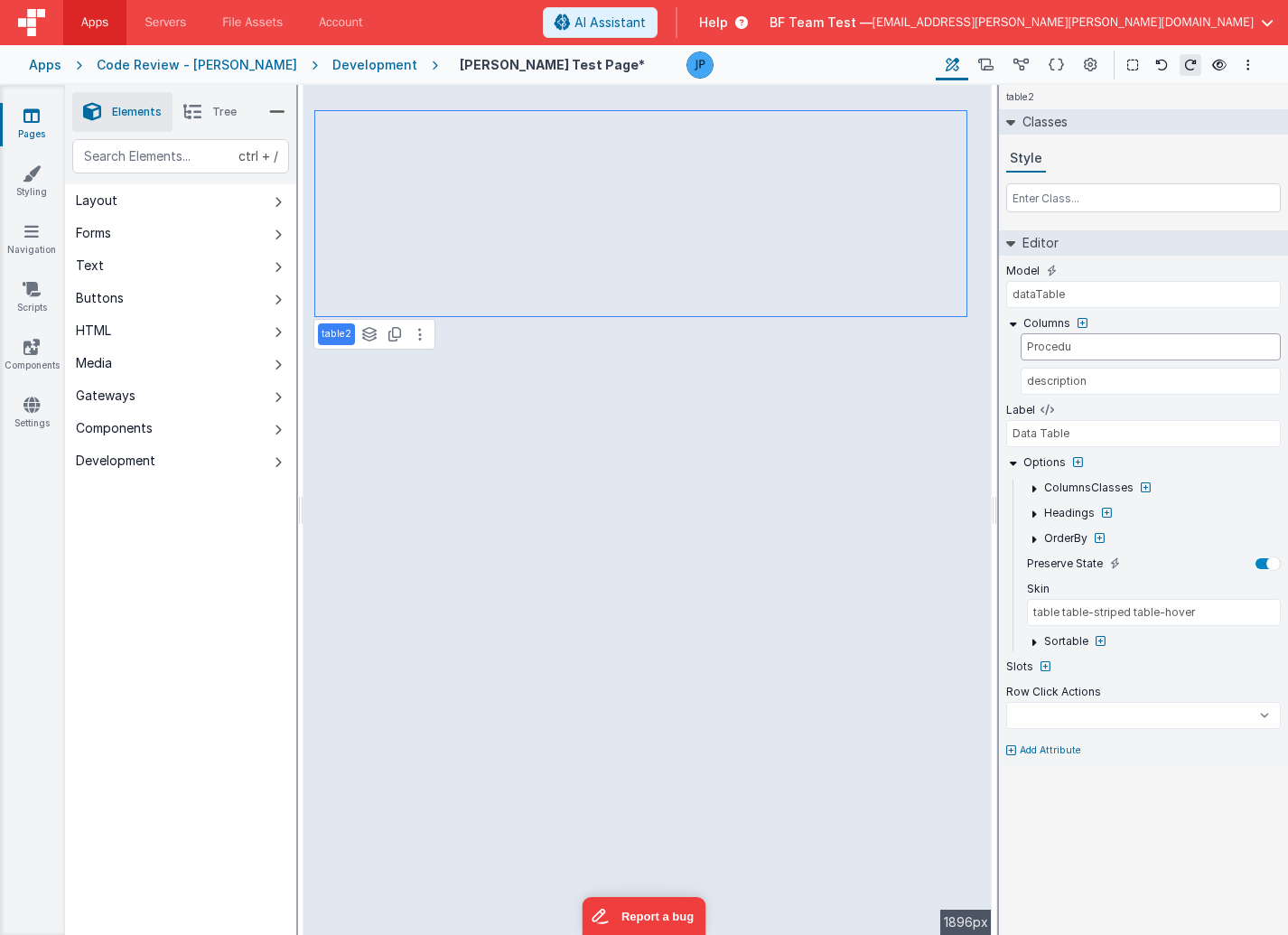 type on "Procedur" 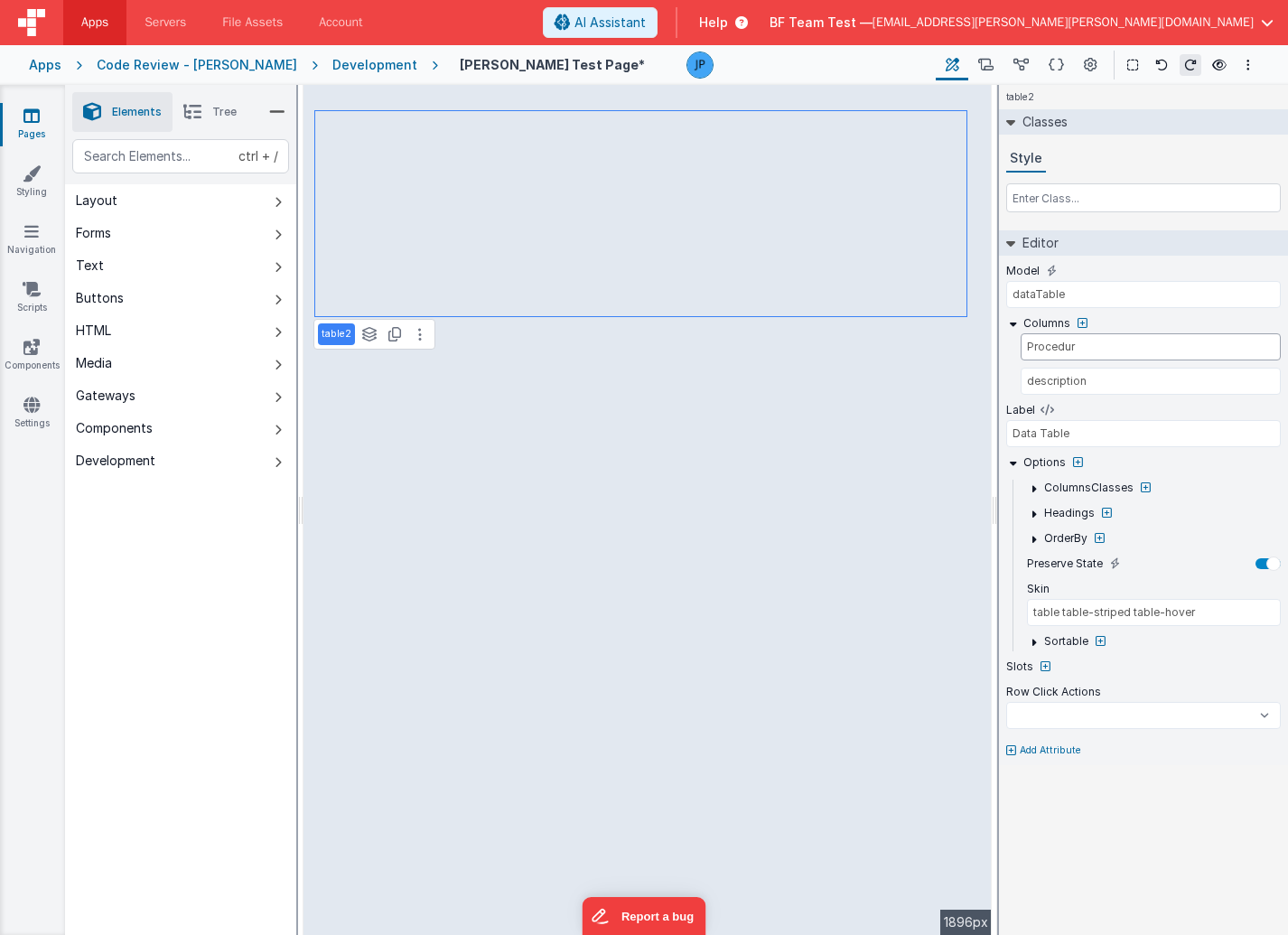 type on "Procedure" 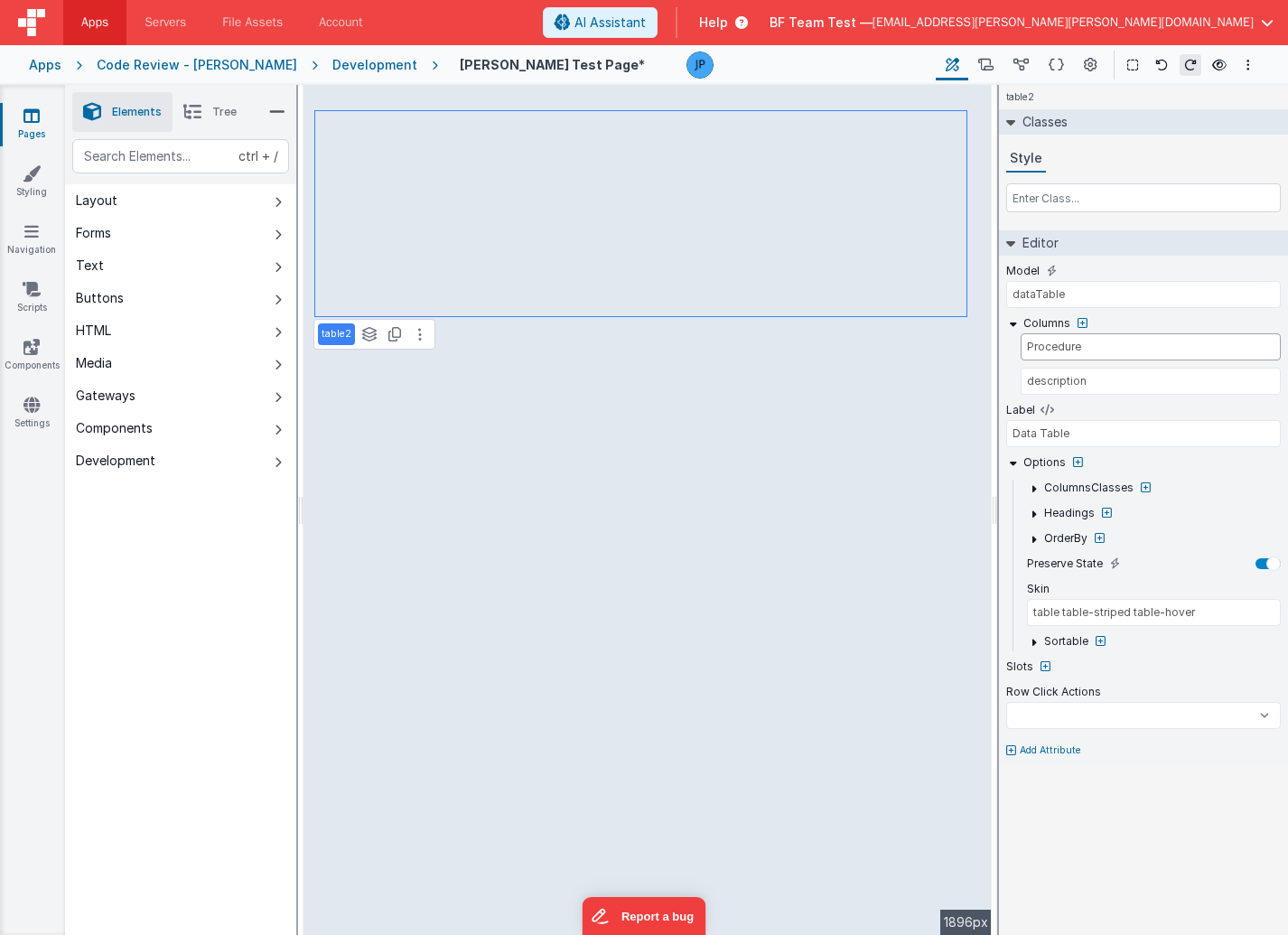select 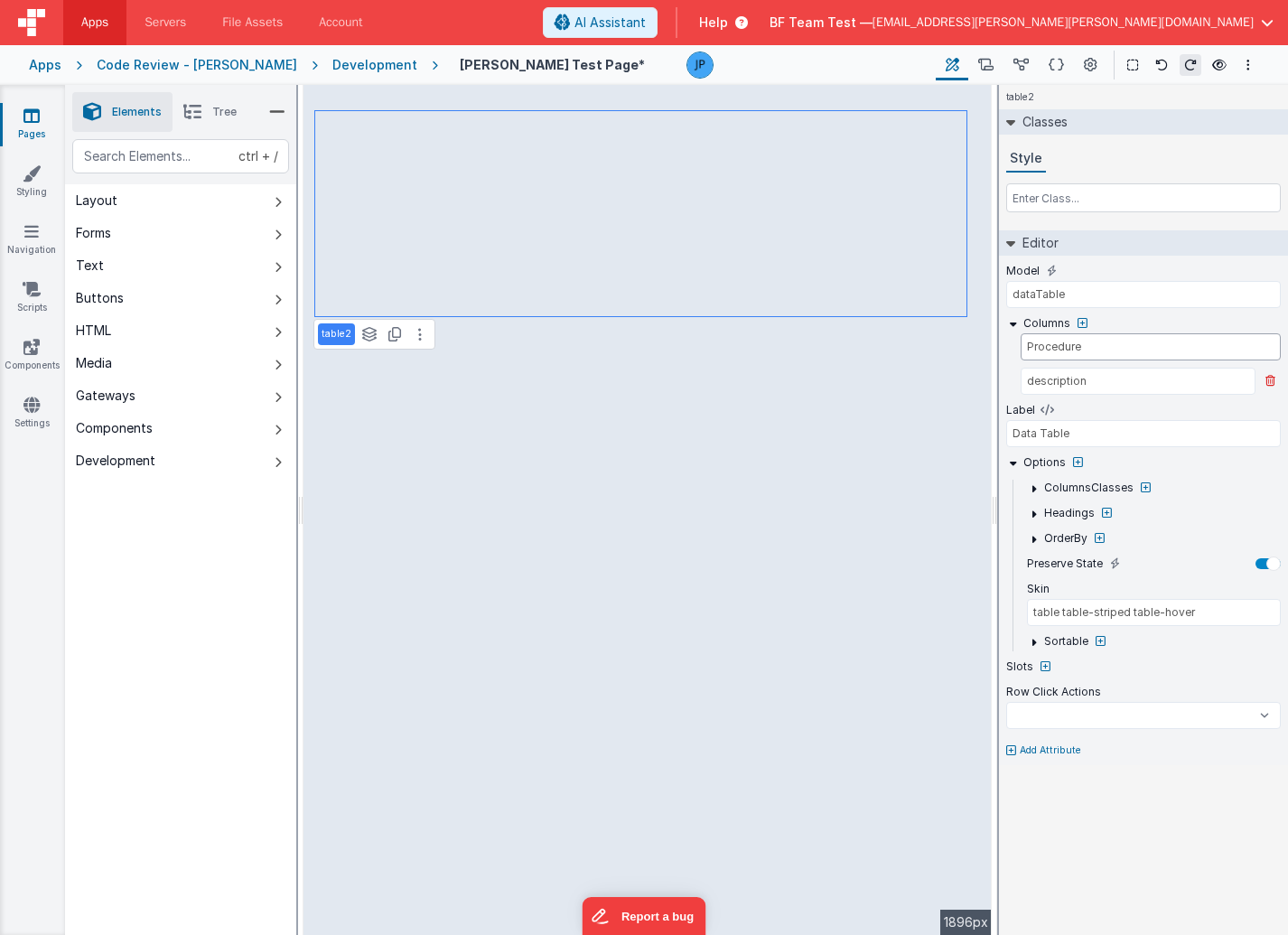 type on "Procedure" 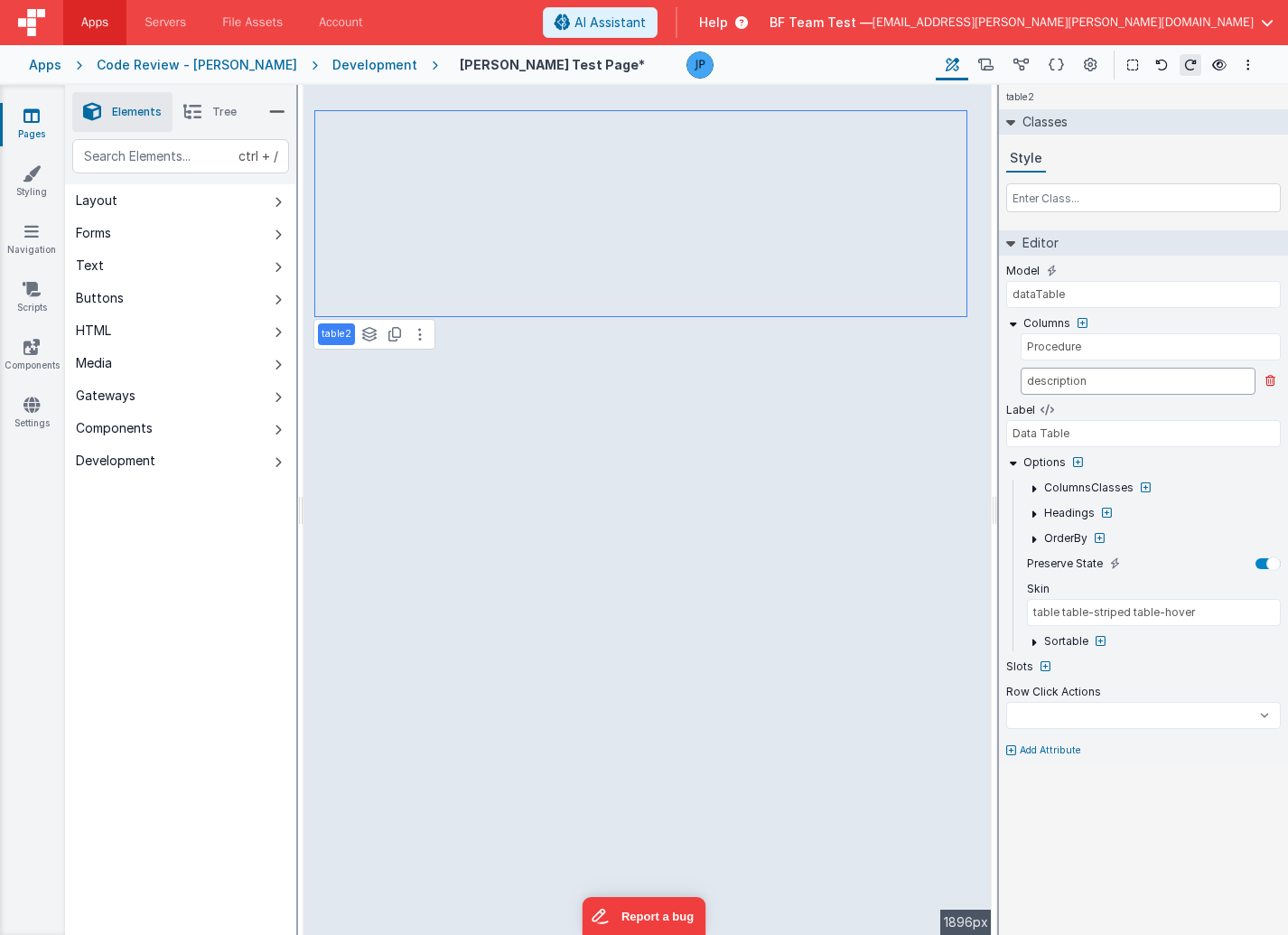 click on "description" at bounding box center (1138, 381) 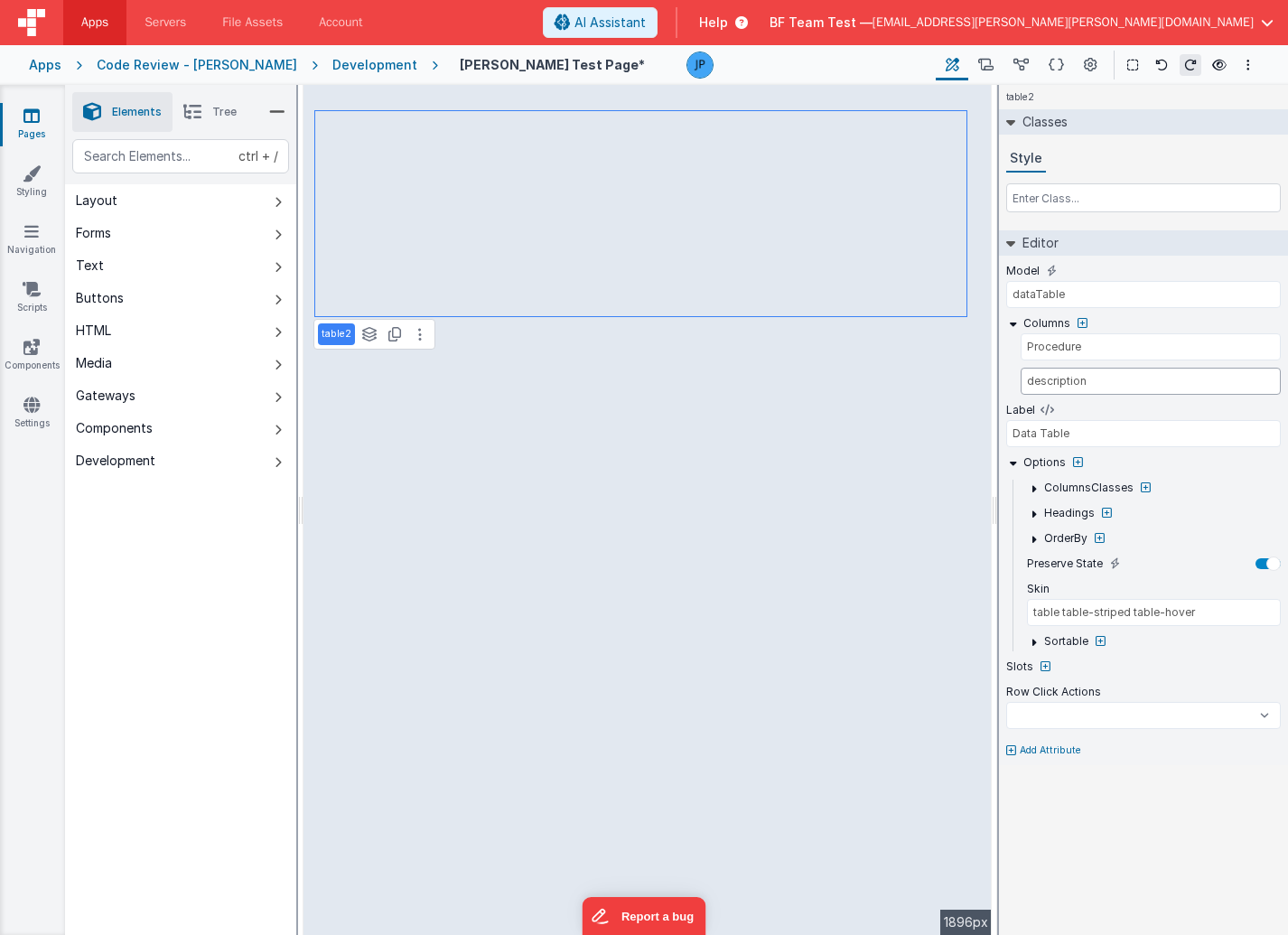 drag, startPoint x: 1093, startPoint y: 381, endPoint x: 1002, endPoint y: 372, distance: 91.44397 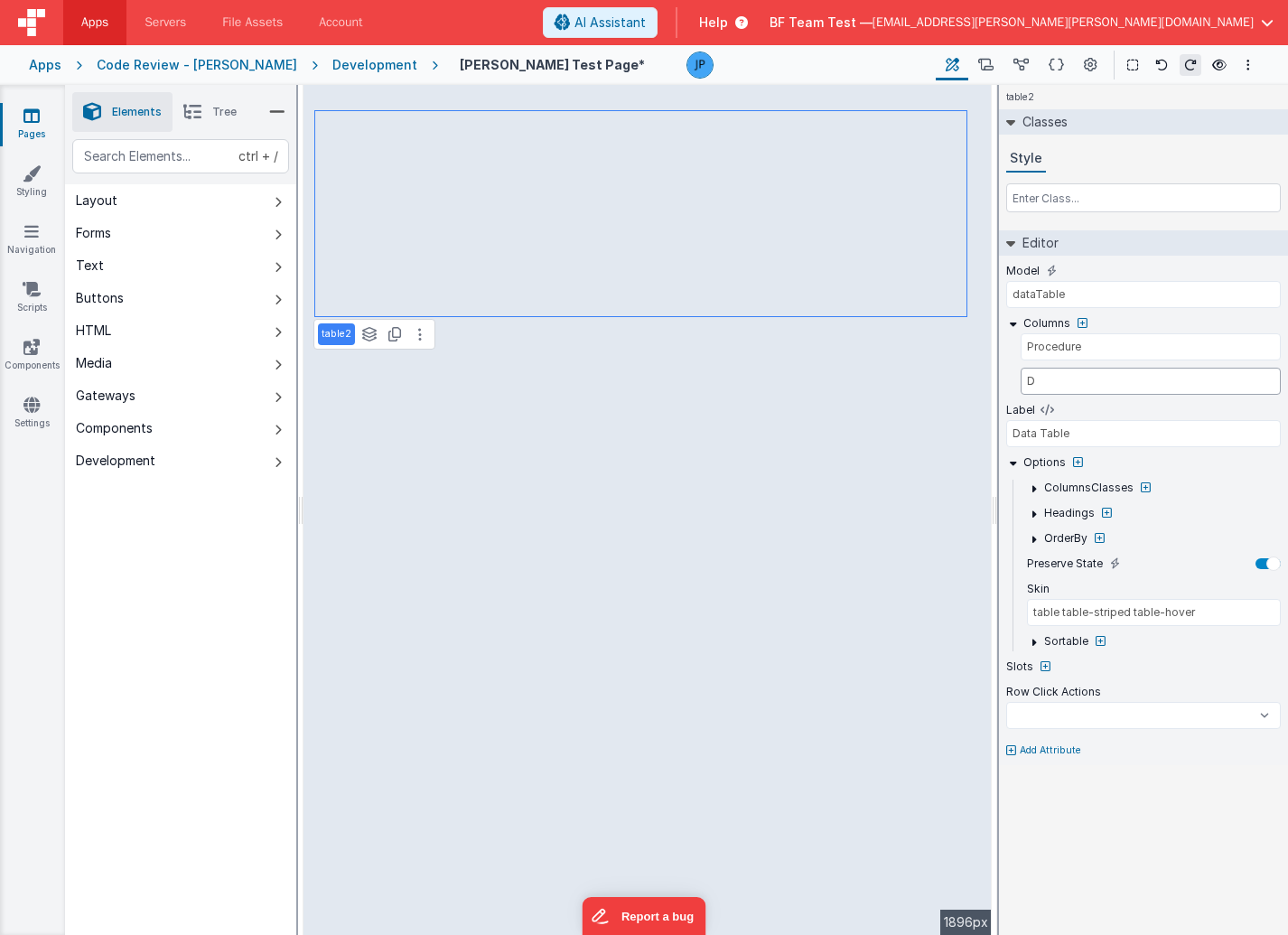 type on "Da" 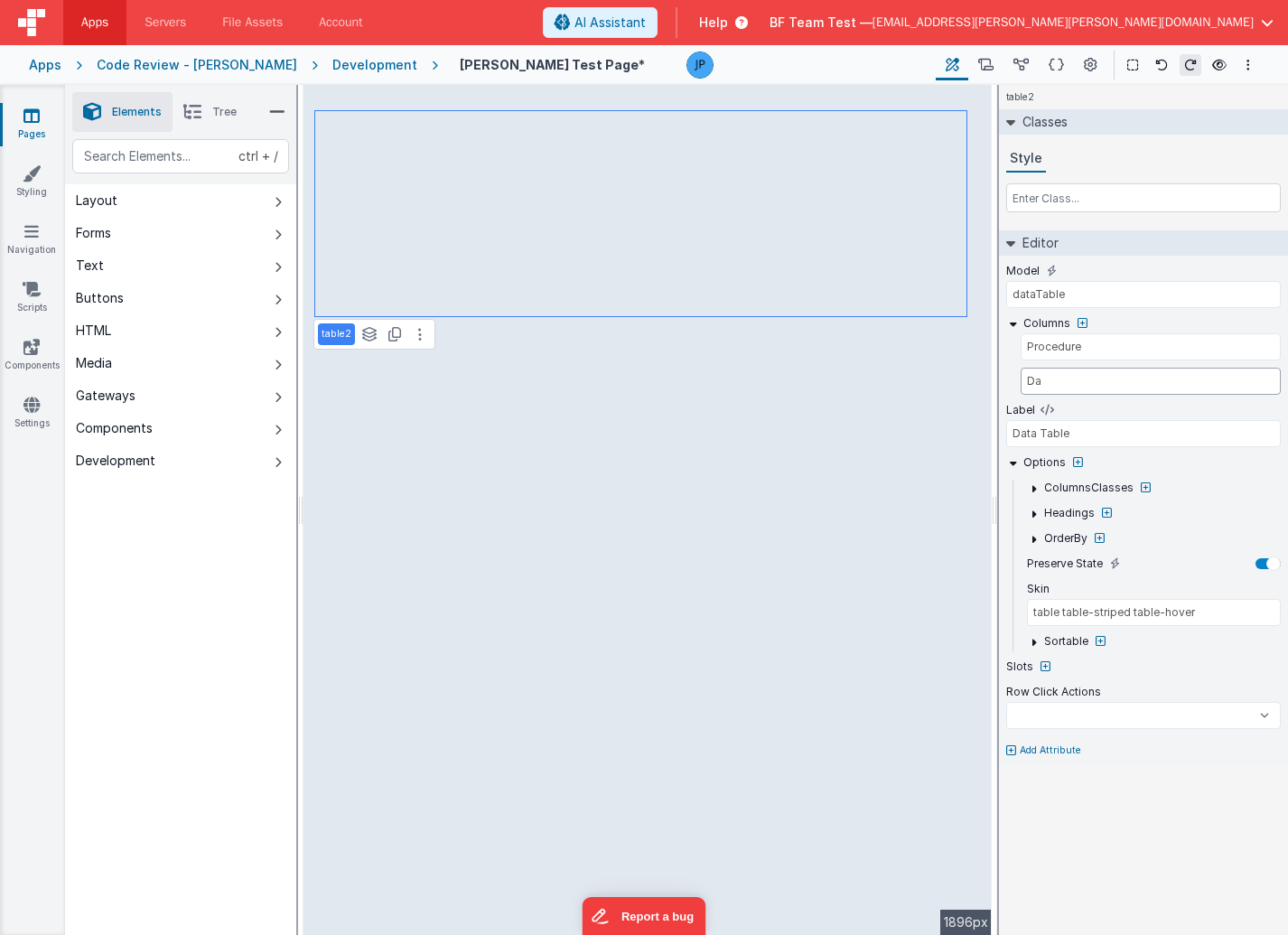 type on "Dat" 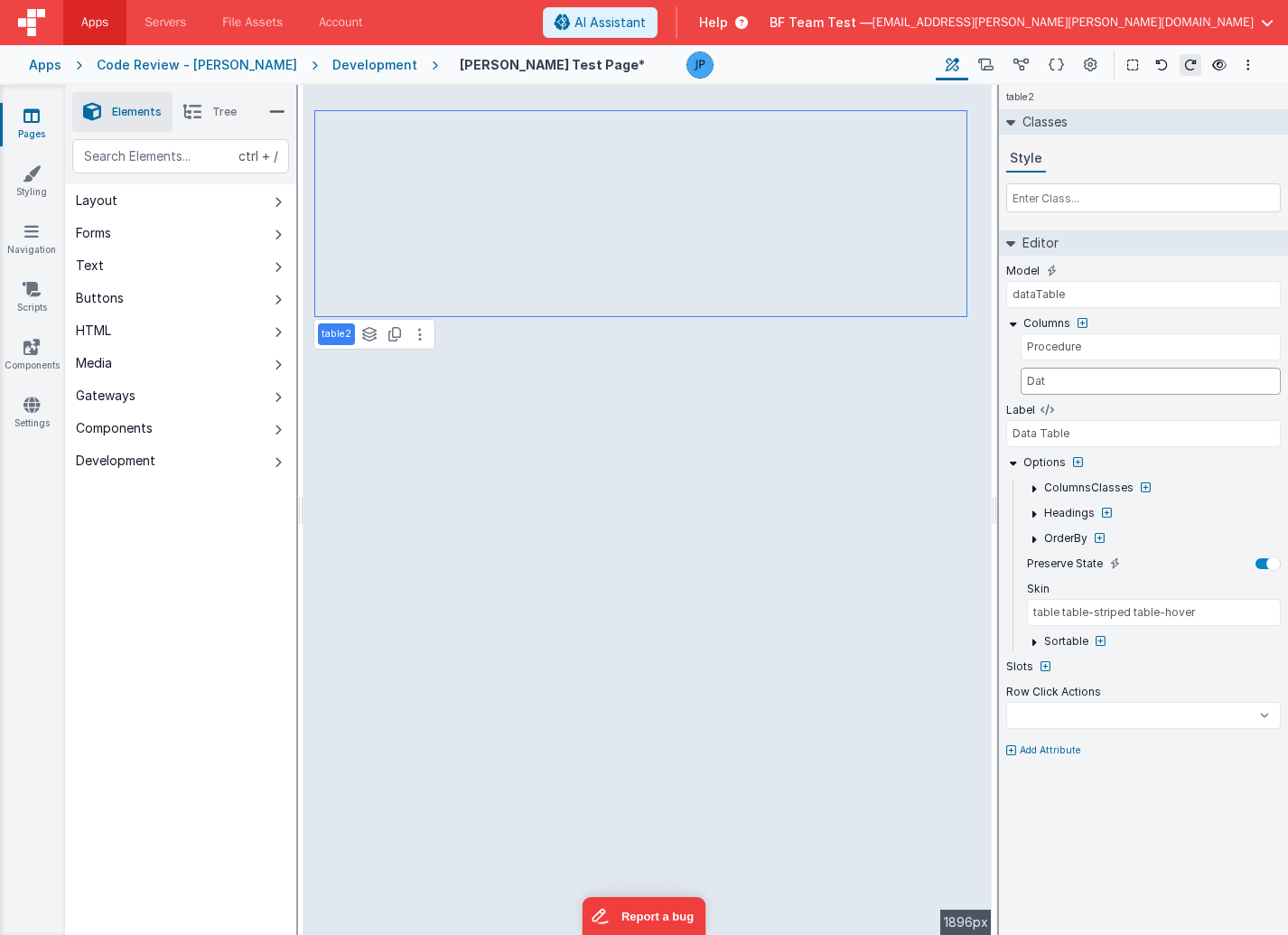 select 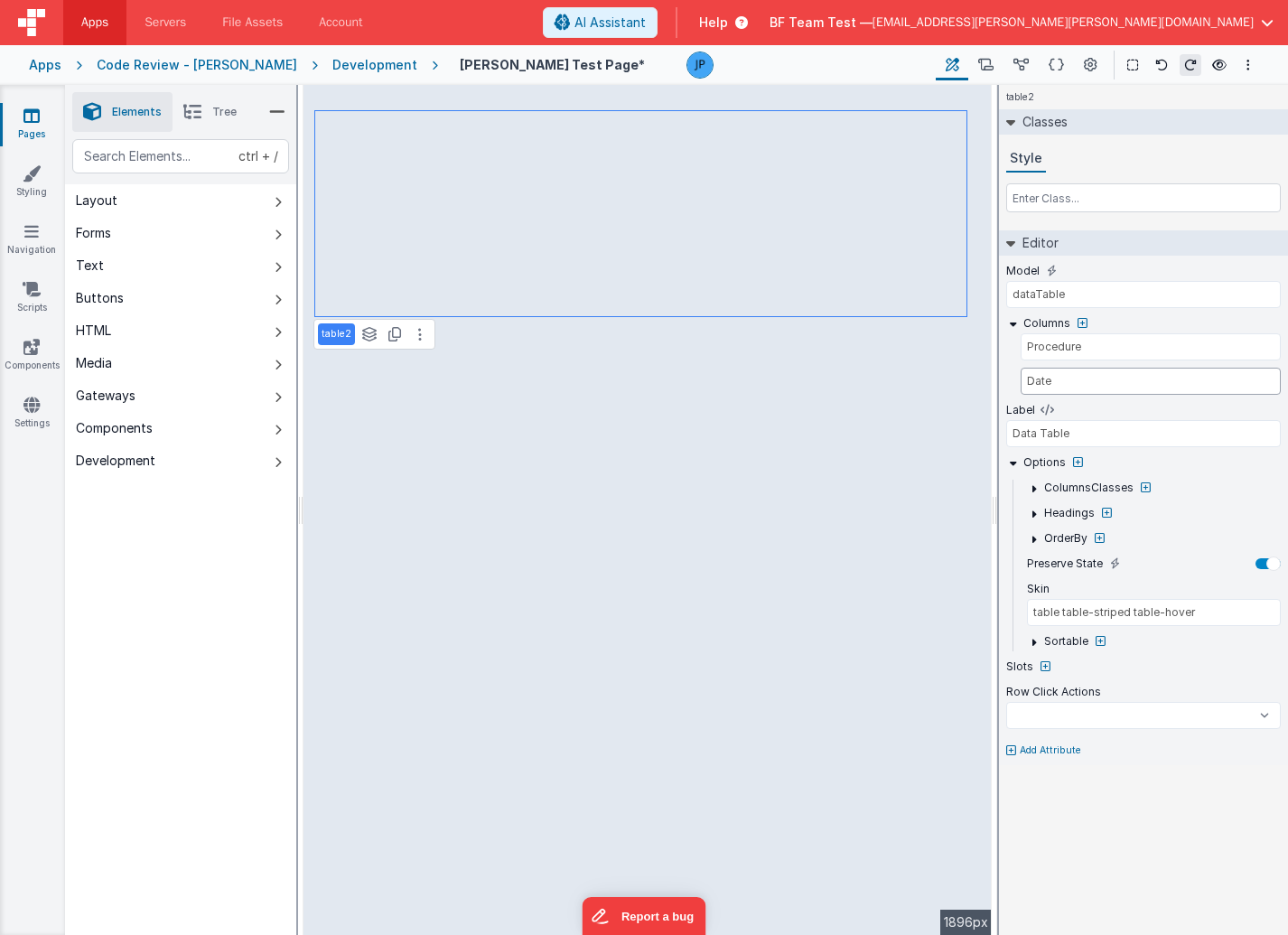 select 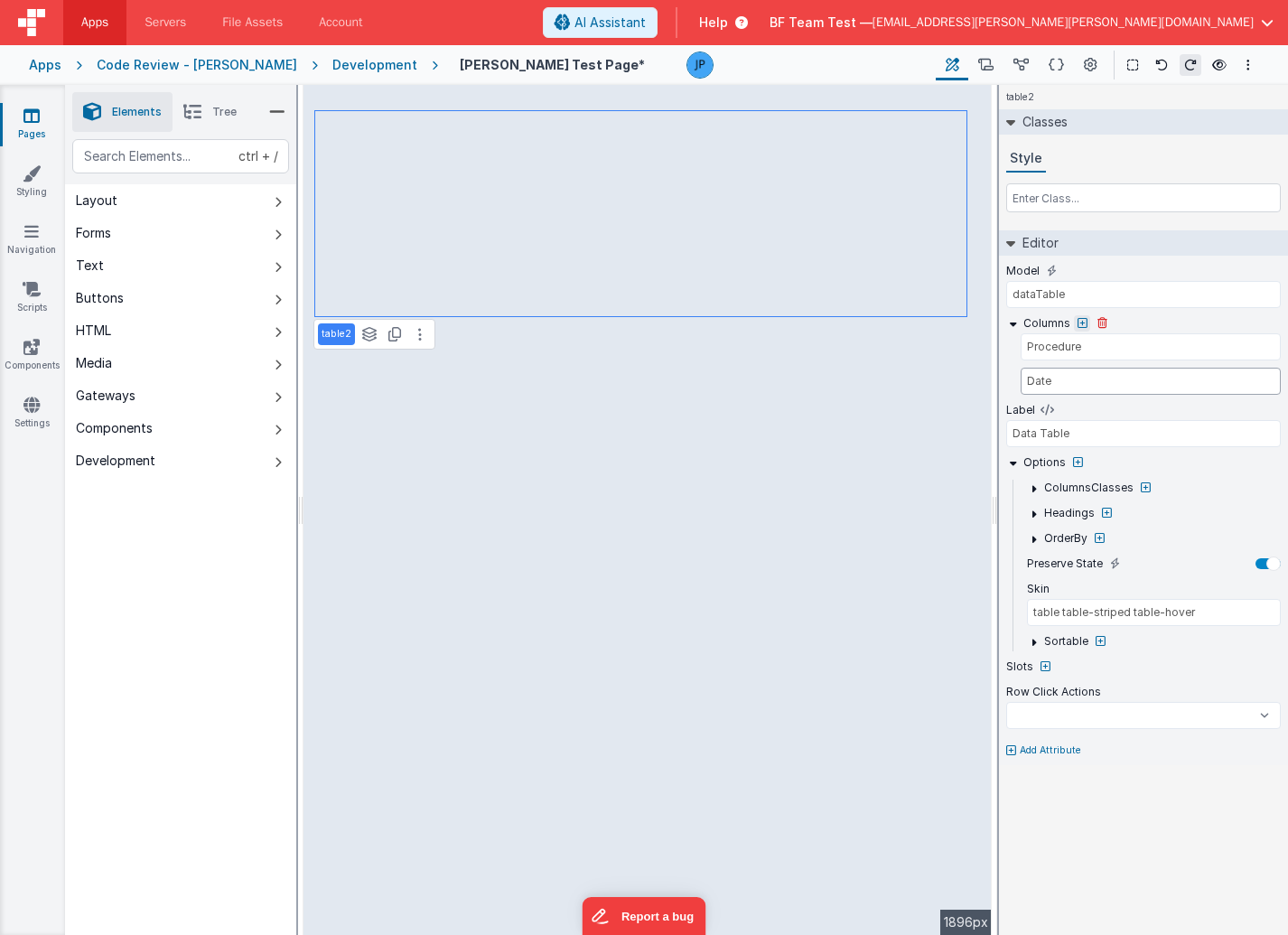 type on "Date" 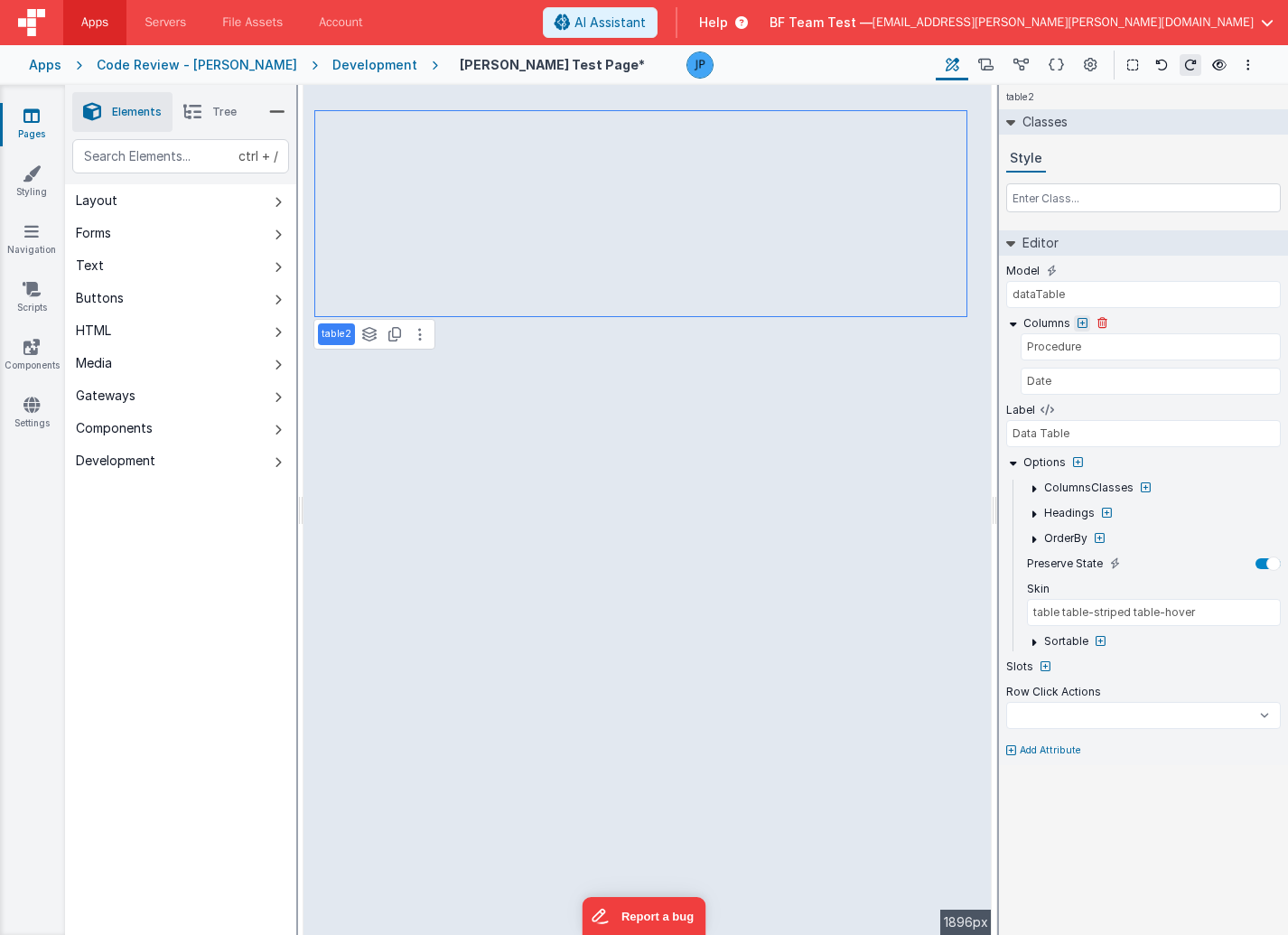 click at bounding box center (1082, 323) 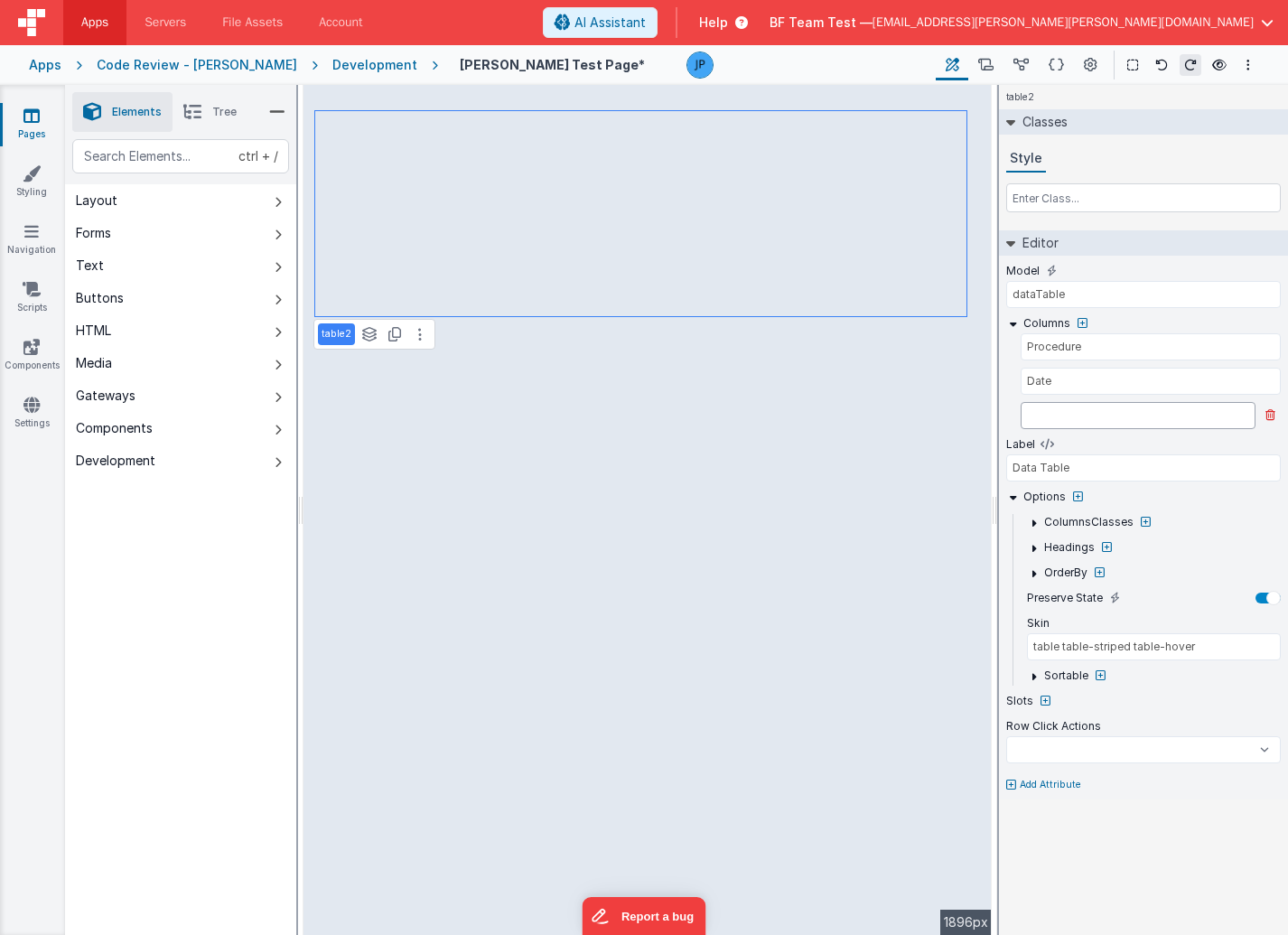 click at bounding box center [1138, 416] 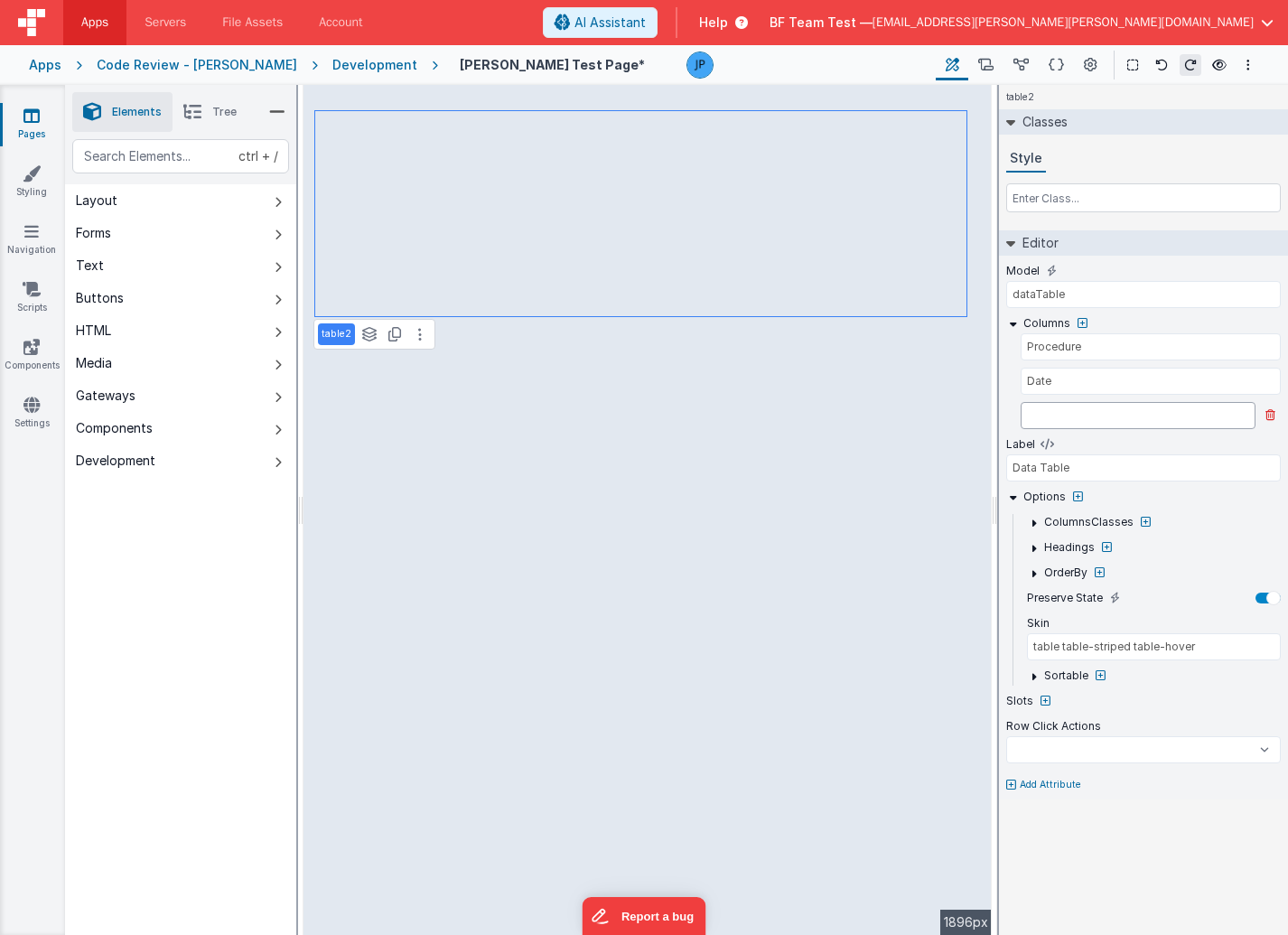 select 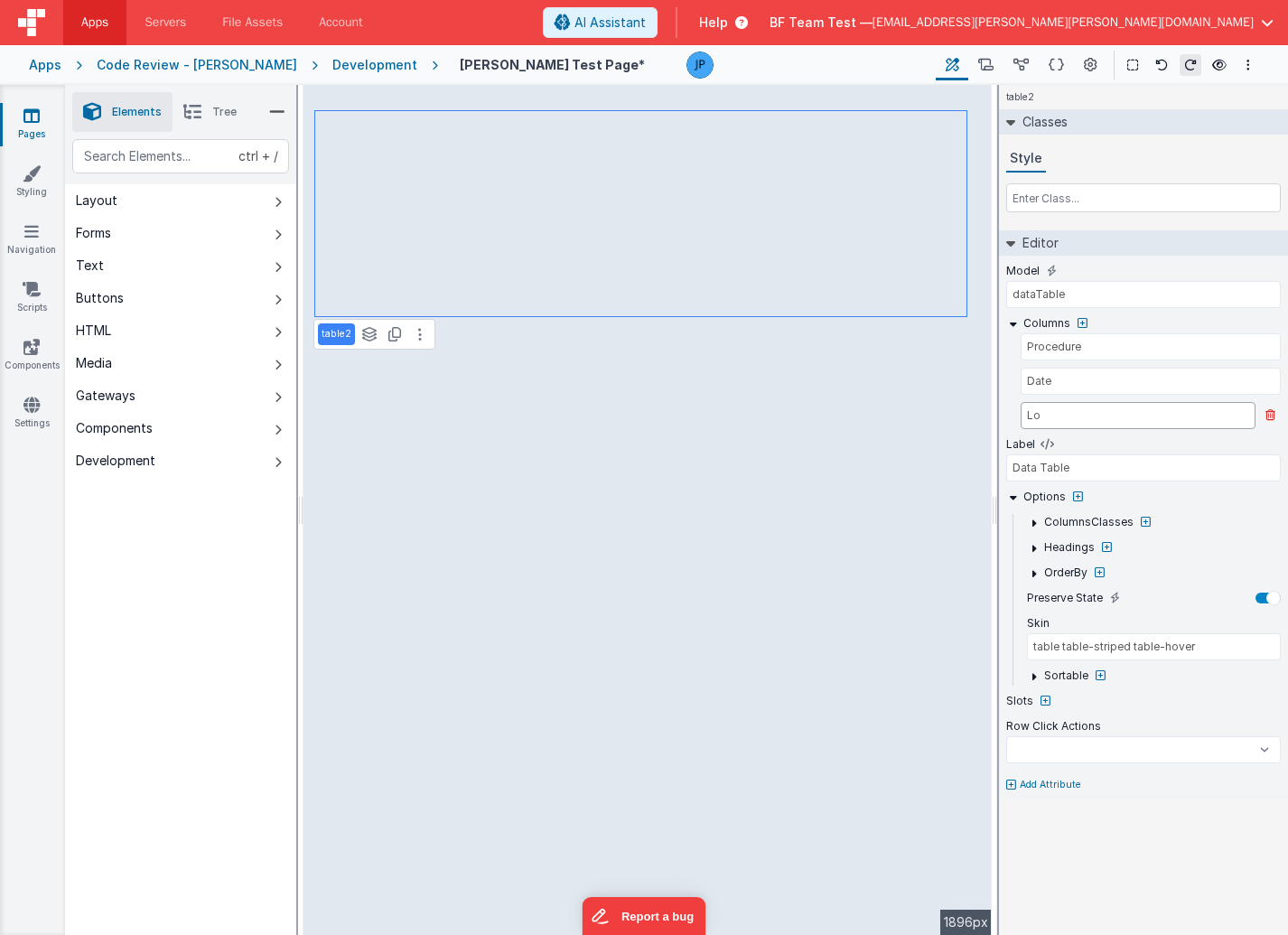 type on "Loc" 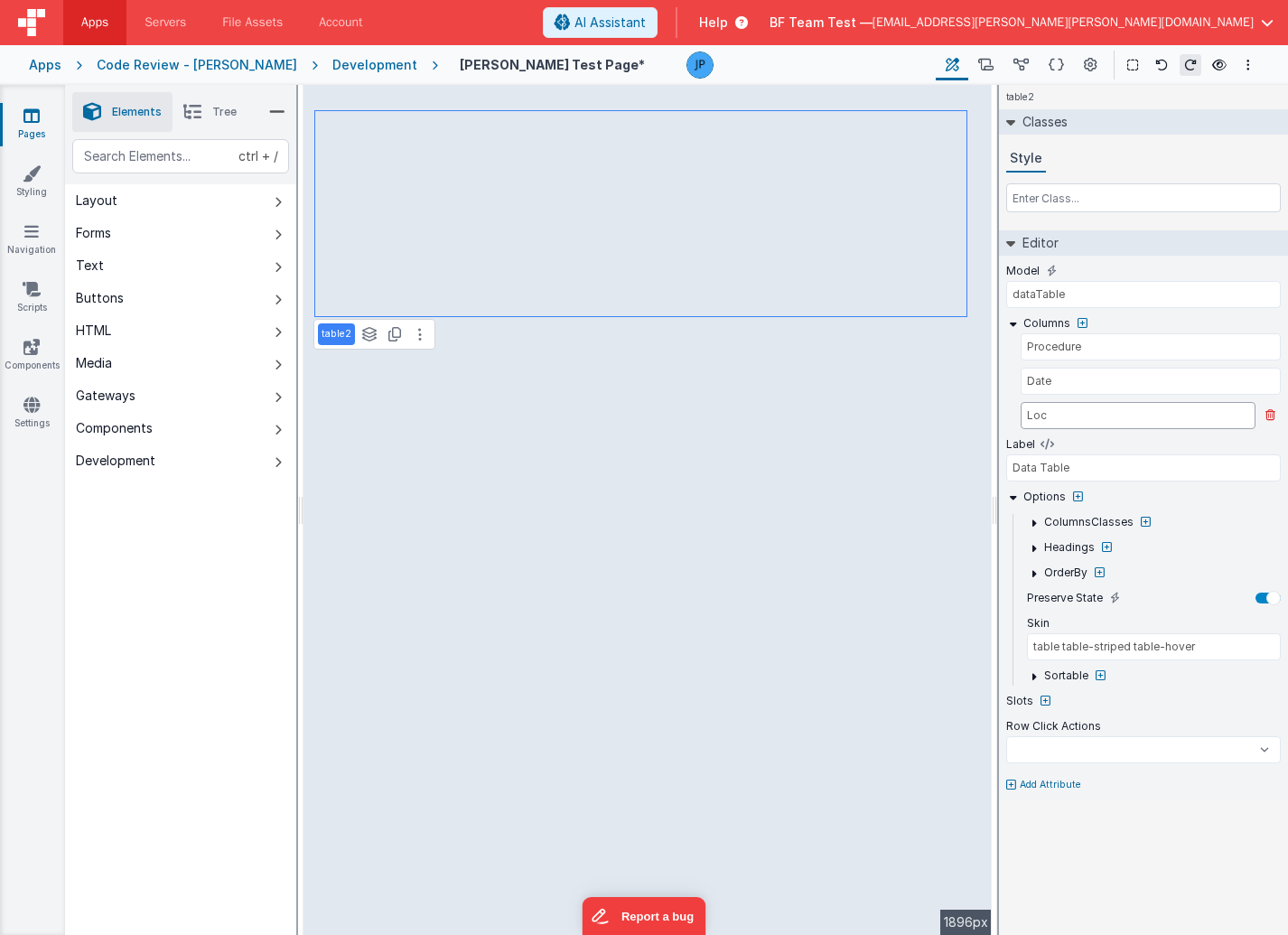 select 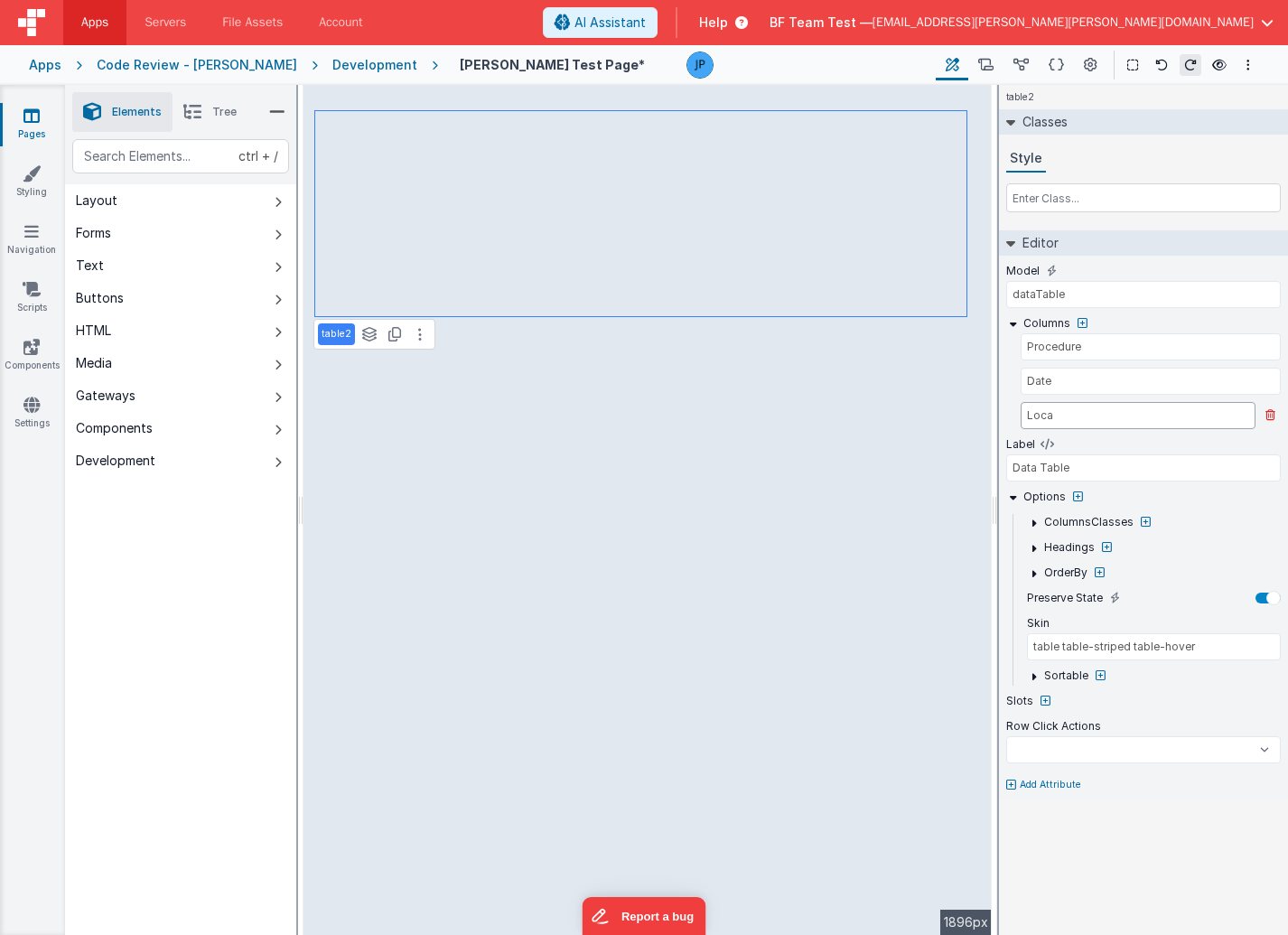 select 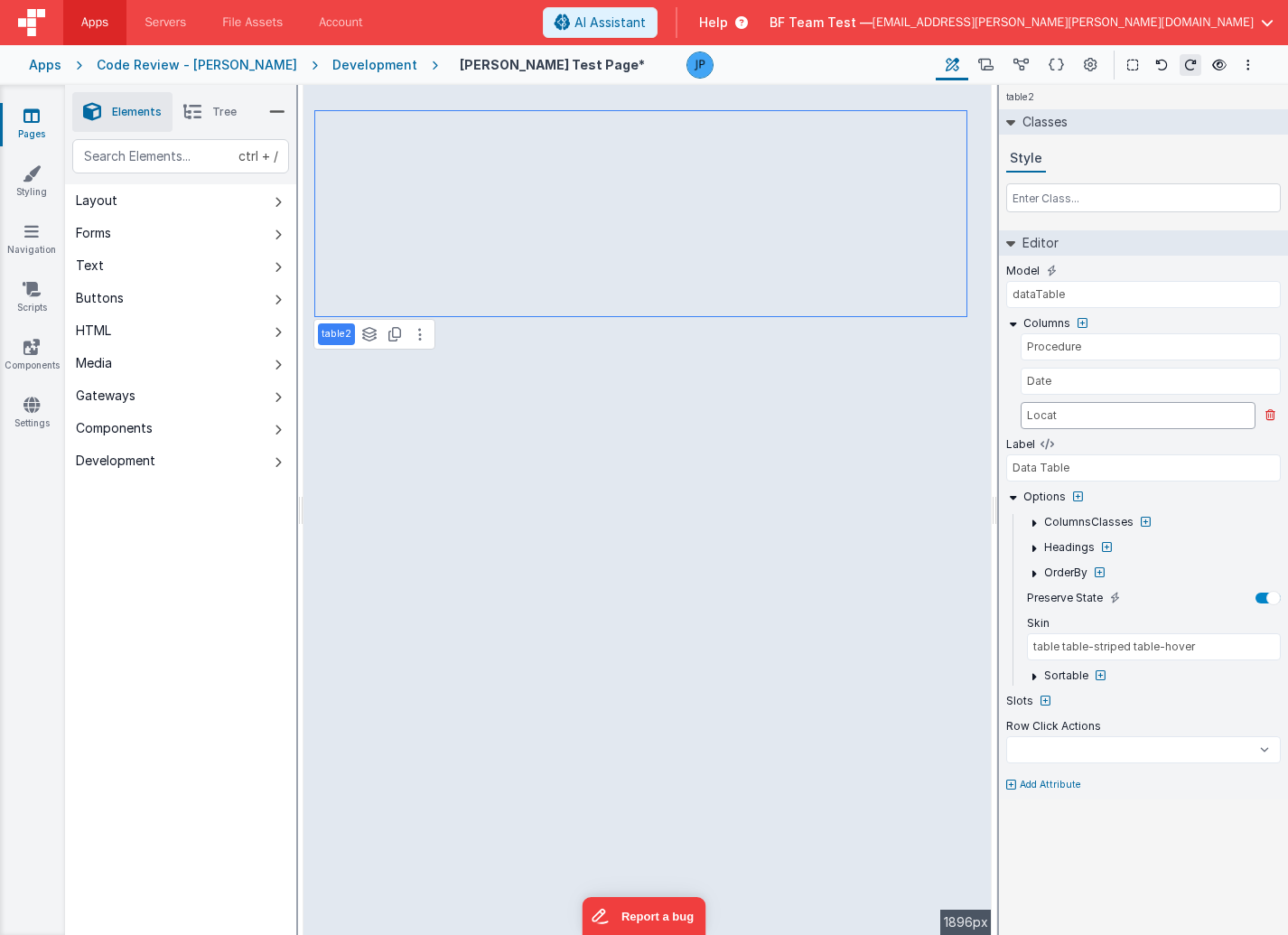 select 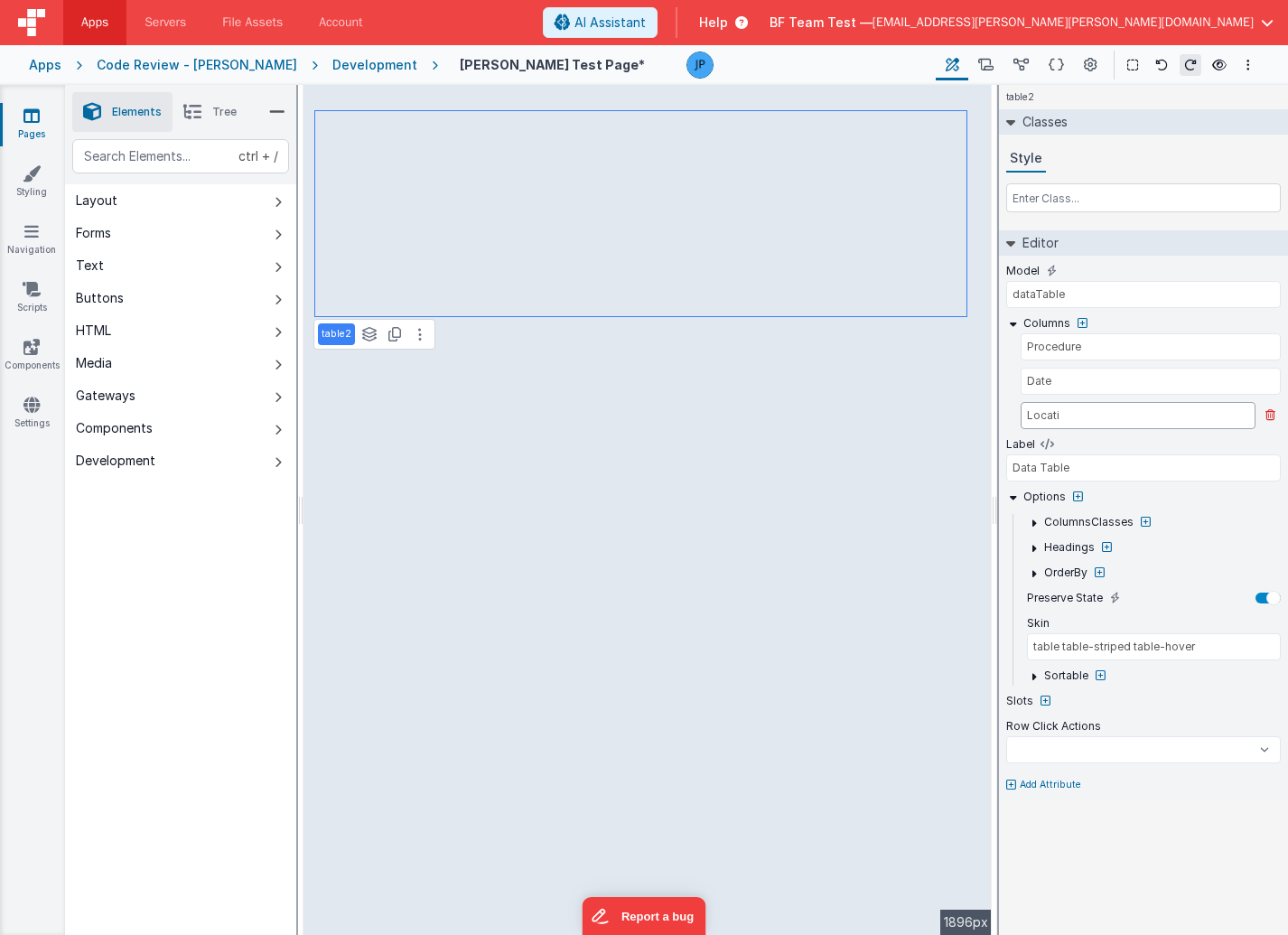 select 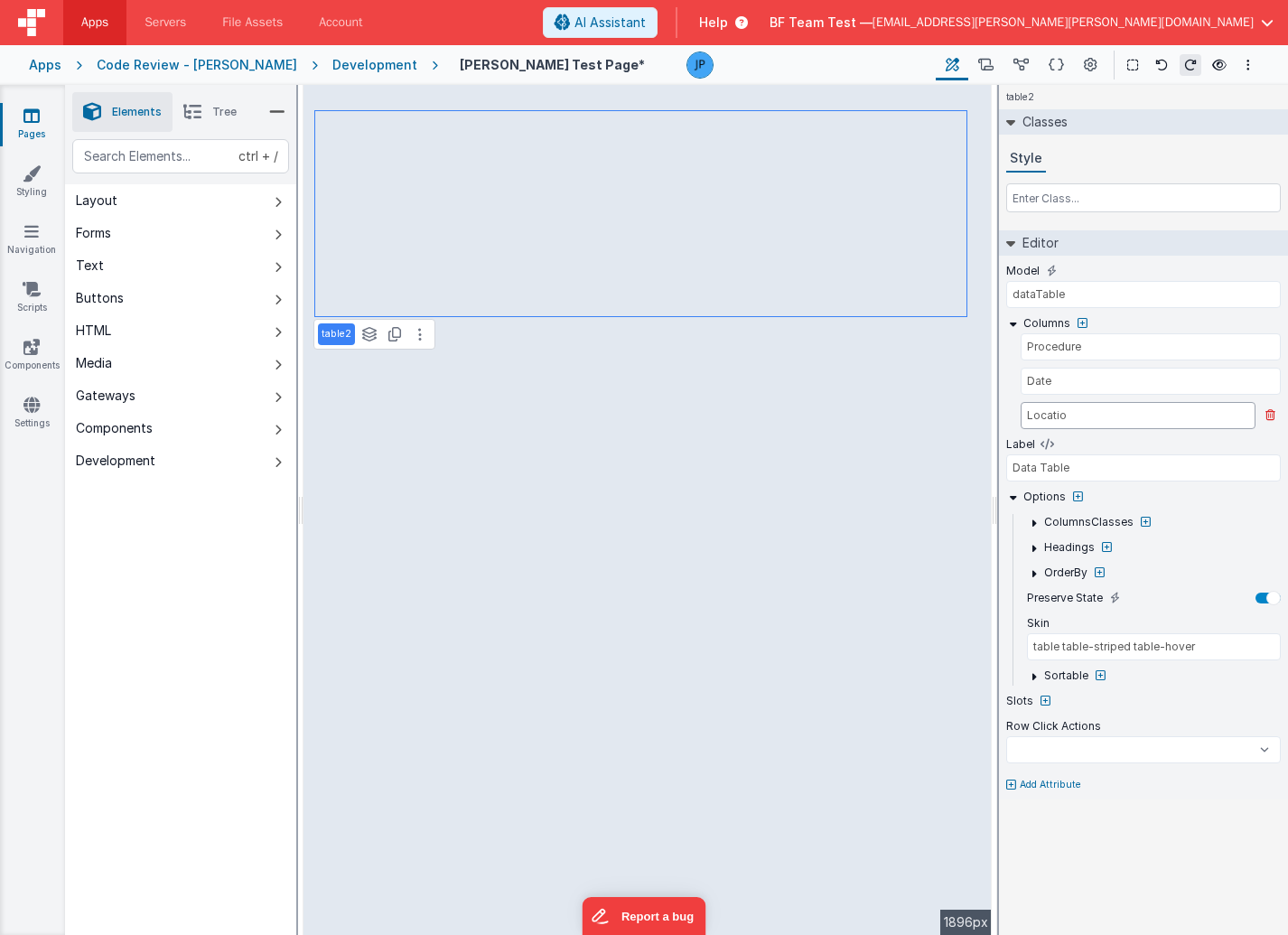 type on "Location" 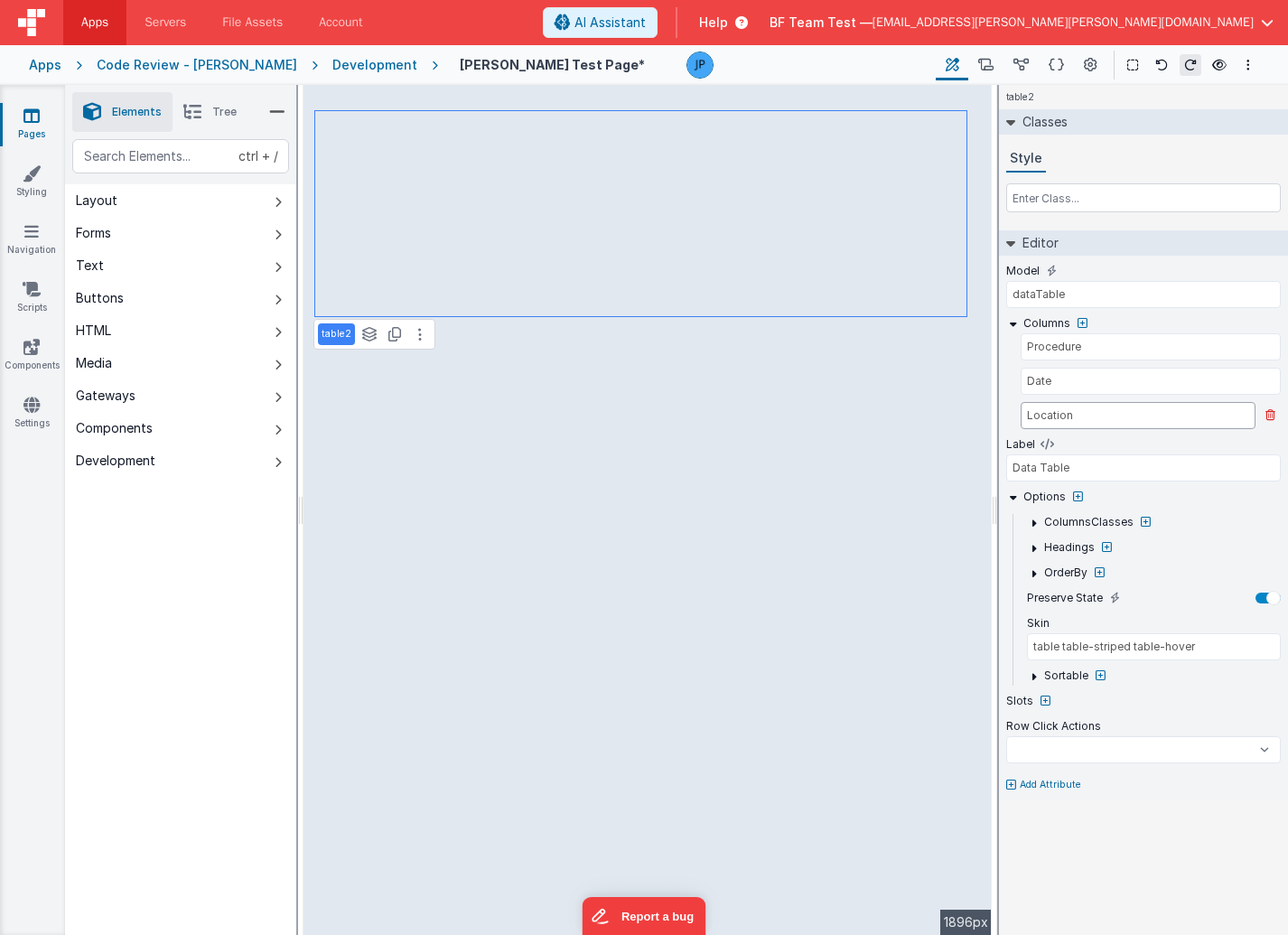 select 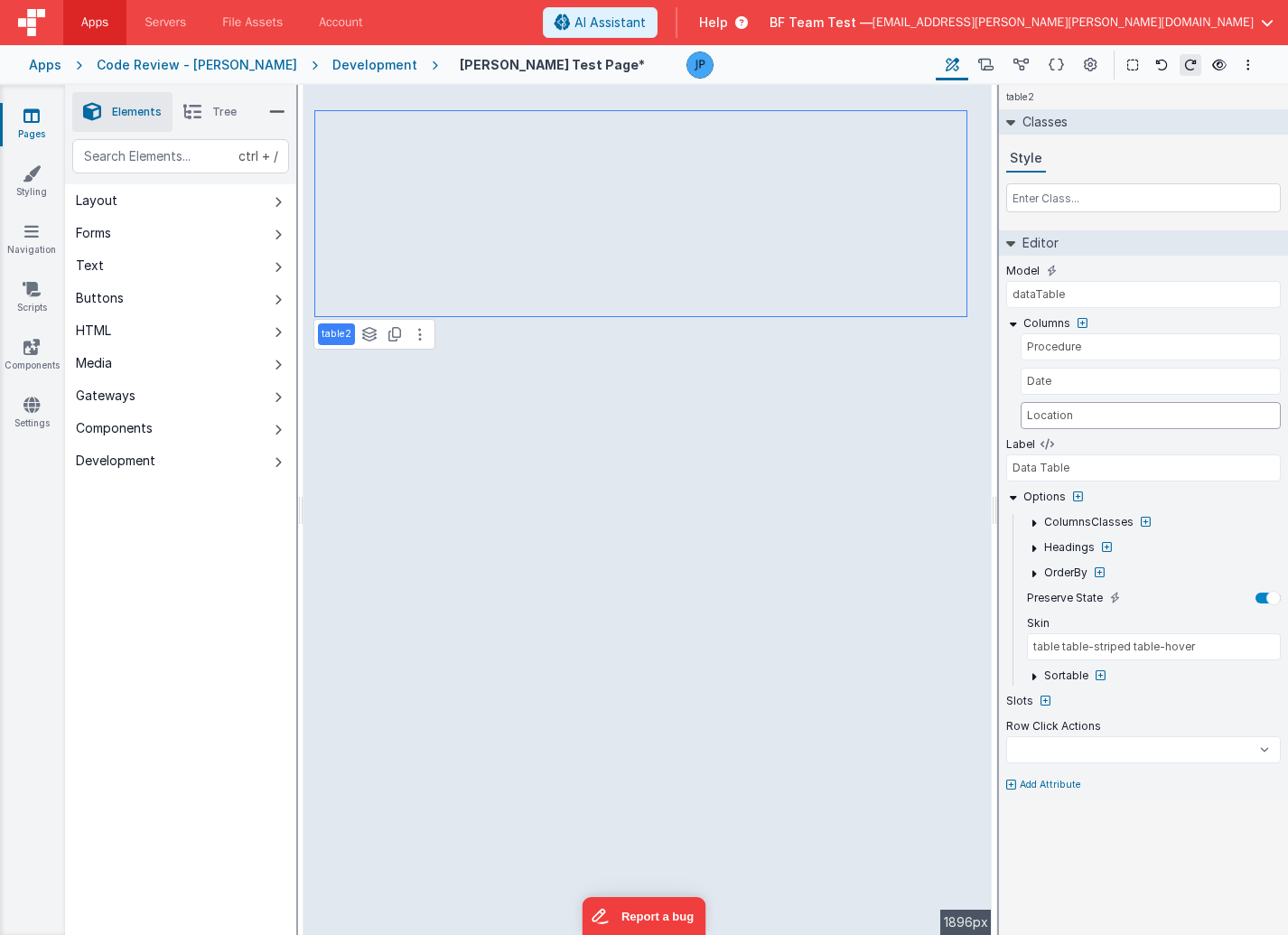type on "Location" 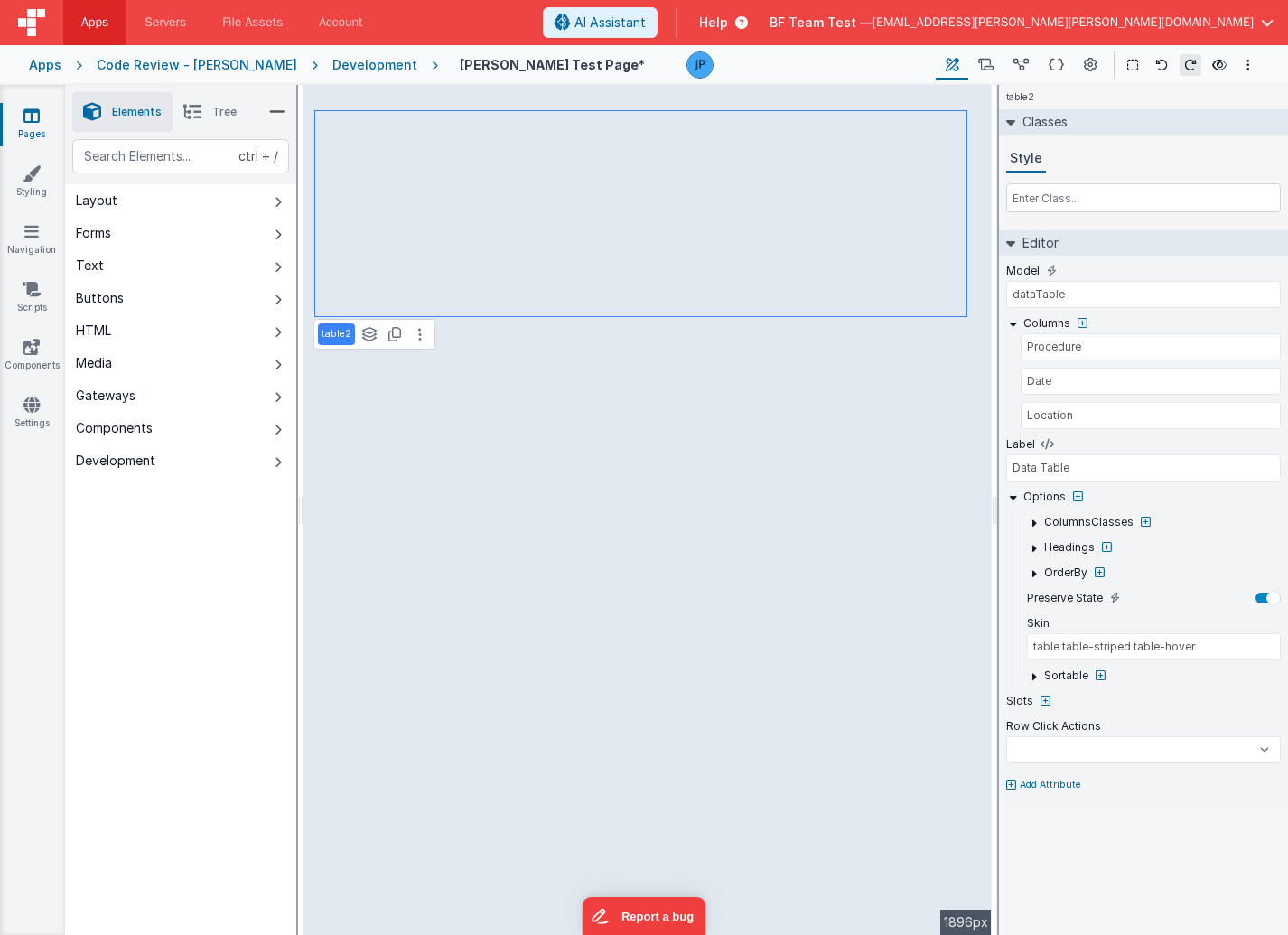 click on "Model                   dataTable" at bounding box center (1143, 289) 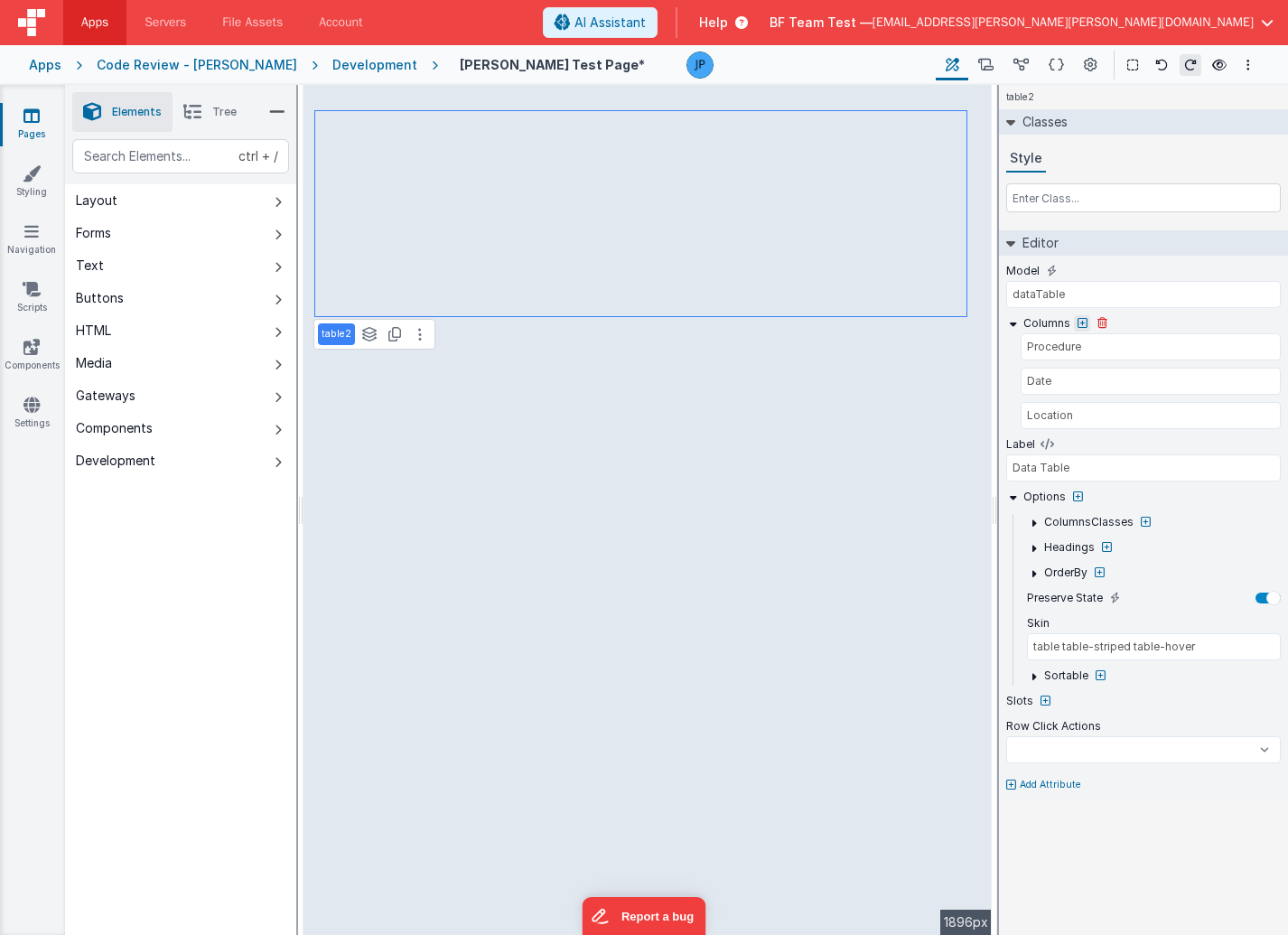 click at bounding box center (1082, 323) 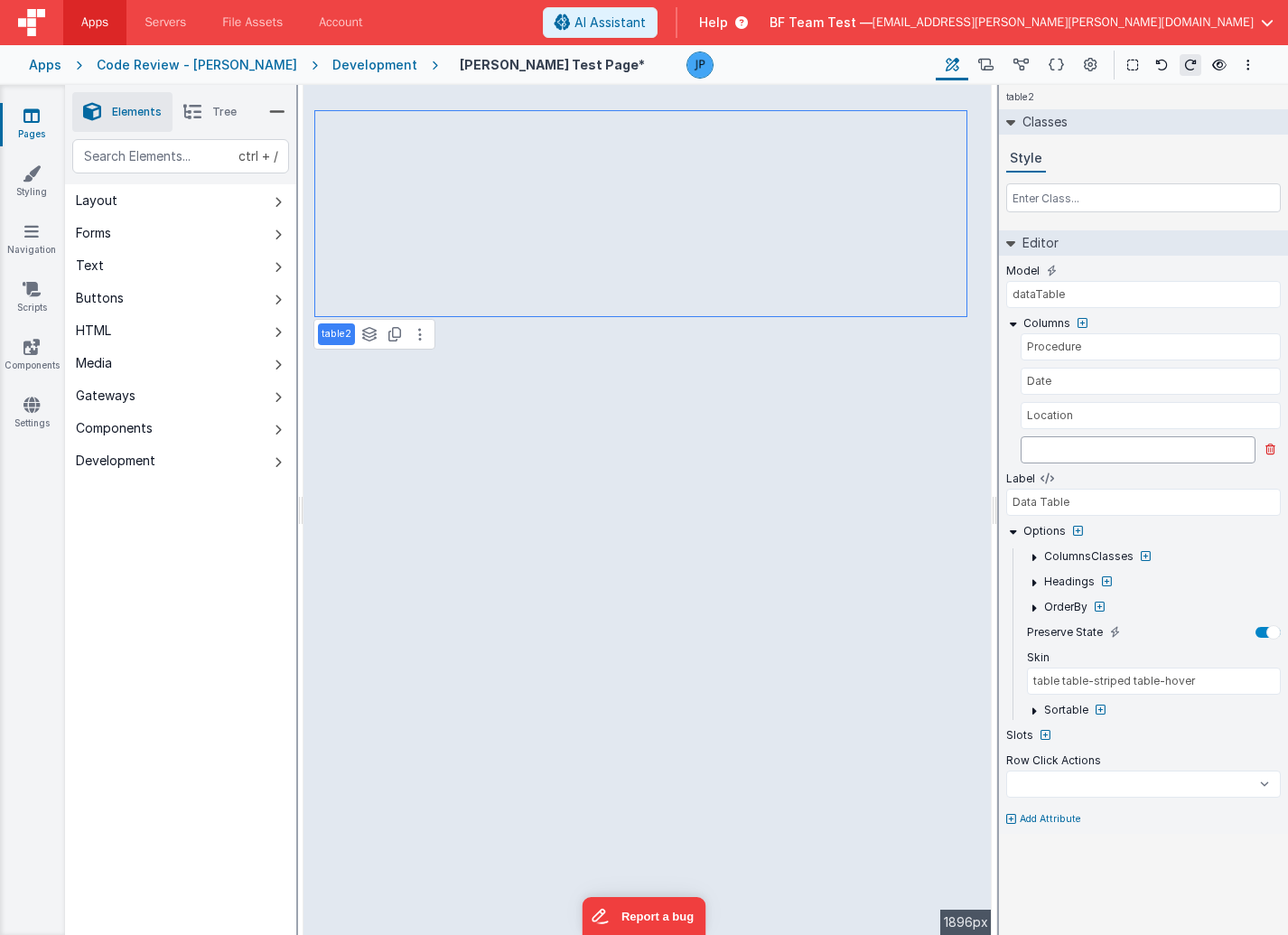 click at bounding box center (1138, 450) 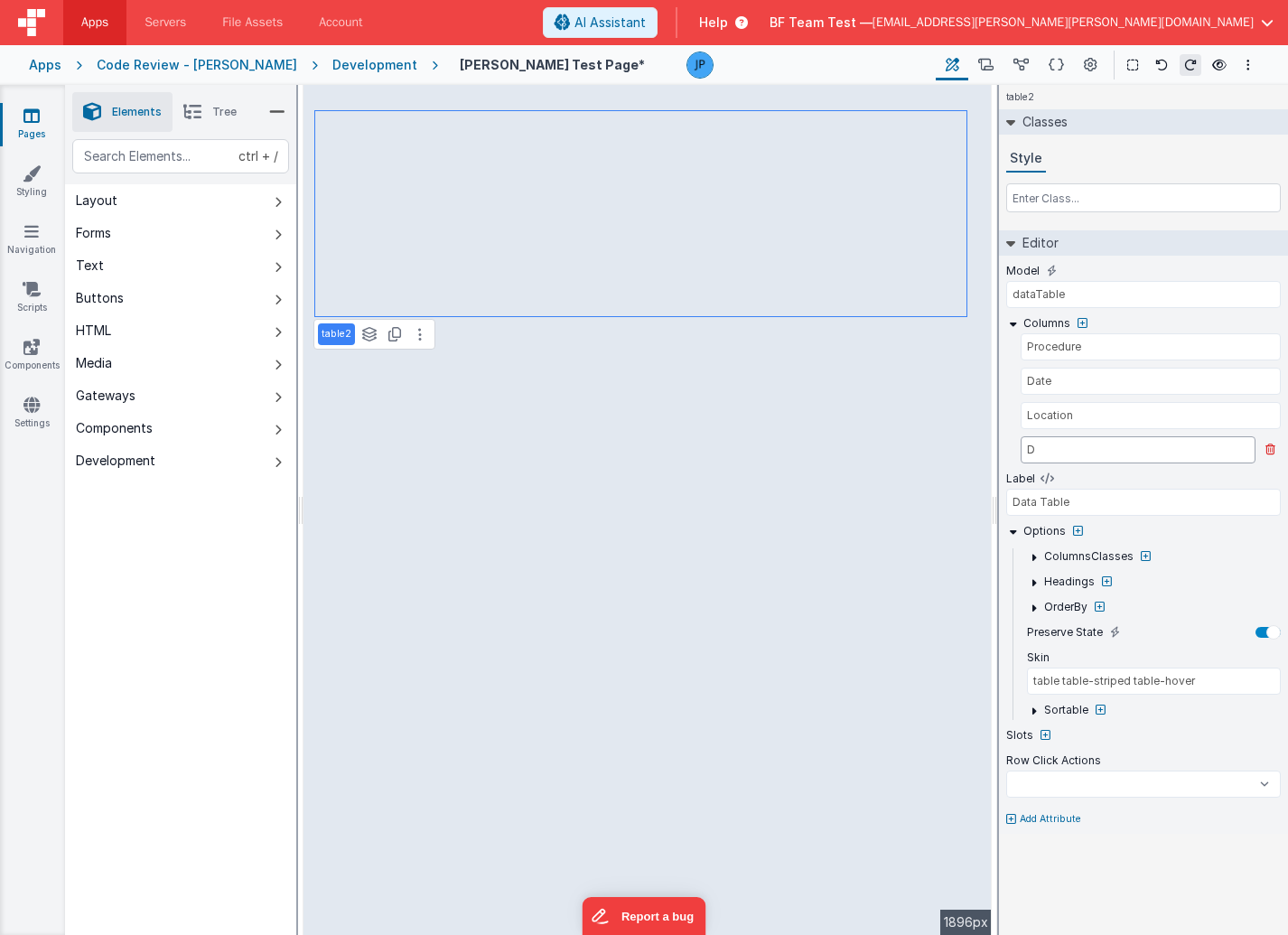 select 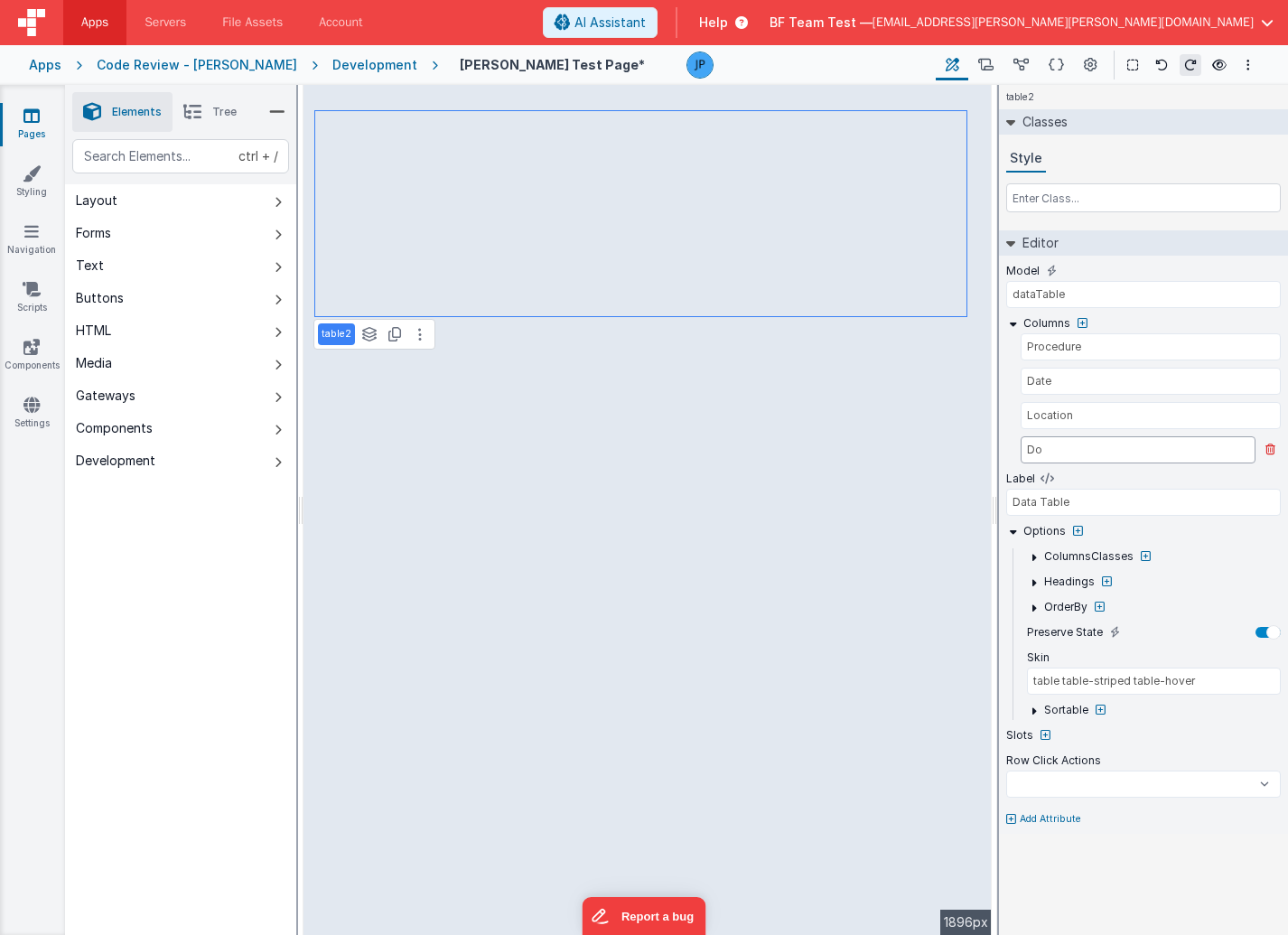 select 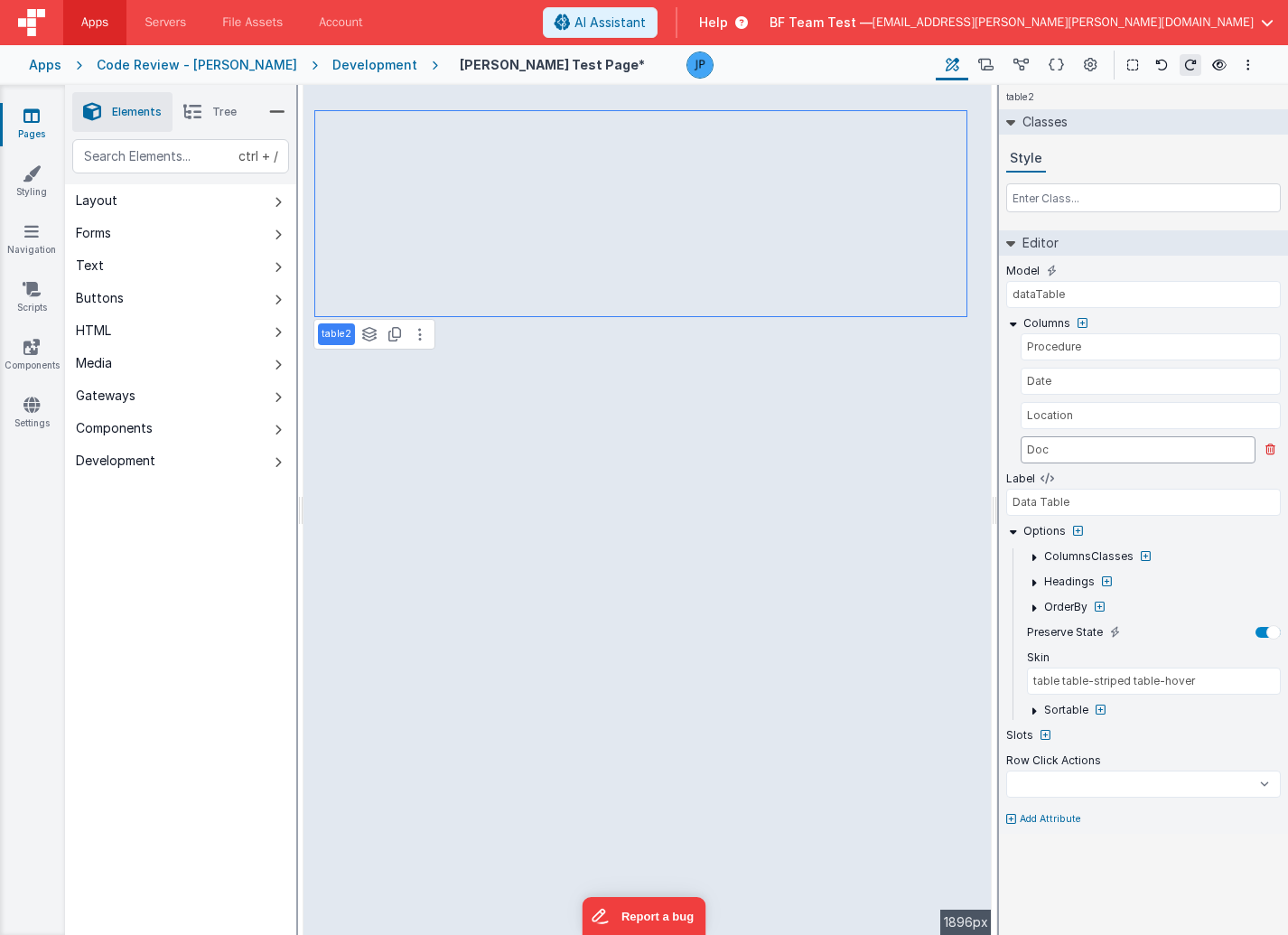 select 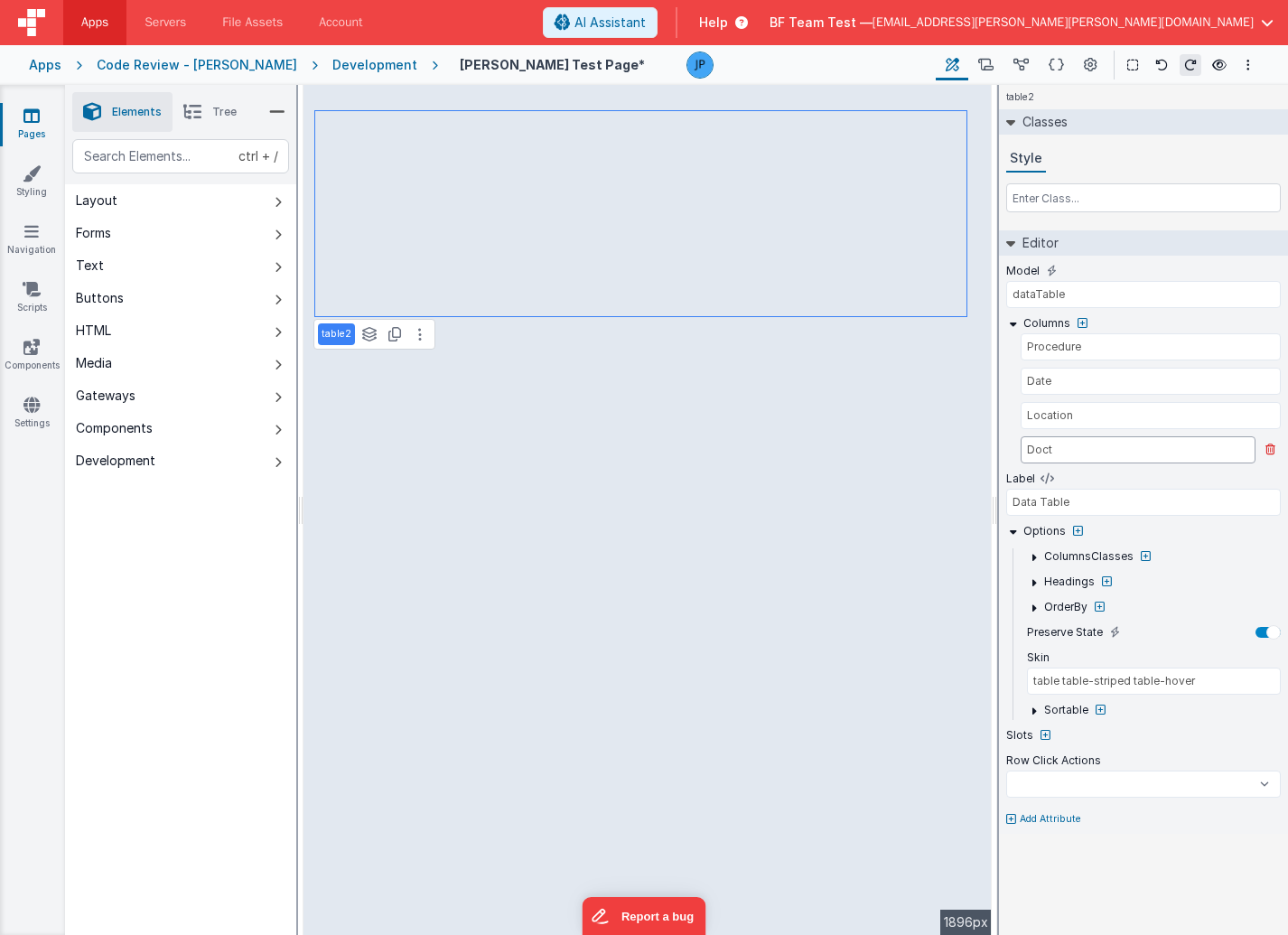 select 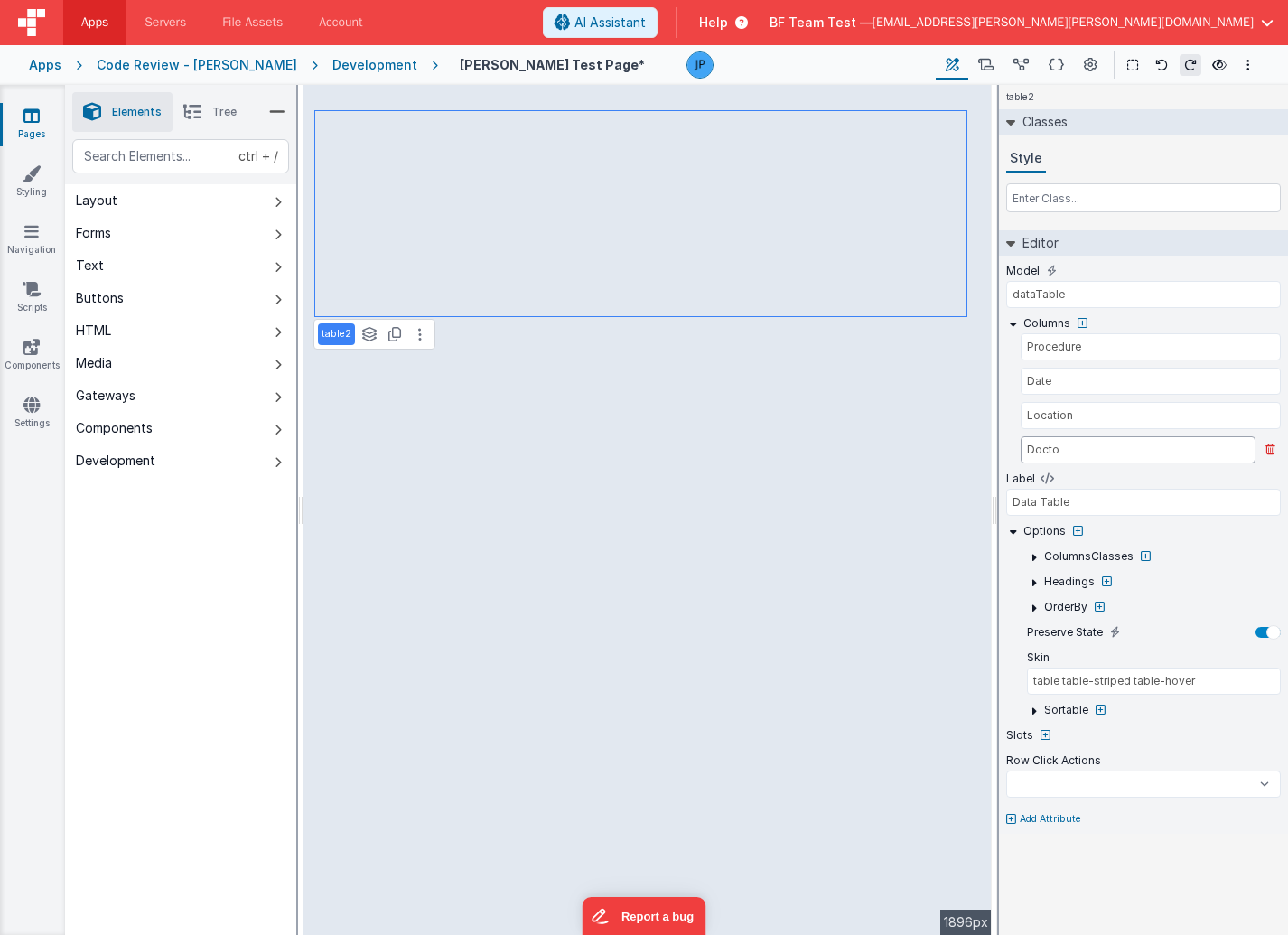select 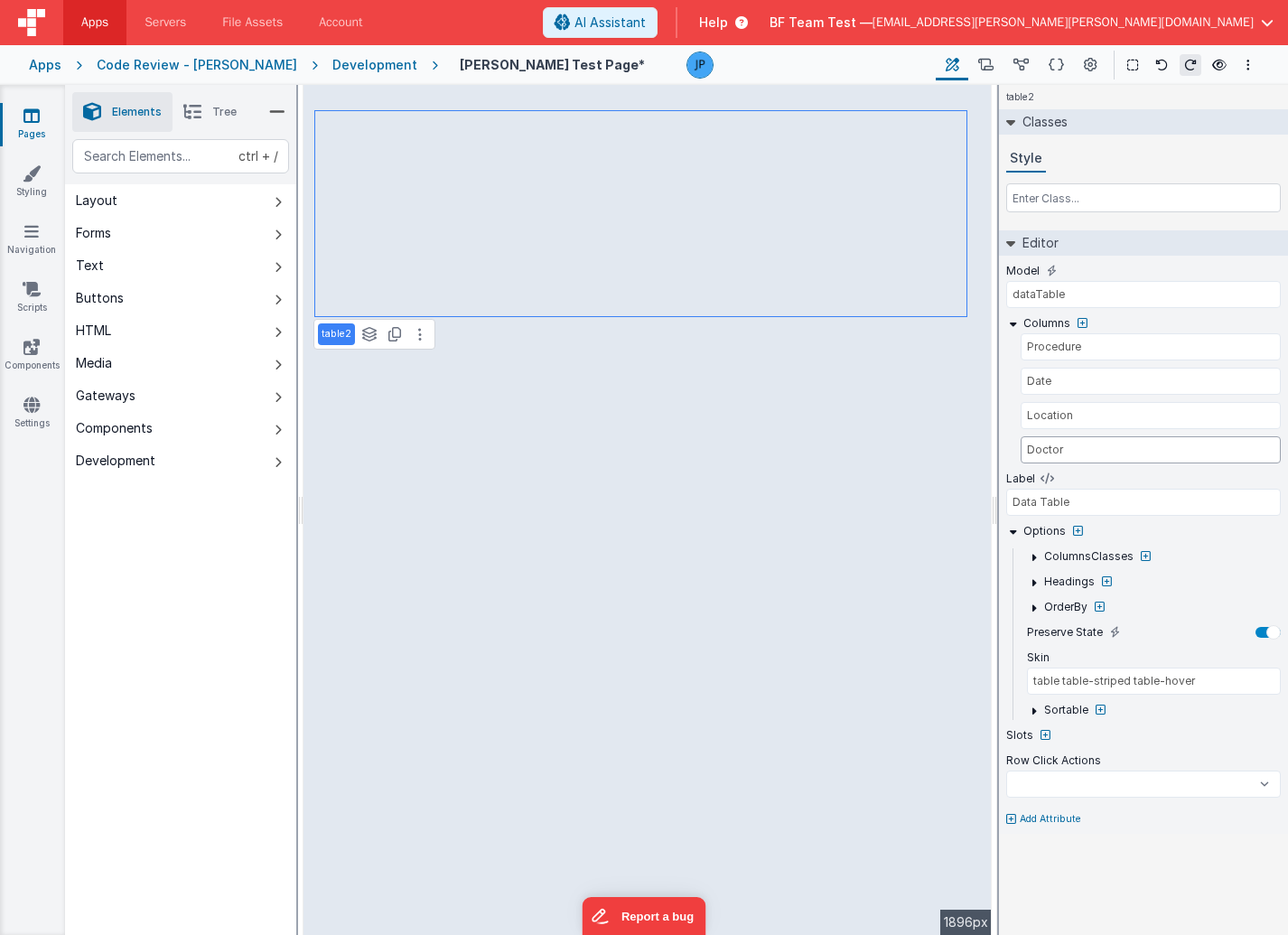 select 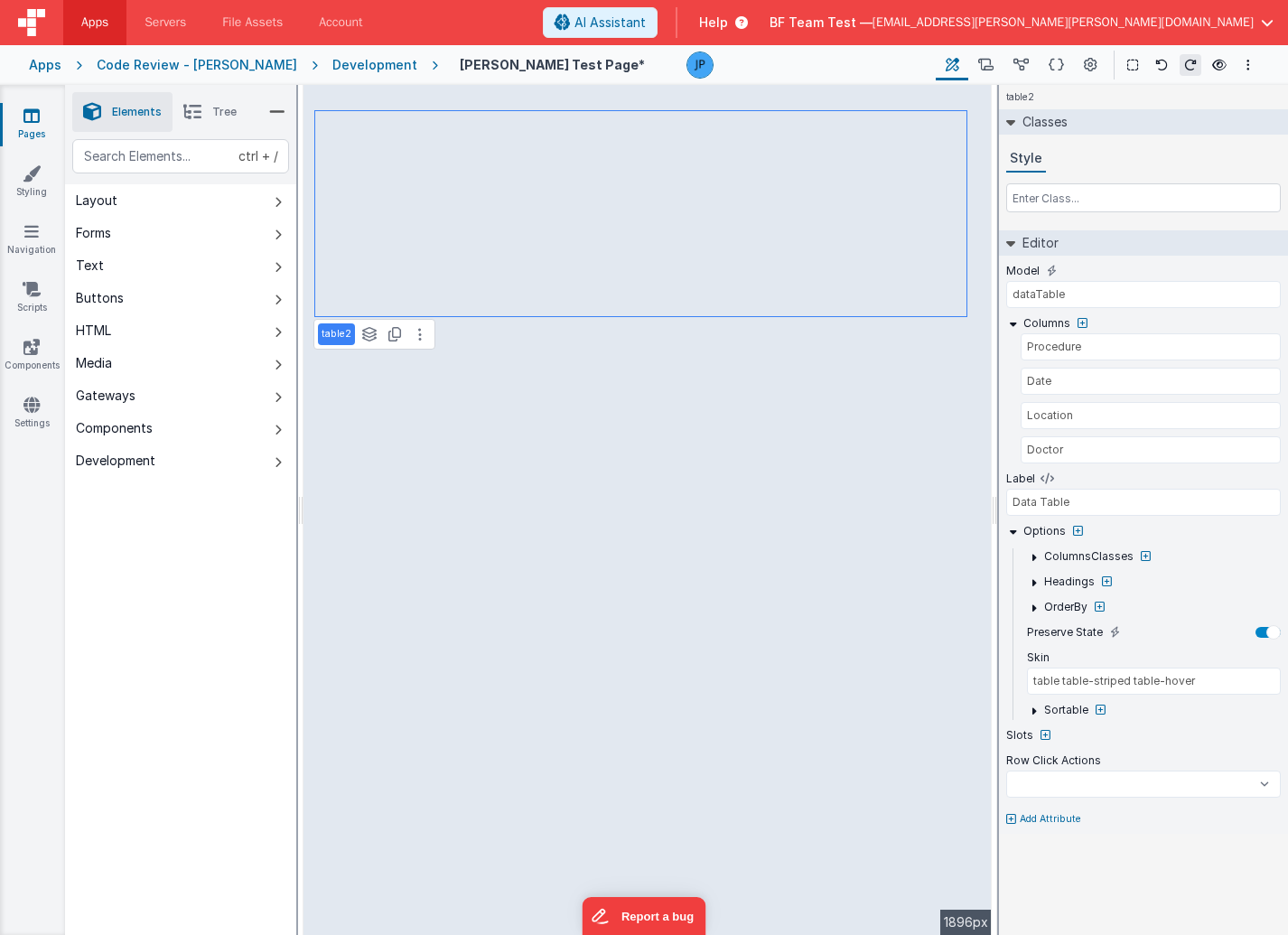 click on "Model                   dataTable        Columns                   Procedure   Date   Location   Doctor          Label                   Data Table        Options                           ColumnsClasses                           Headings                           OrderBy                           Preserve State                           Skin                   table table-striped table-hover         Sortable                          Slots                          Row Click Actions                   onFormLoad   goToAccount goToContacts goToDashBoard goToDocuments goToInvoicesSimple goToInvoicesWithTab hideSideBar logoutOfApp onAppLoad onLogin showSideBar toggleSideBar     Add Attribute" at bounding box center [1143, 545] 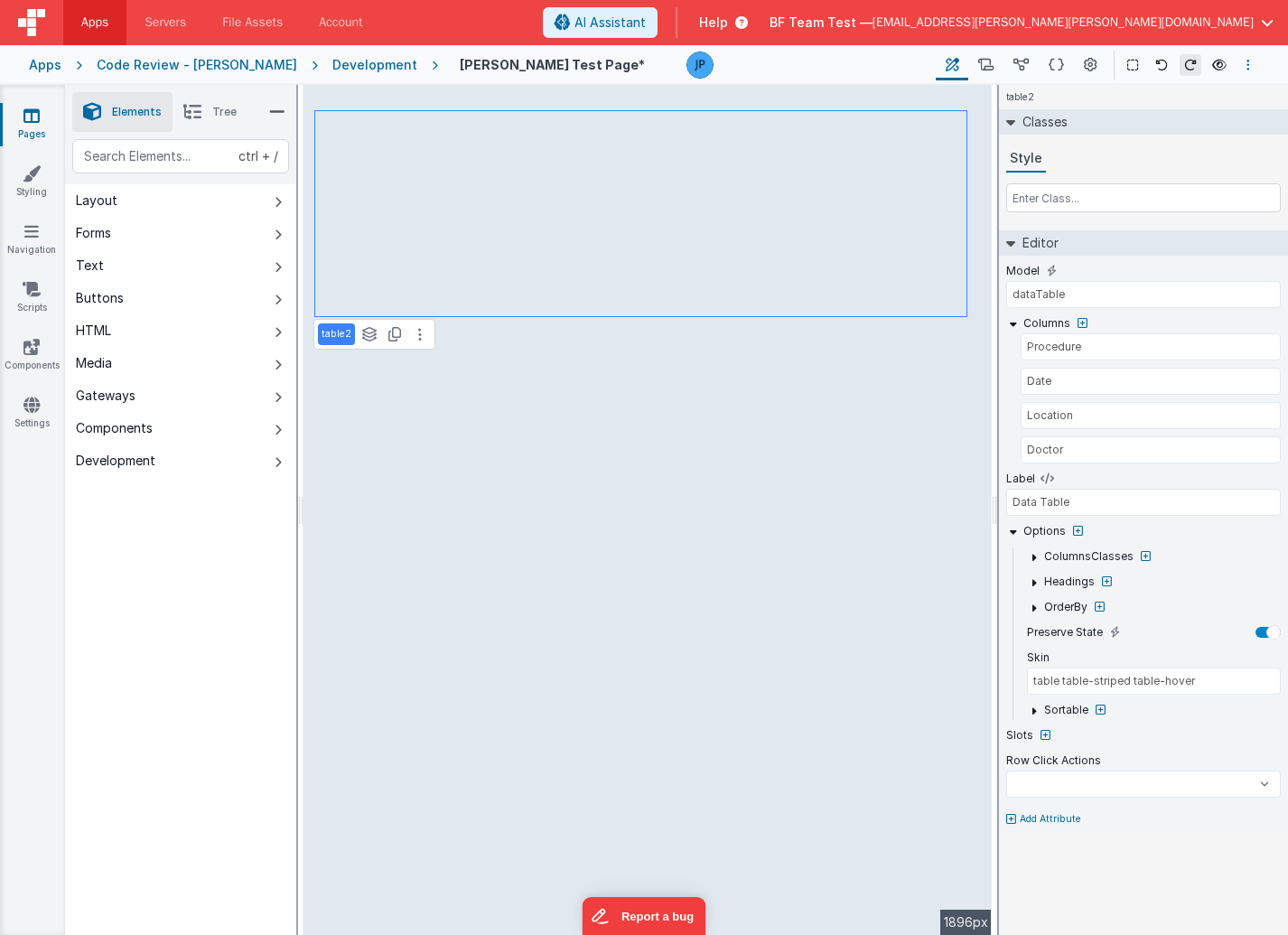 click at bounding box center [1248, 65] 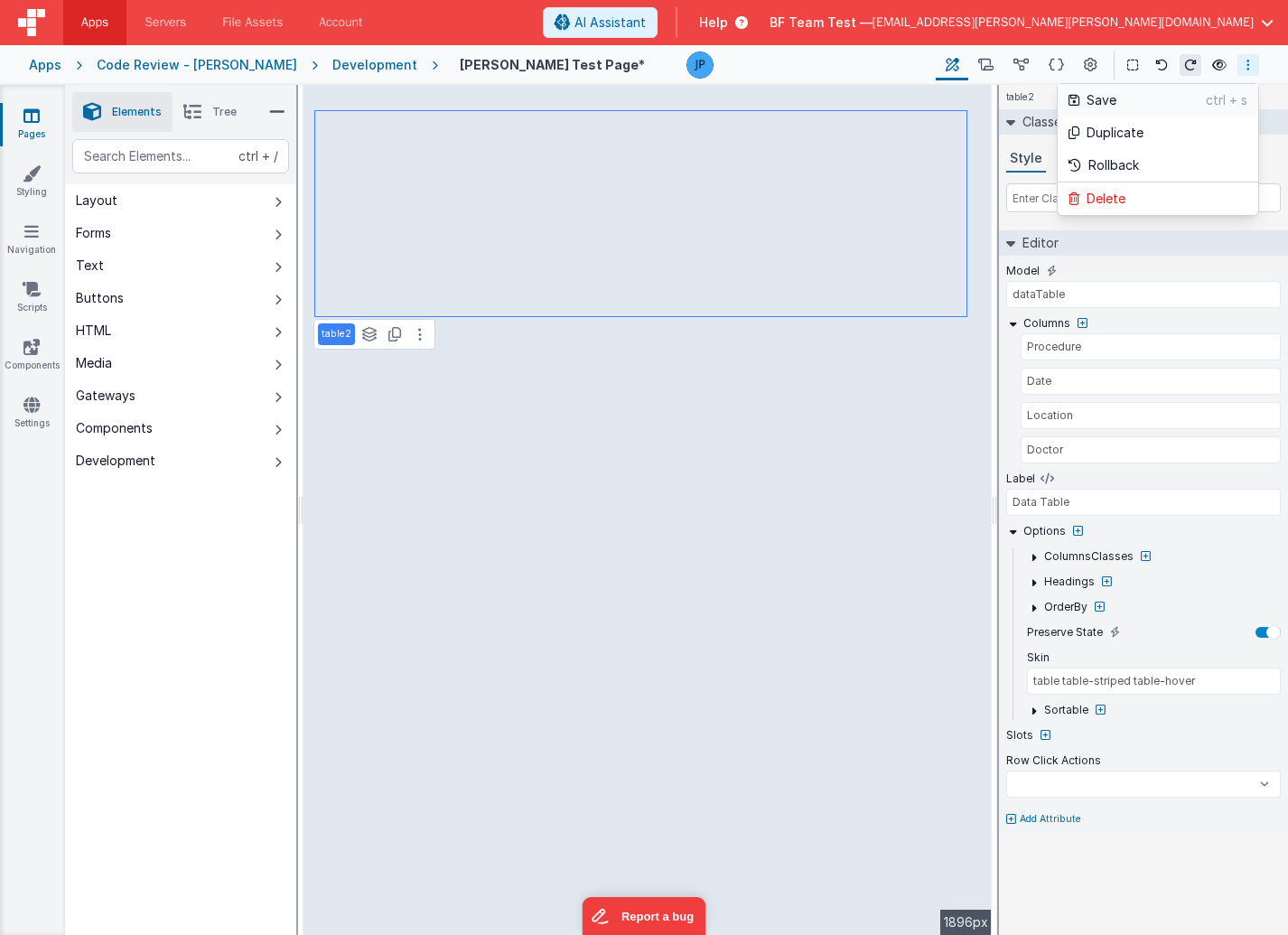 click on "Save" at bounding box center [1146, 100] 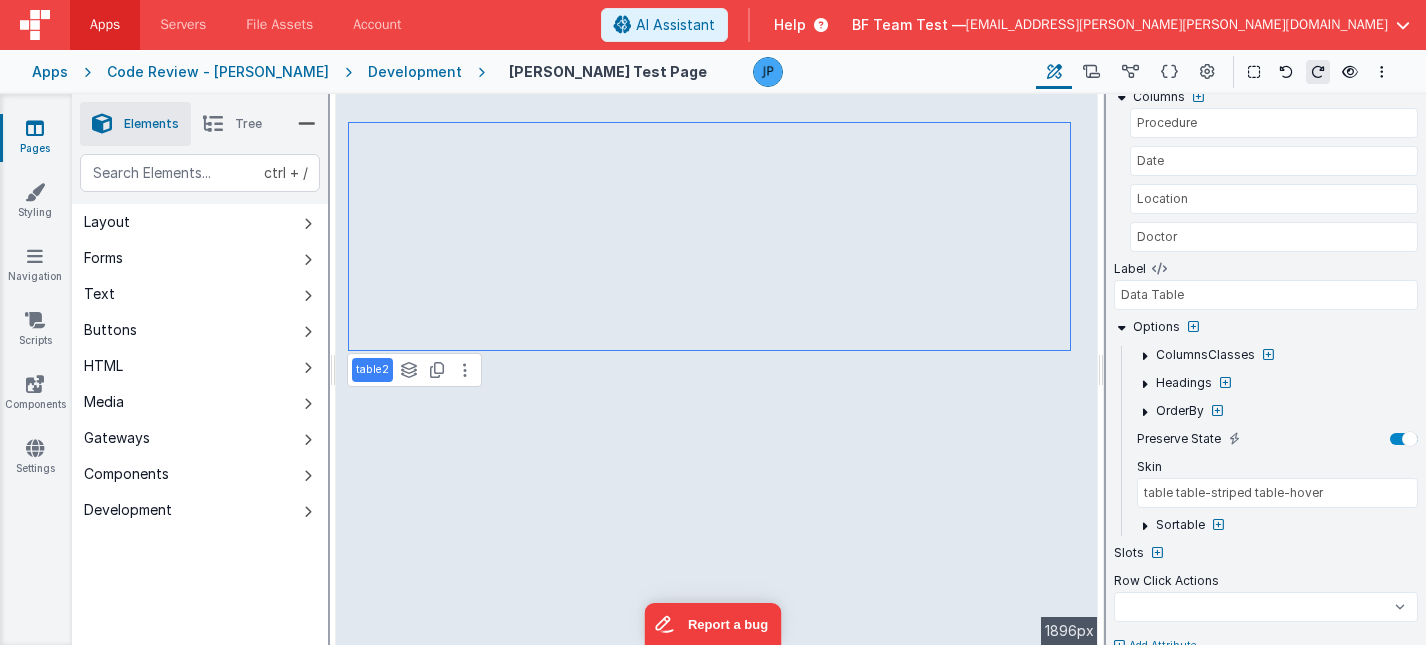 scroll, scrollTop: 294, scrollLeft: 0, axis: vertical 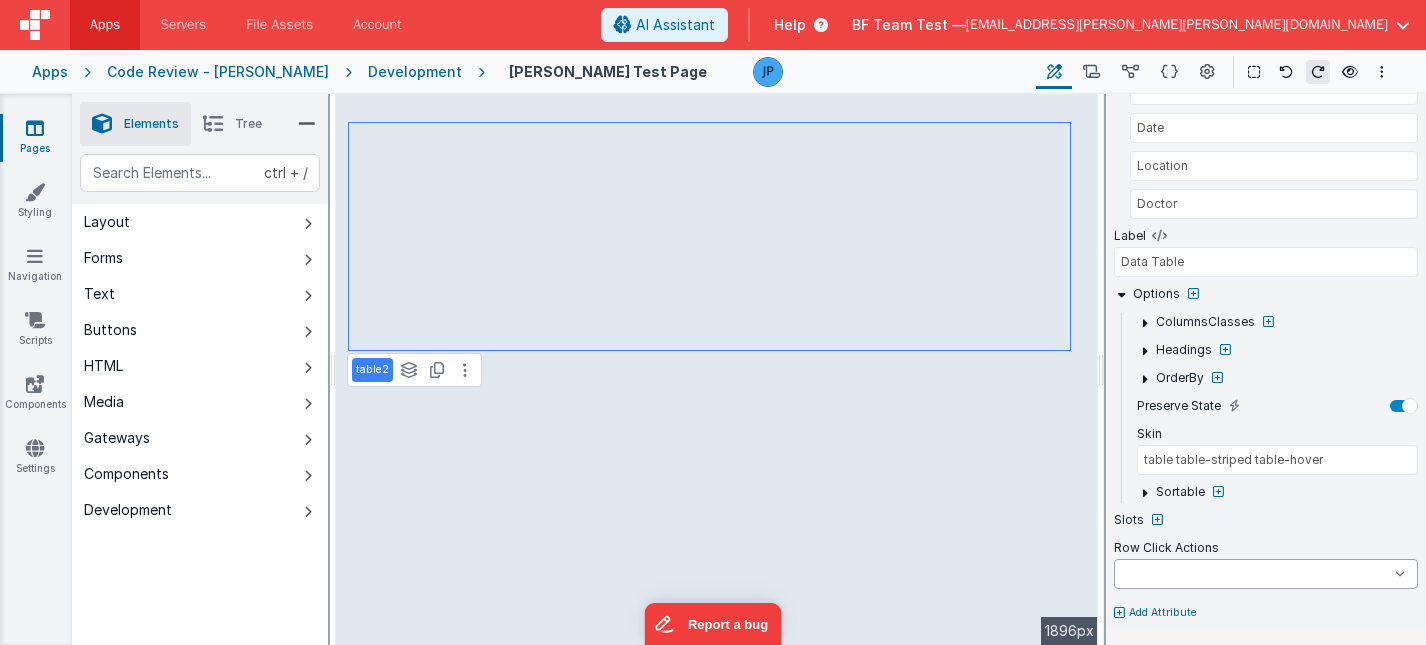 click on "onFormLoad   goToAccount goToContacts goToDashBoard goToDocuments goToInvoicesSimple goToInvoicesWithTab hideSideBar logoutOfApp onAppLoad onLogin showSideBar toggleSideBar" at bounding box center (1266, 574) 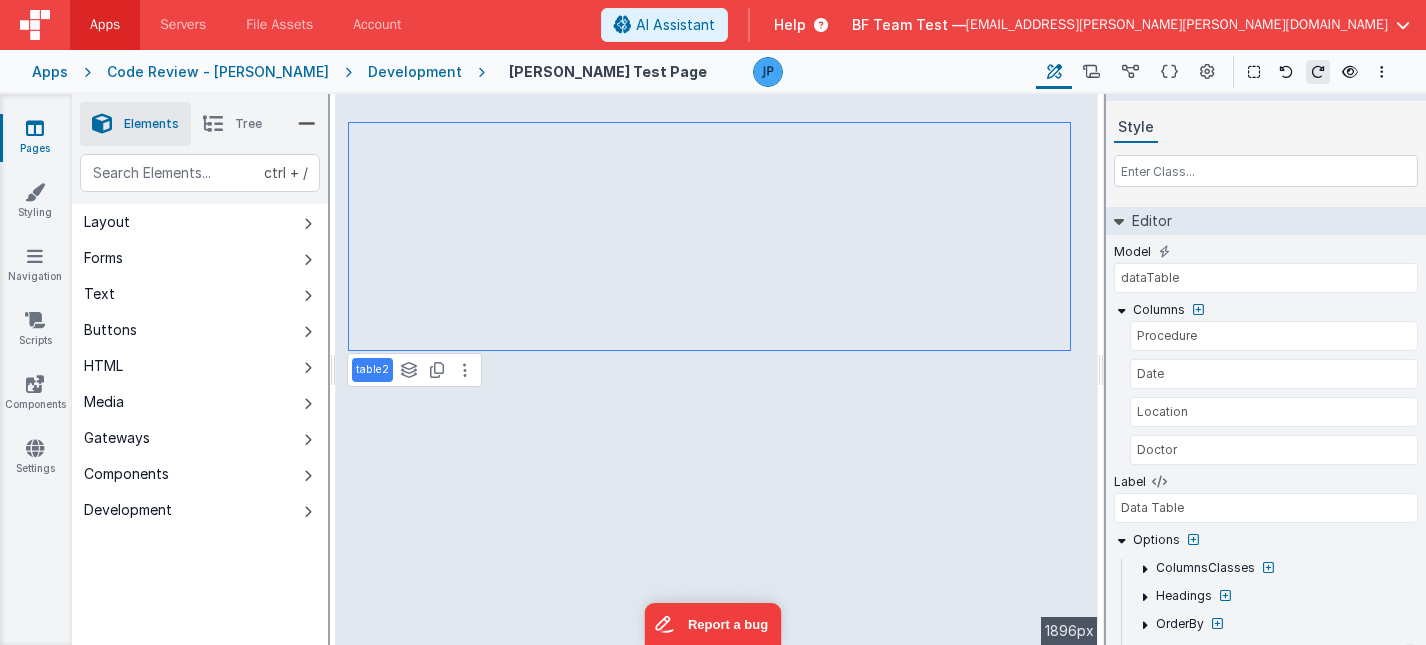 scroll, scrollTop: 0, scrollLeft: 0, axis: both 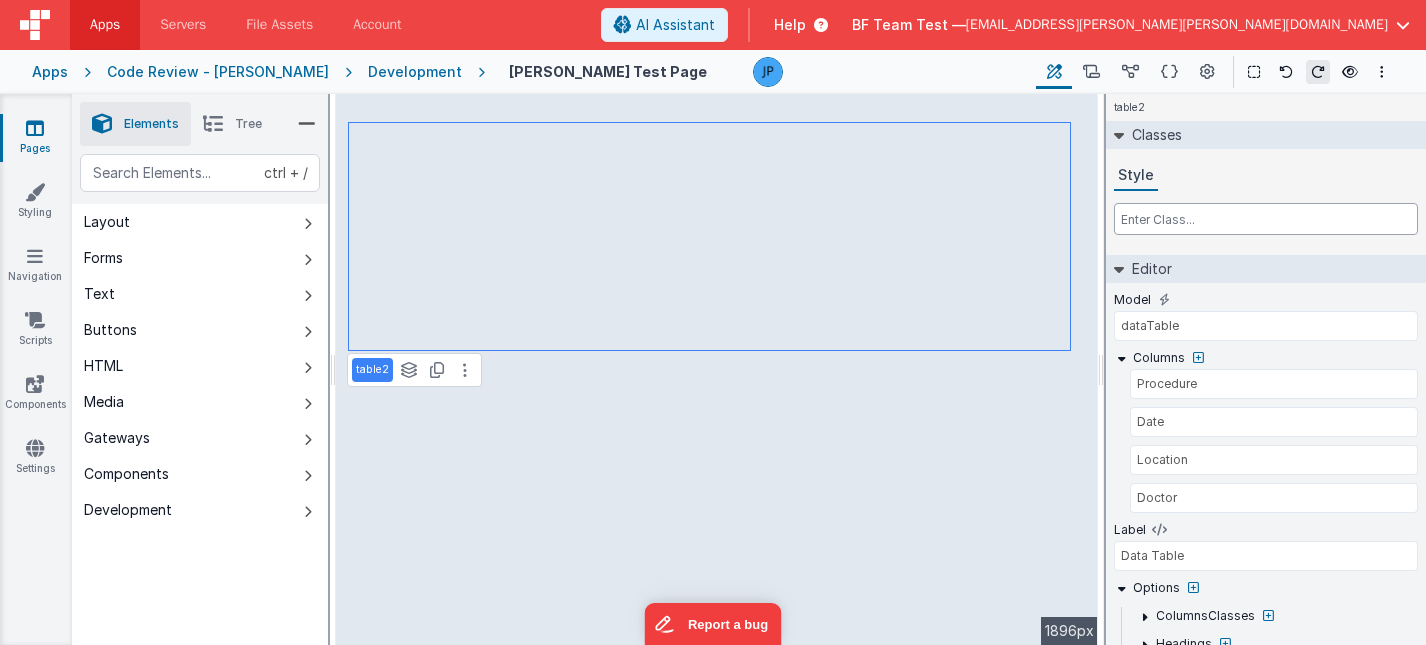 click at bounding box center [1266, 219] 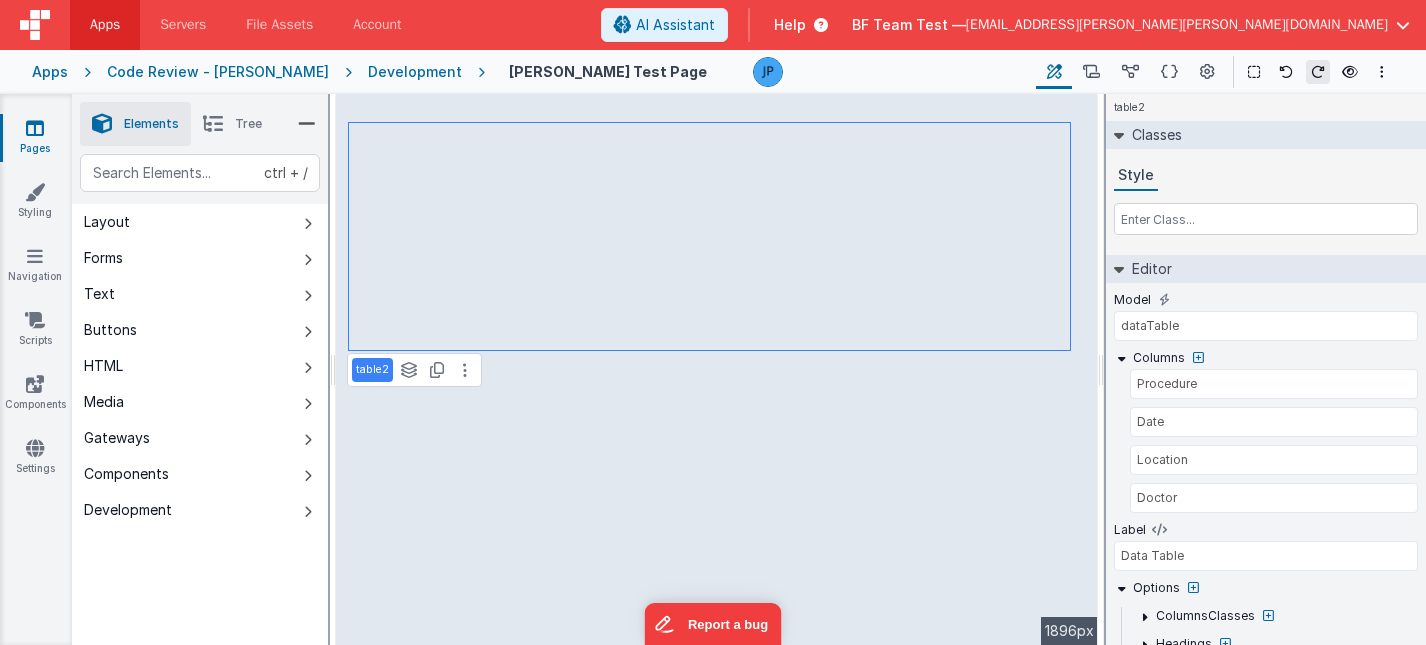 click on "Style" at bounding box center (1266, 176) 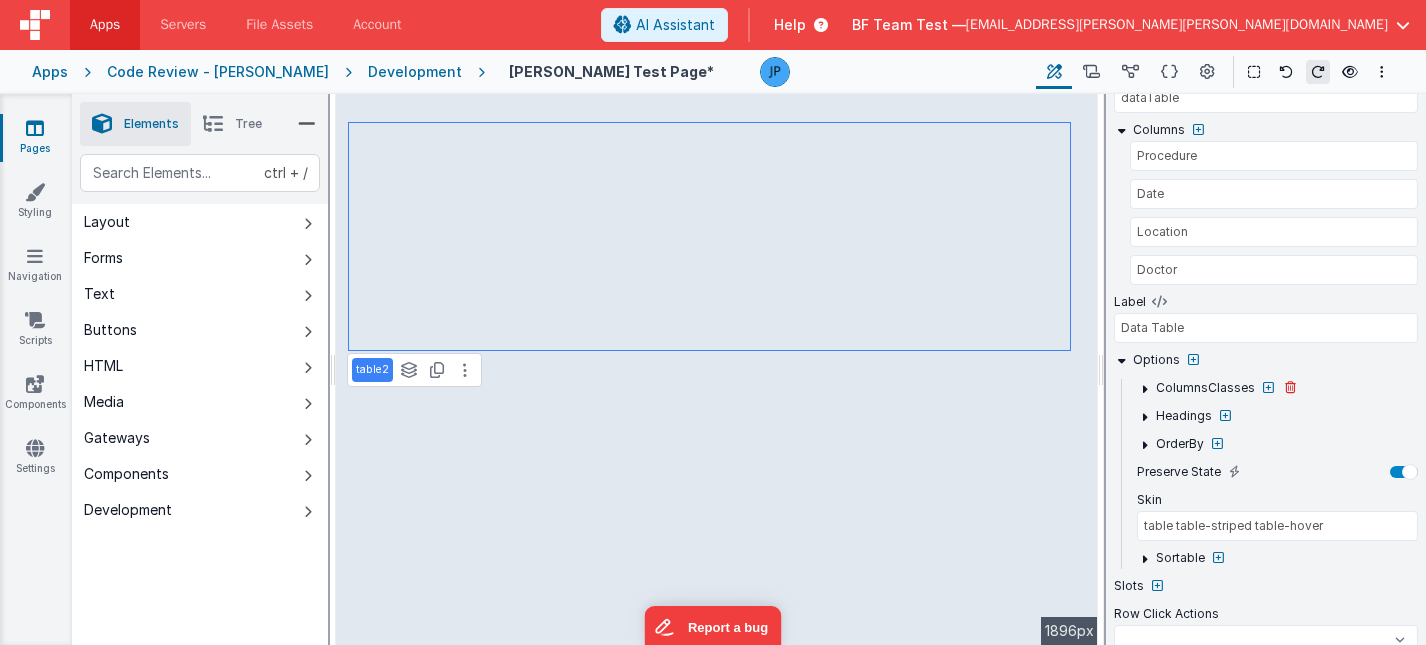scroll, scrollTop: 294, scrollLeft: 0, axis: vertical 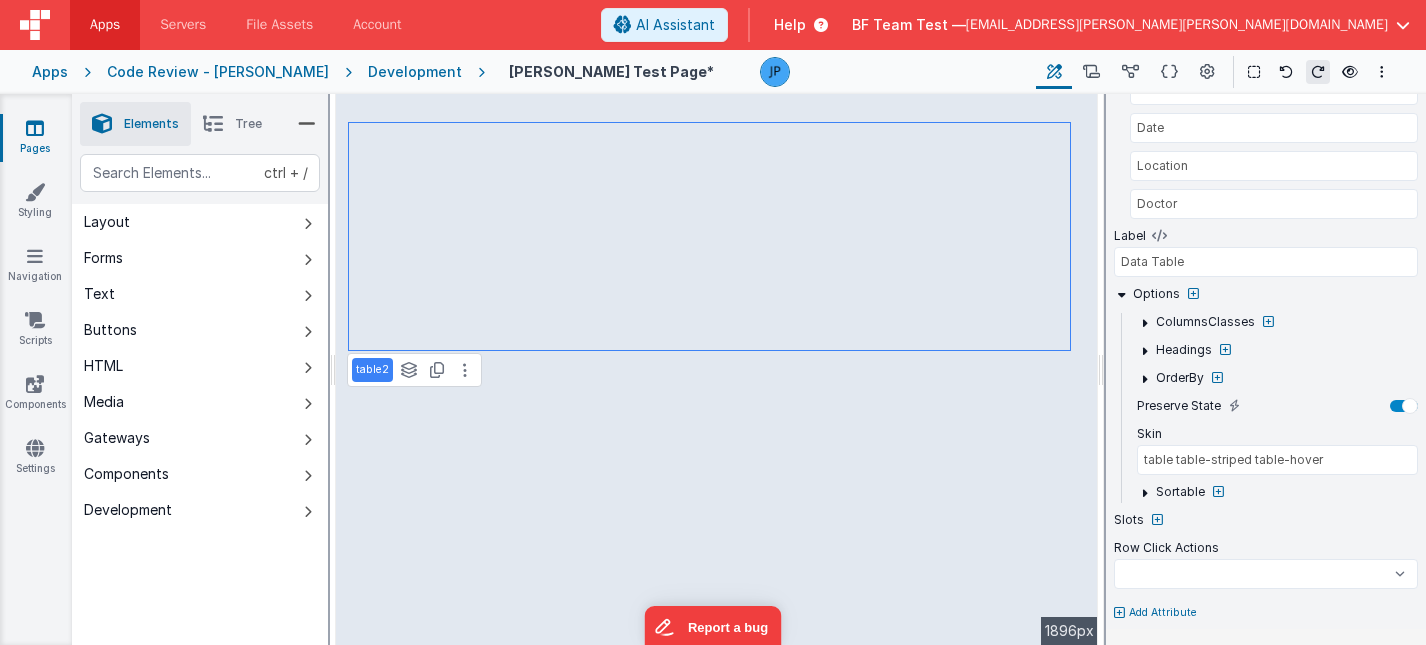 select 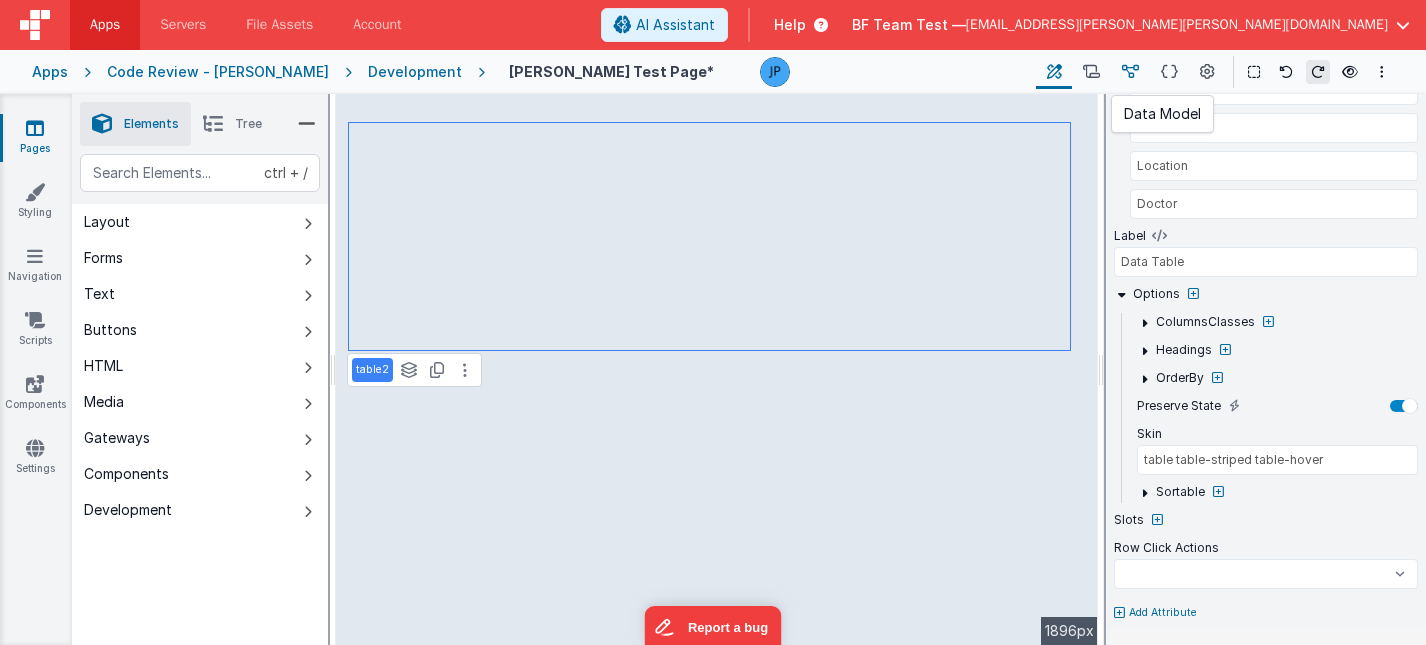 click at bounding box center (1130, 72) 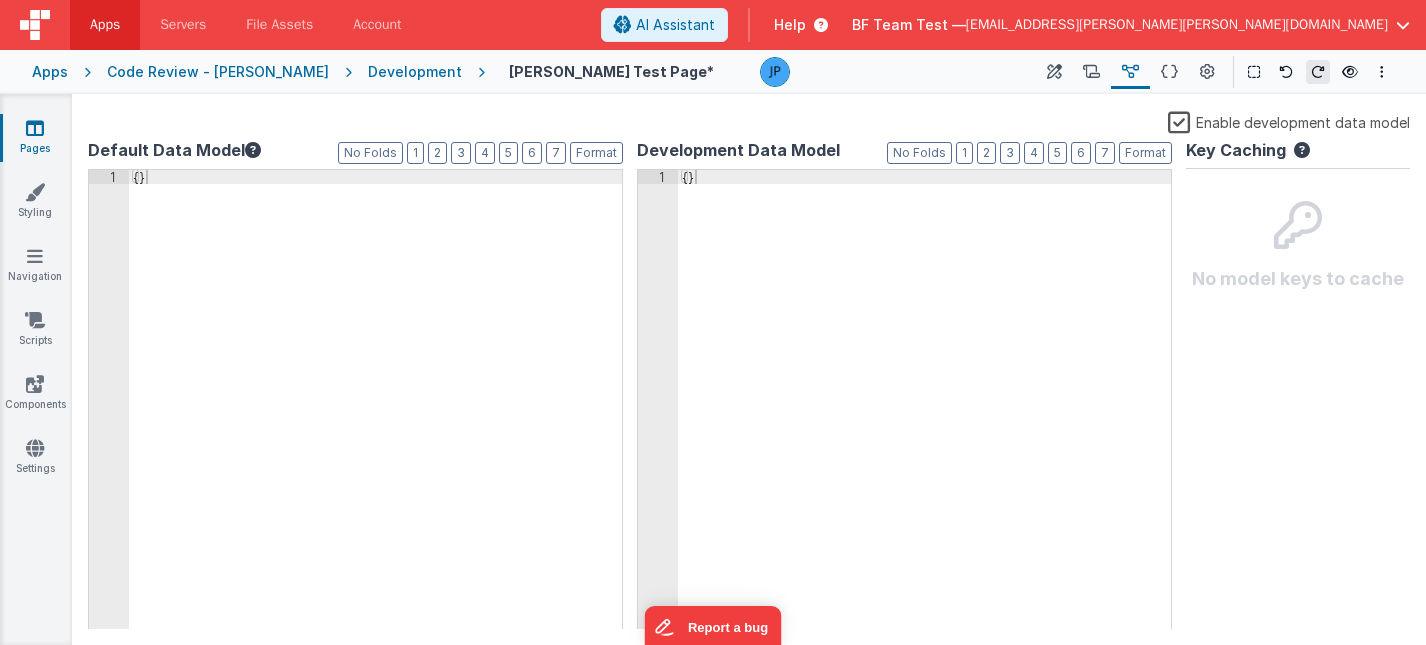 click on "{ }" at bounding box center (924, 414) 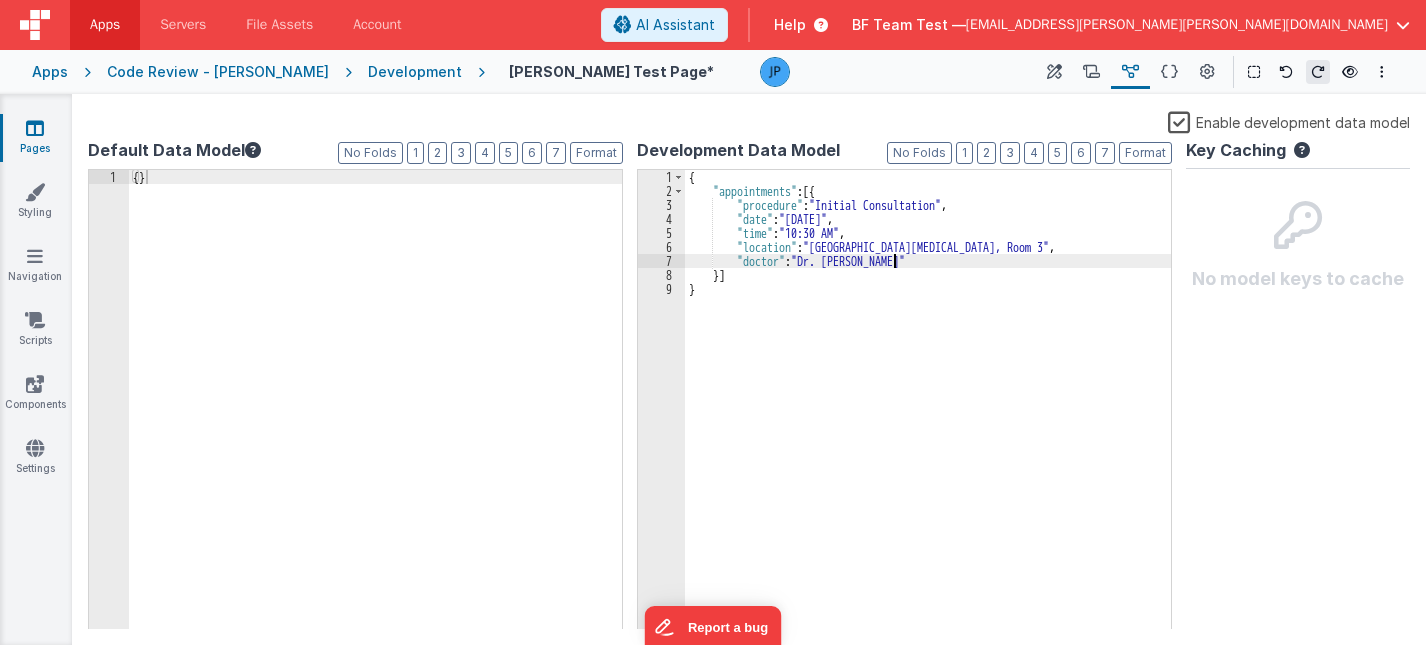 type 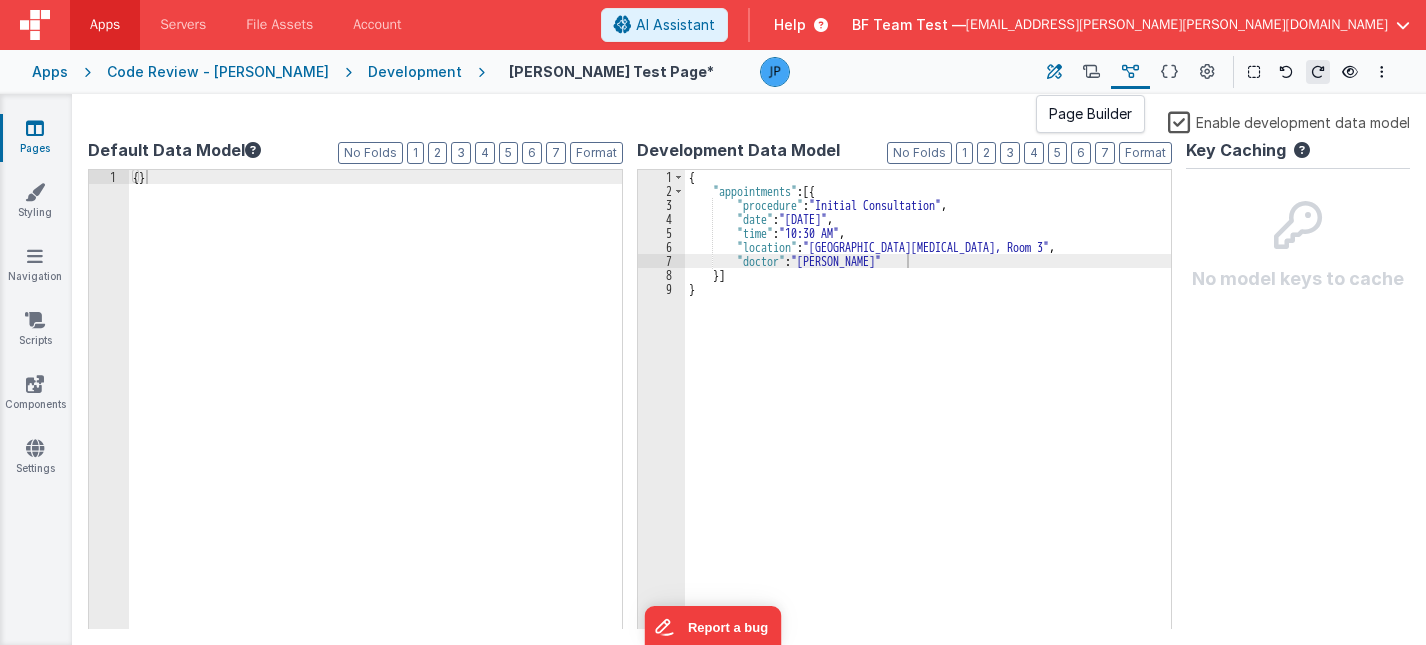 click at bounding box center [1054, 72] 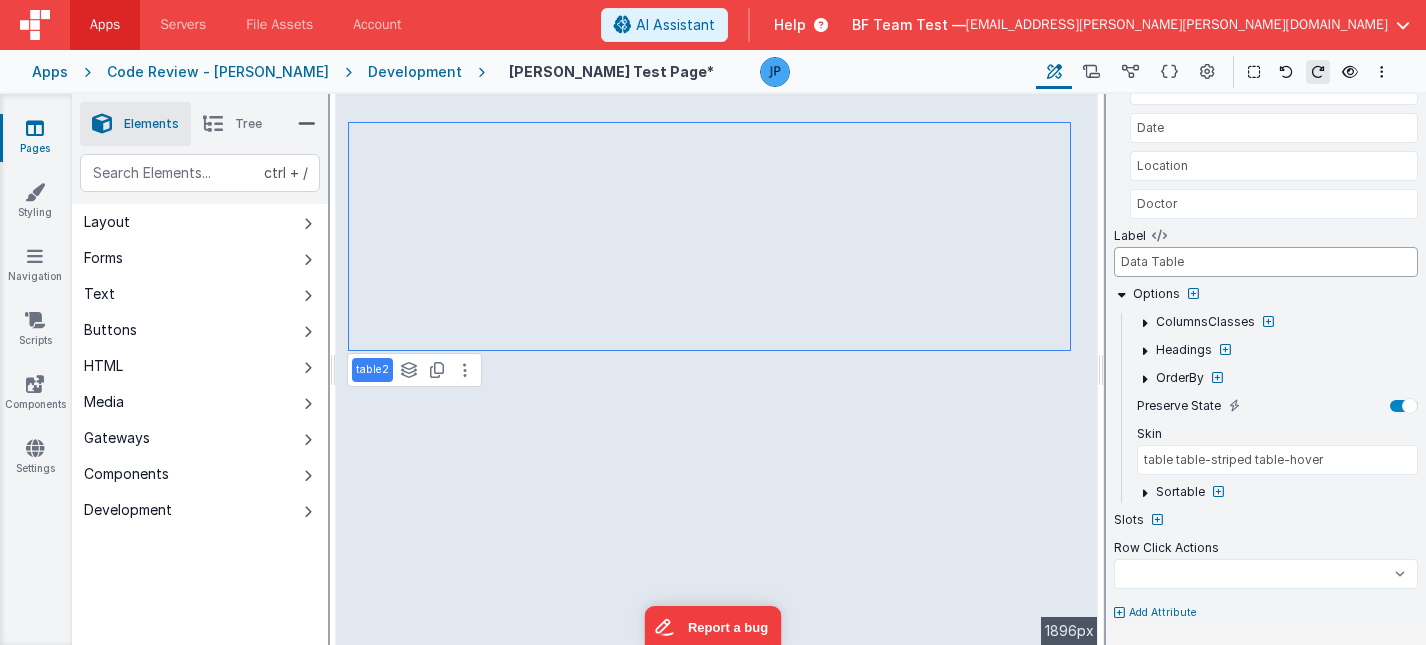 click on "Data Table" at bounding box center (1266, 262) 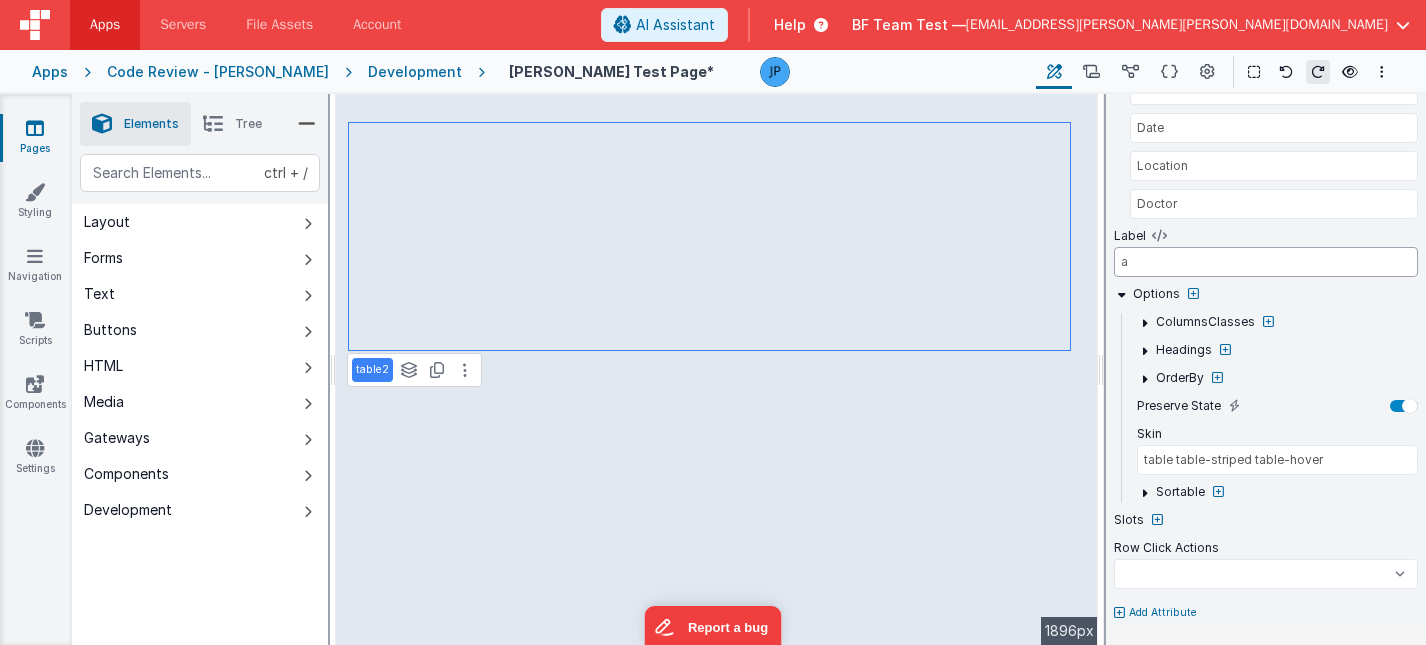 type on "ao" 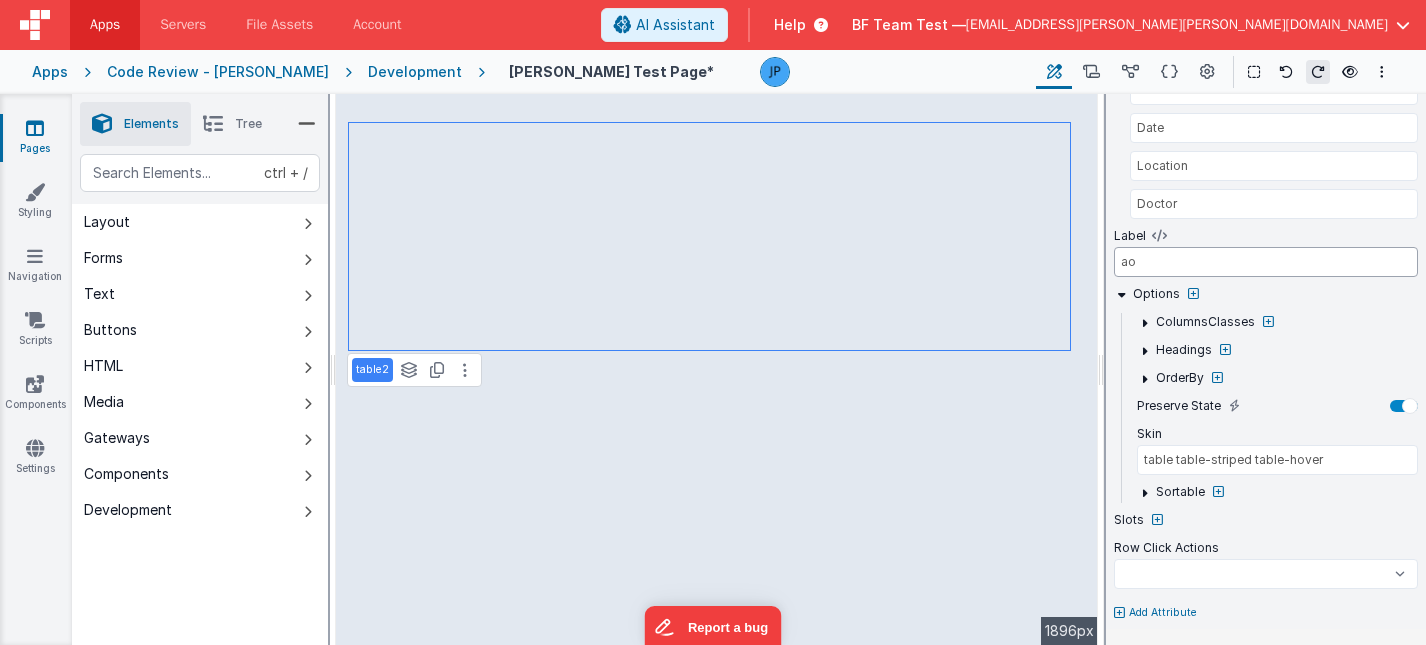 type on "aoo" 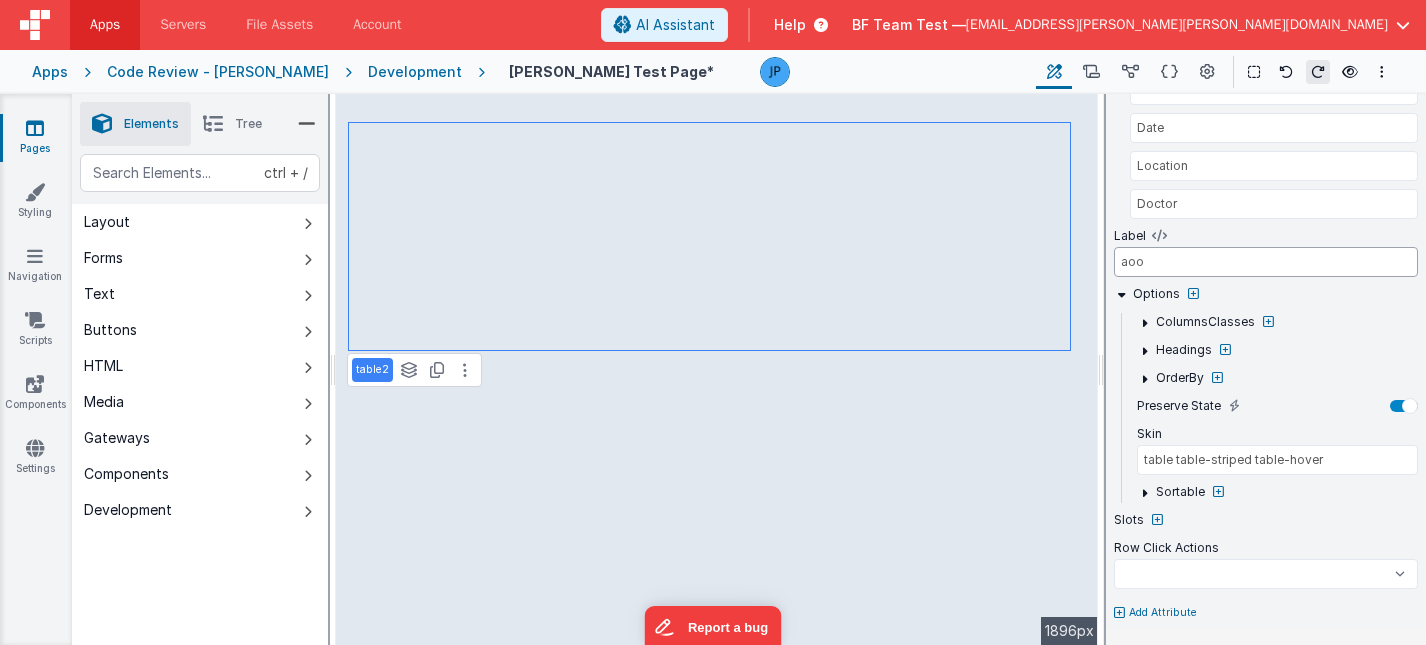 select 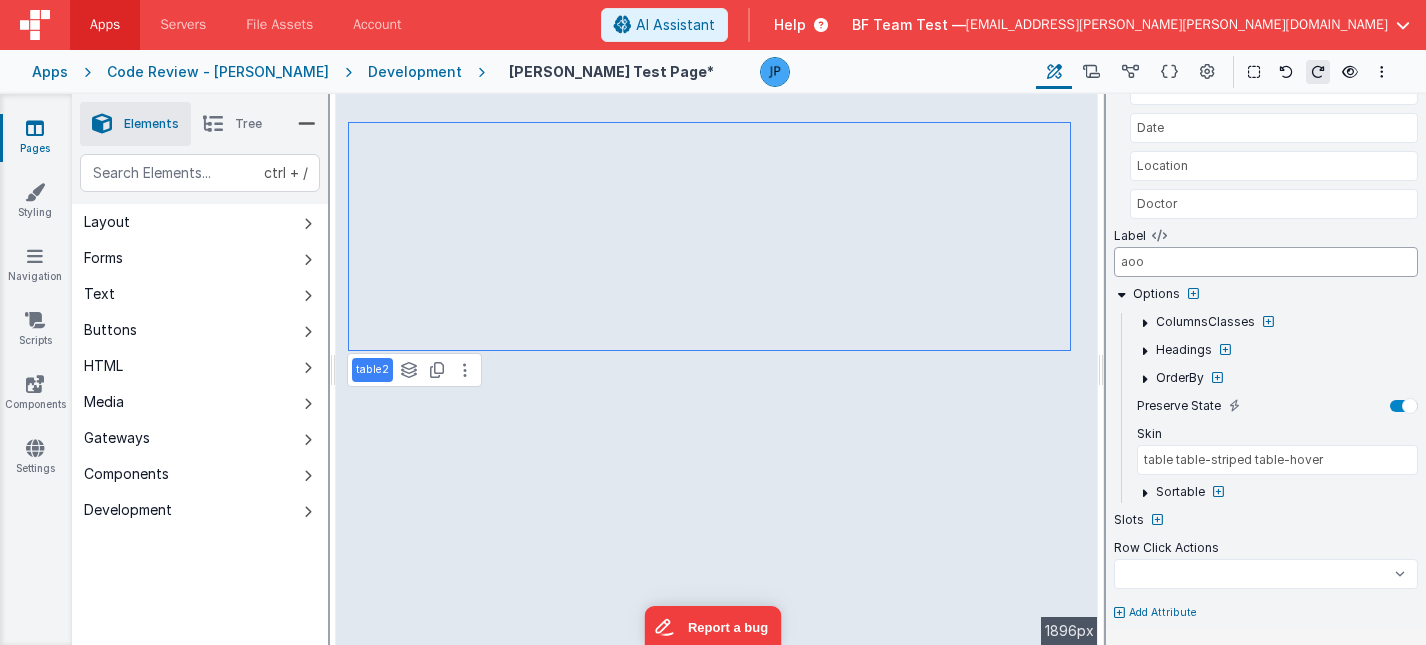 type on "aooi" 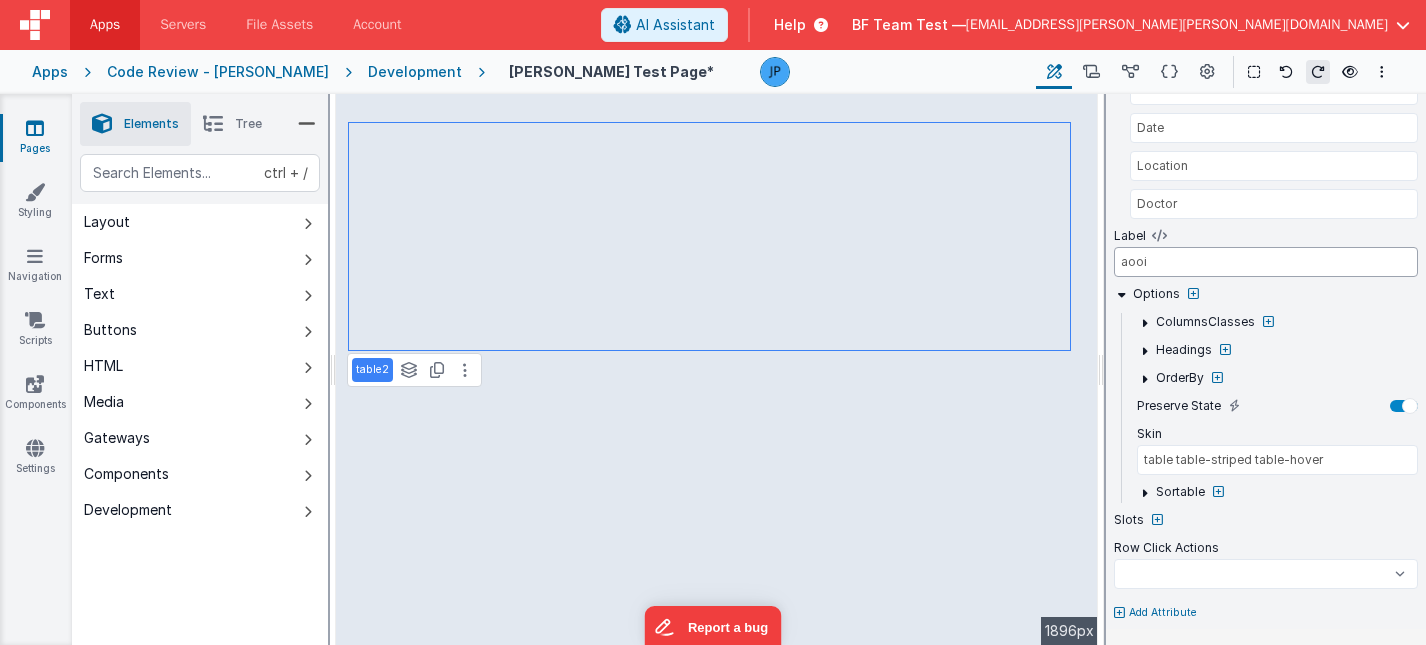 select 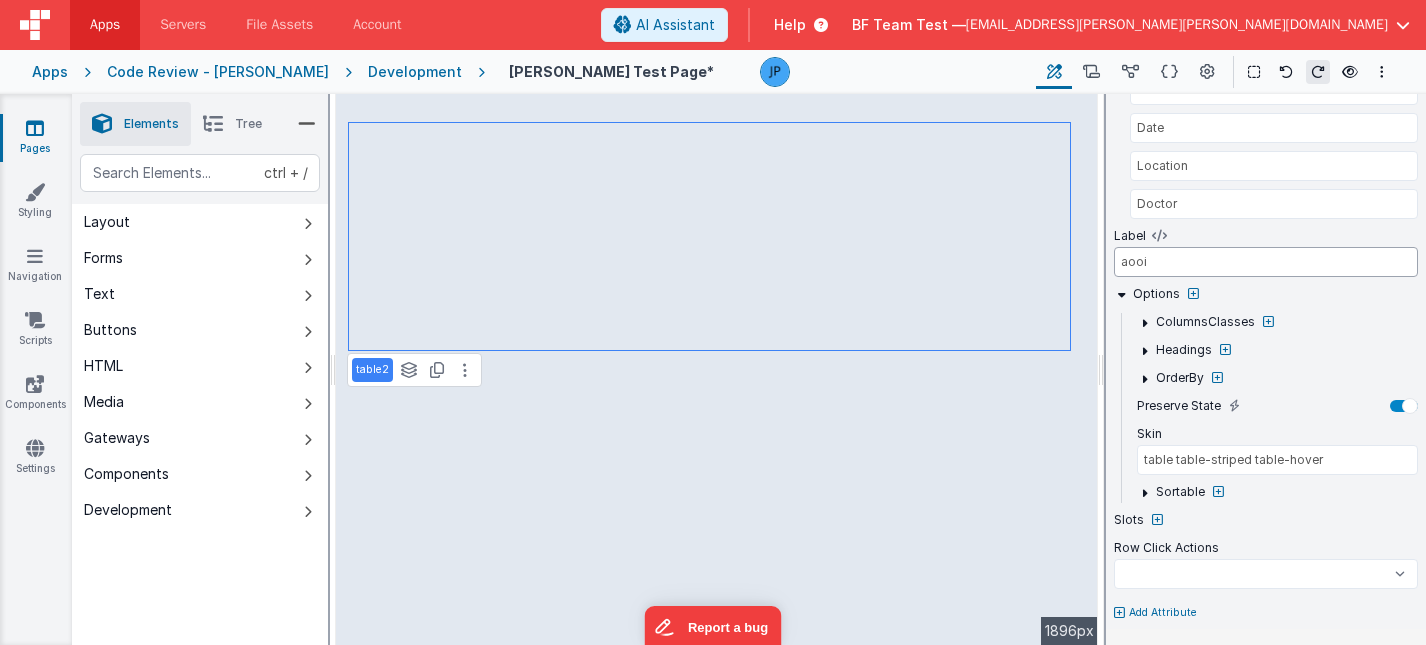 type on "aoo" 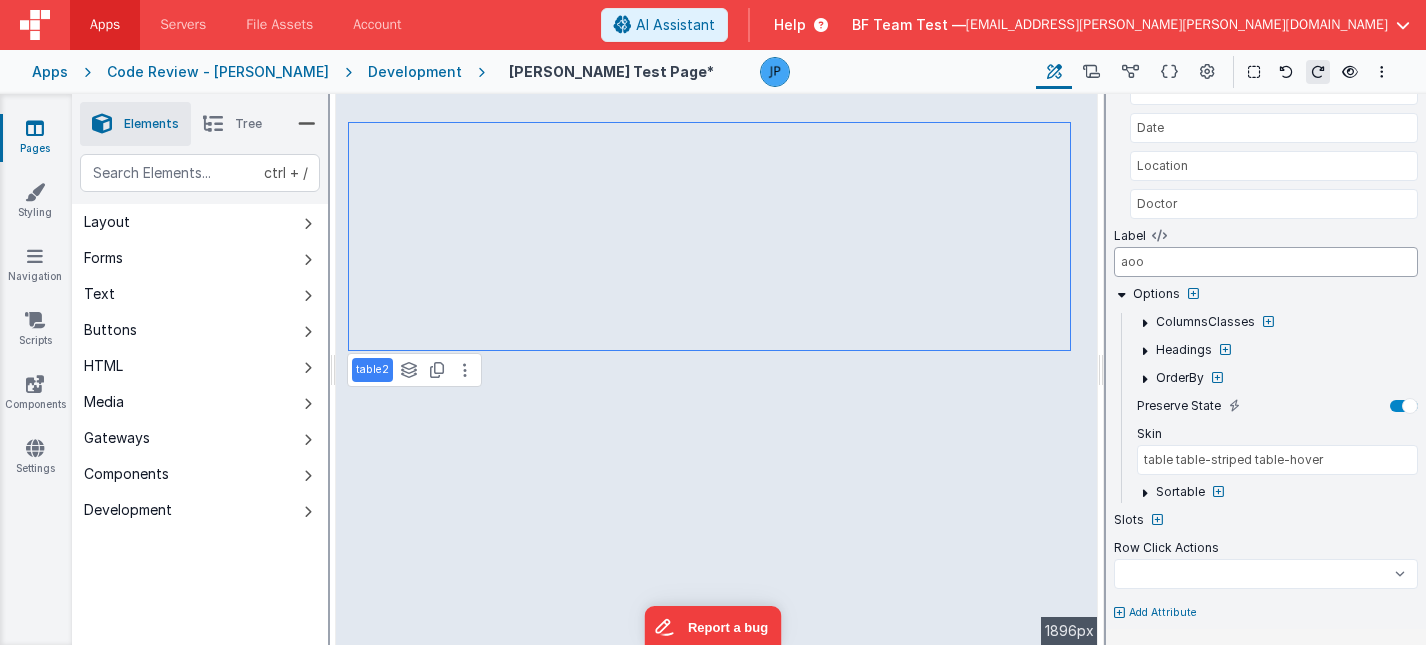 select 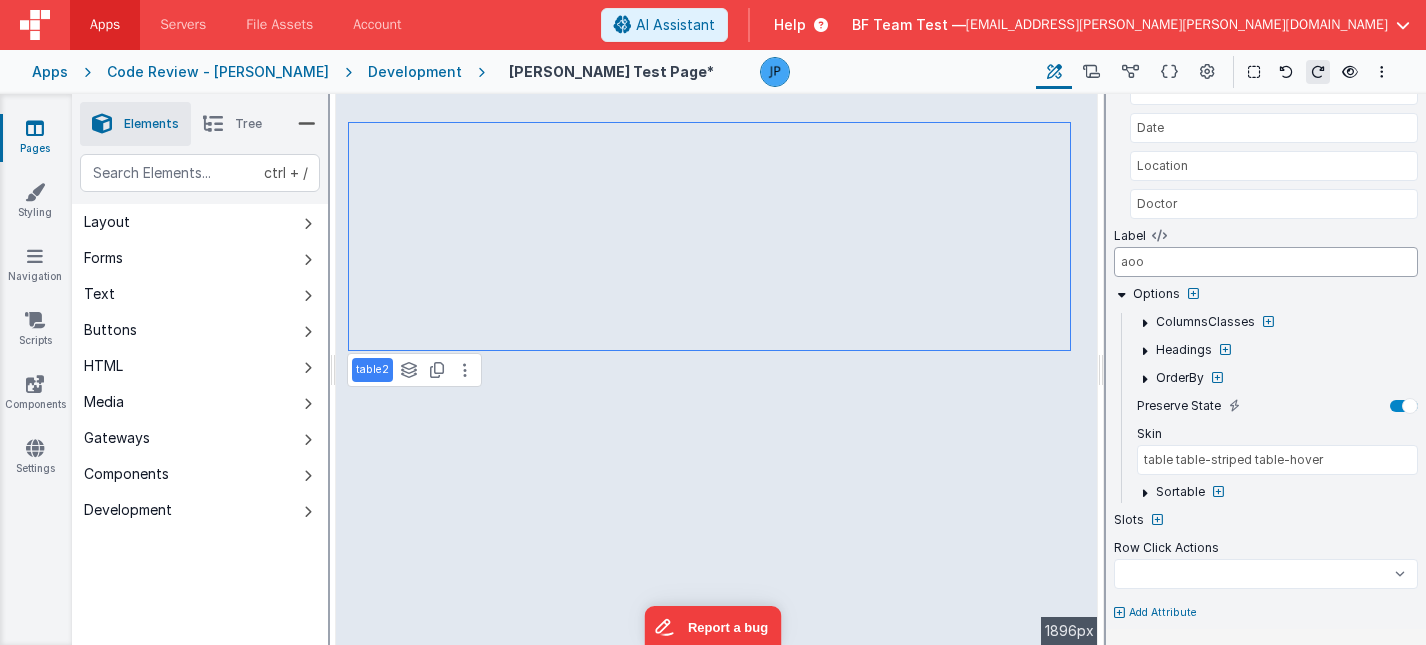 type on "ao" 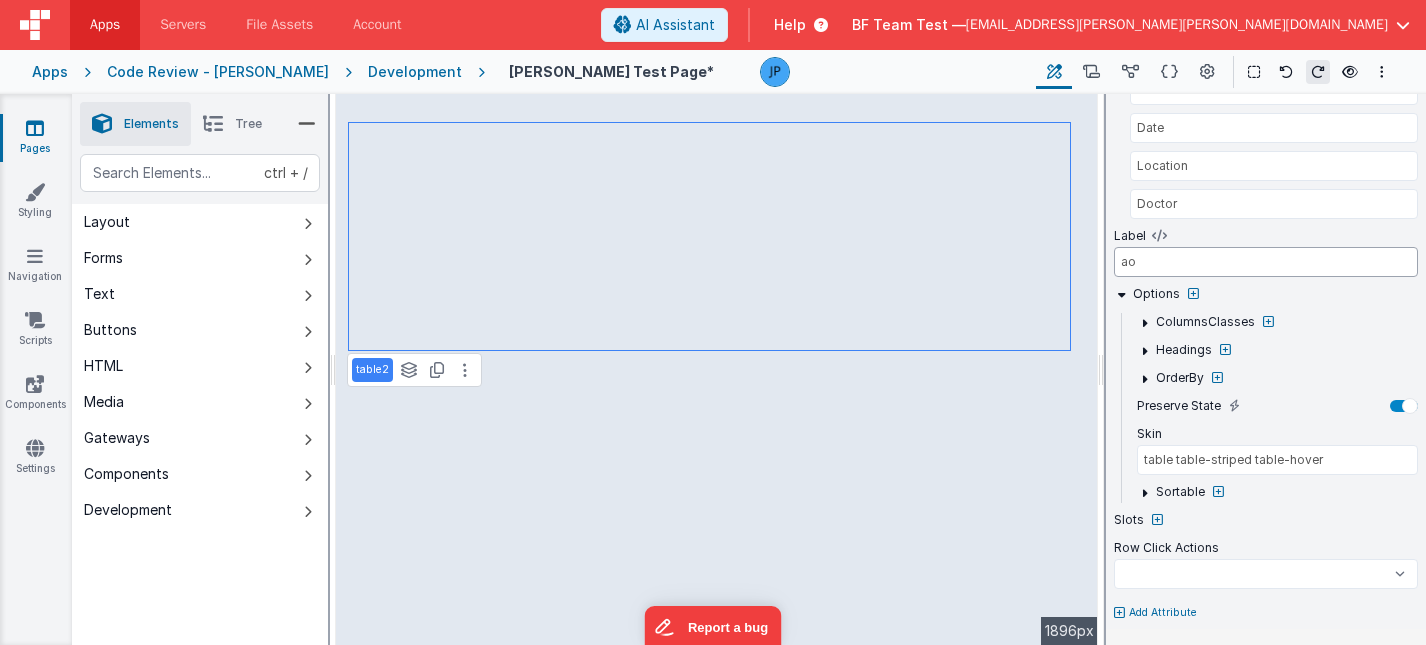 type on "a" 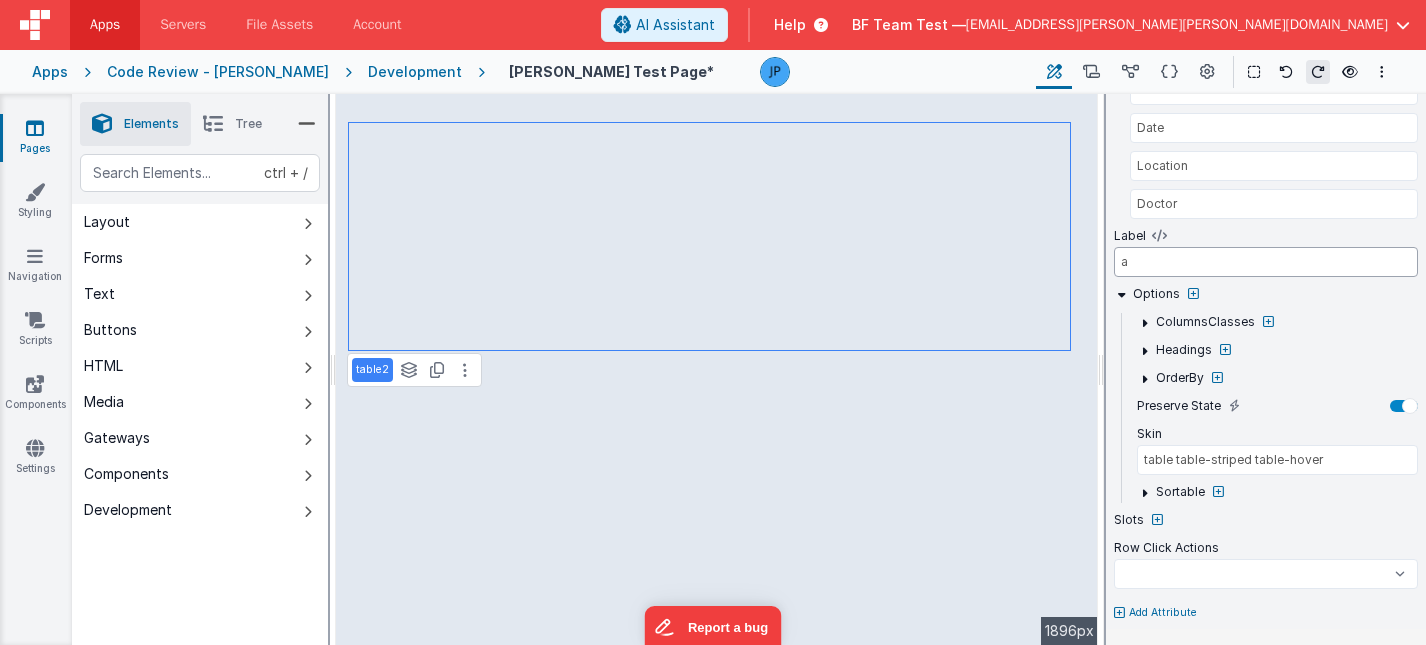 select 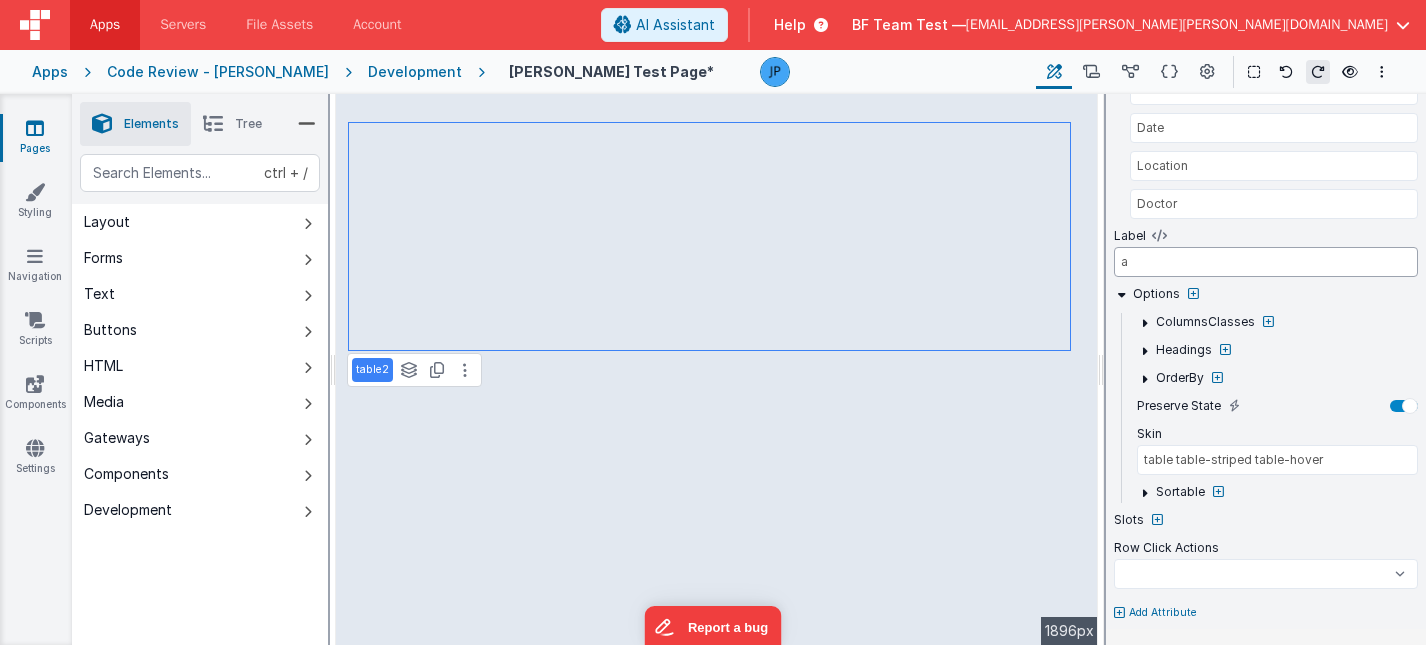 type on "ap" 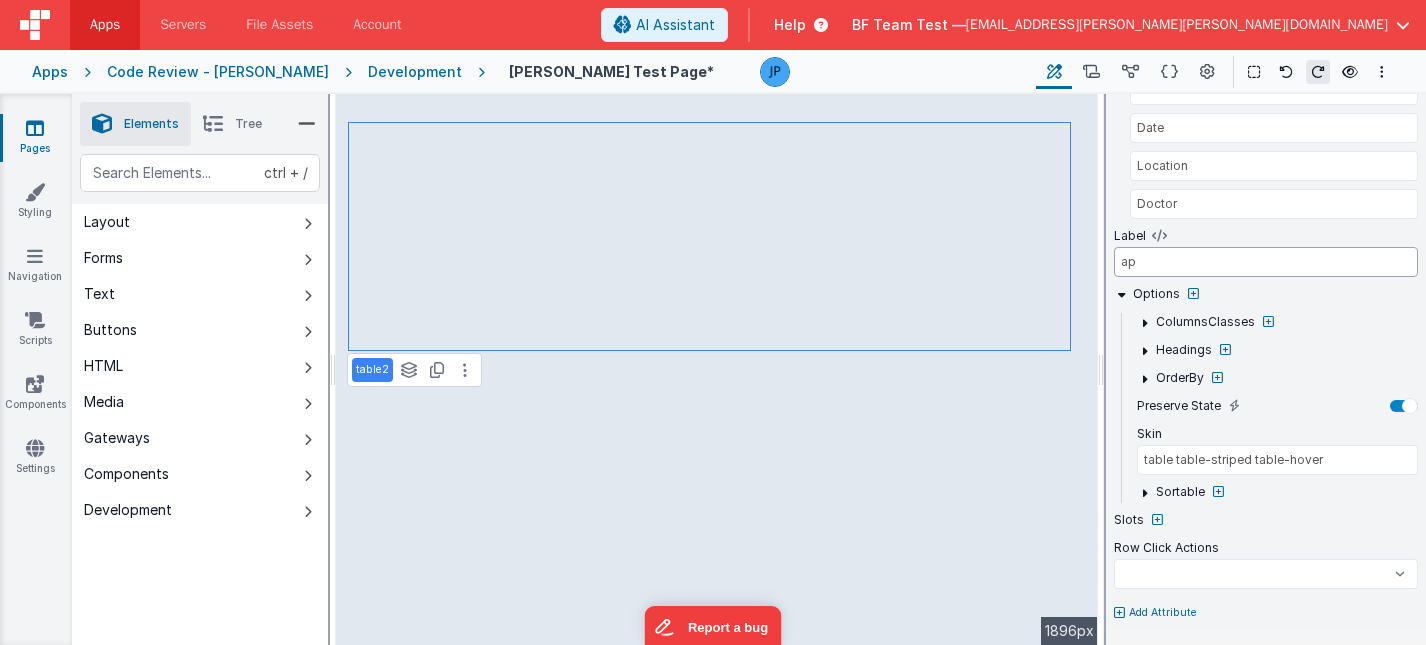 type on "app" 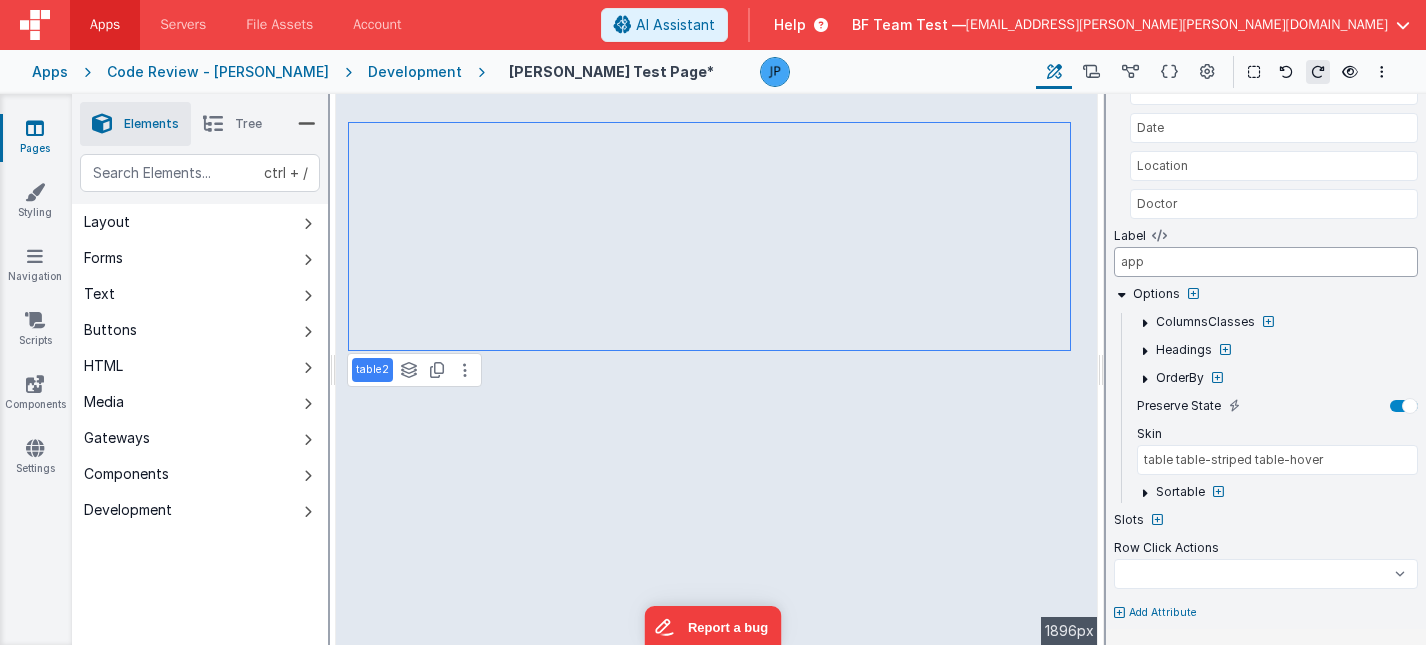 type on "appo" 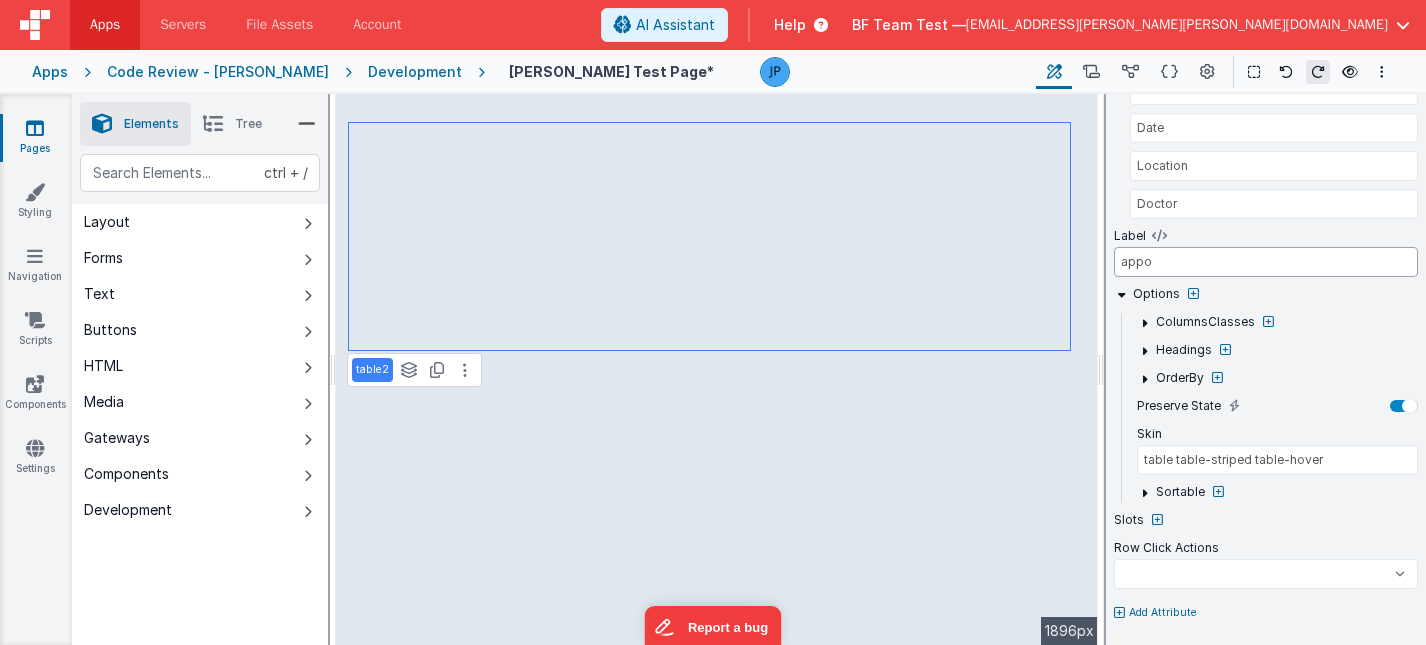 select 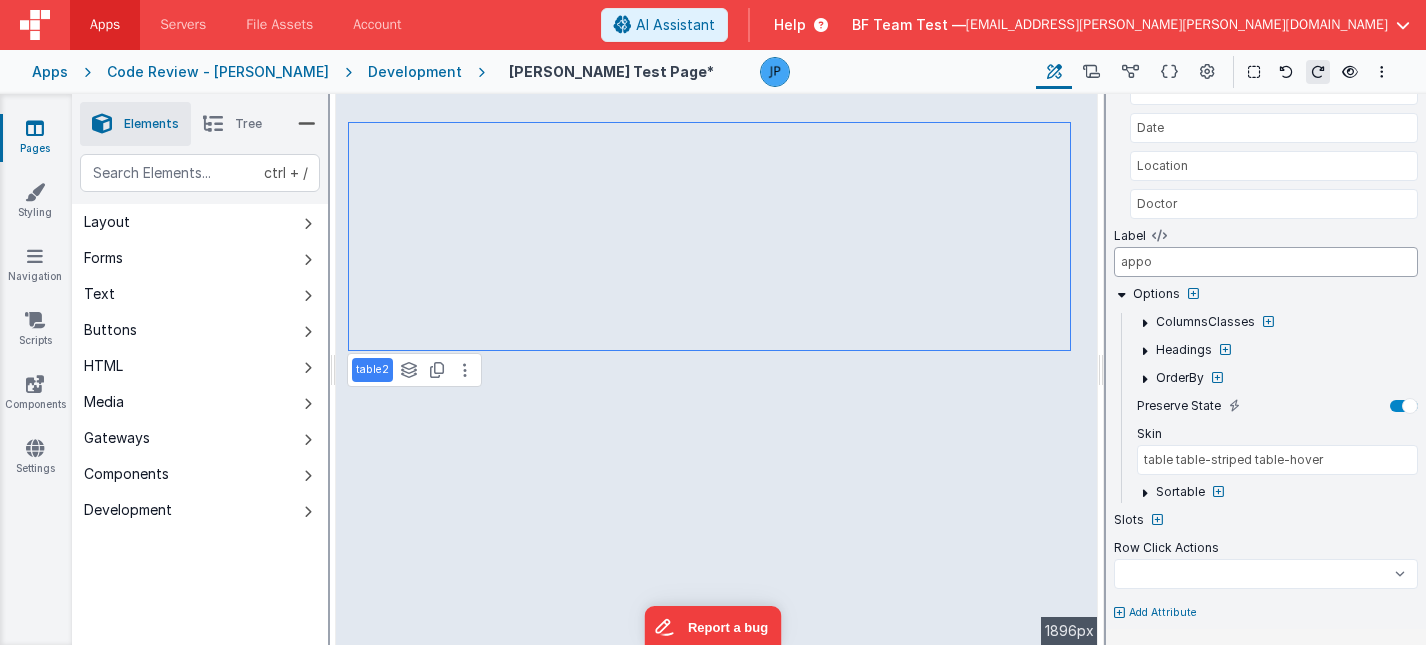 type on "appoi" 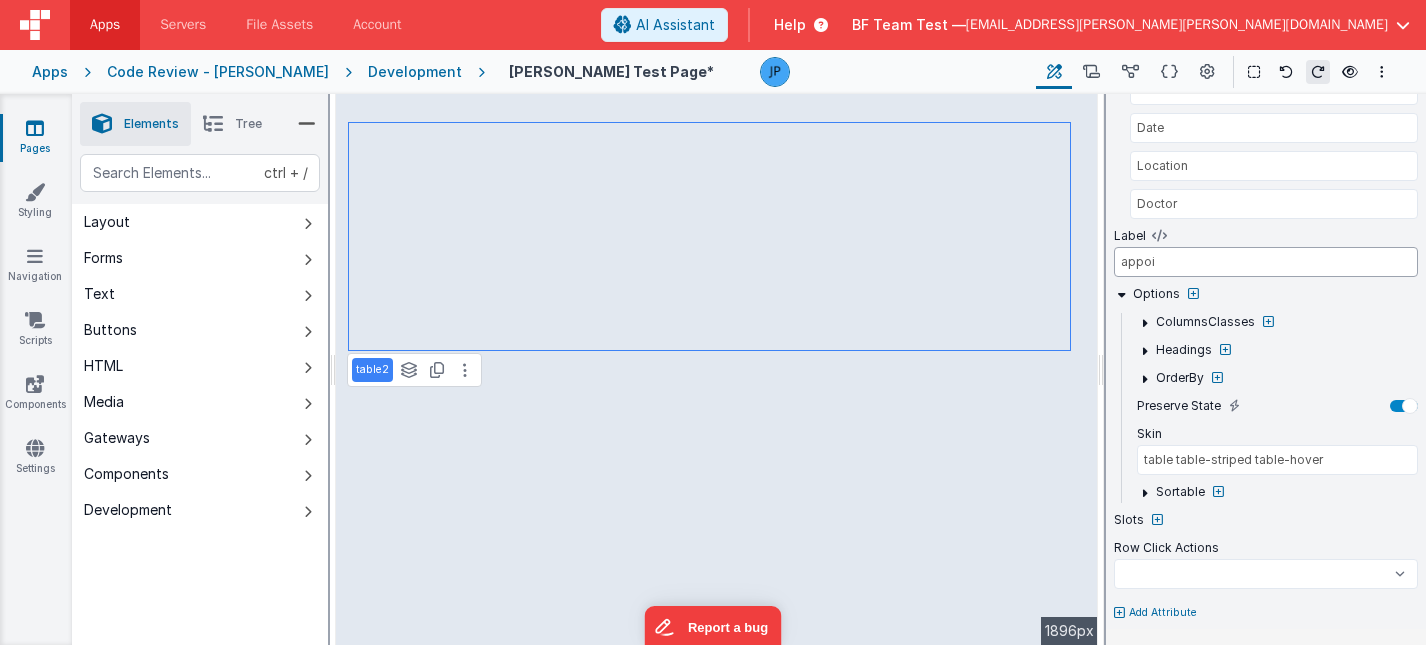 select 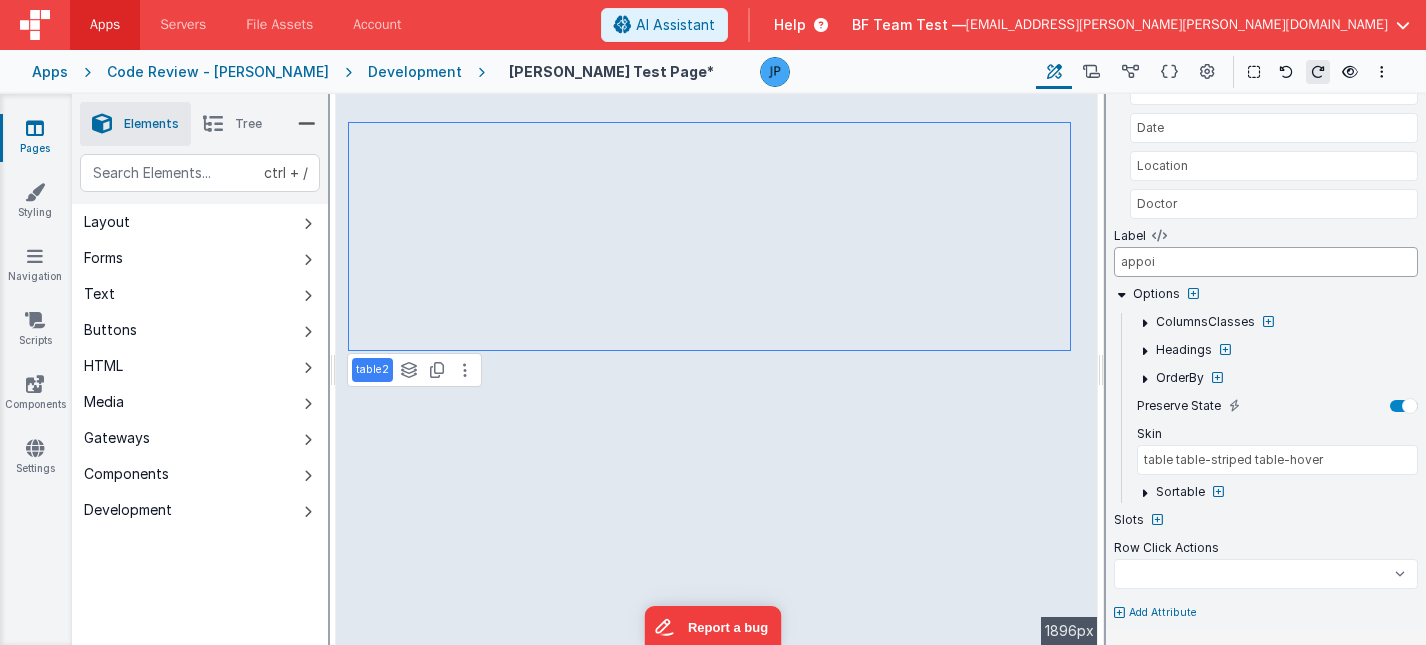 type on "appoin" 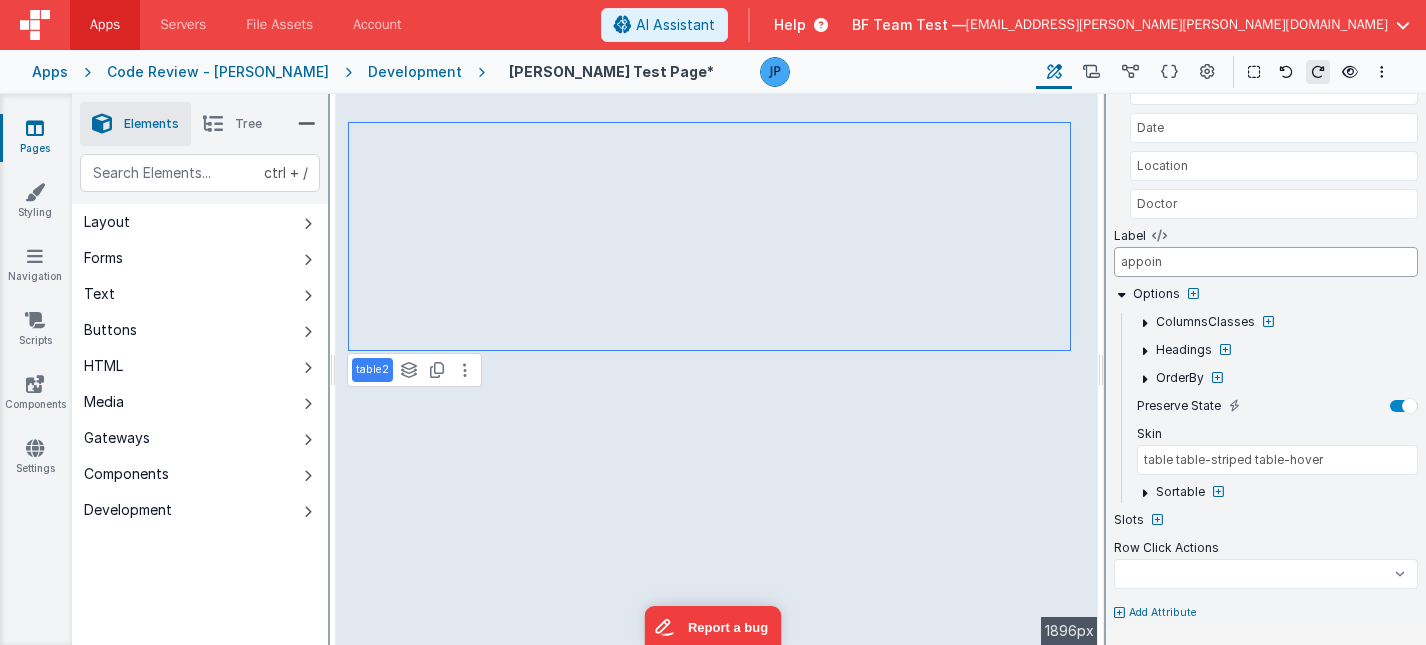 select 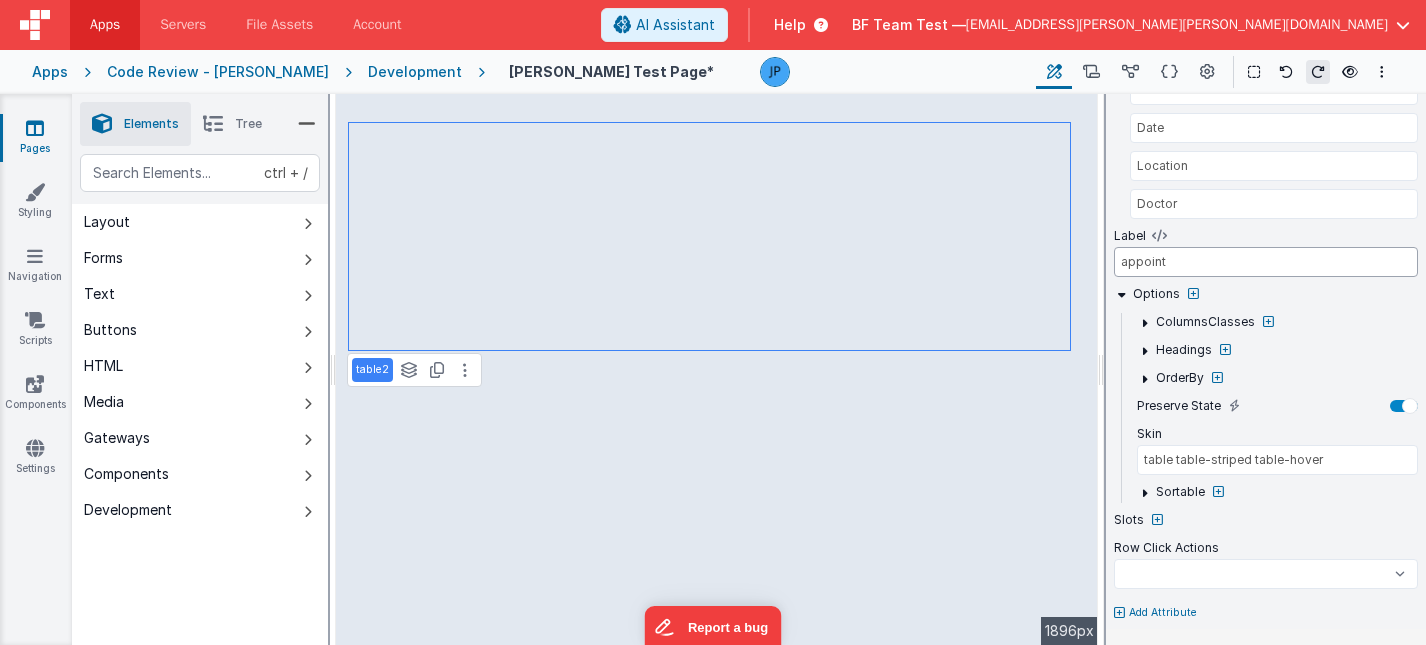 type on "appointm" 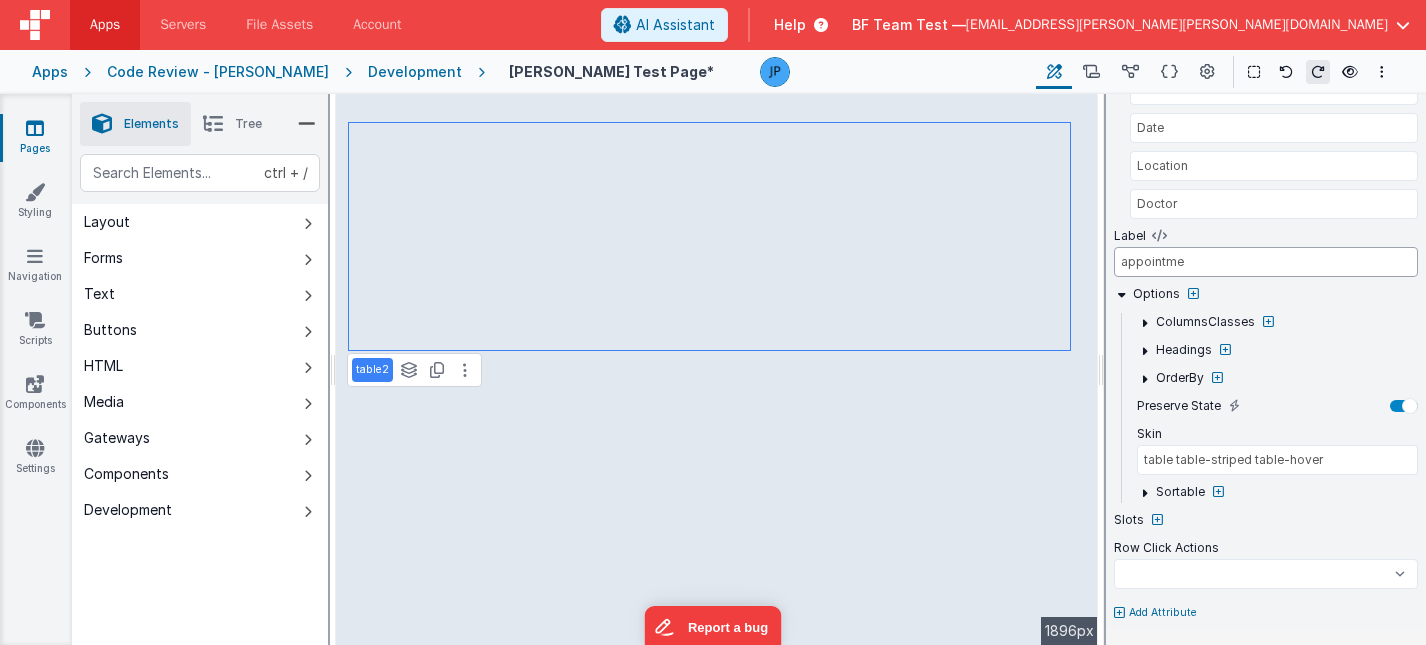 type on "appointmen" 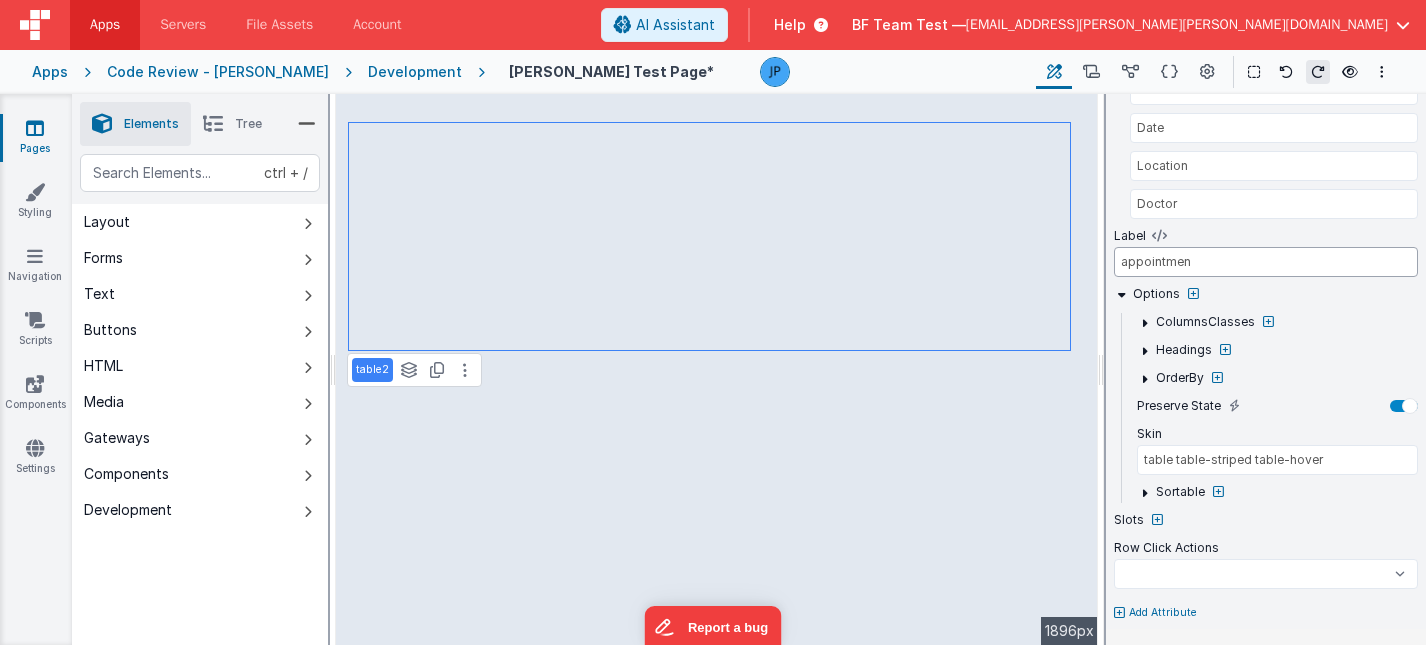select 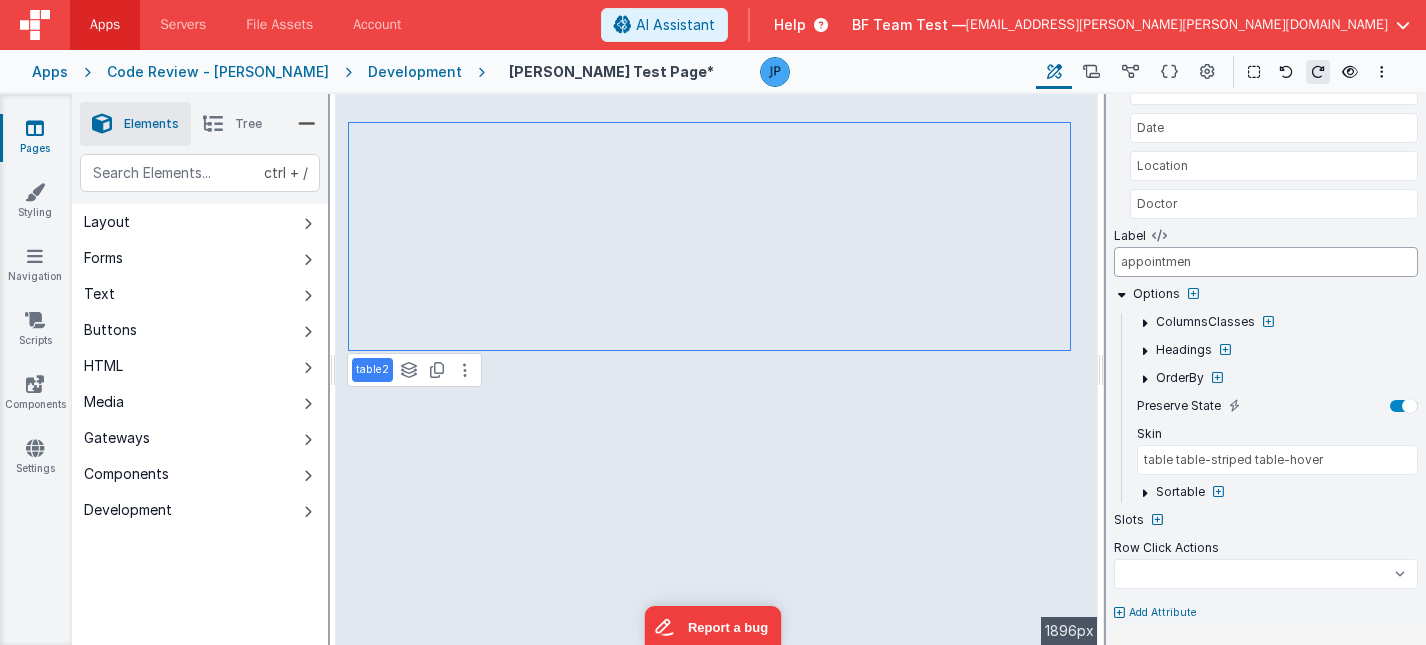 type on "appointment" 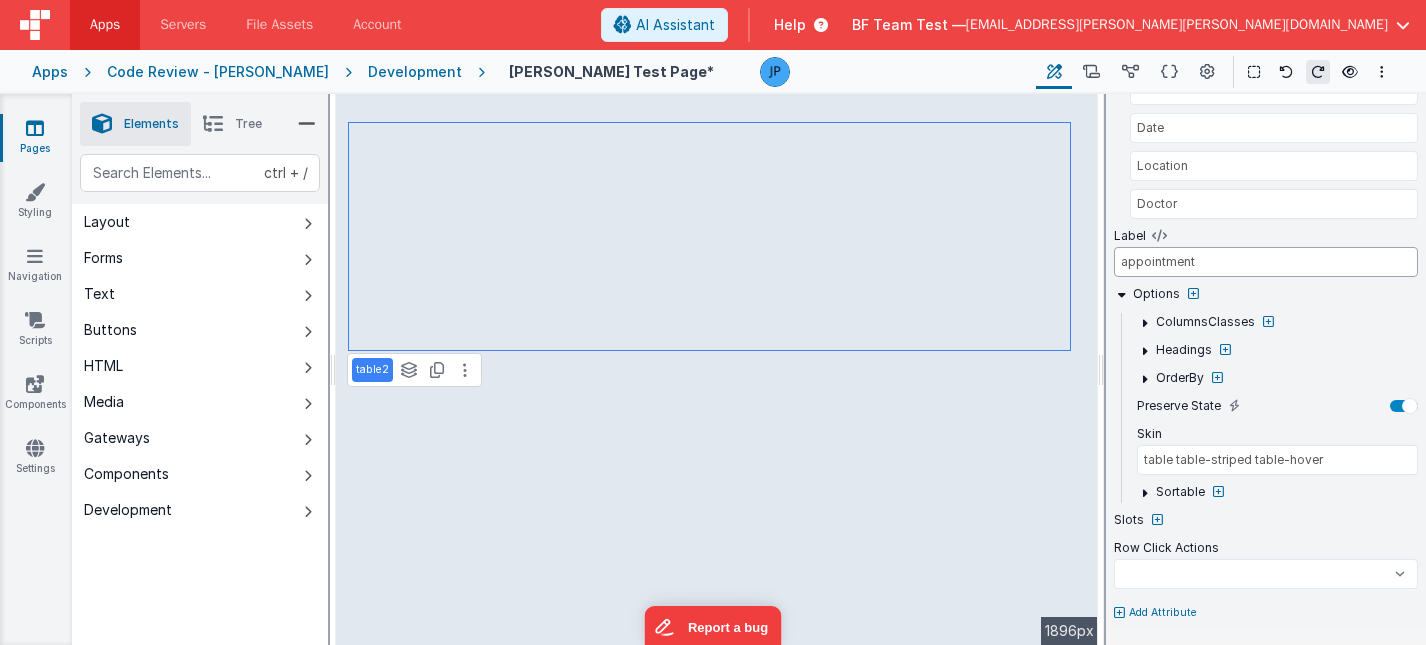 select 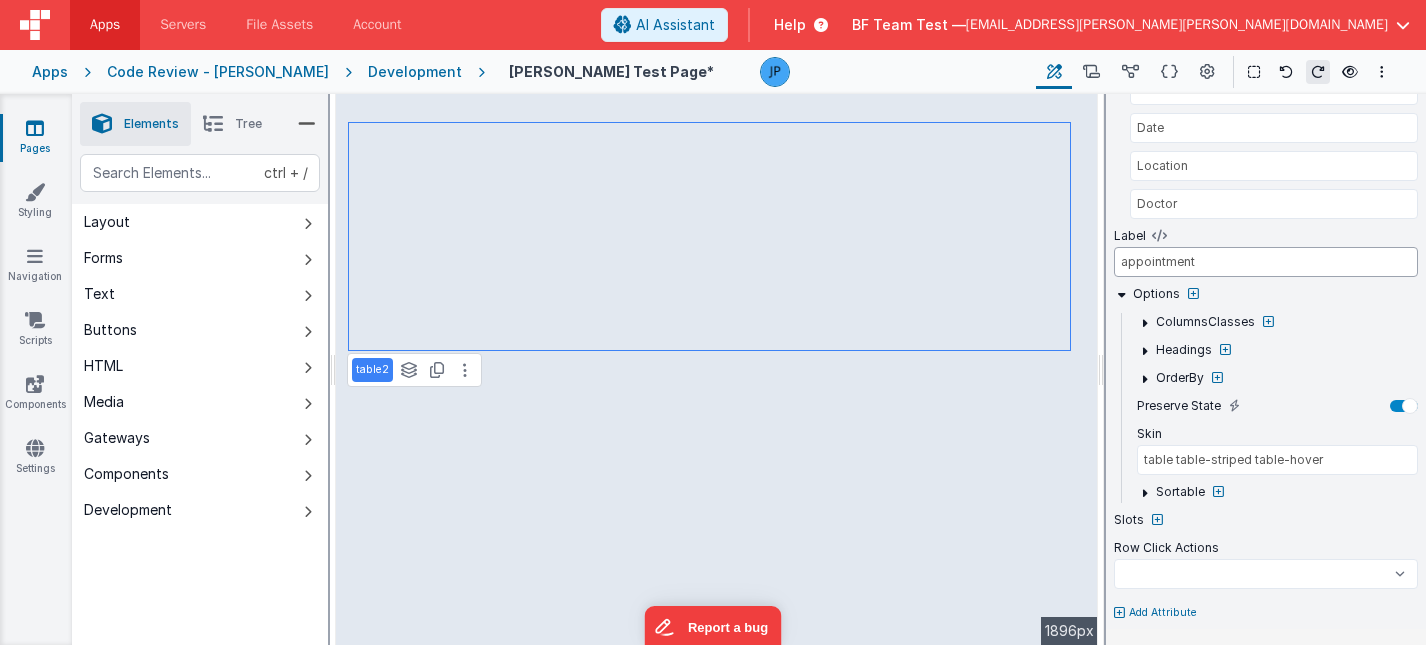 type on "appointments" 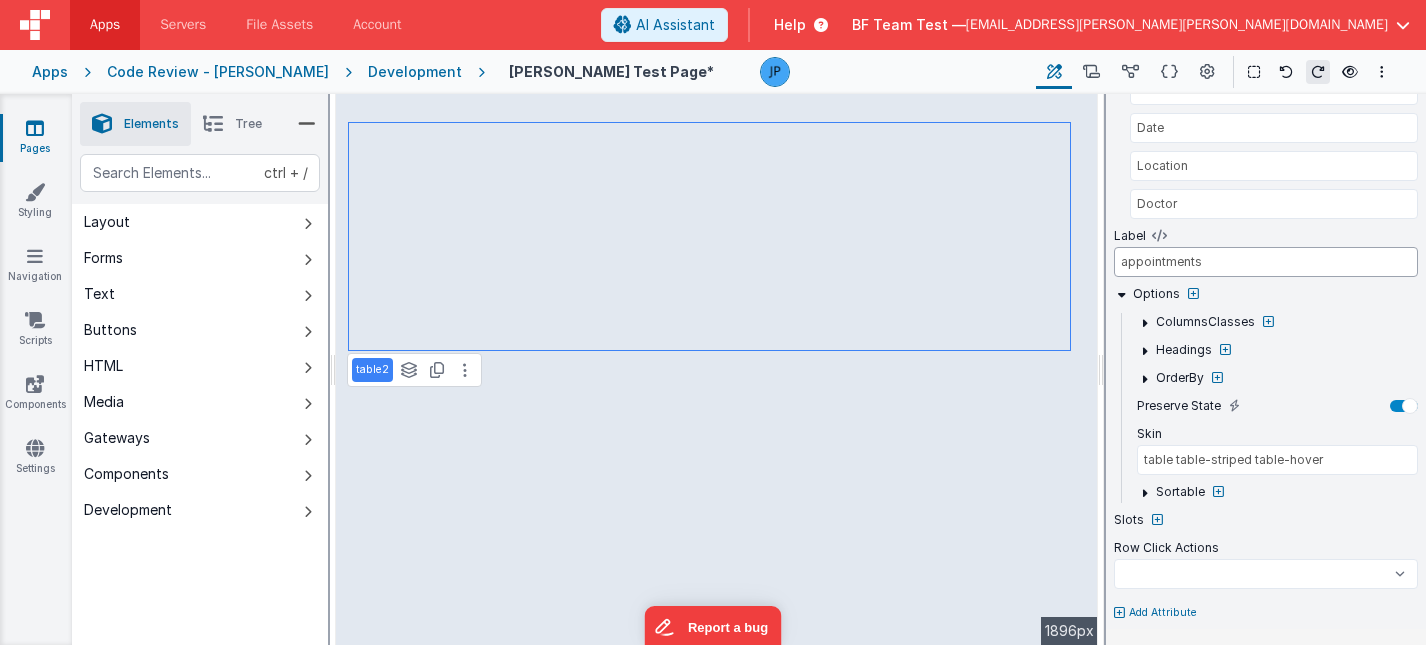 select 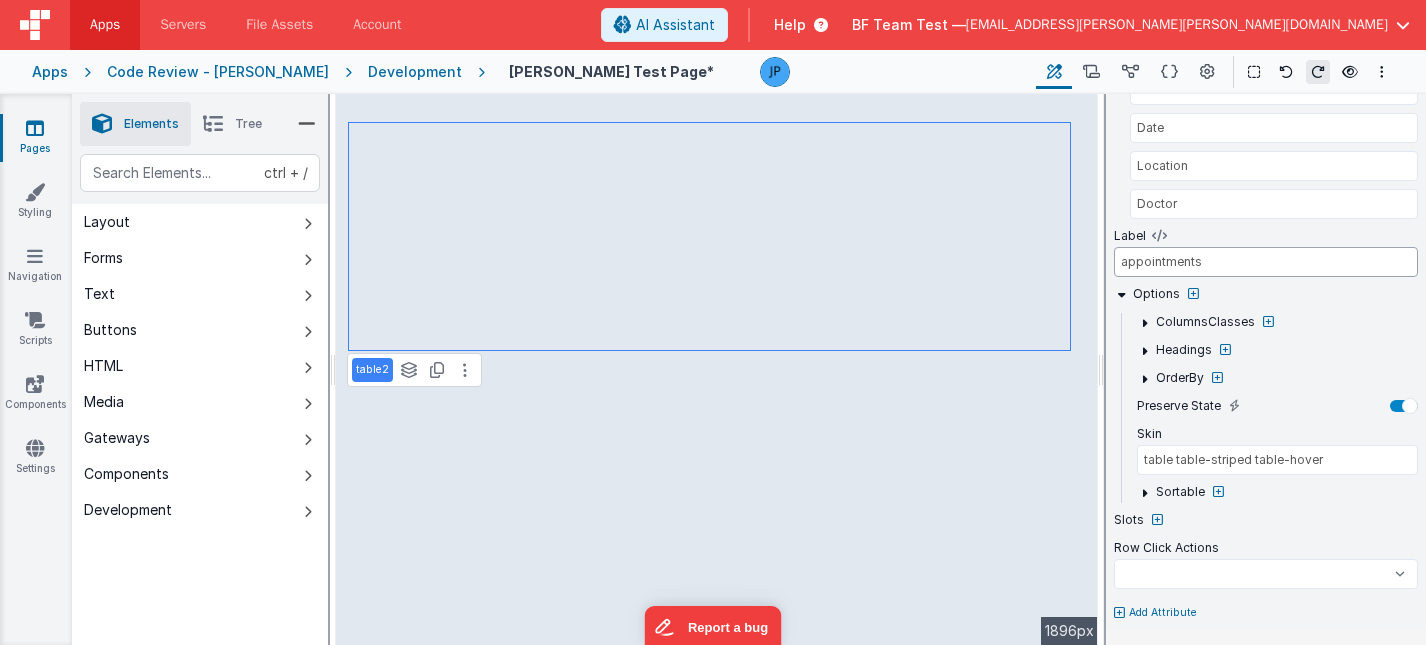 type on "appointments" 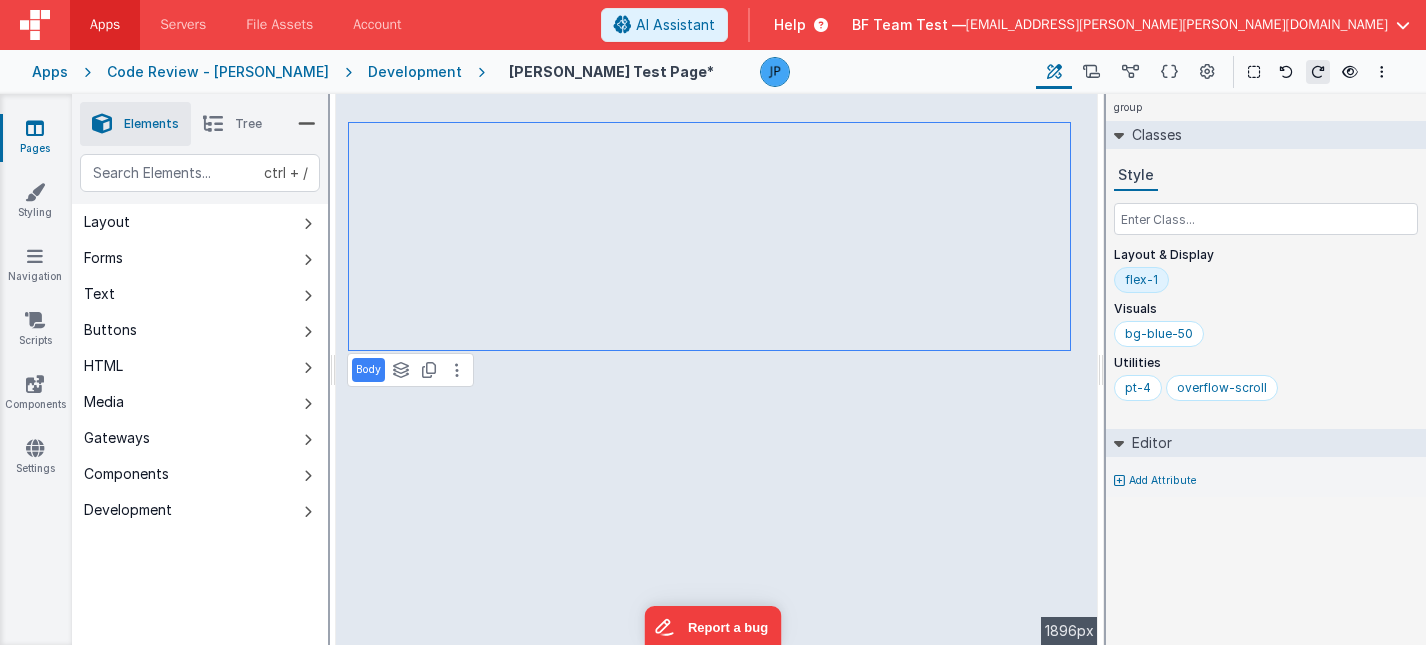 scroll, scrollTop: 0, scrollLeft: 0, axis: both 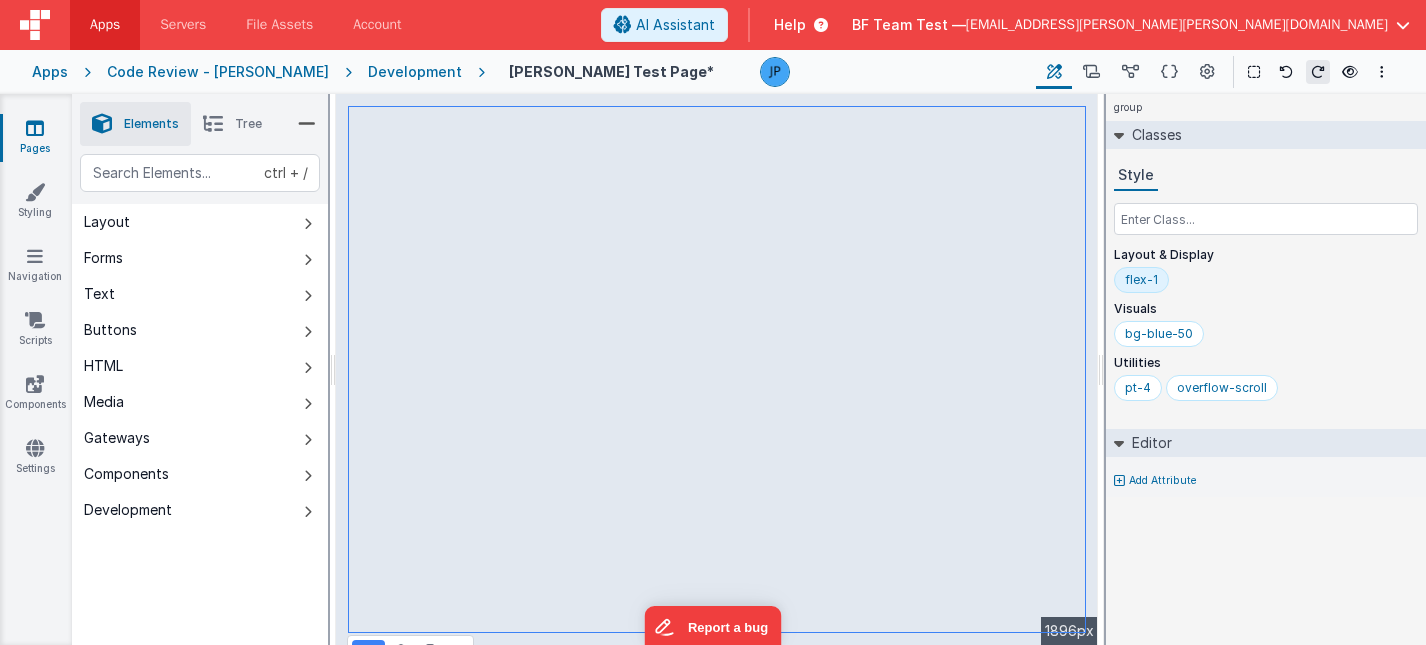 click at bounding box center [1119, 135] 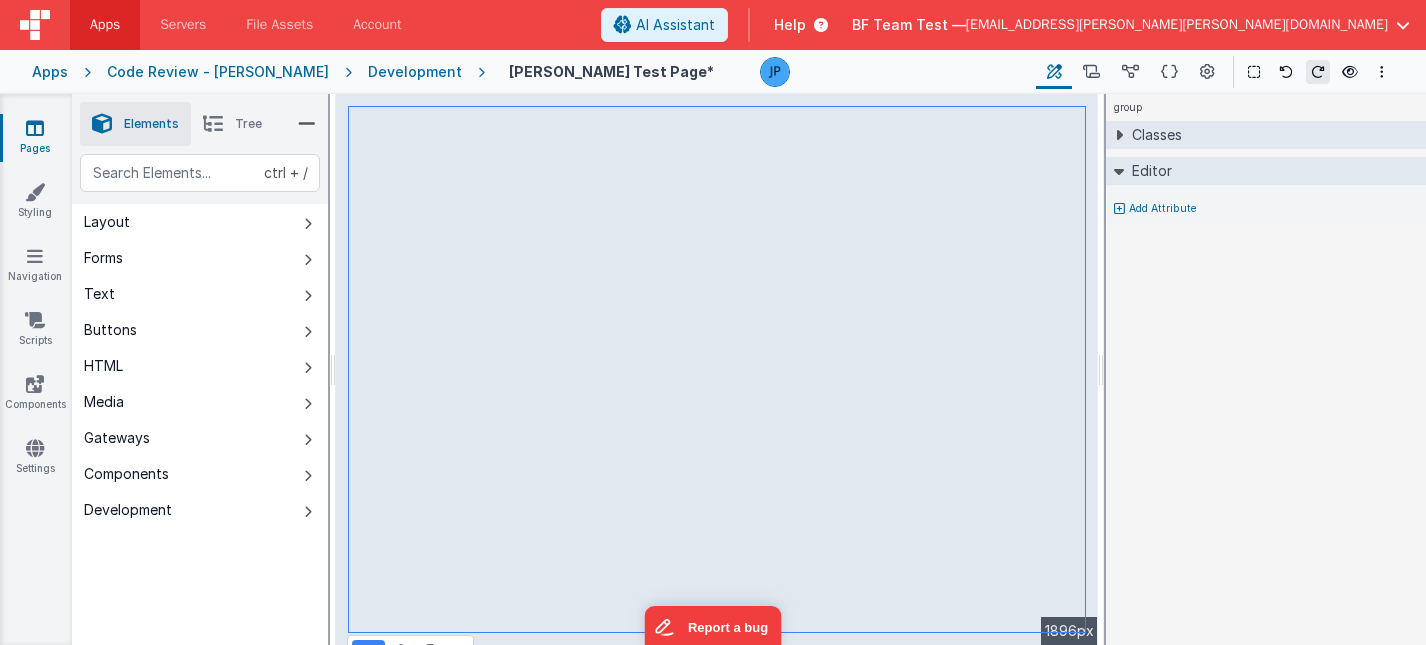 click at bounding box center [1119, 135] 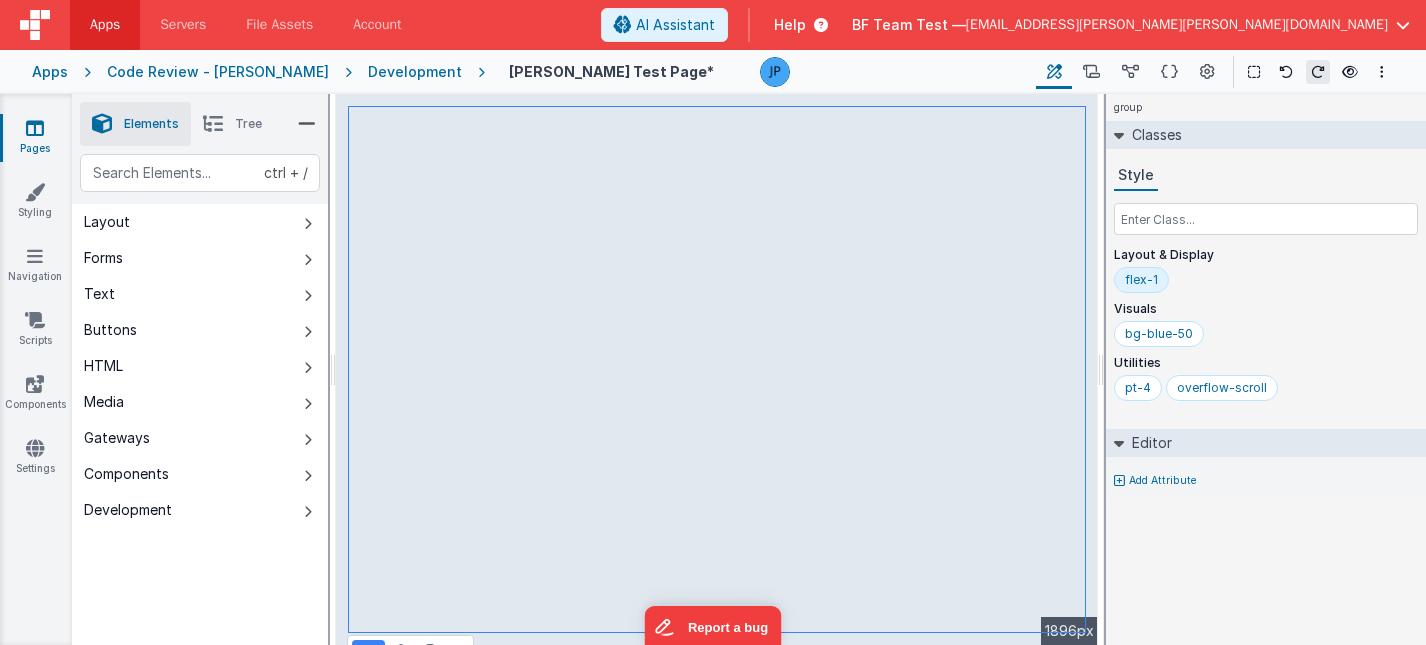 click at bounding box center [1119, 443] 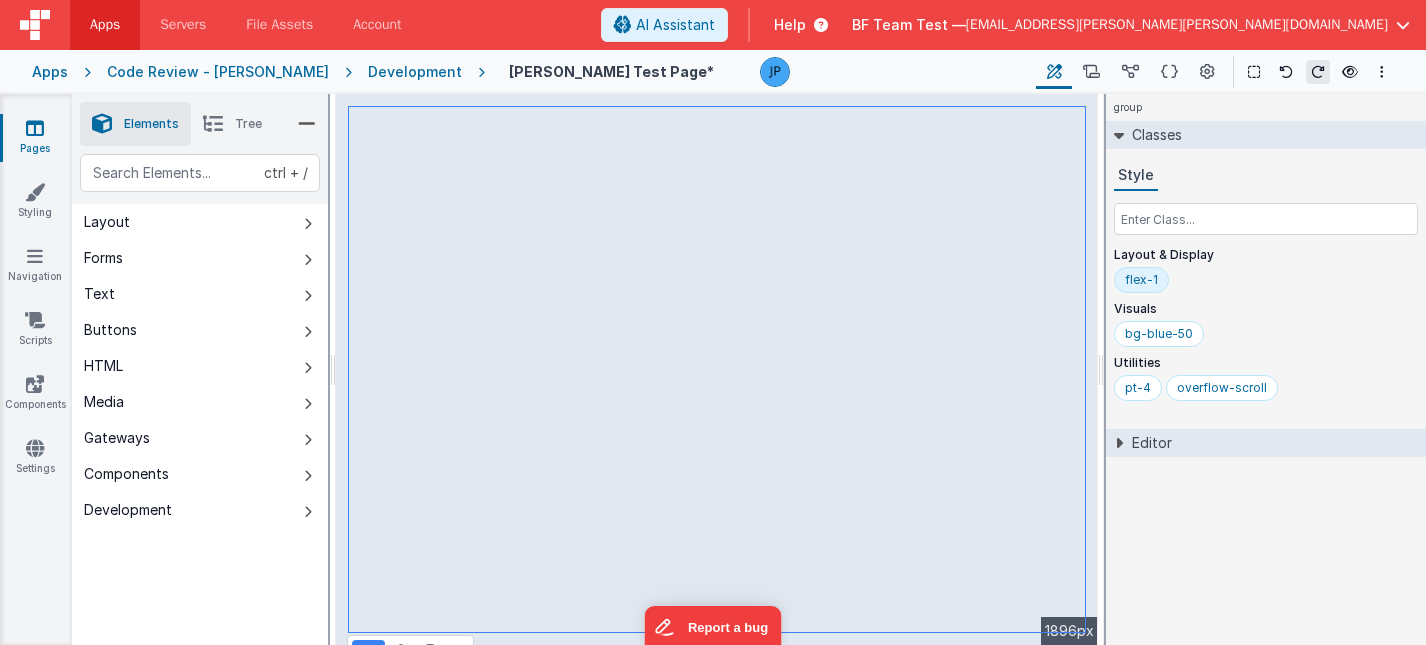 click at bounding box center (1119, 443) 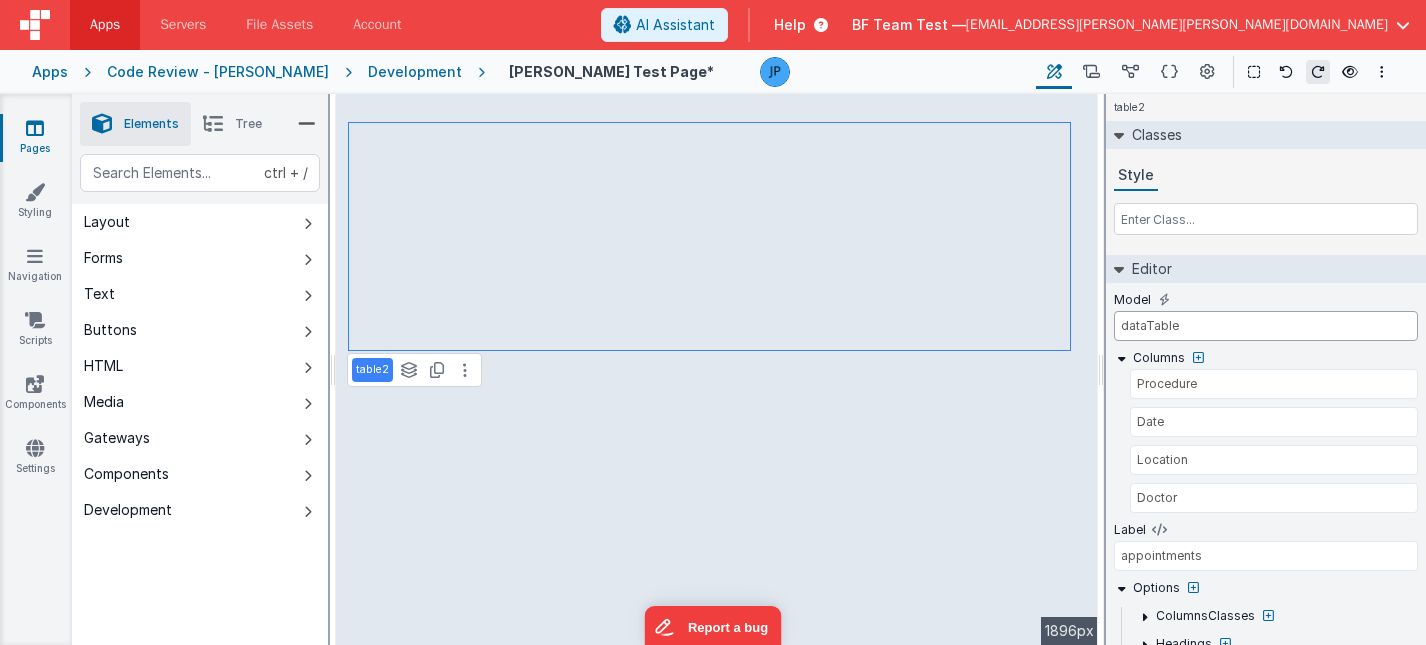 click on "dataTable" at bounding box center [1266, 326] 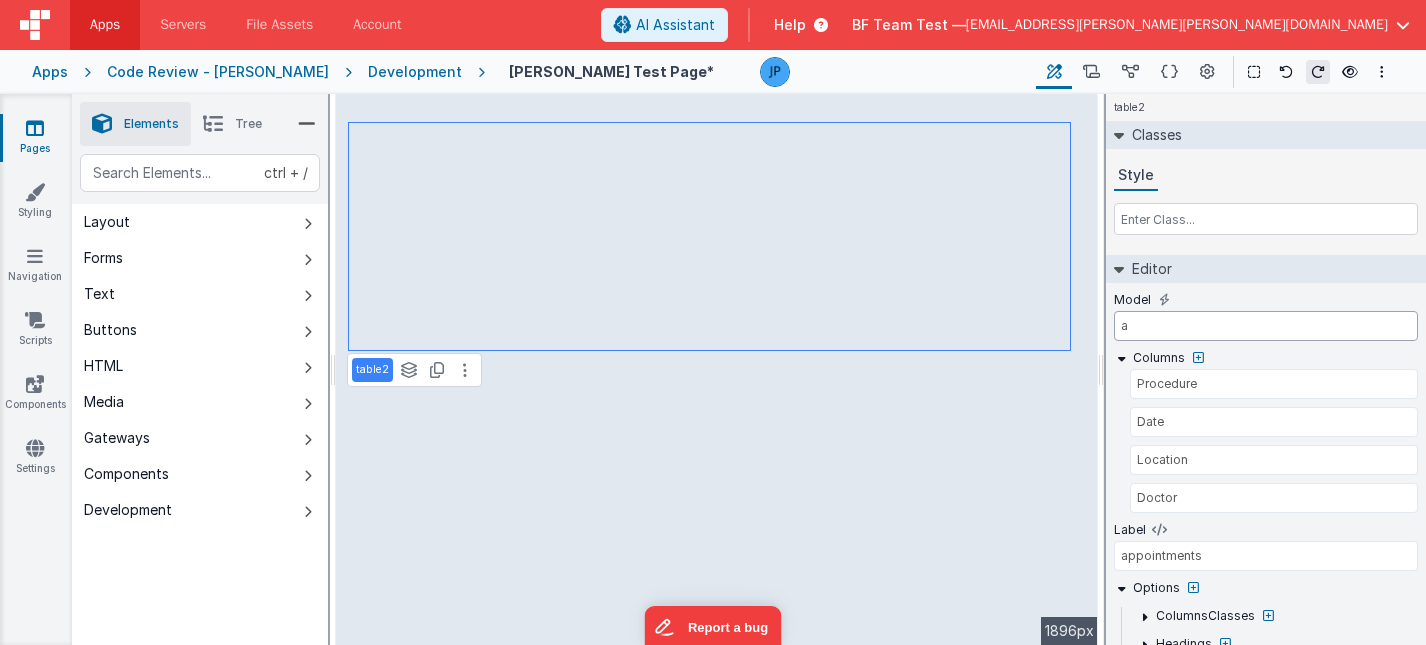 select 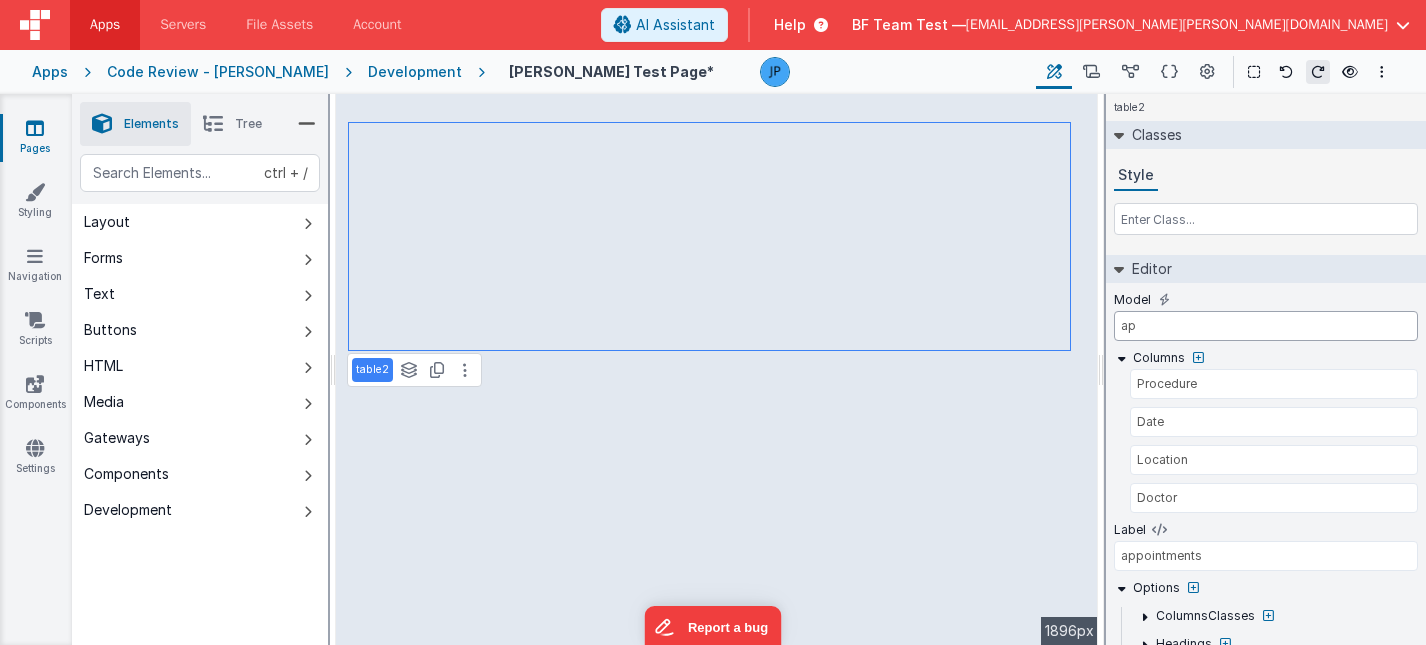 select 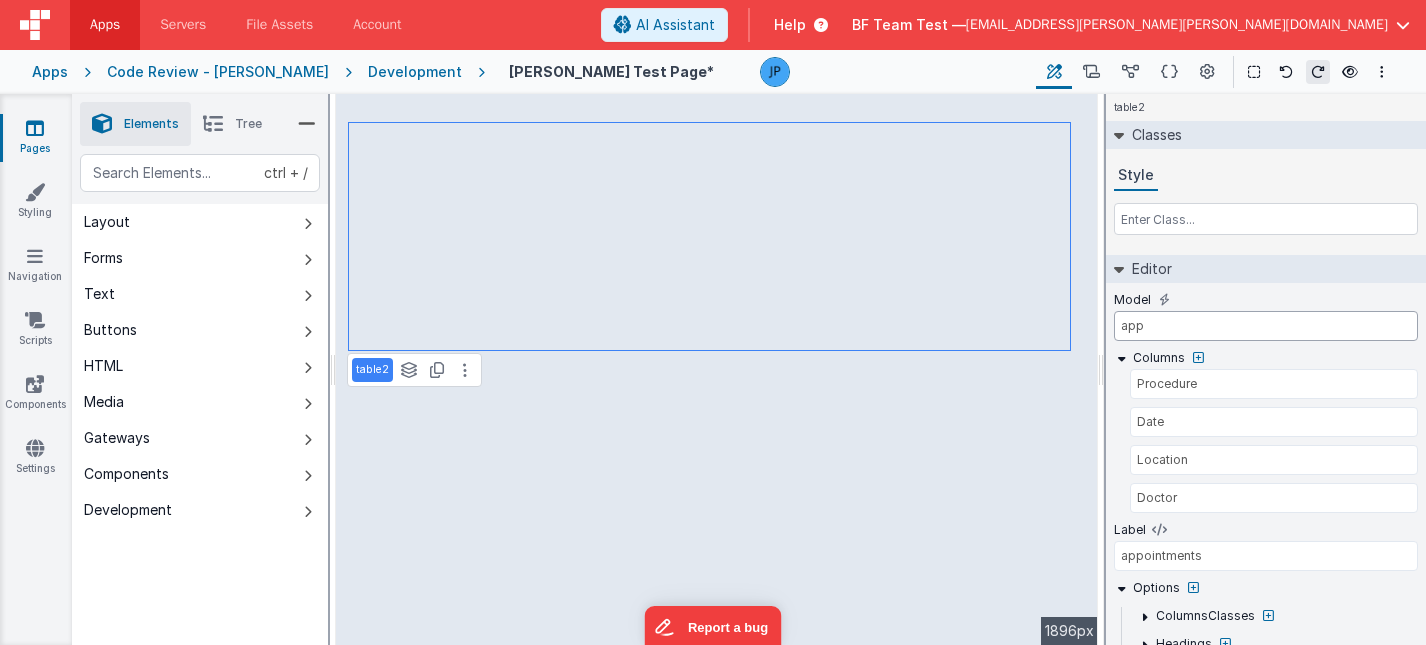 select 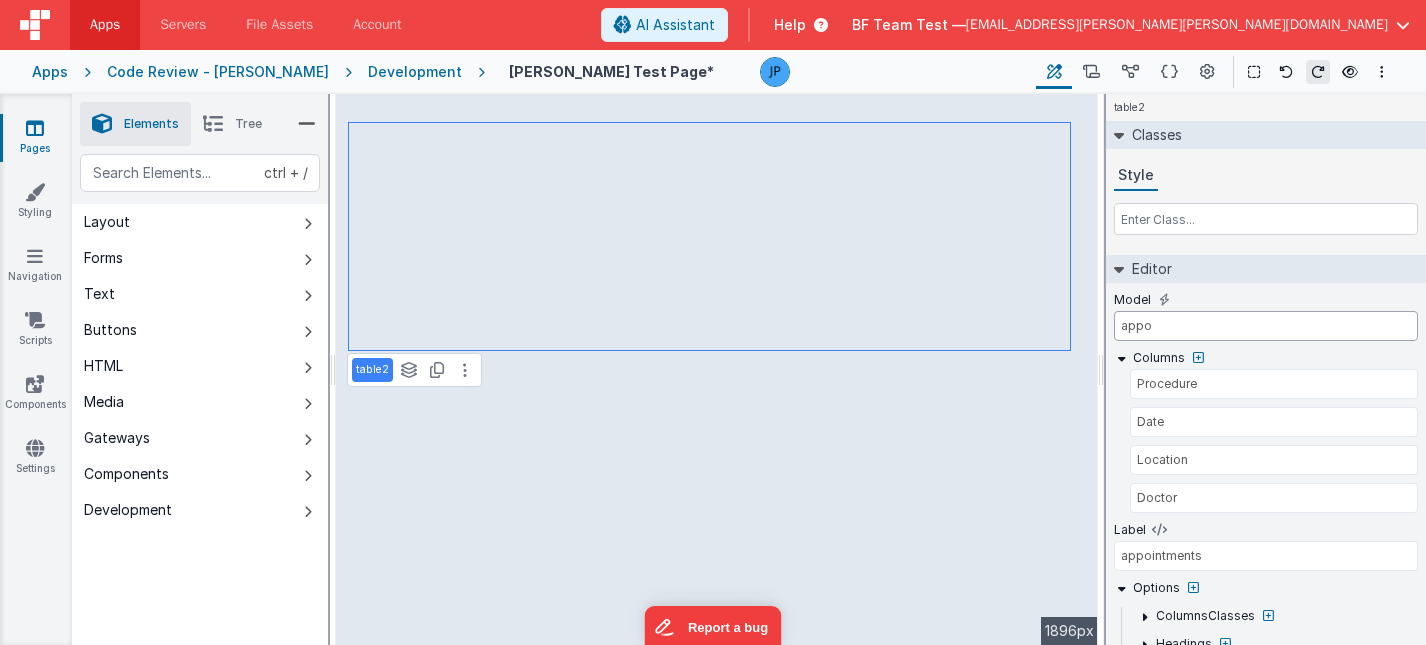 select 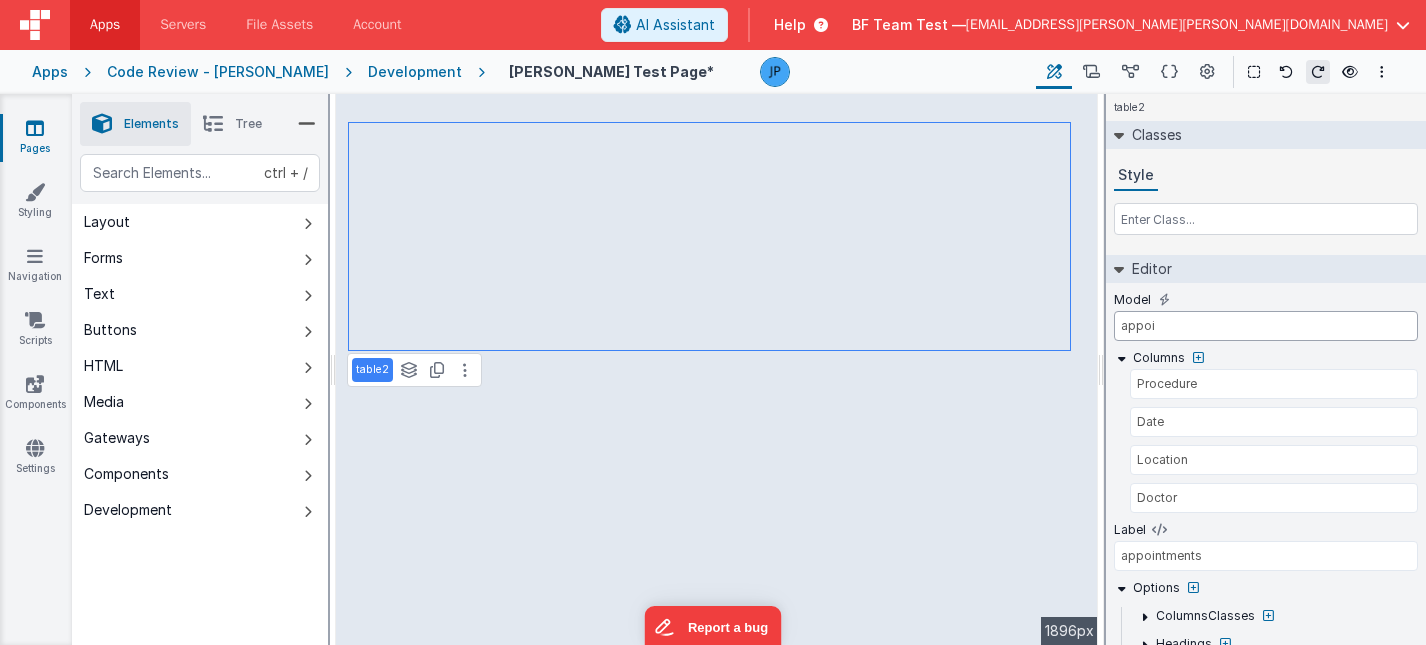 type on "appoin" 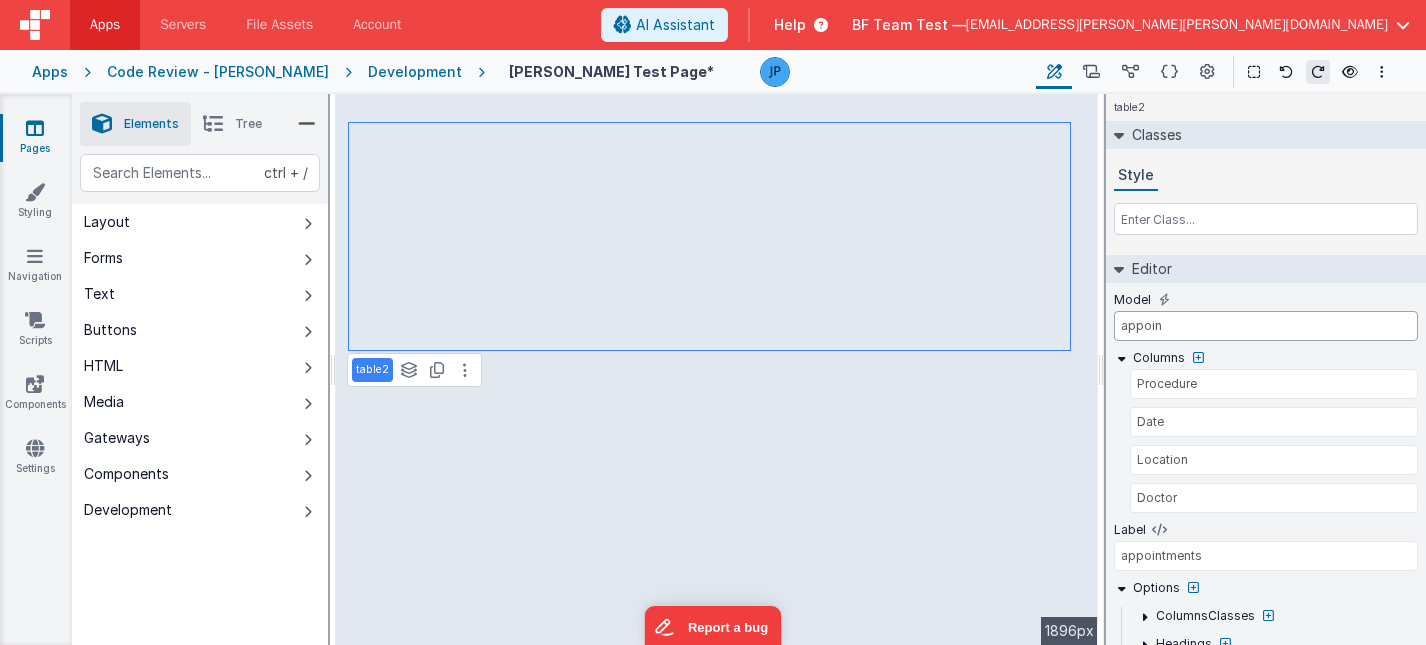 type on "appoint" 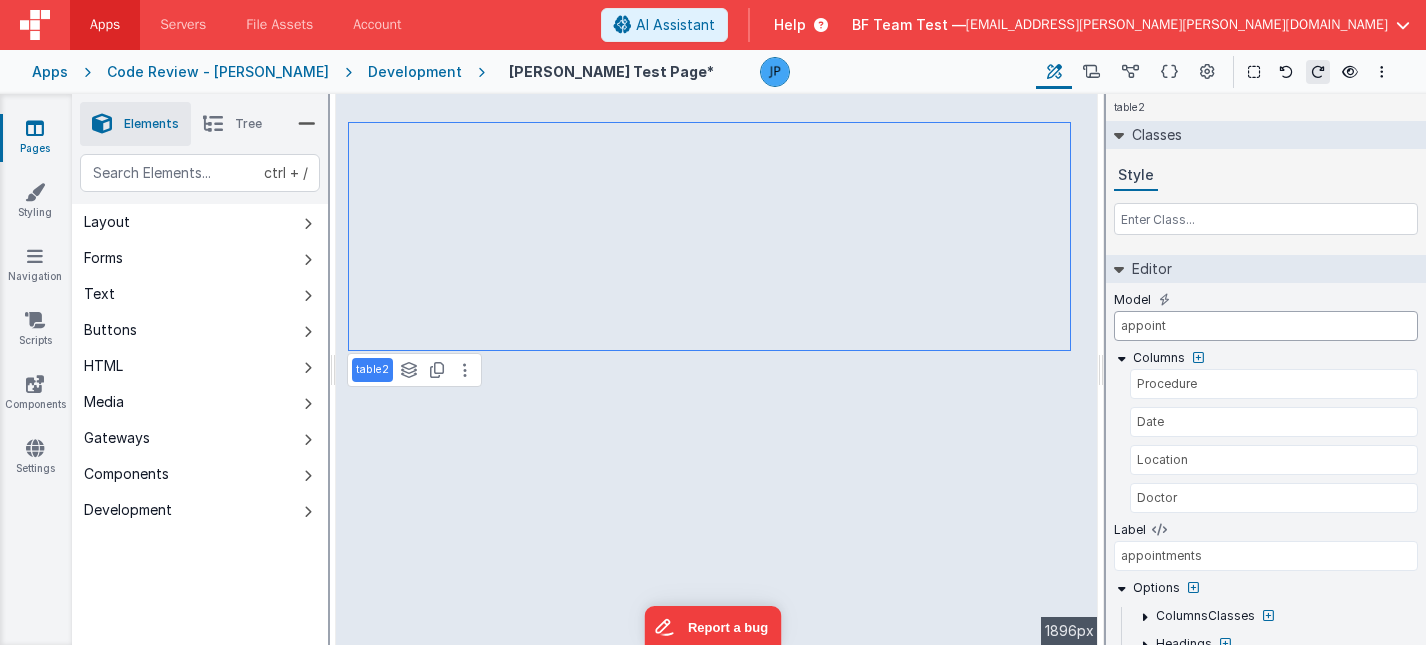 select 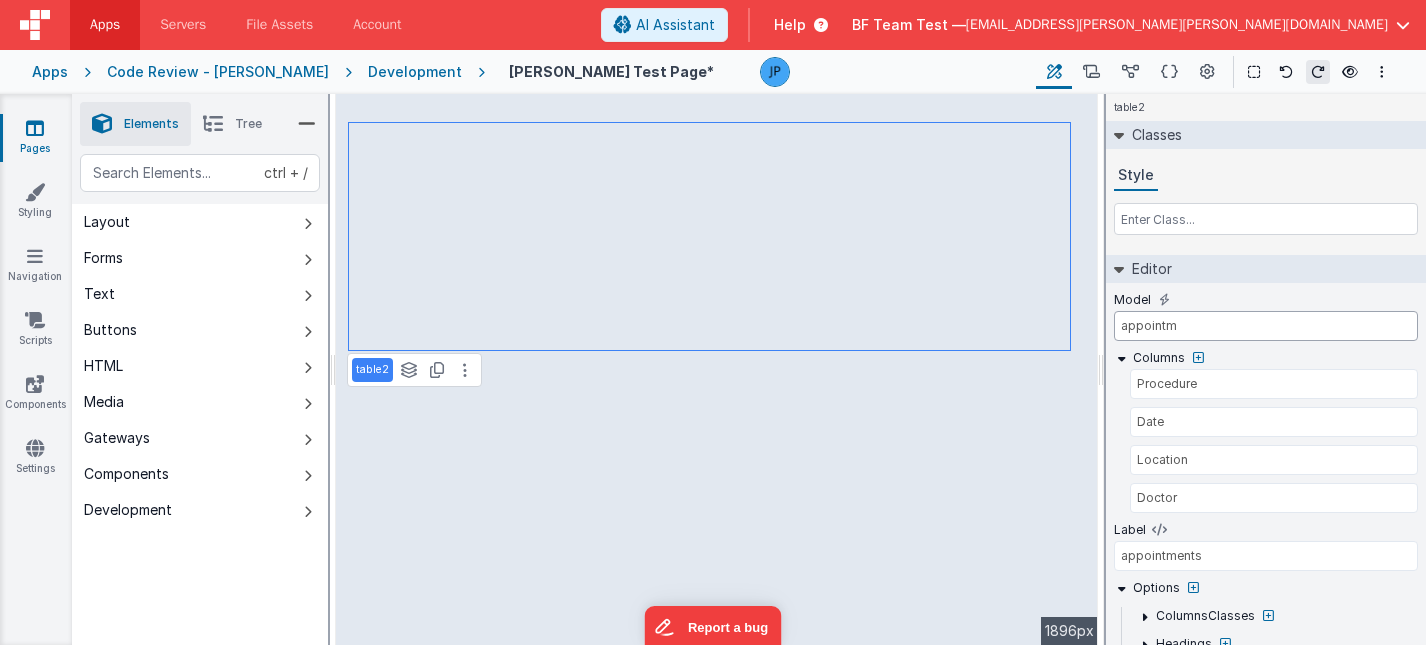 type on "appointme" 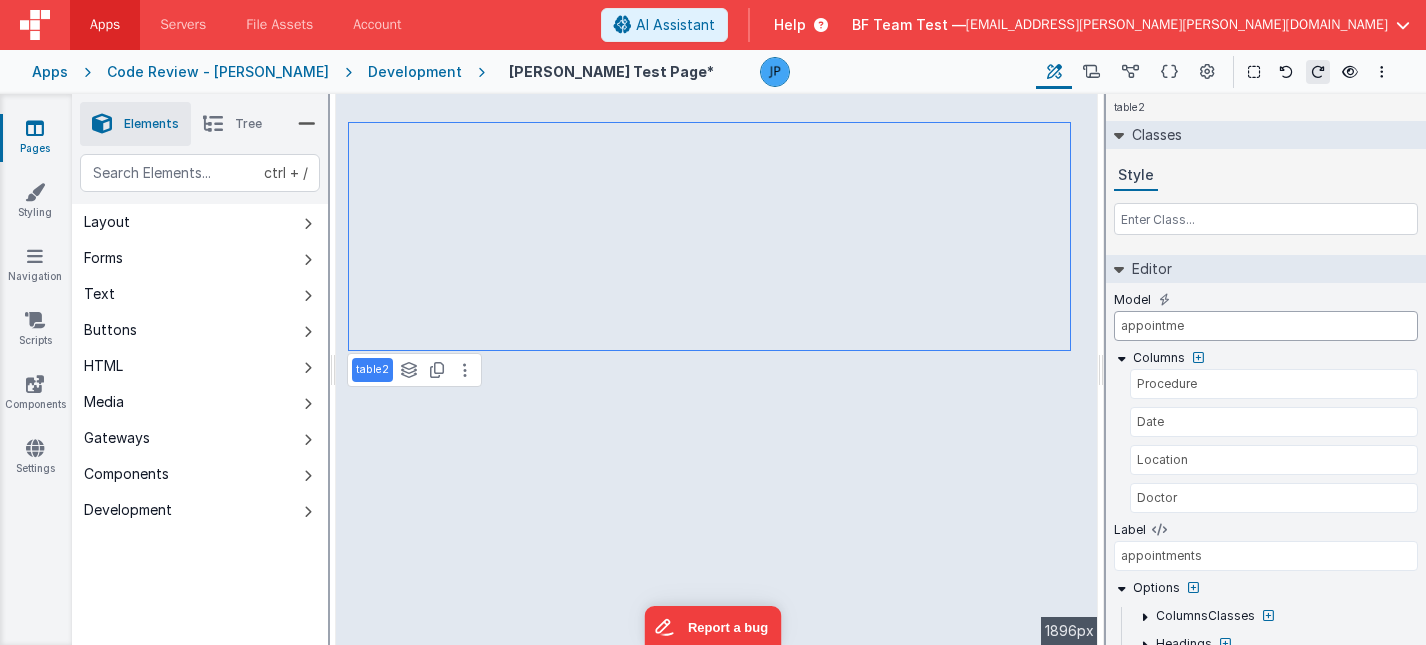 type on "appointmen" 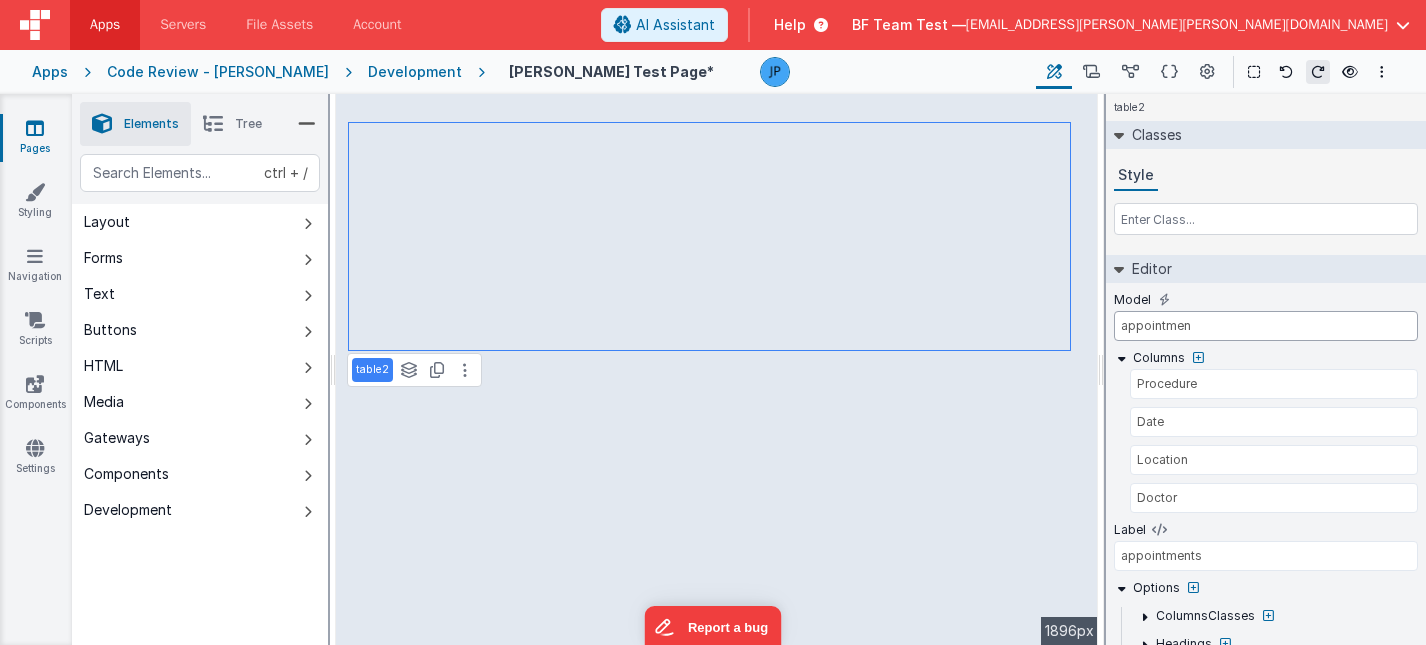 type on "appointment" 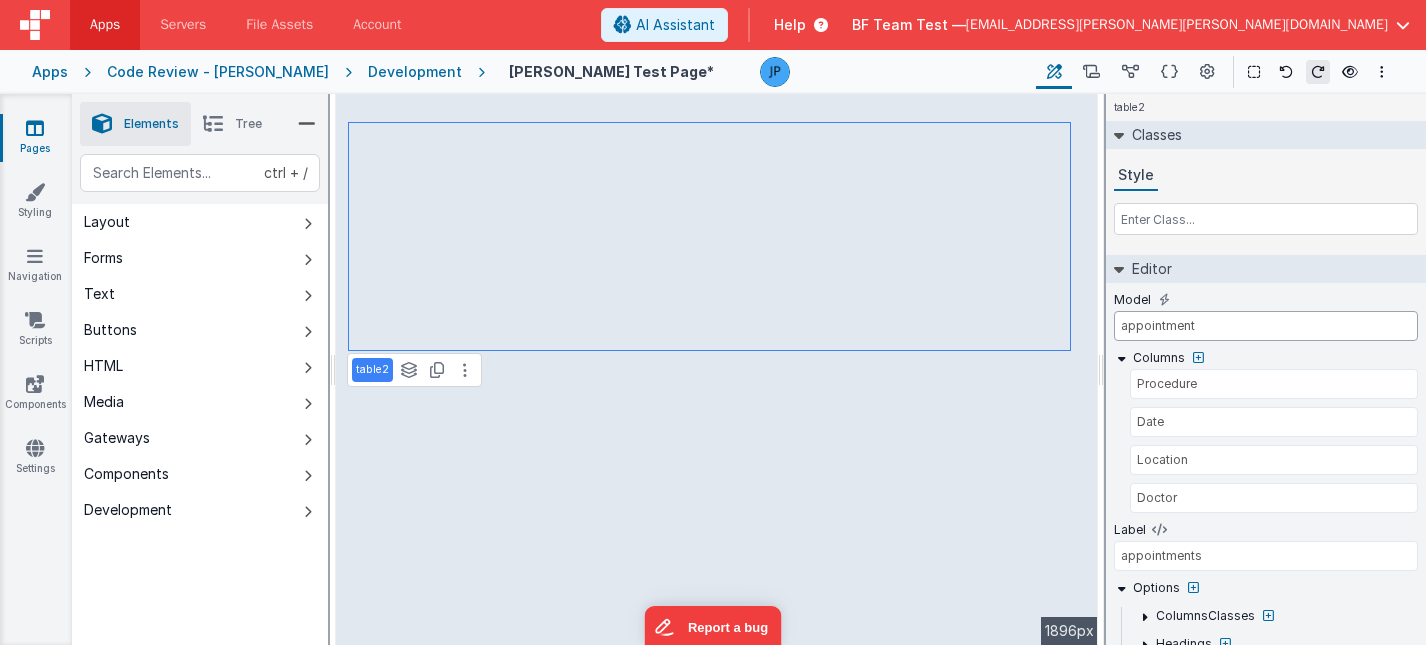 type on "appointments" 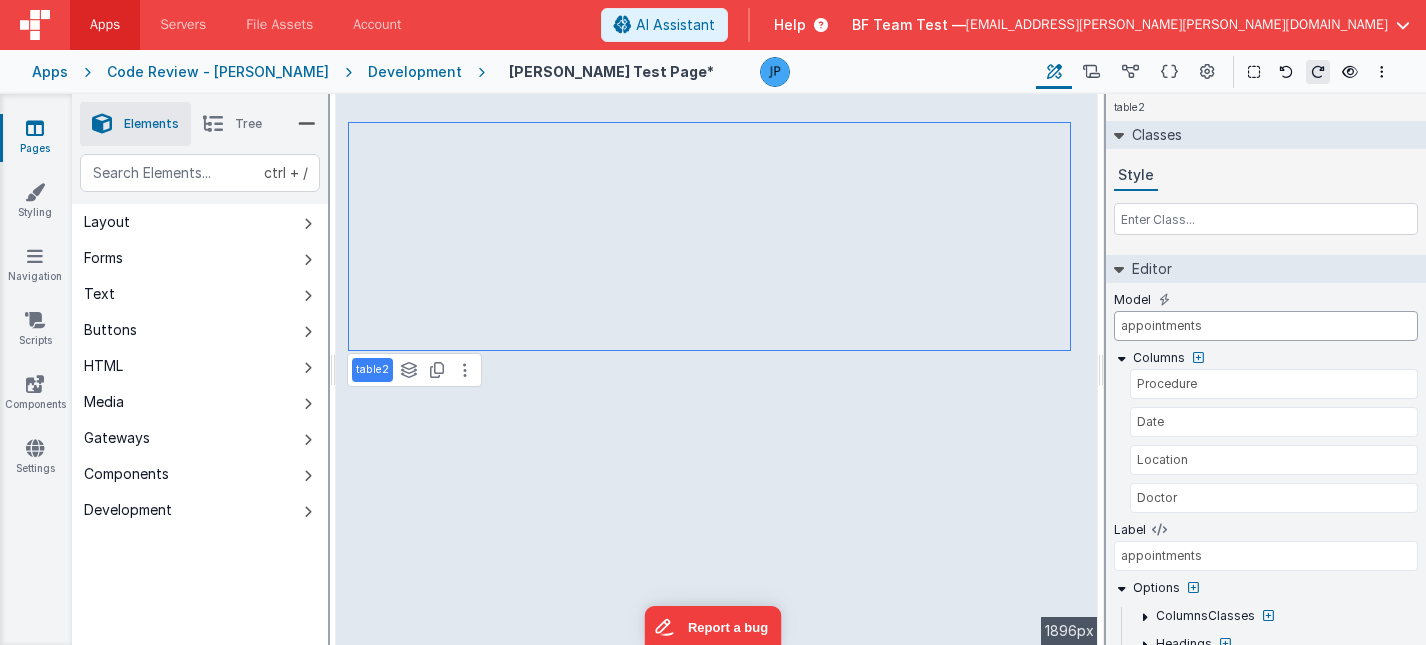 select 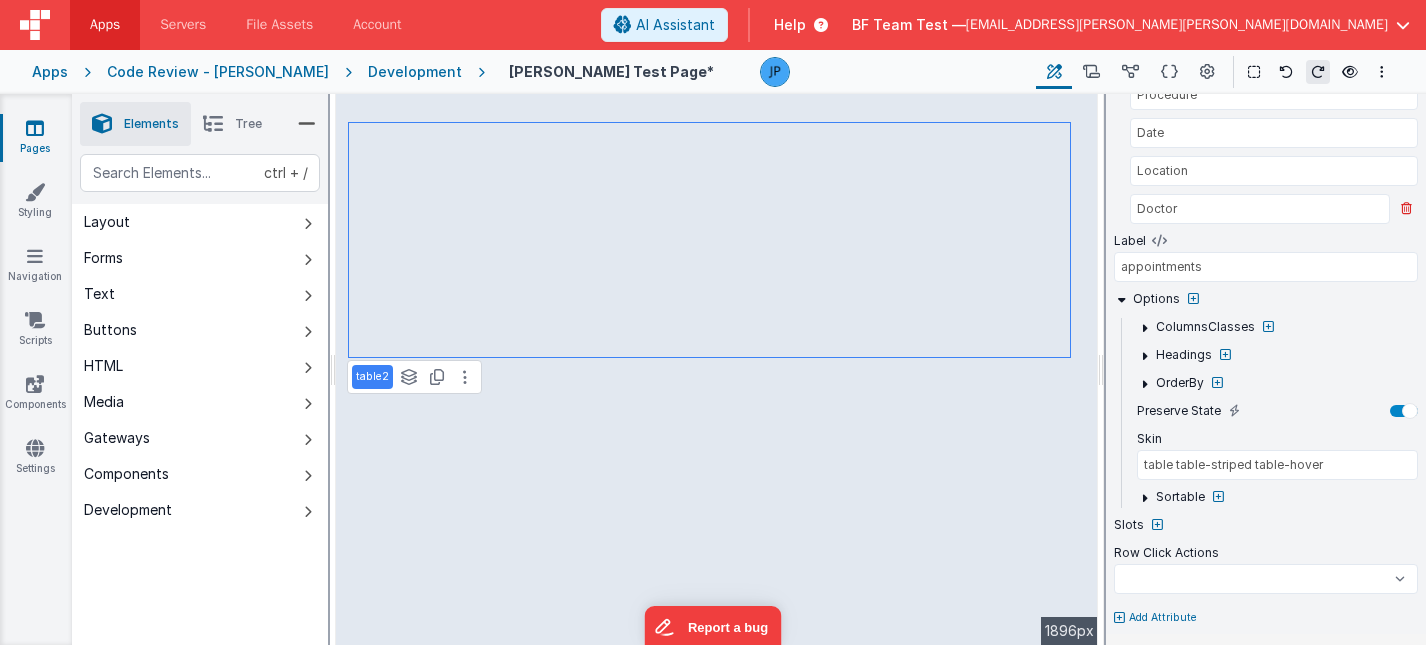 scroll, scrollTop: 294, scrollLeft: 0, axis: vertical 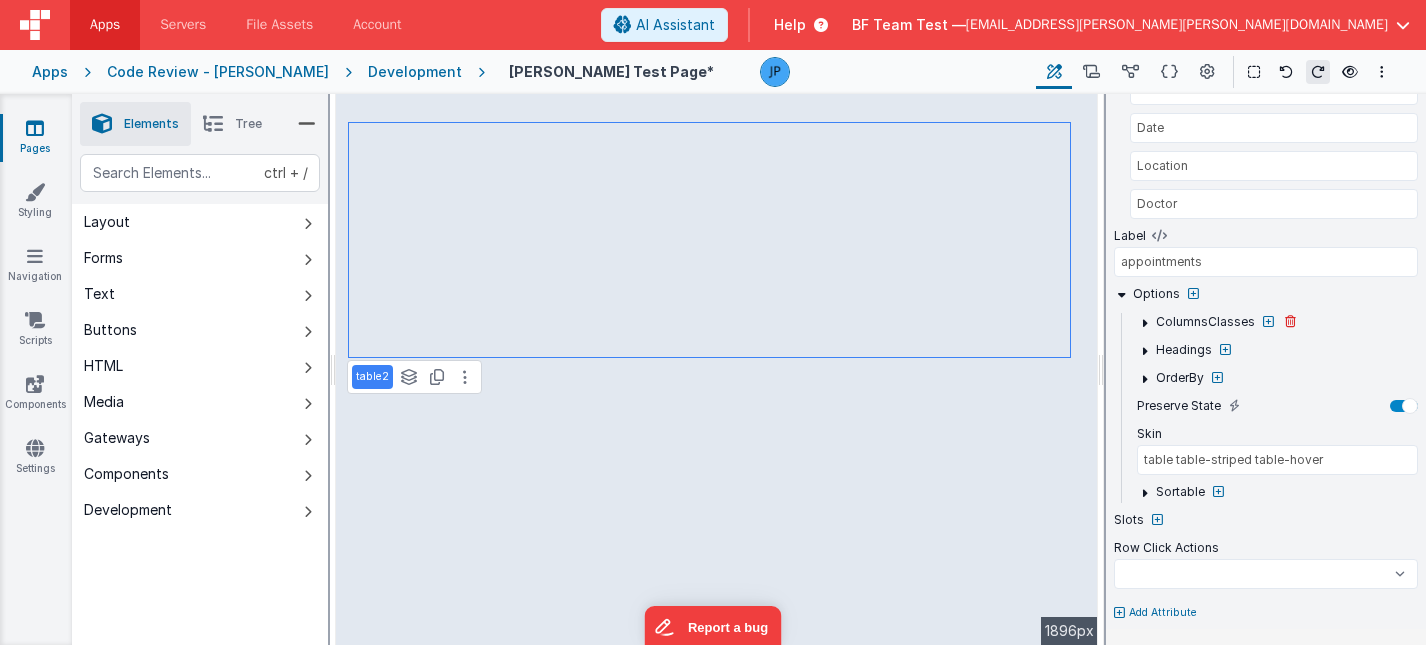 click at bounding box center [1144, 322] 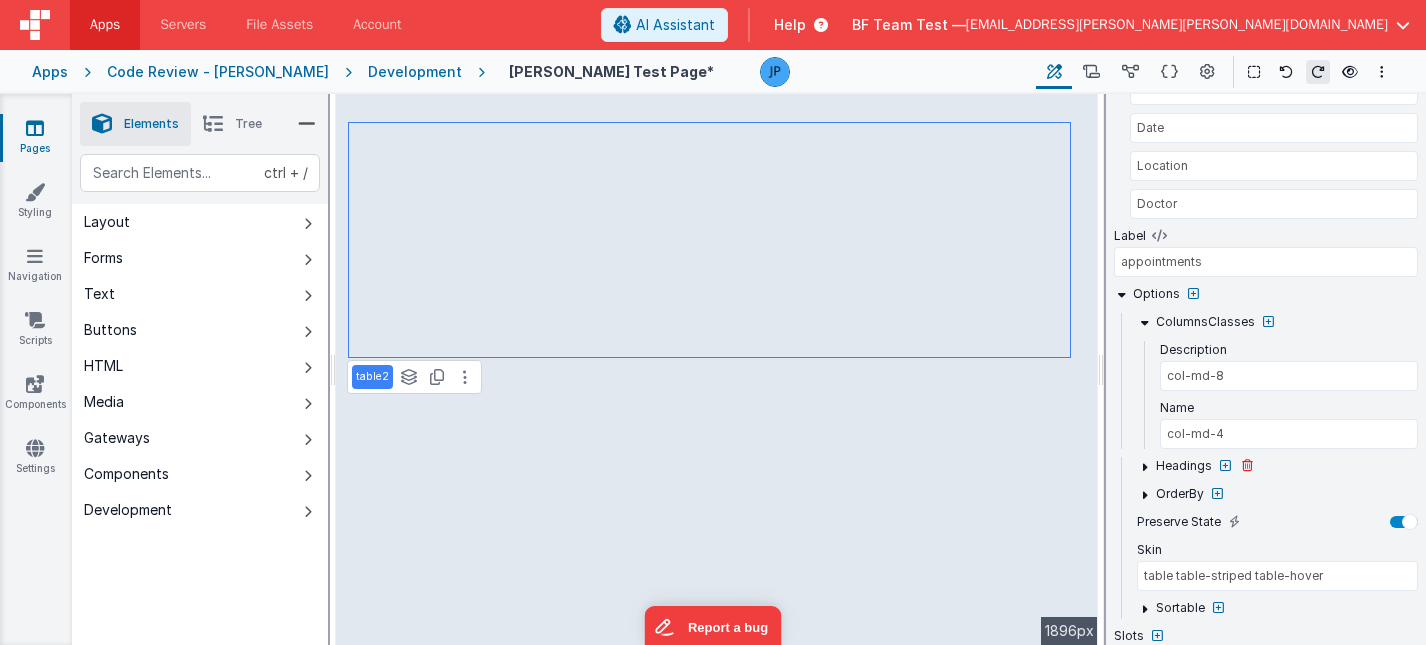click at bounding box center (1144, 466) 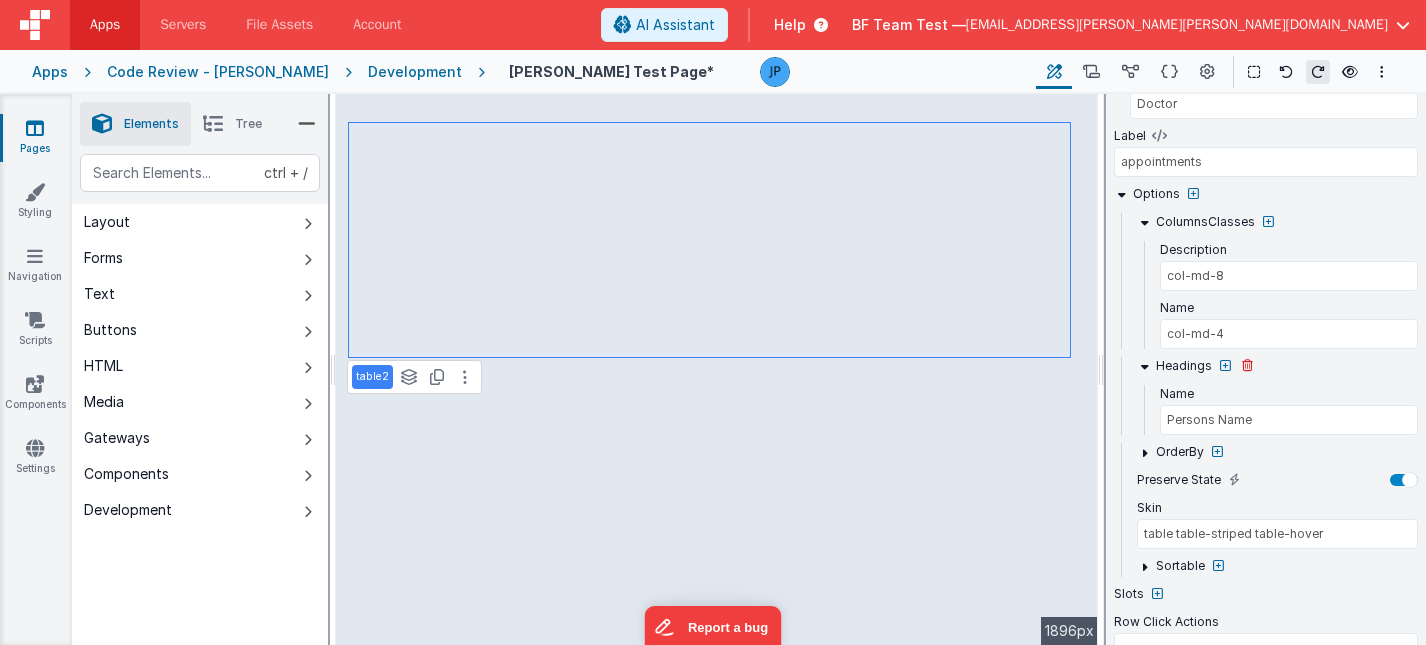 scroll, scrollTop: 468, scrollLeft: 0, axis: vertical 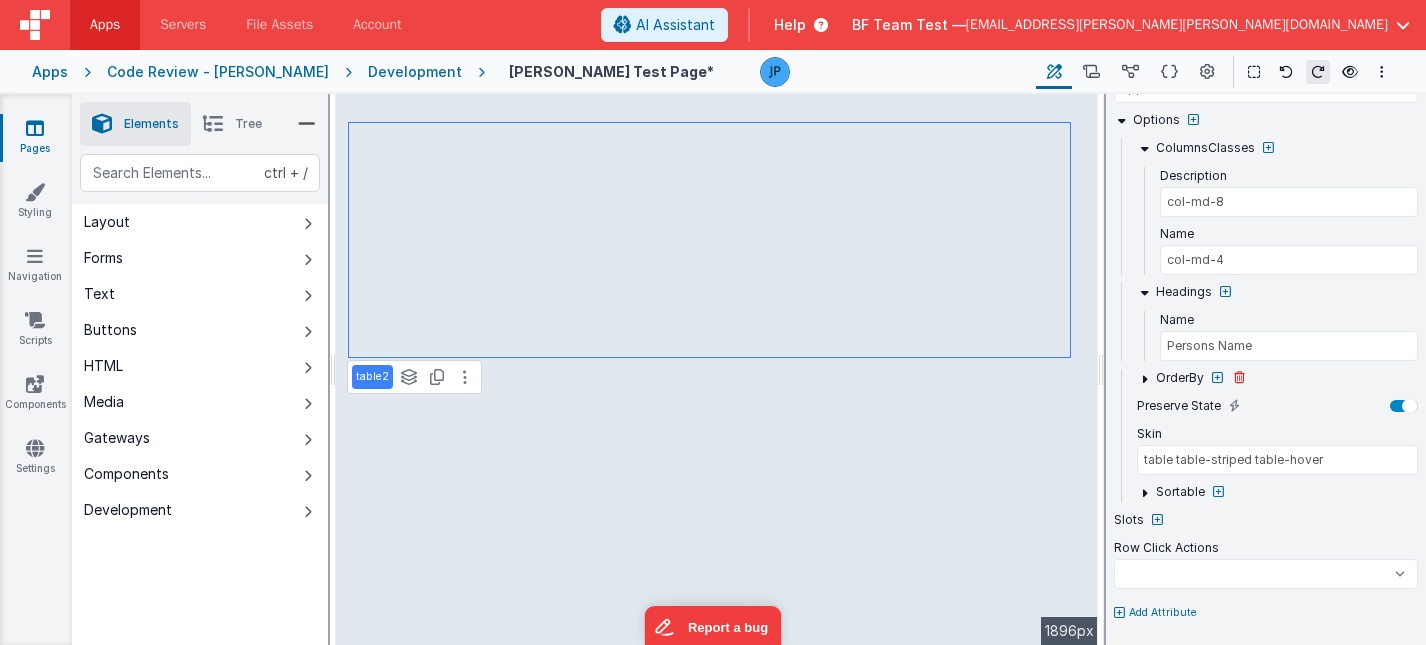 click at bounding box center [1144, 378] 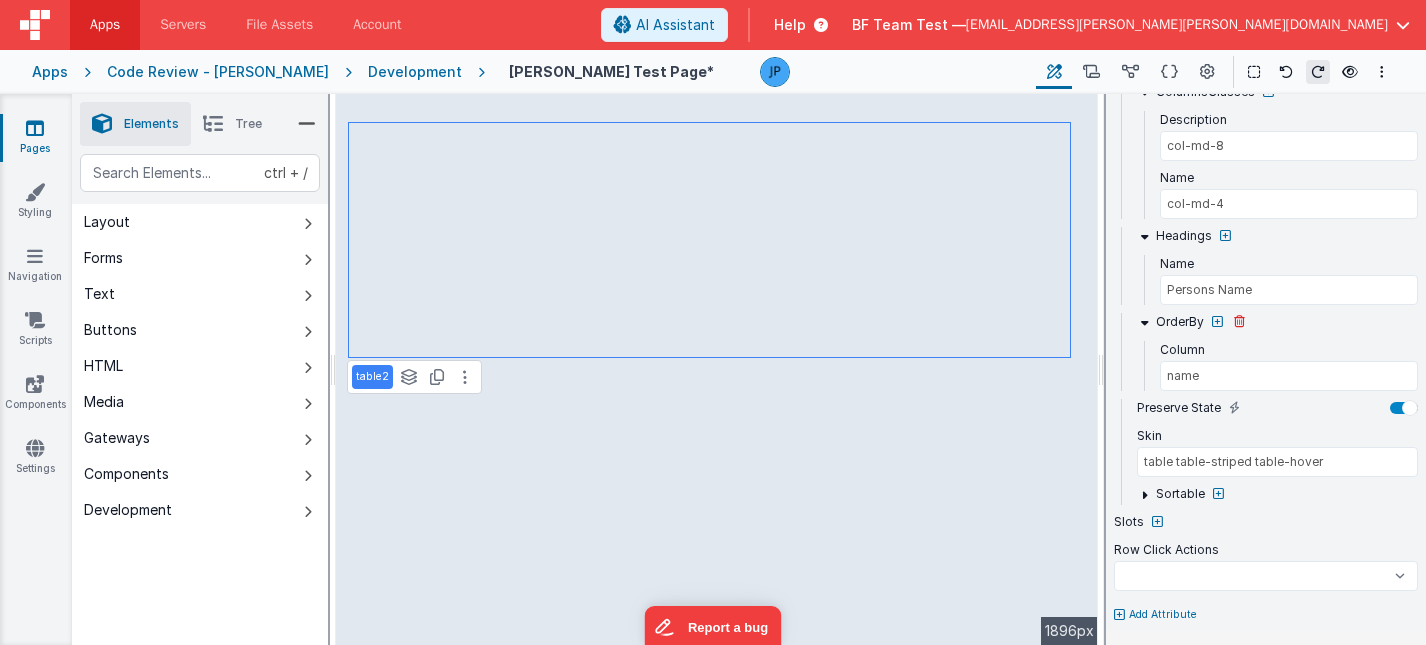 scroll, scrollTop: 526, scrollLeft: 0, axis: vertical 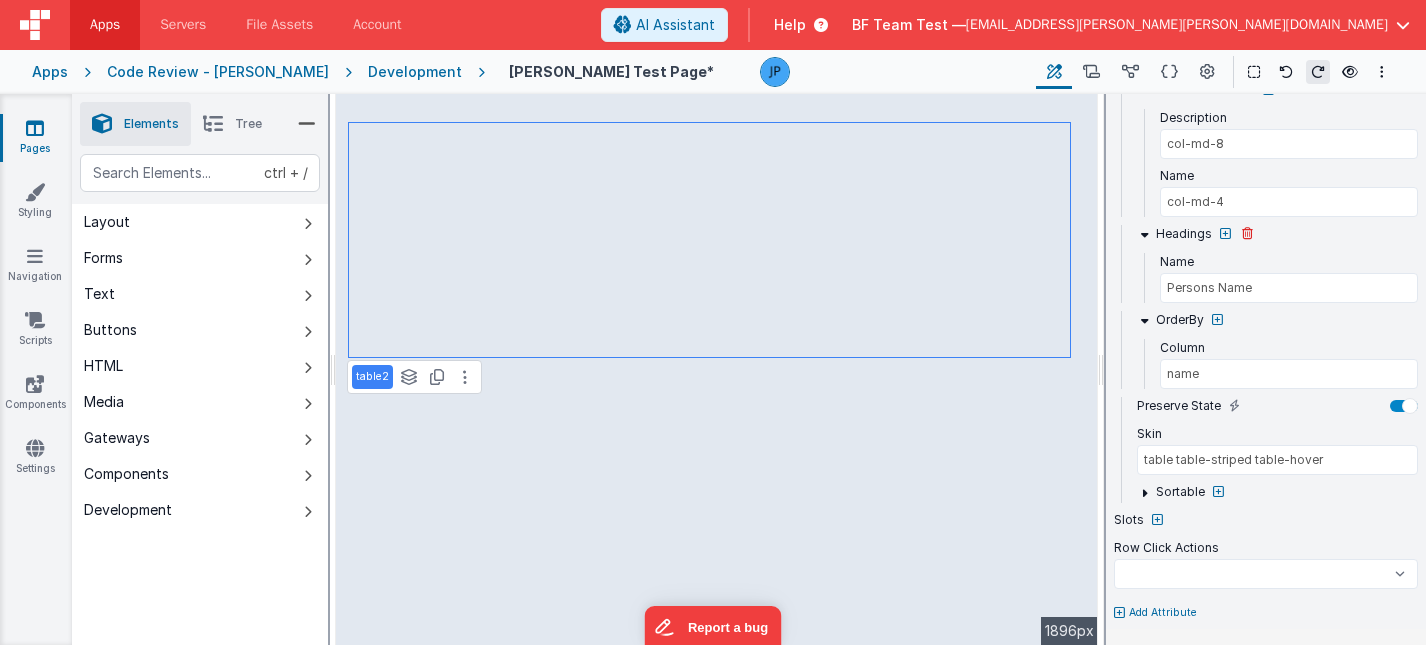 click at bounding box center (1144, 234) 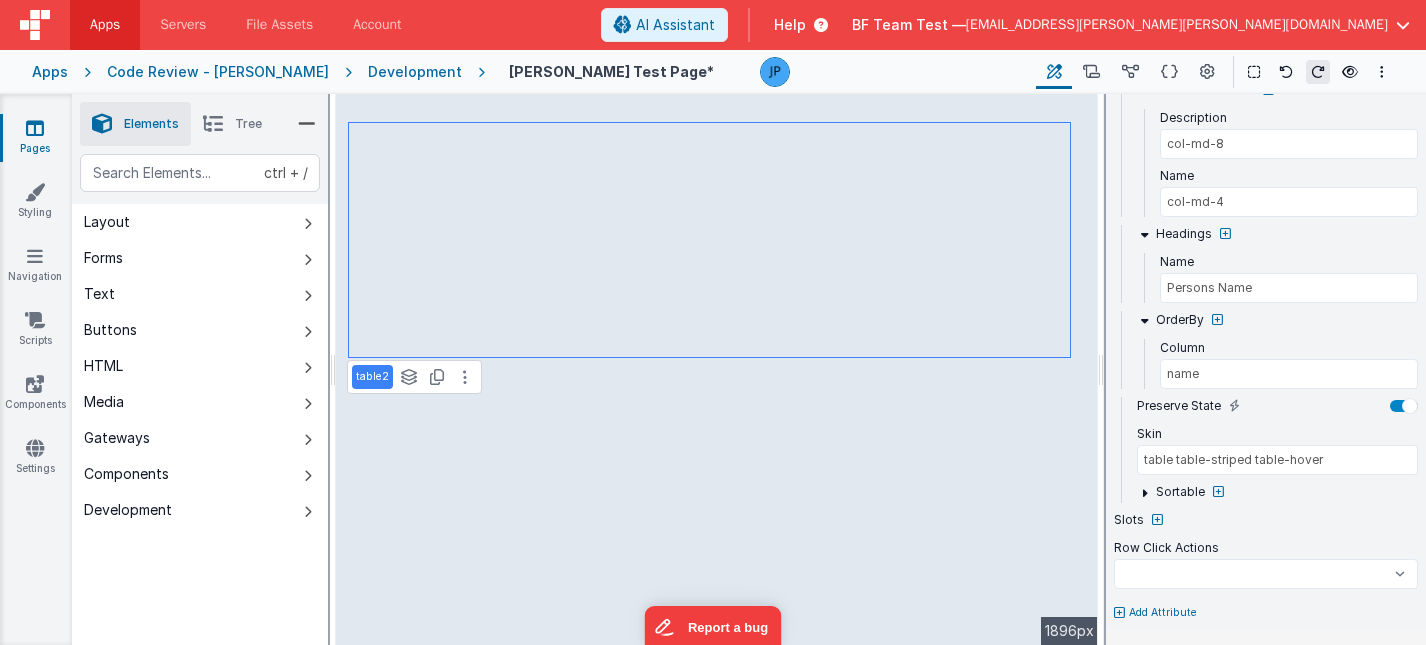 scroll, scrollTop: 468, scrollLeft: 0, axis: vertical 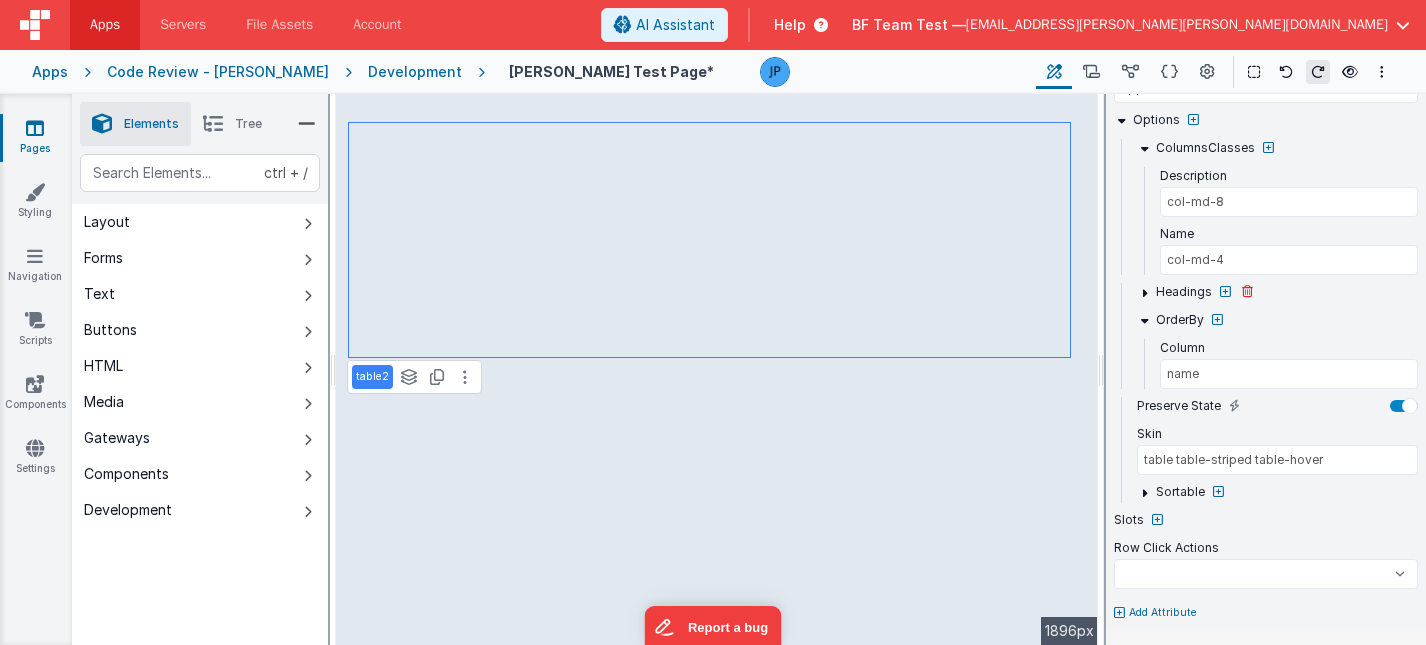 click at bounding box center (1144, 292) 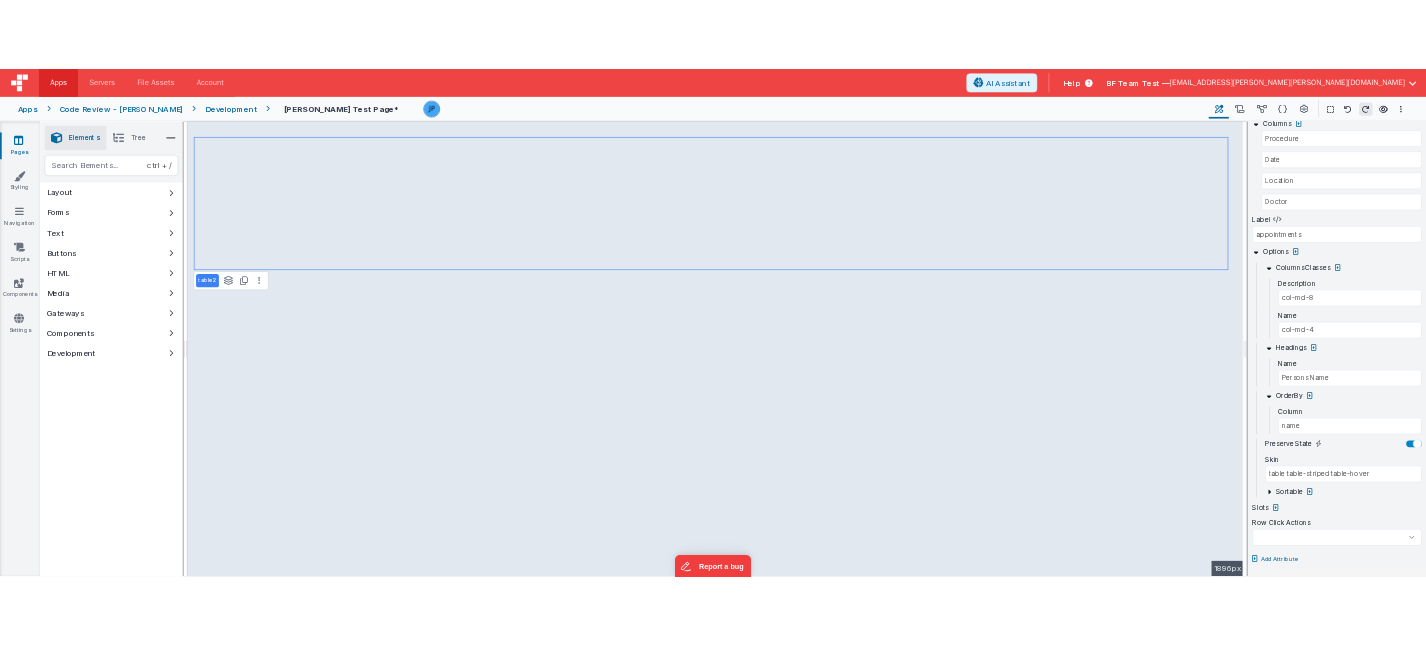 scroll, scrollTop: 526, scrollLeft: 0, axis: vertical 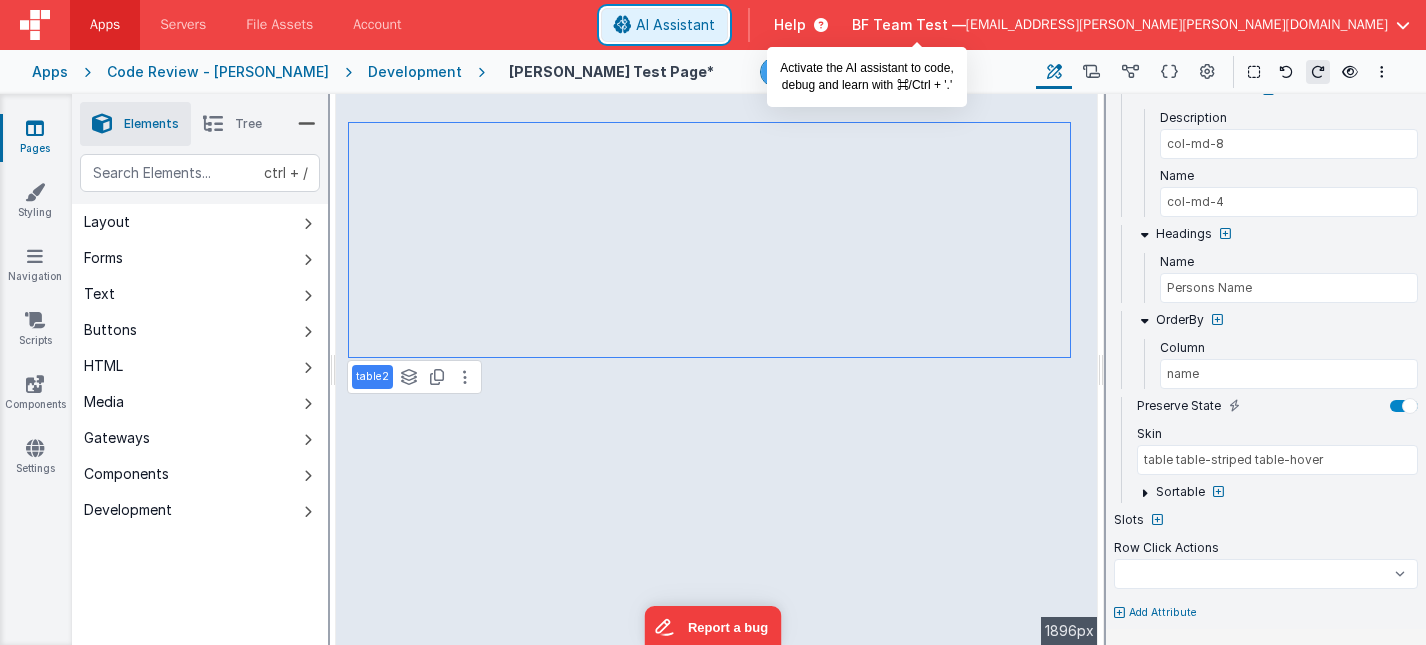 click on "AI Assistant" at bounding box center (675, 25) 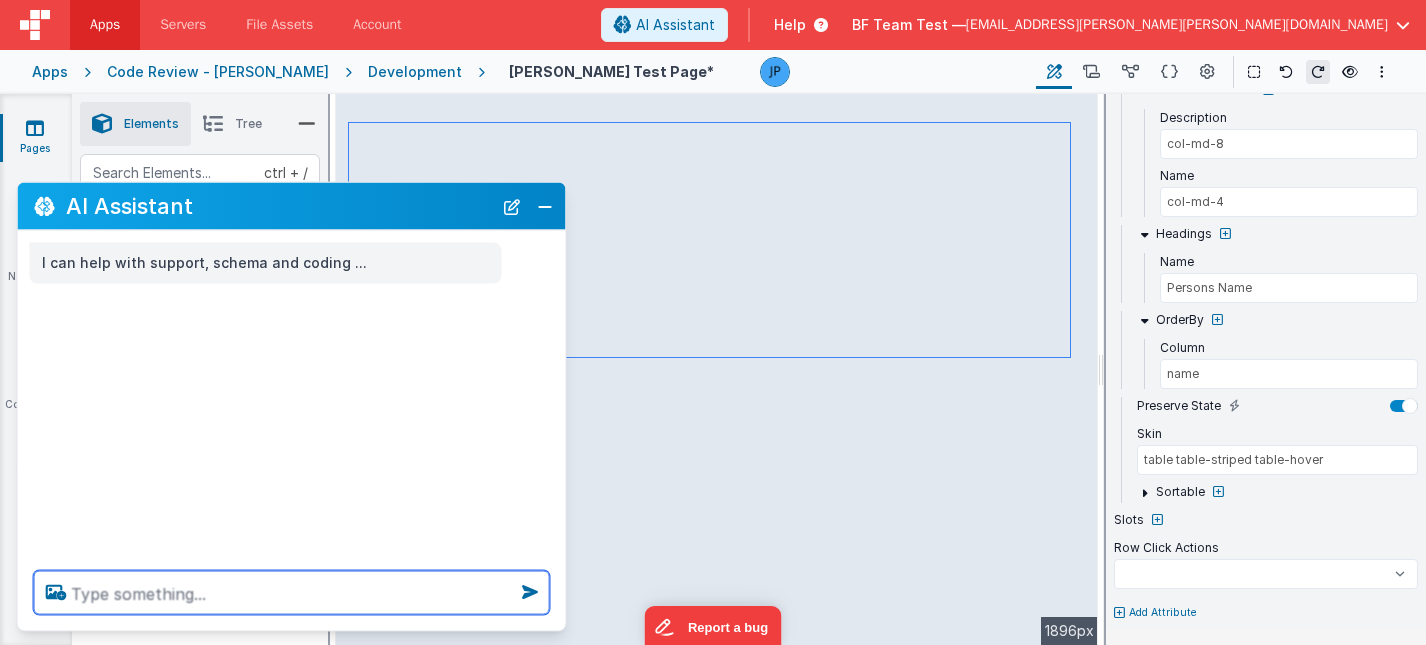 click at bounding box center (292, 593) 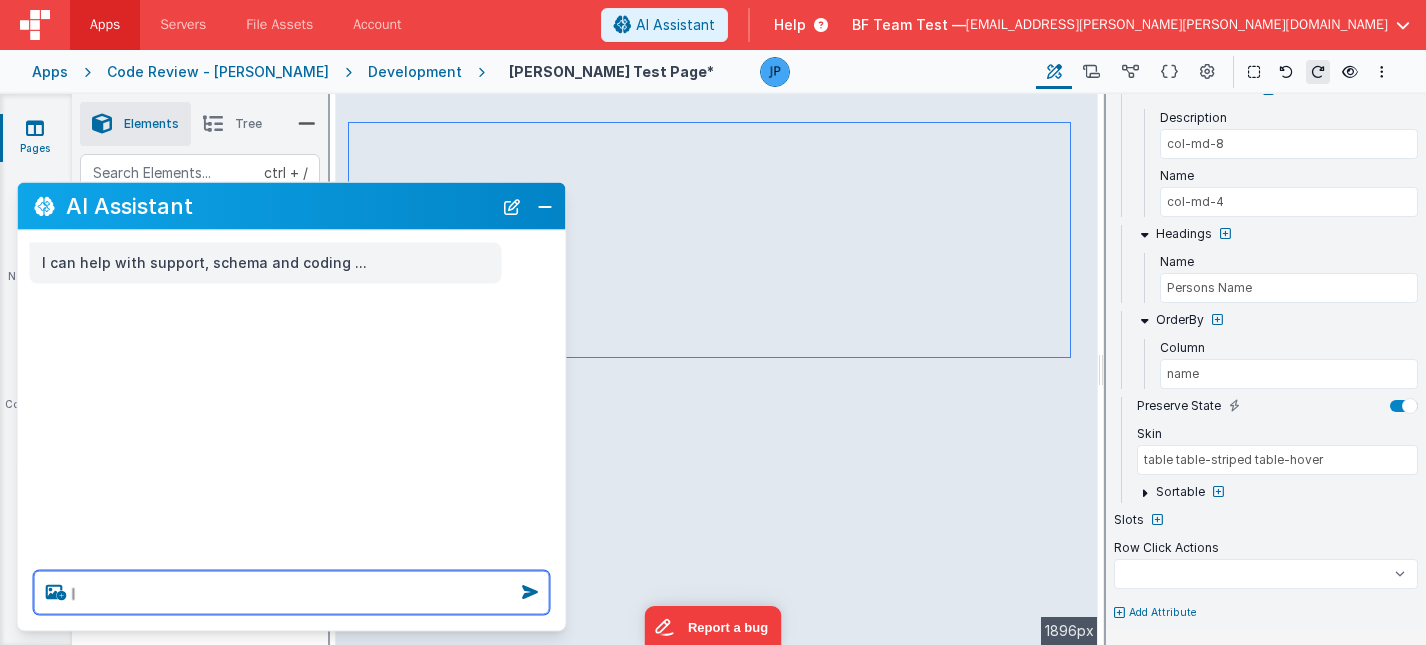 select 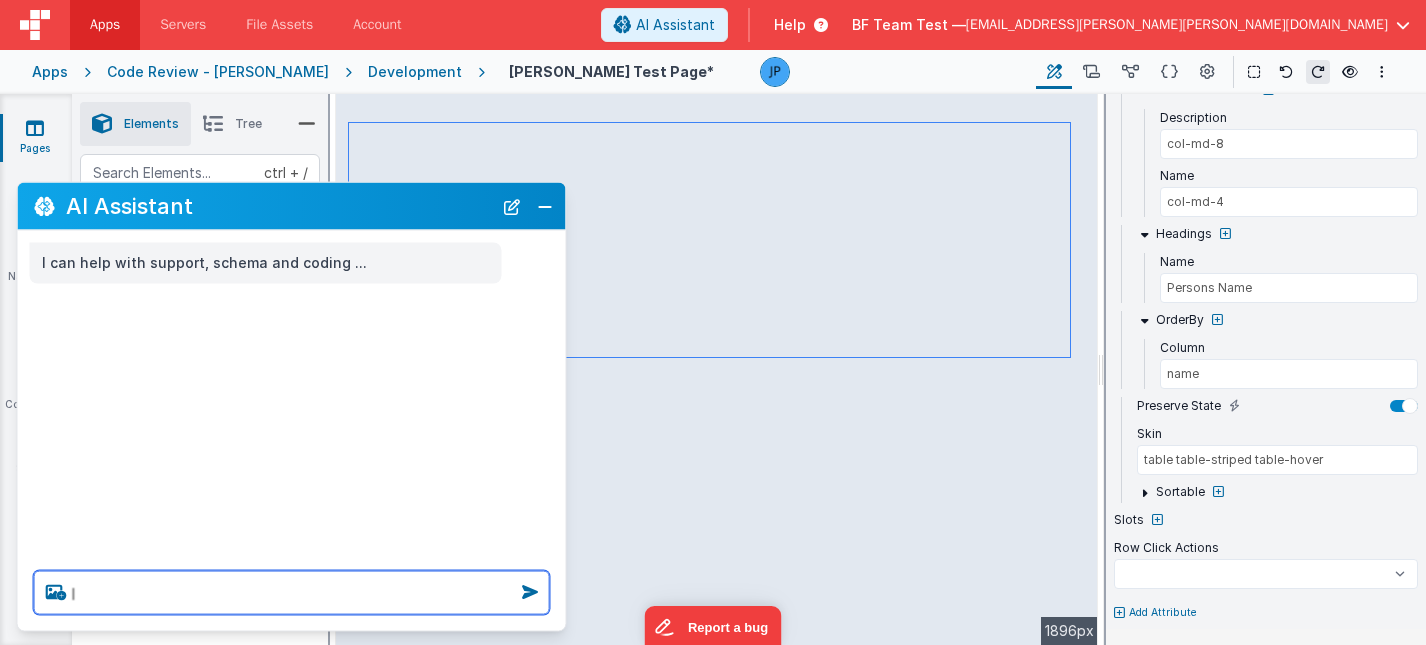 select 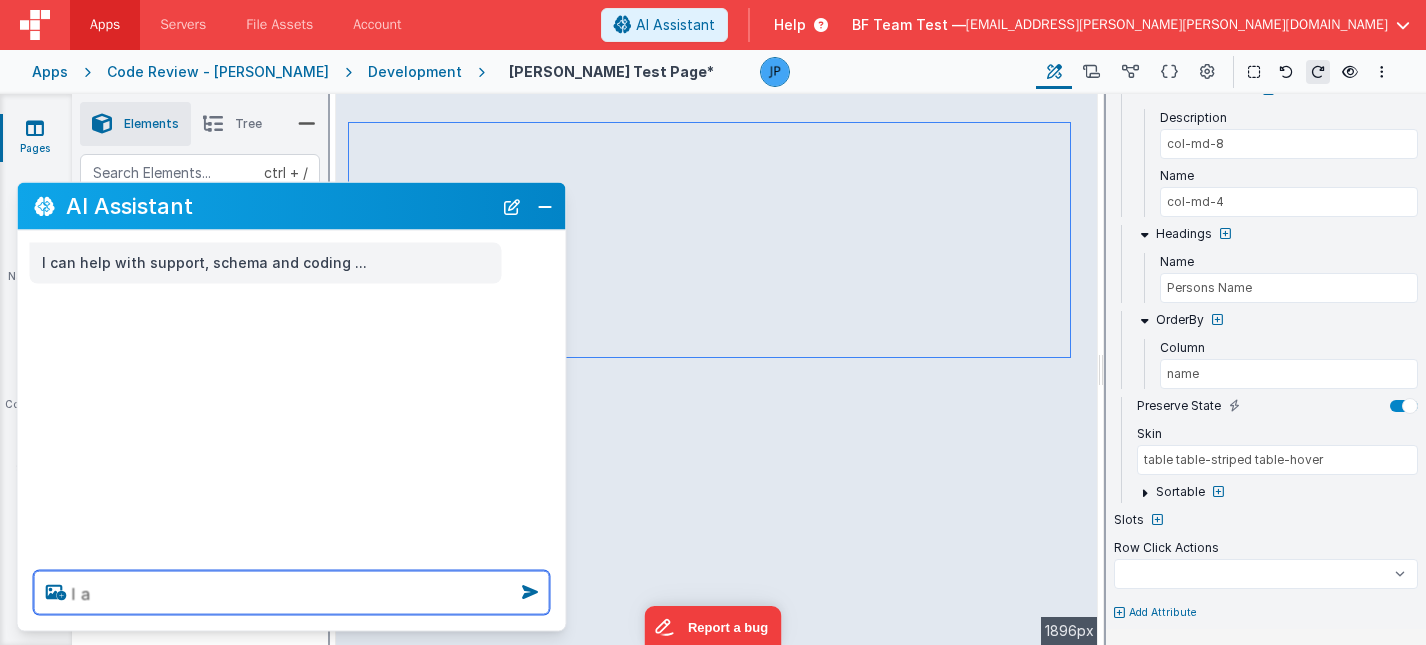 select 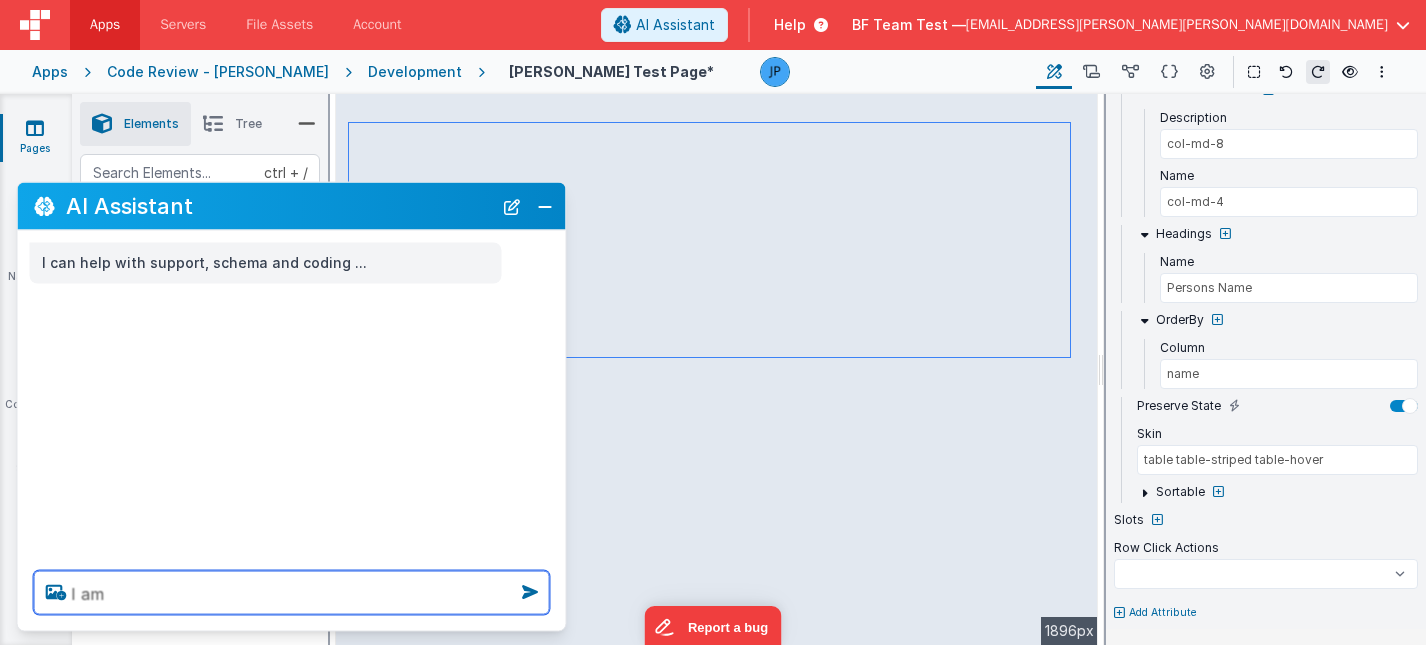 select 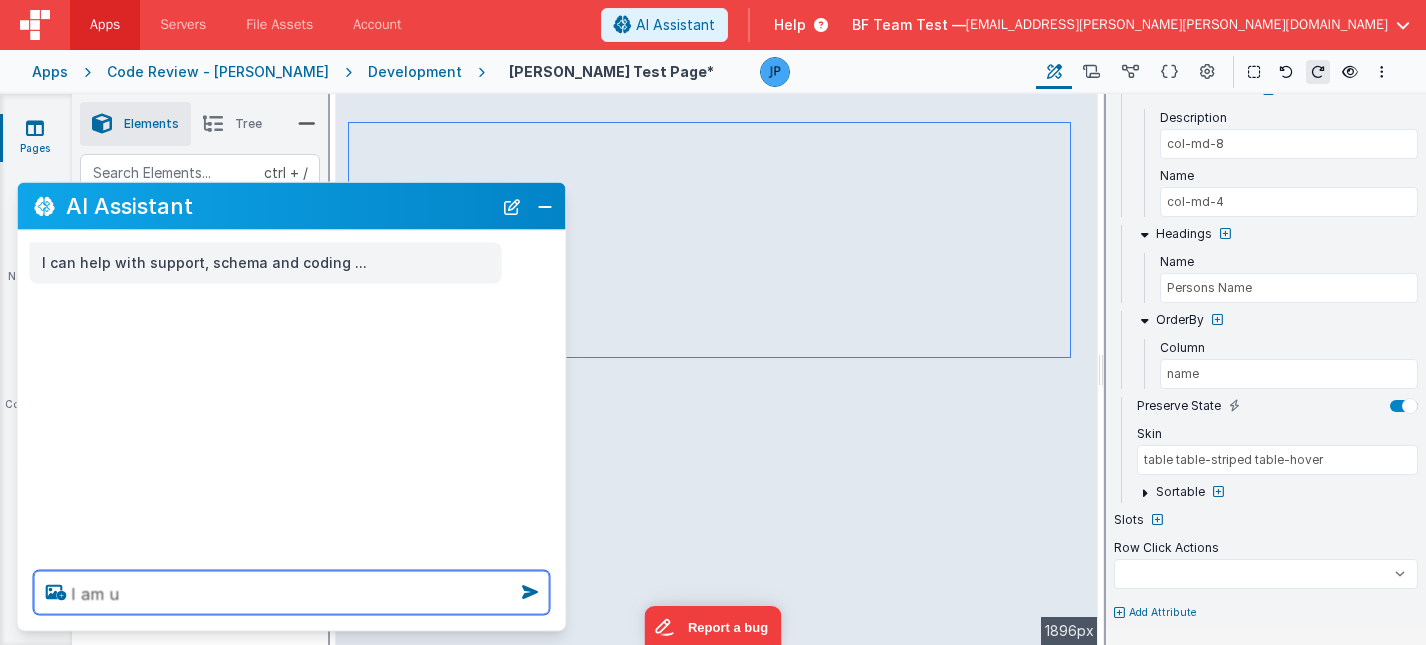 select 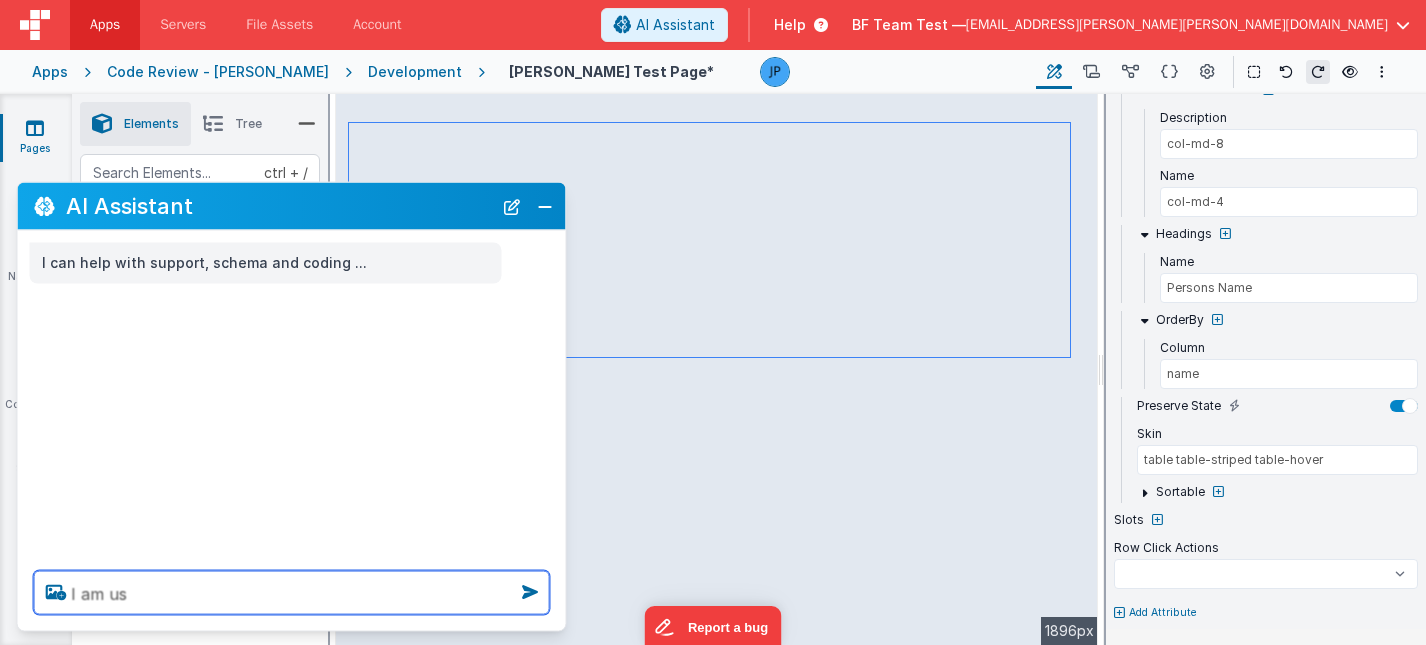 select 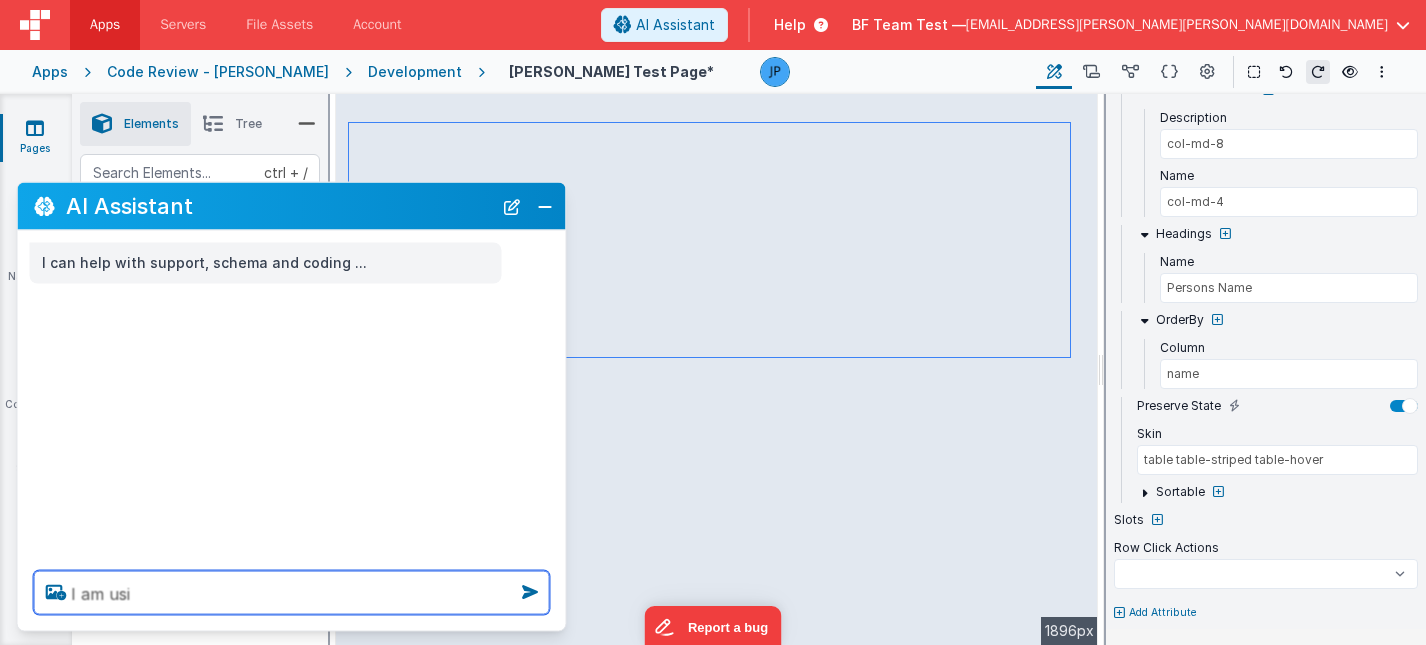 select 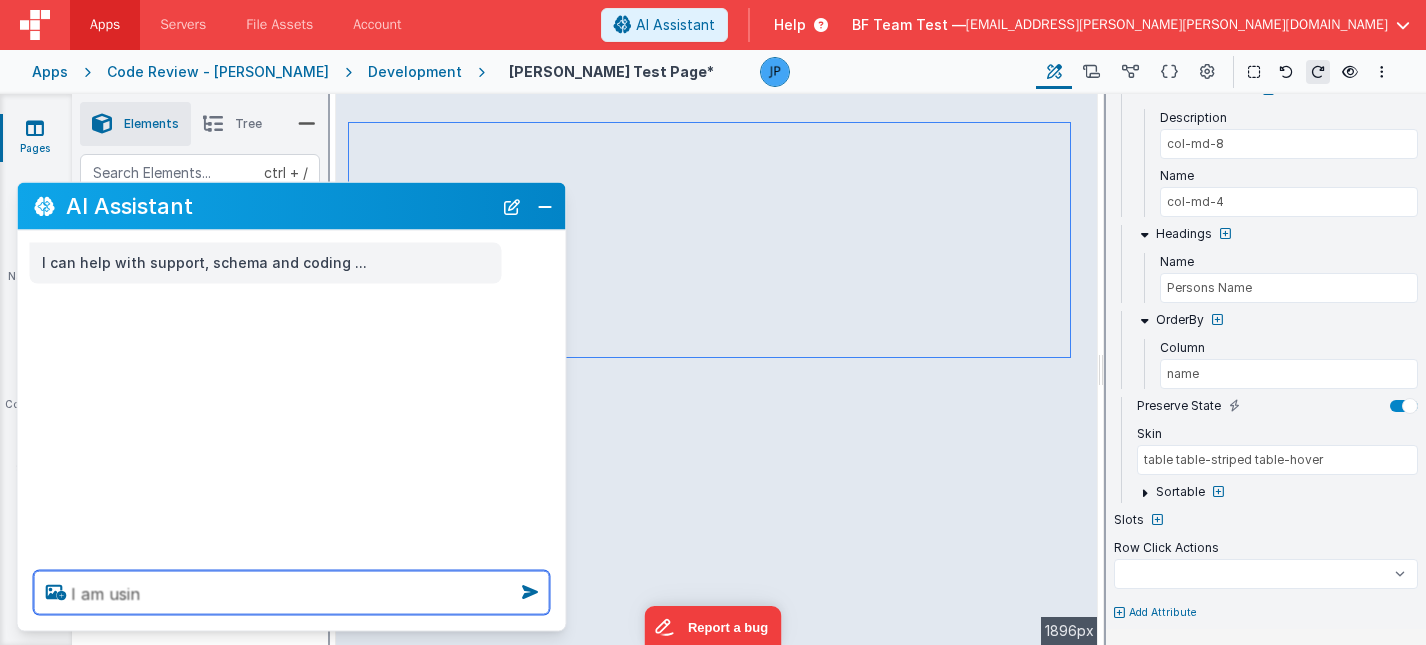 select 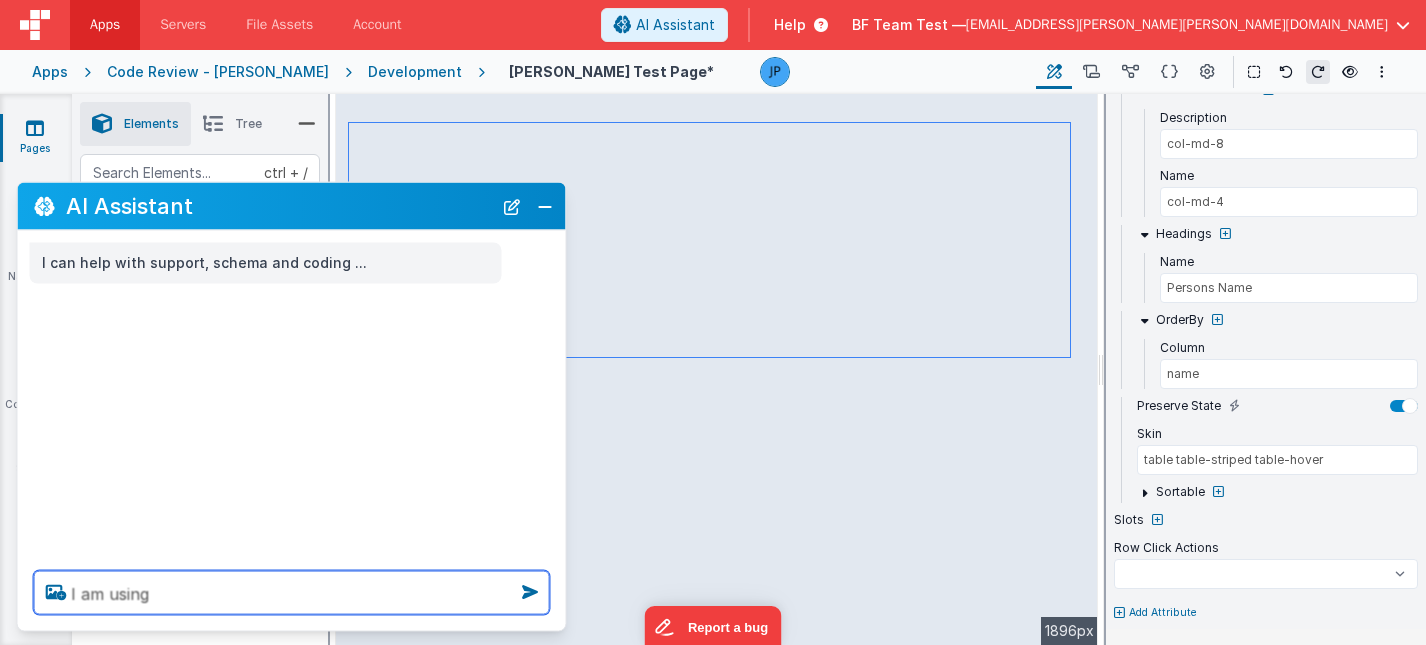 select 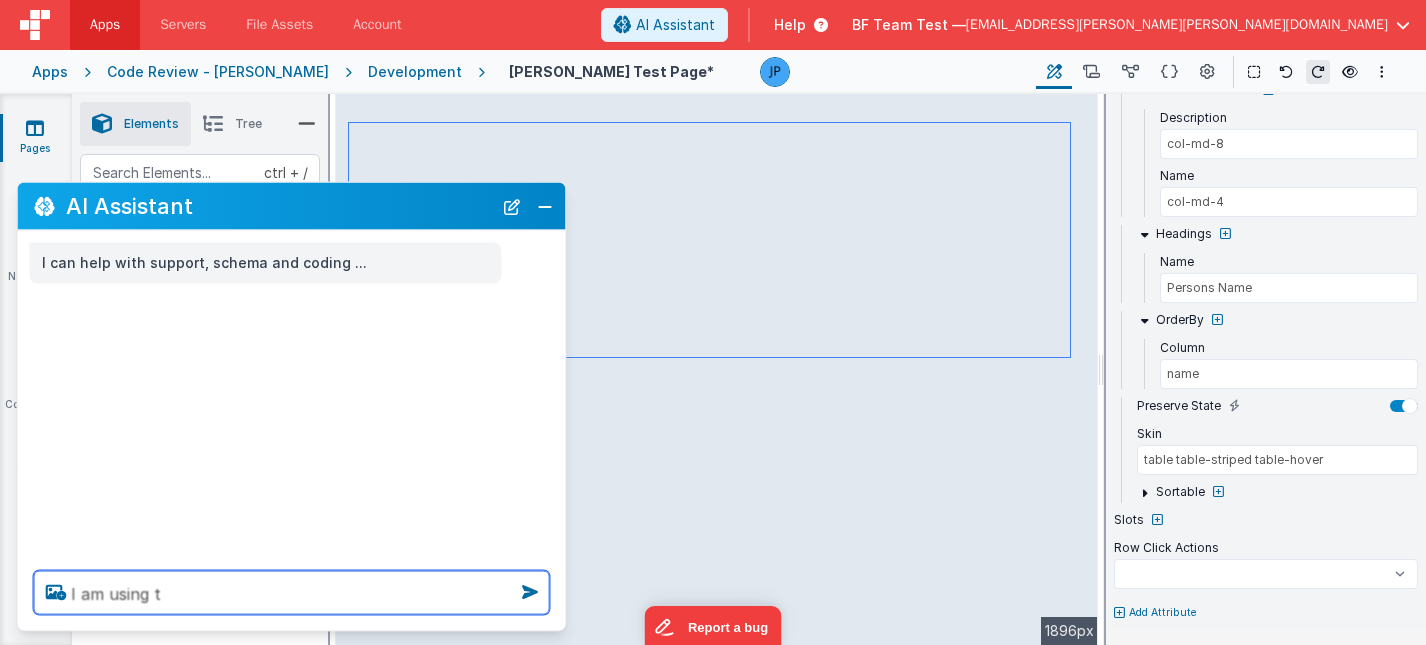 type on "I am using th" 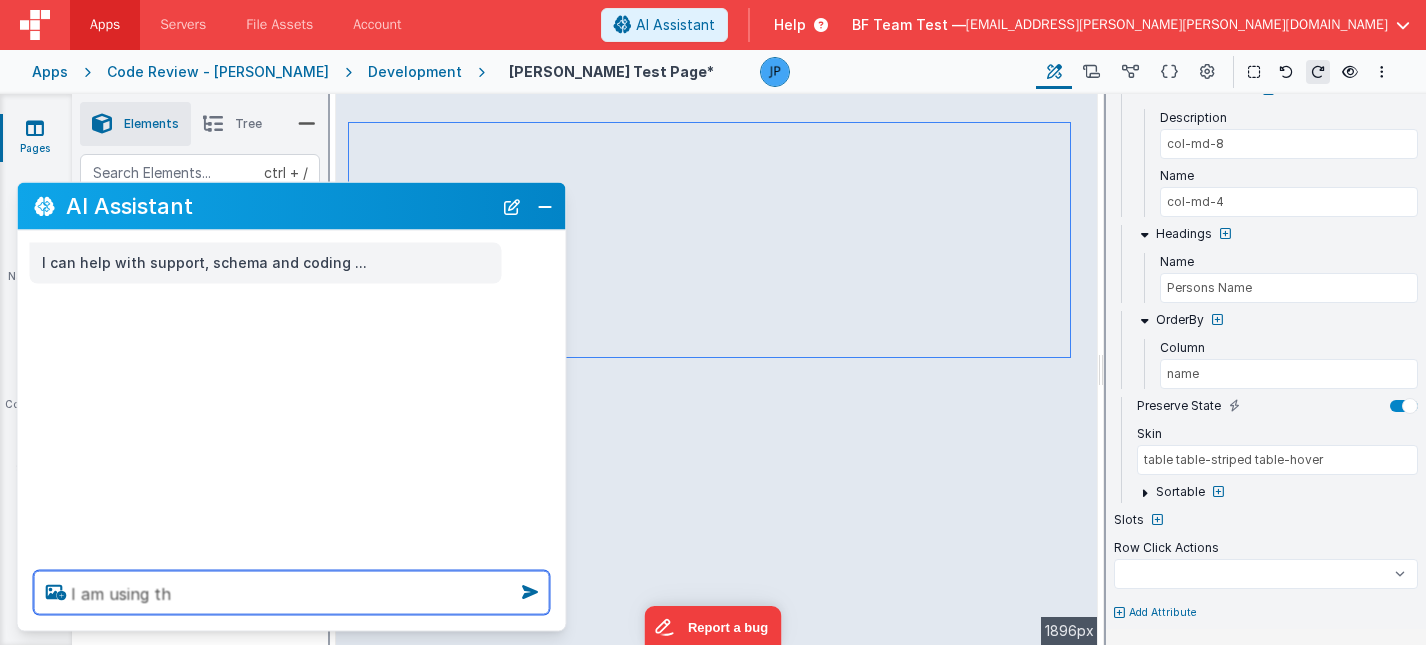 select 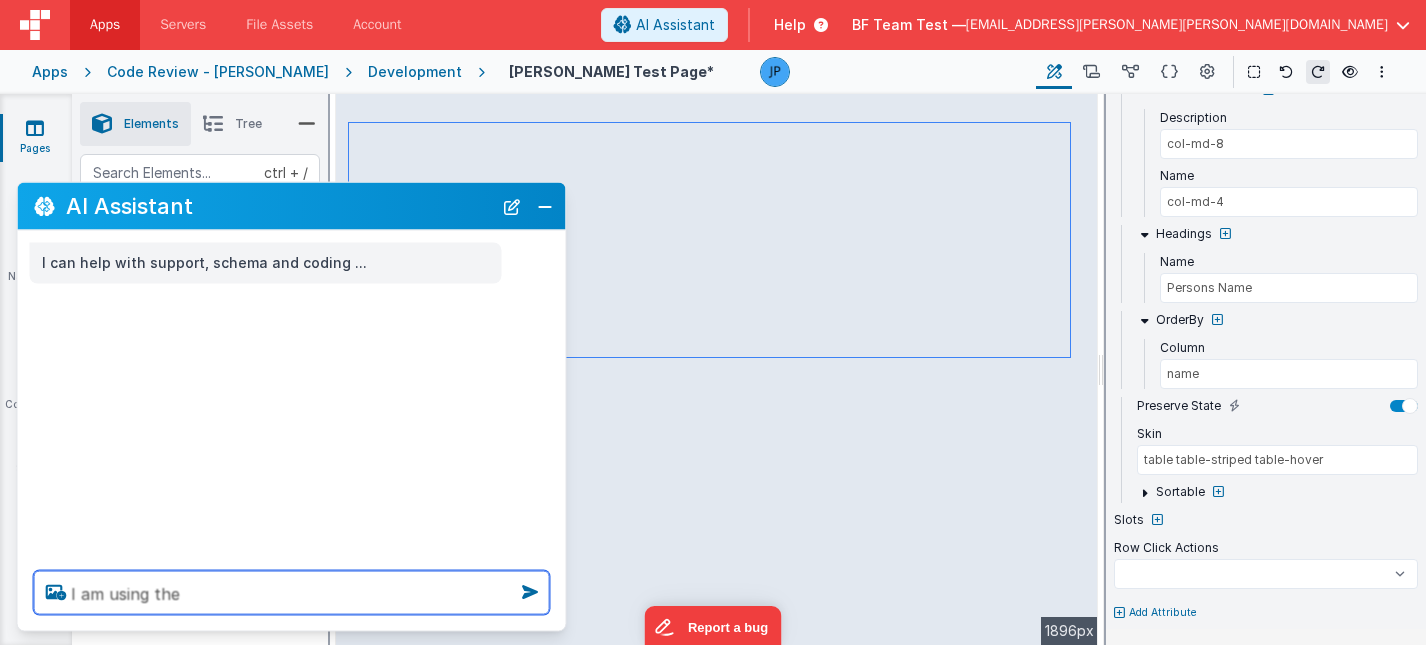 select 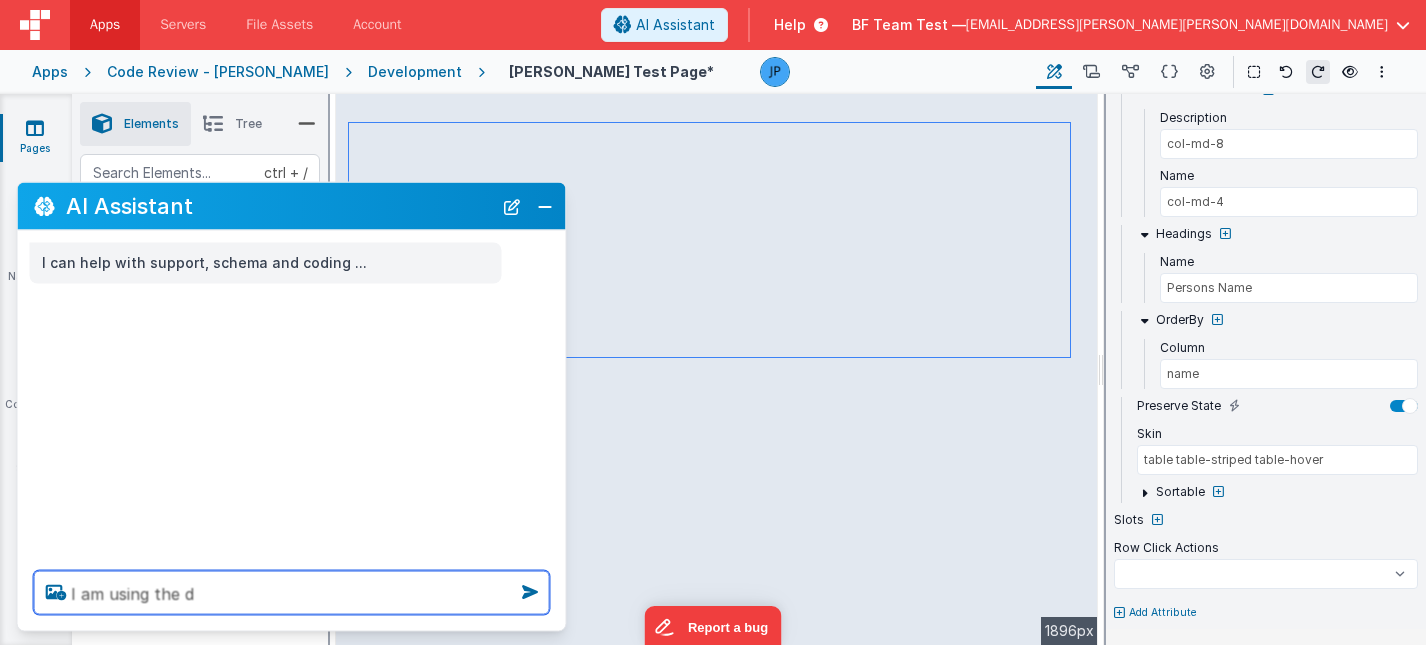 select 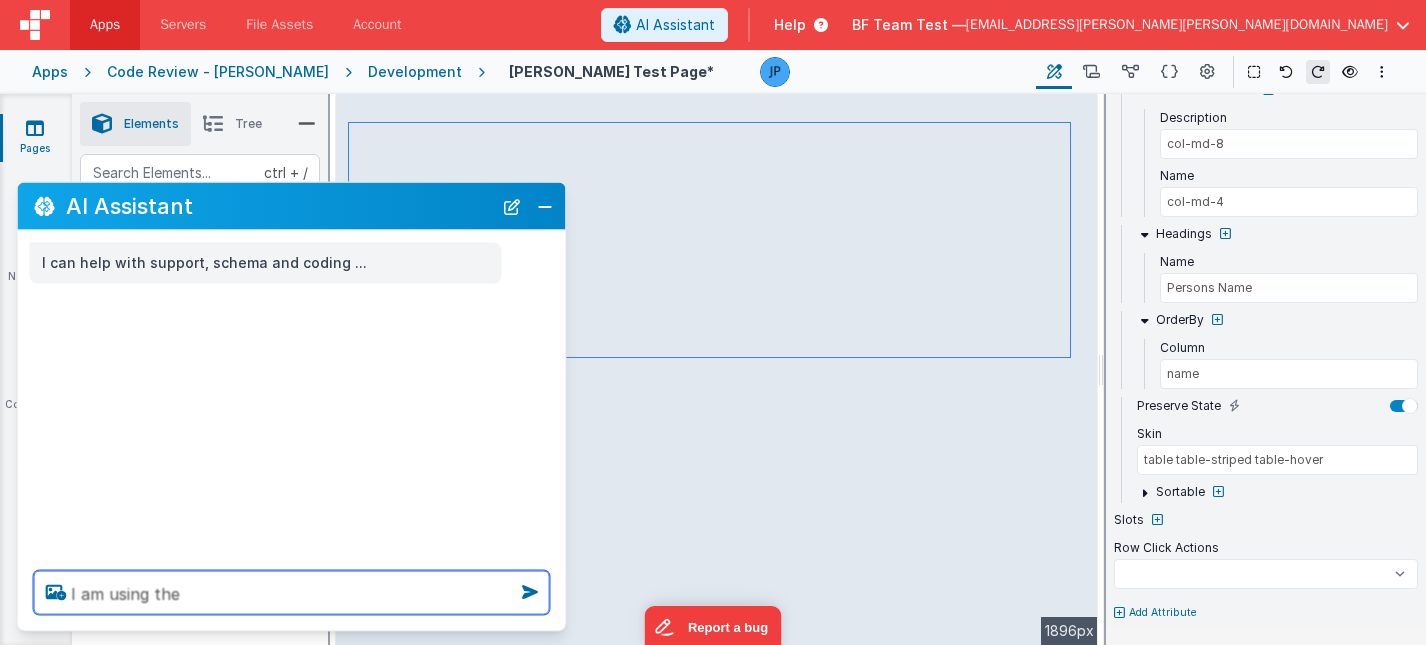 select 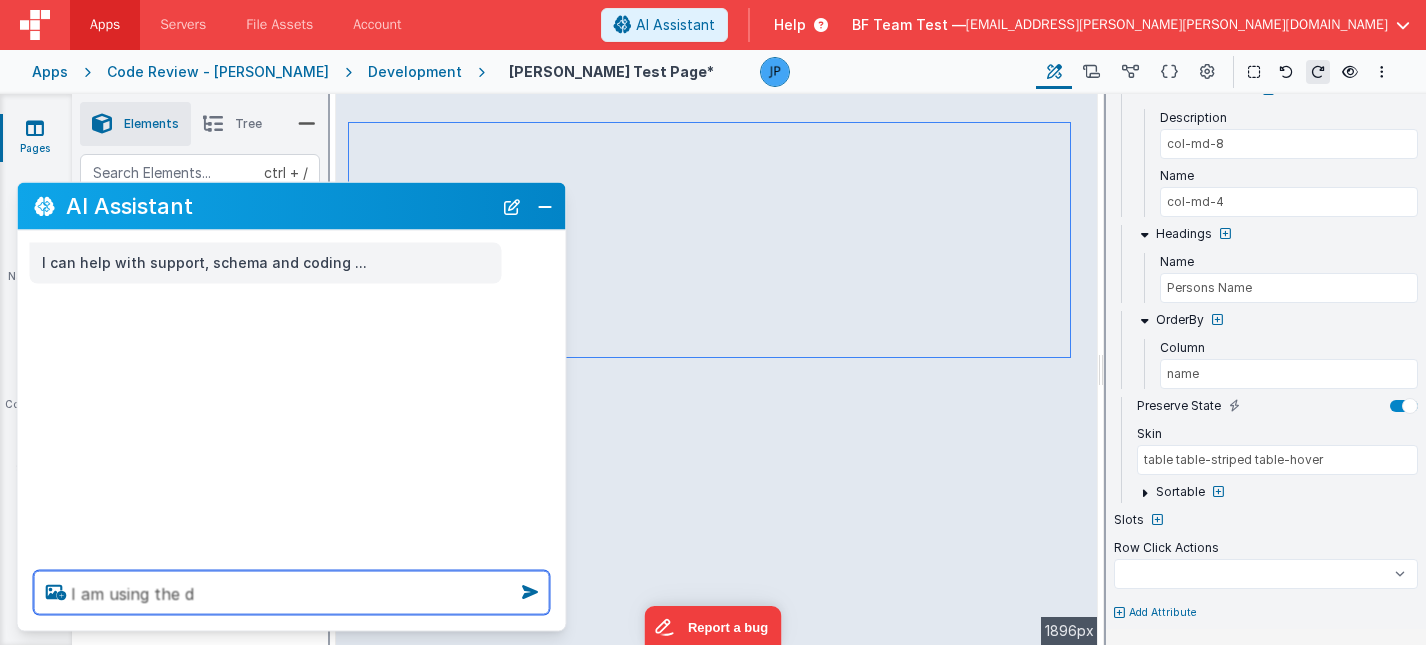 select 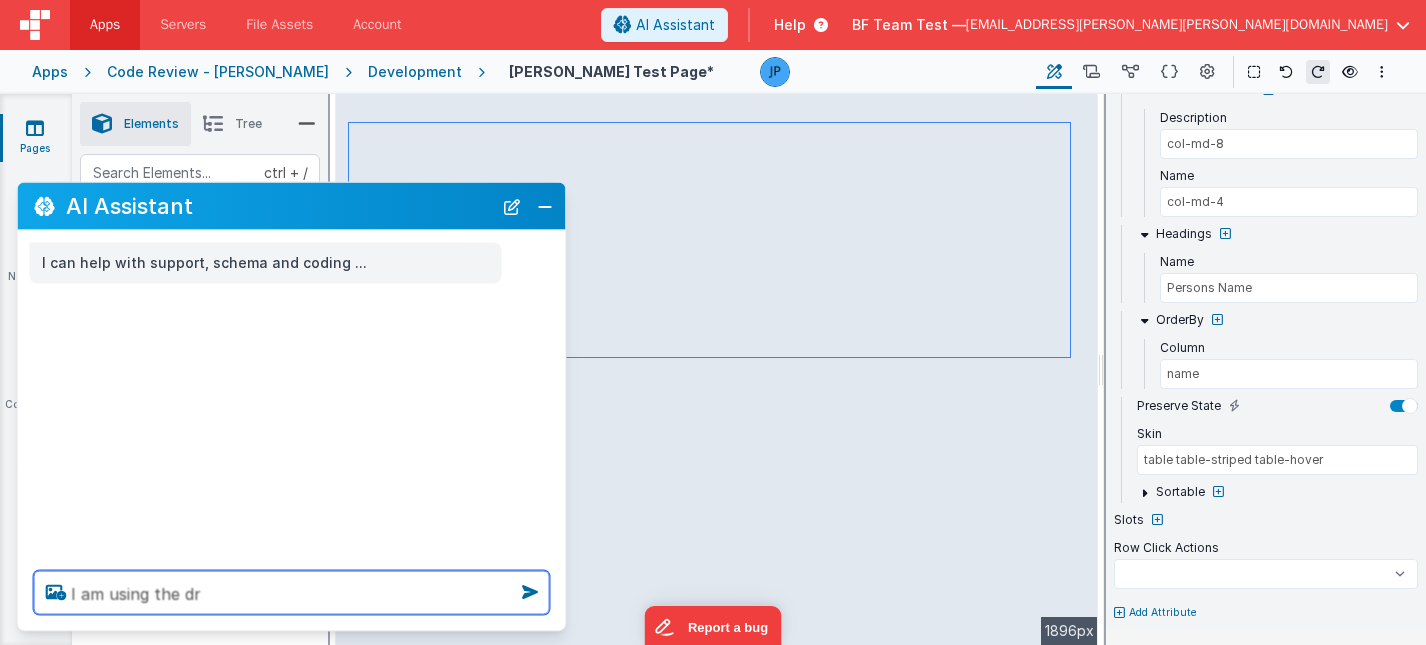 select 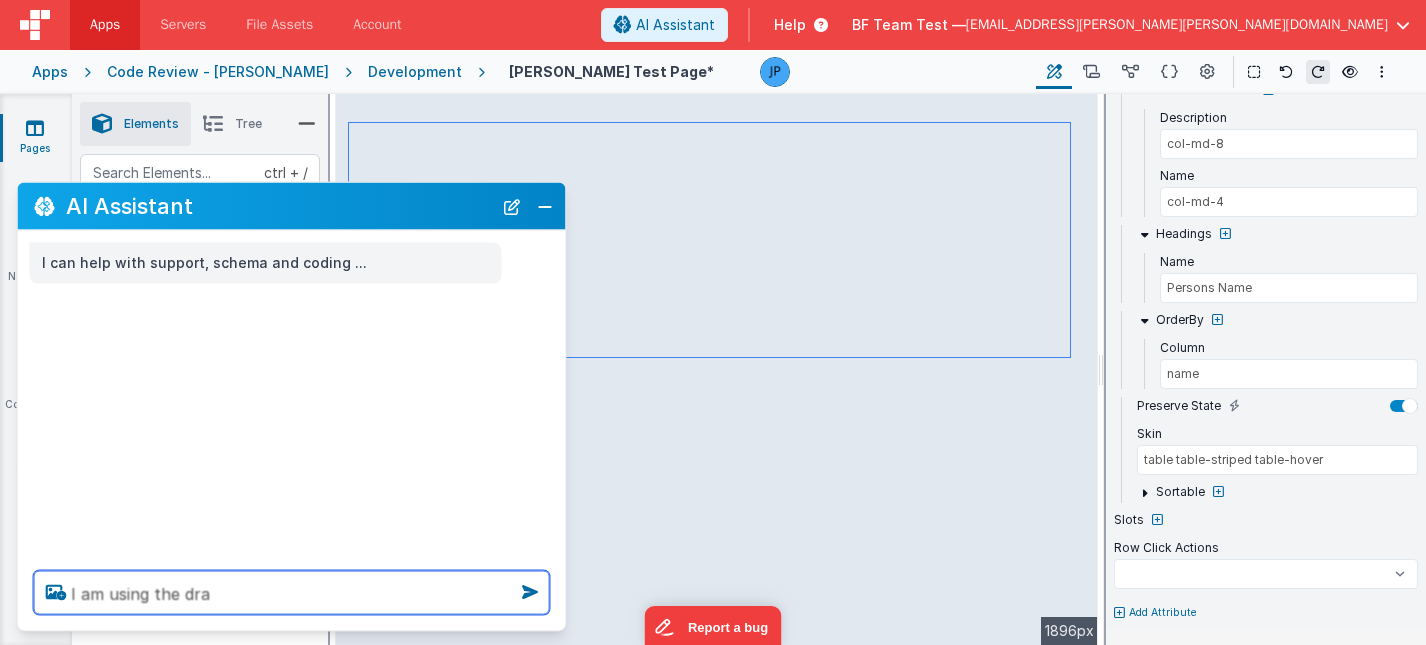 select 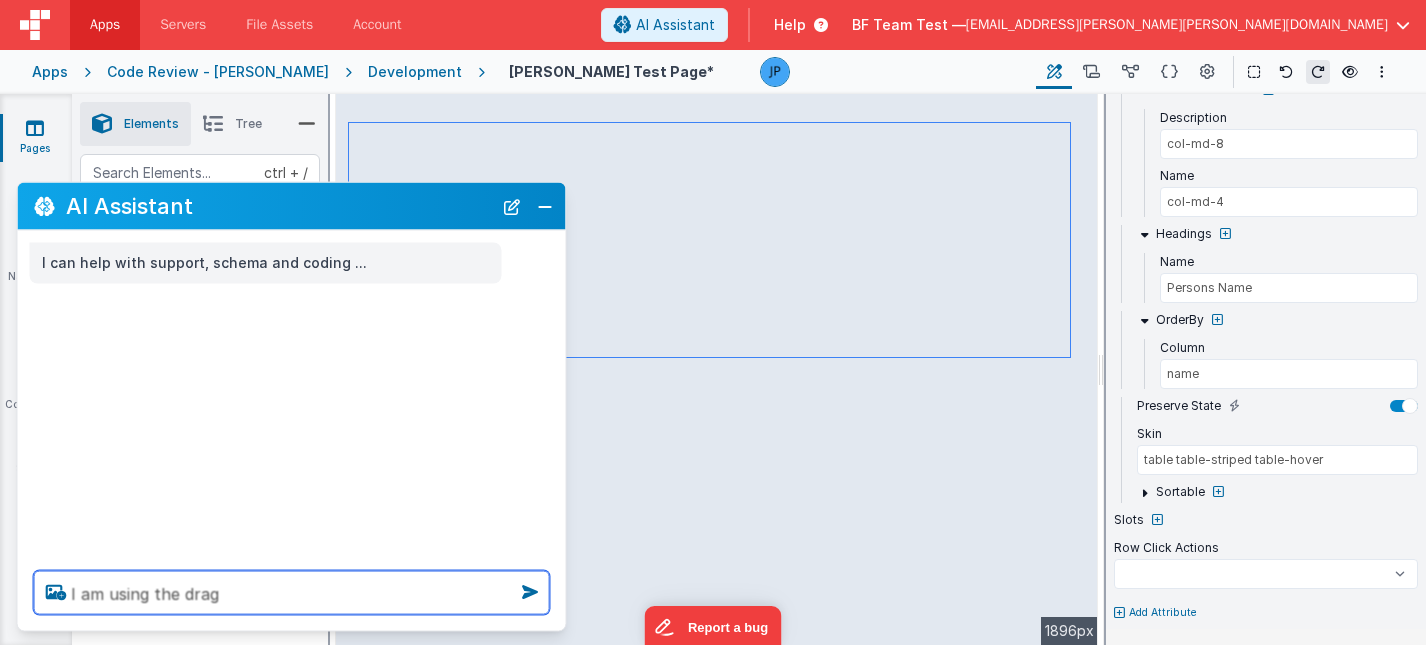 select 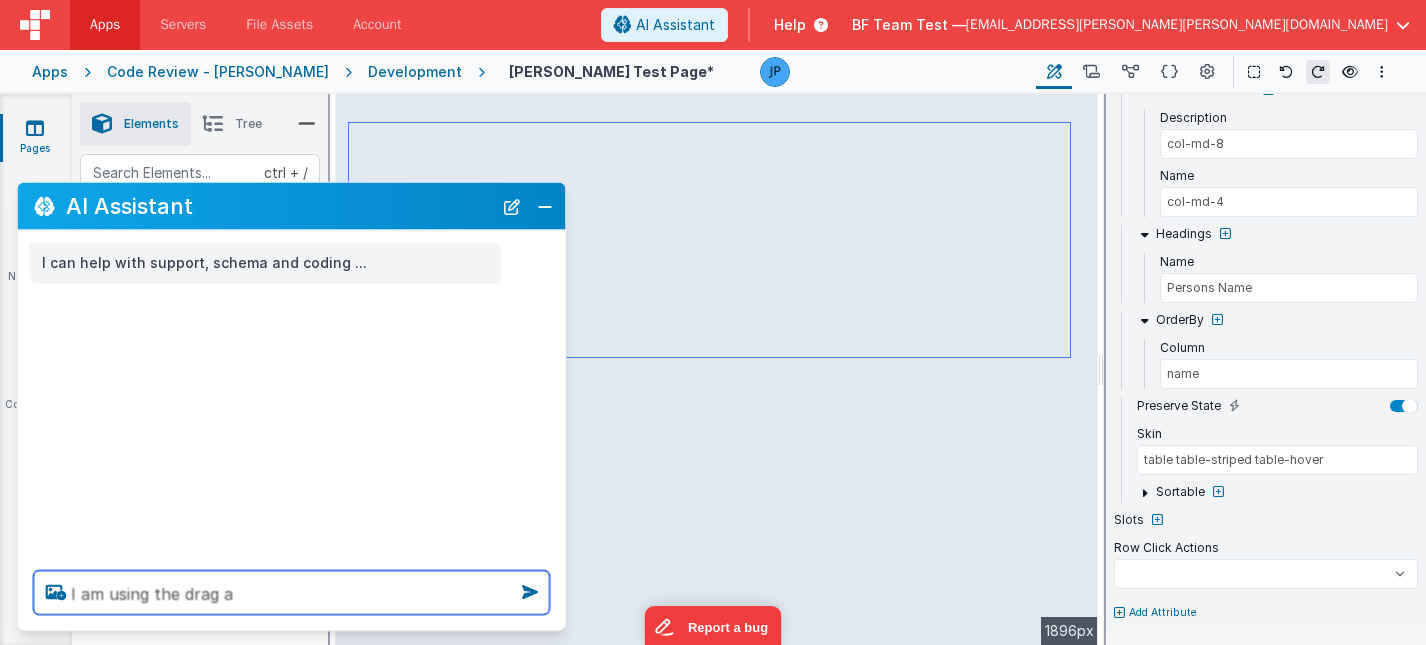 select 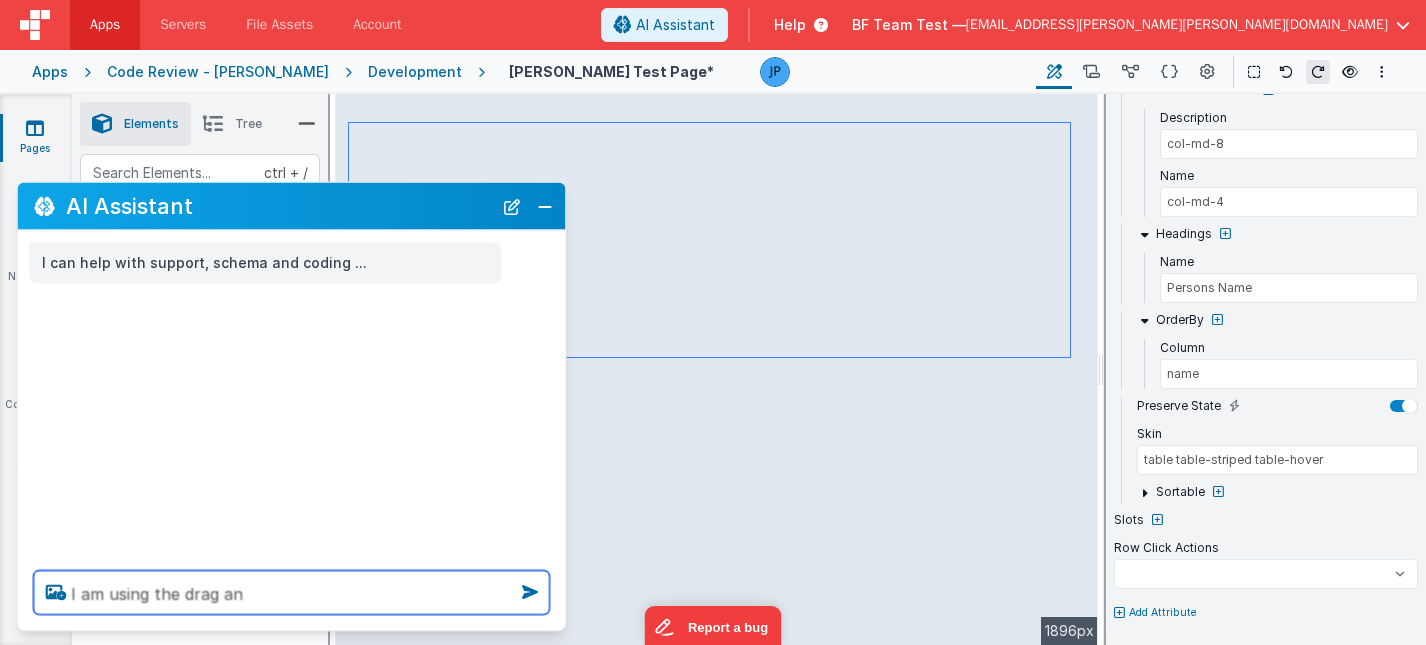 select 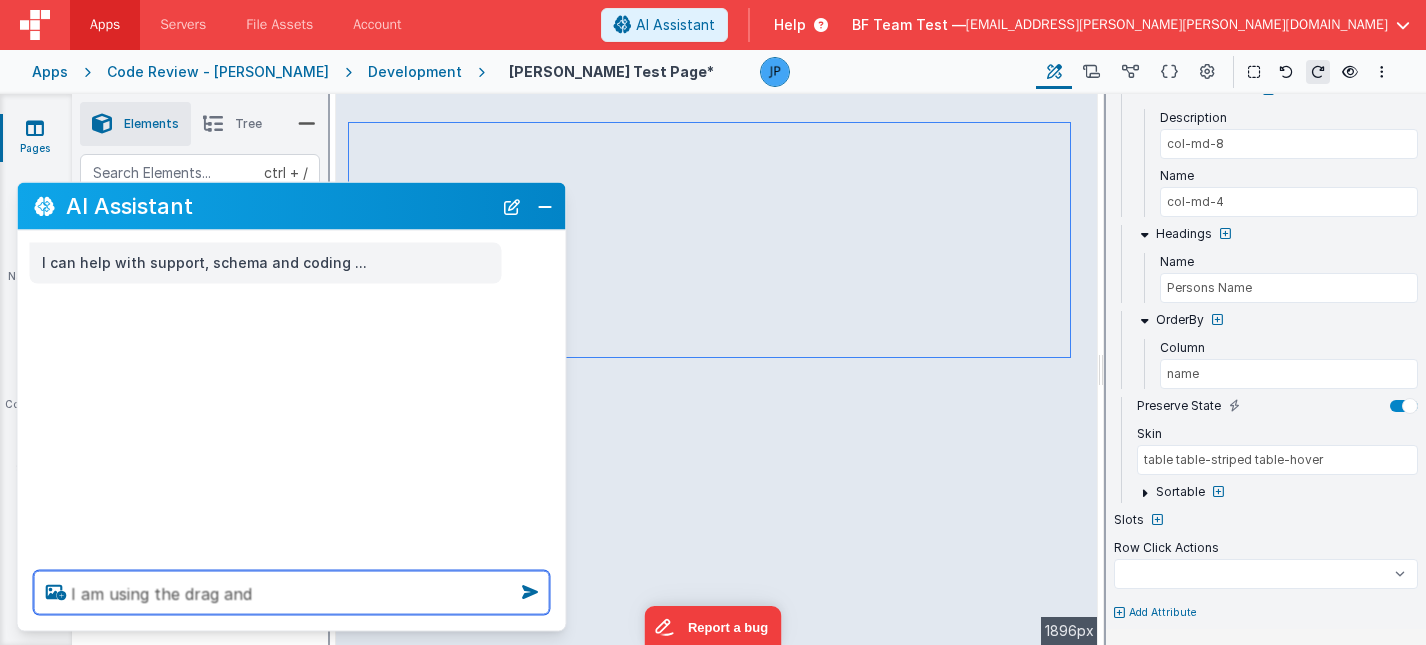 type on "I am using the drag and" 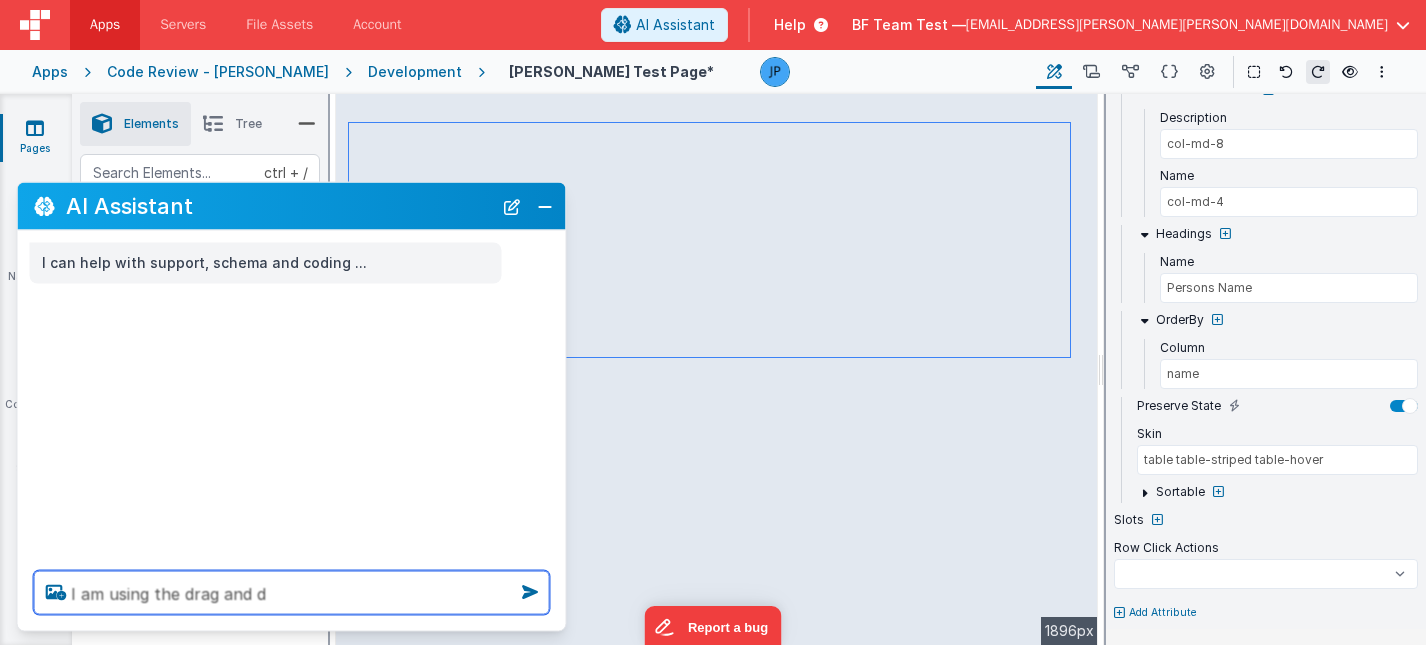 select 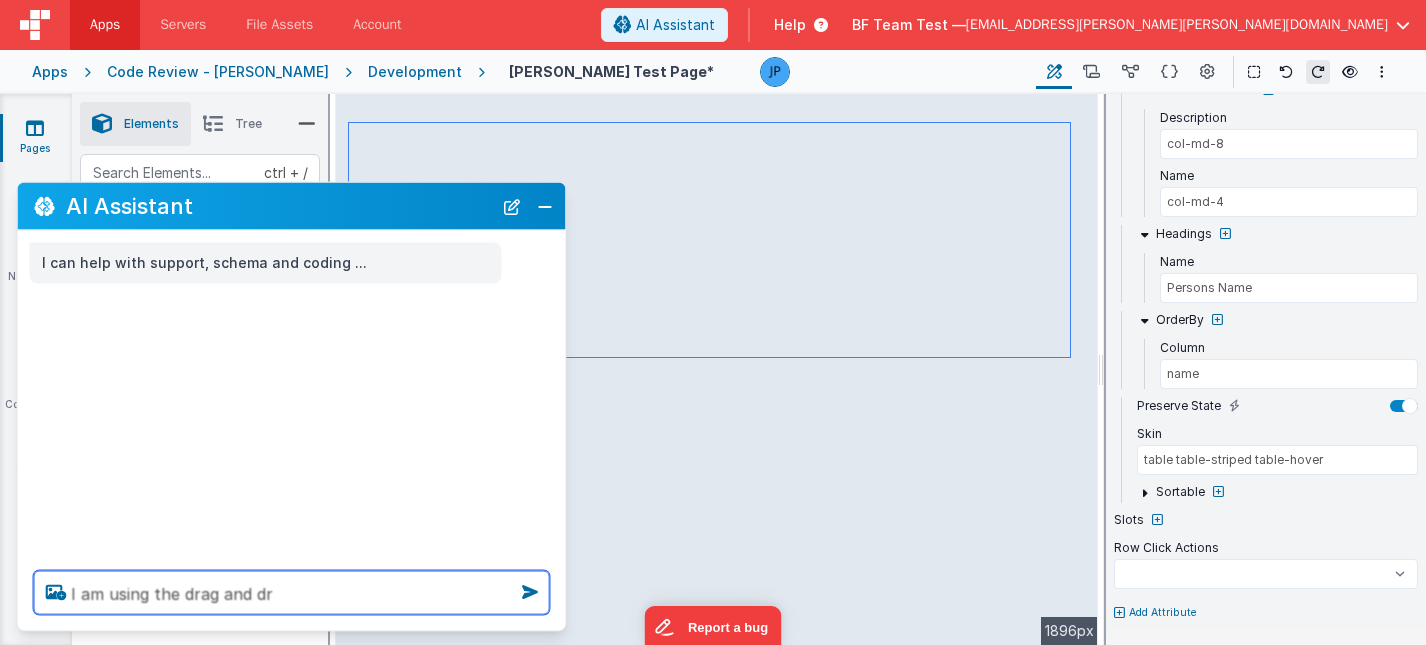 type on "I am using the drag and dro" 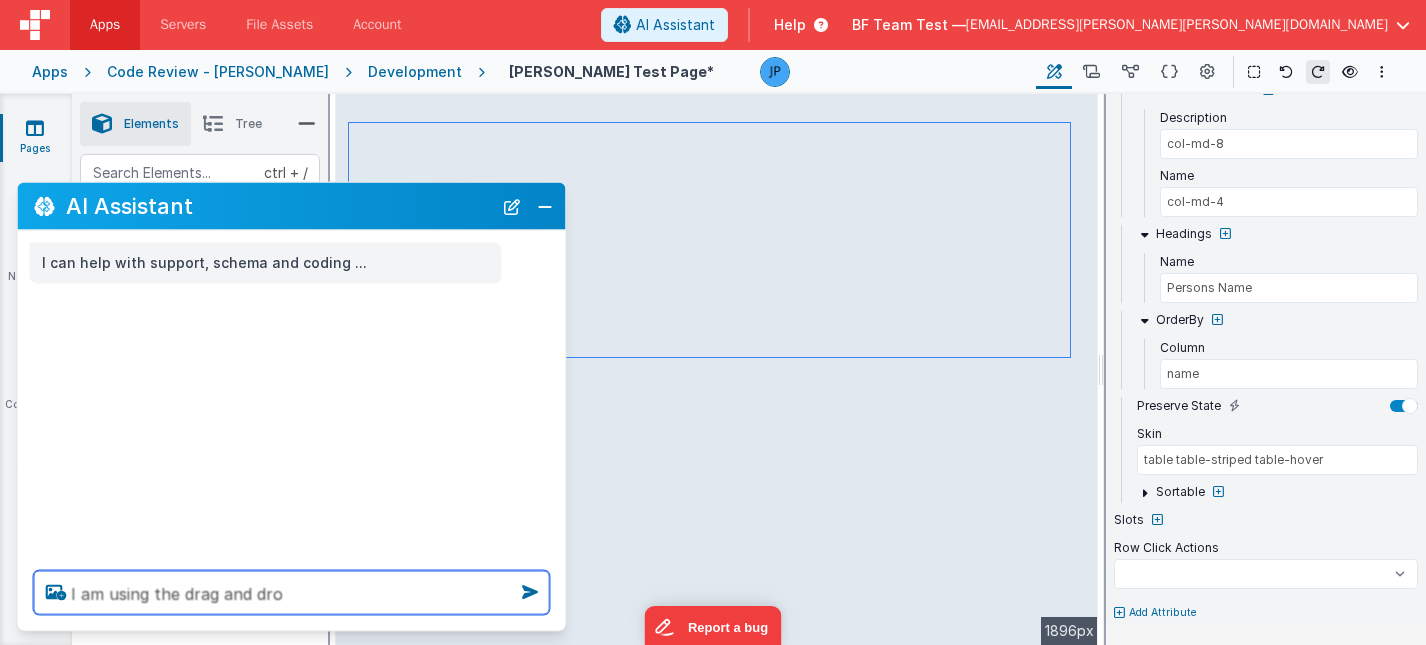select 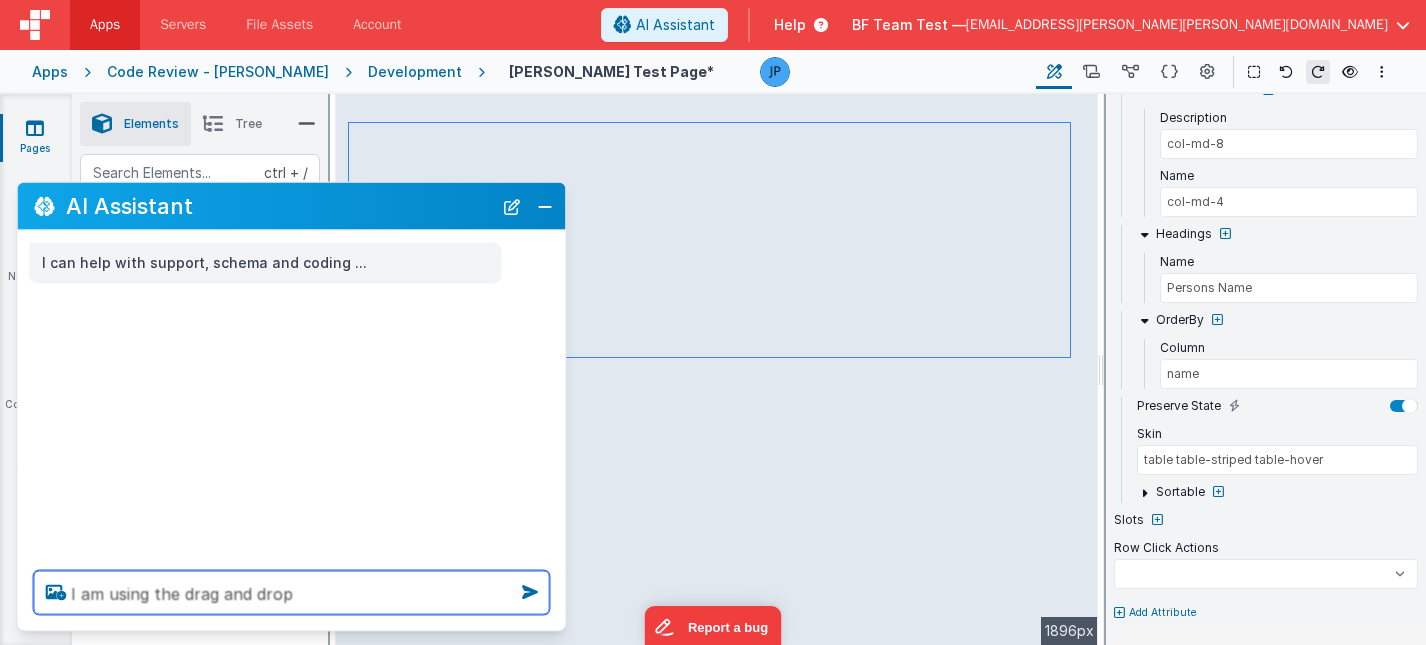 select 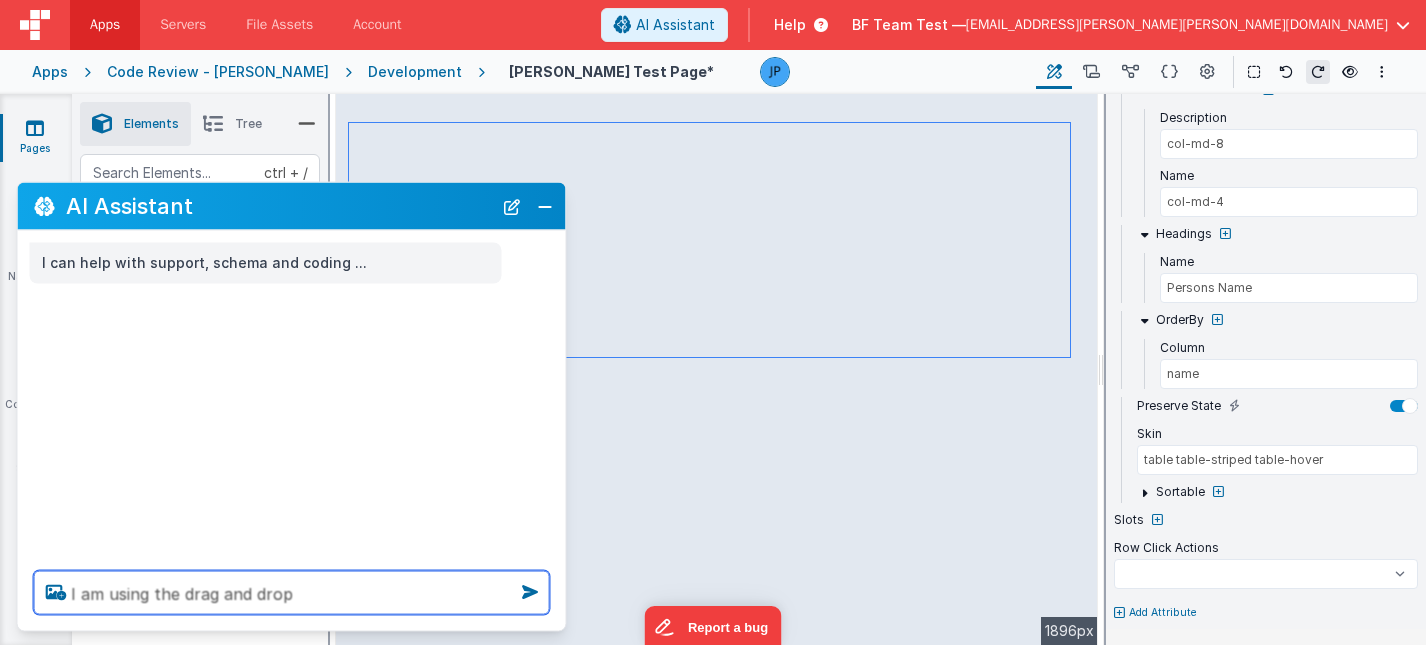 select 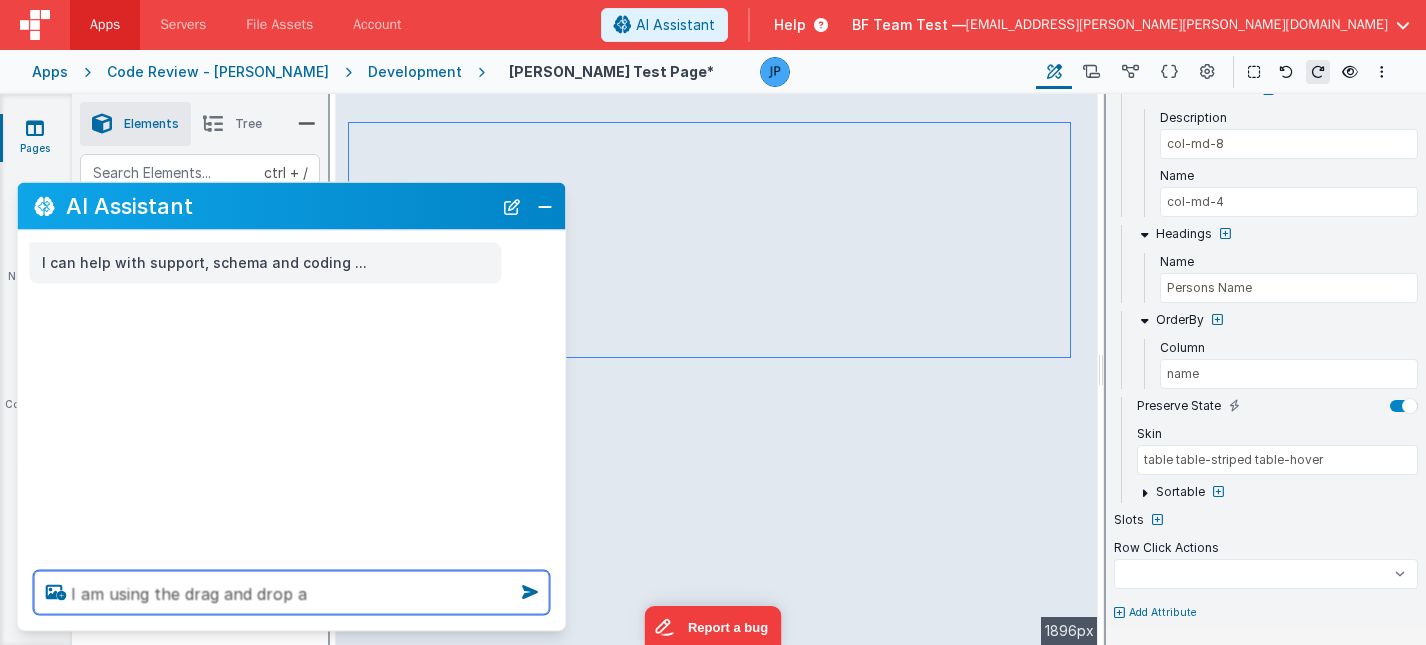 select 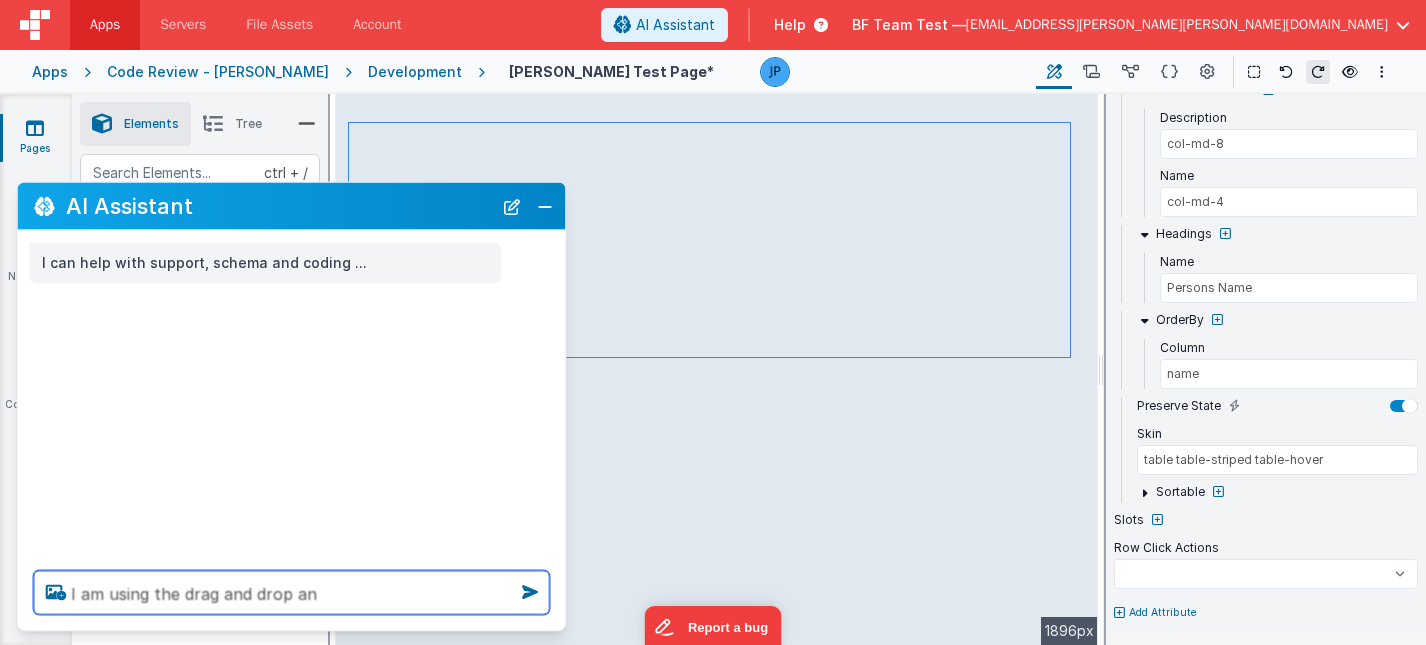 select 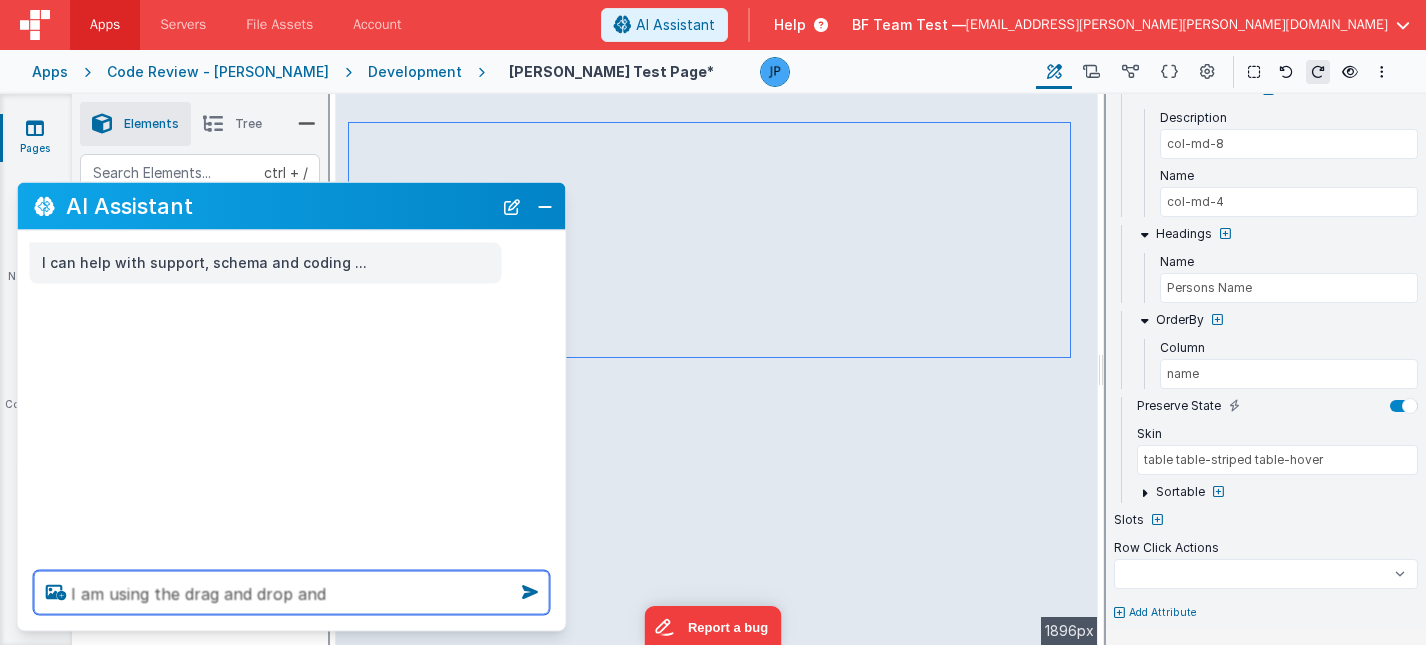 type on "I am using the drag and drop and" 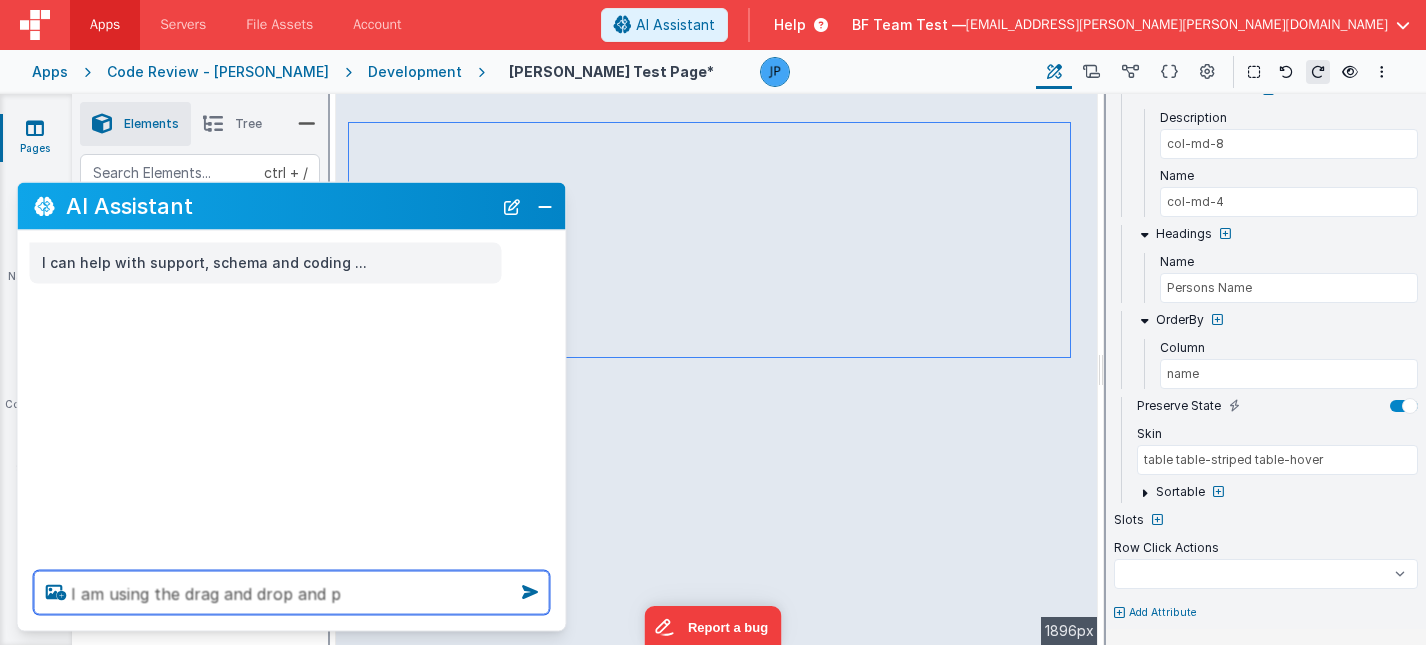 select 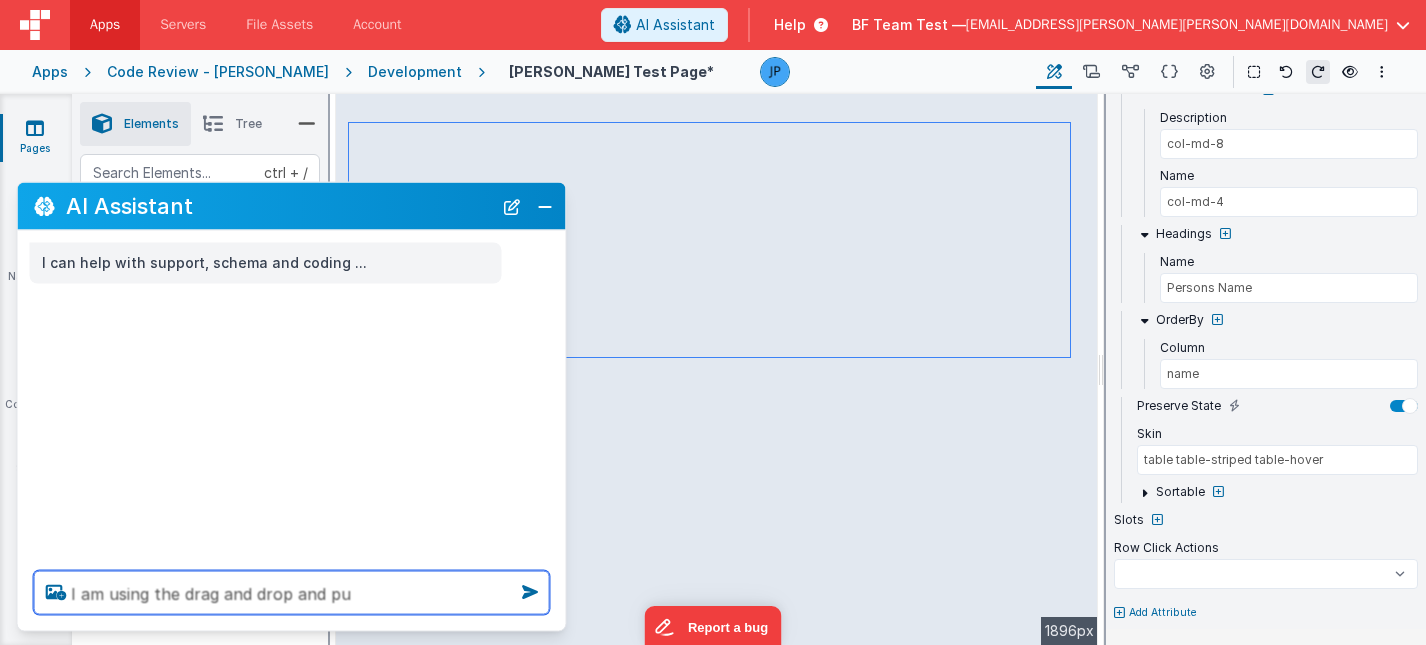 select 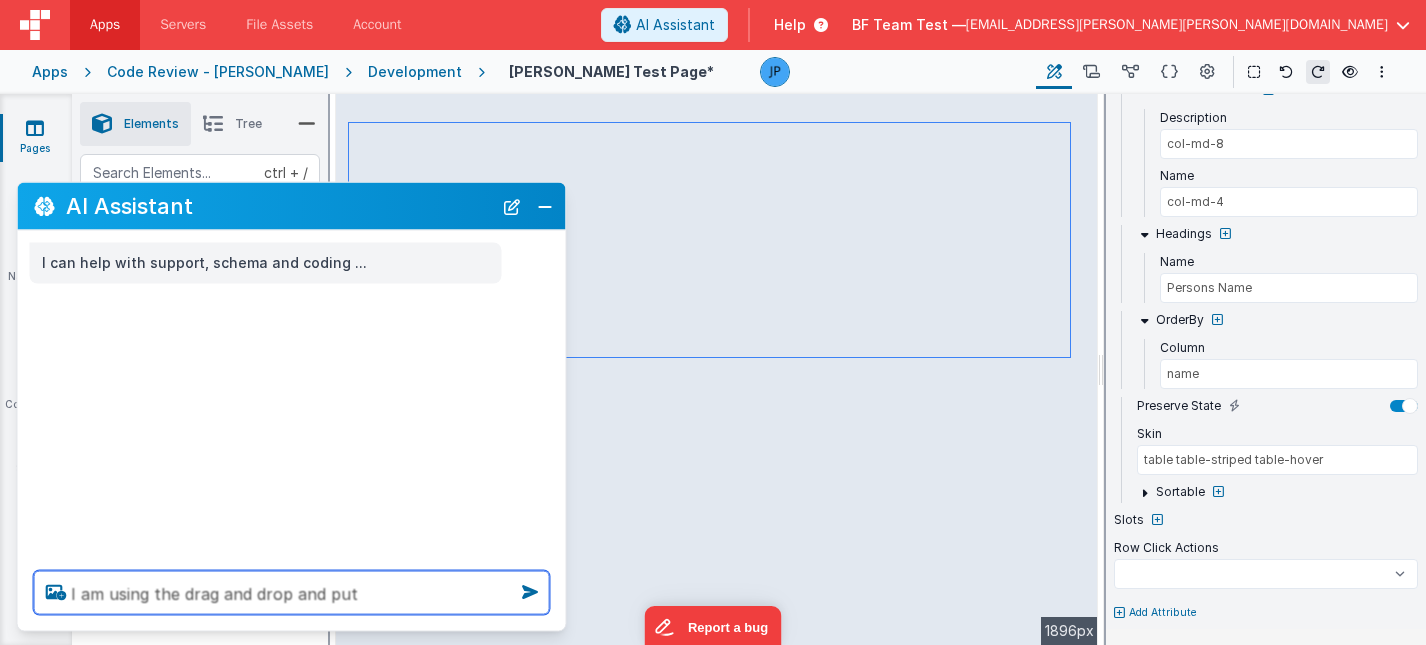 select 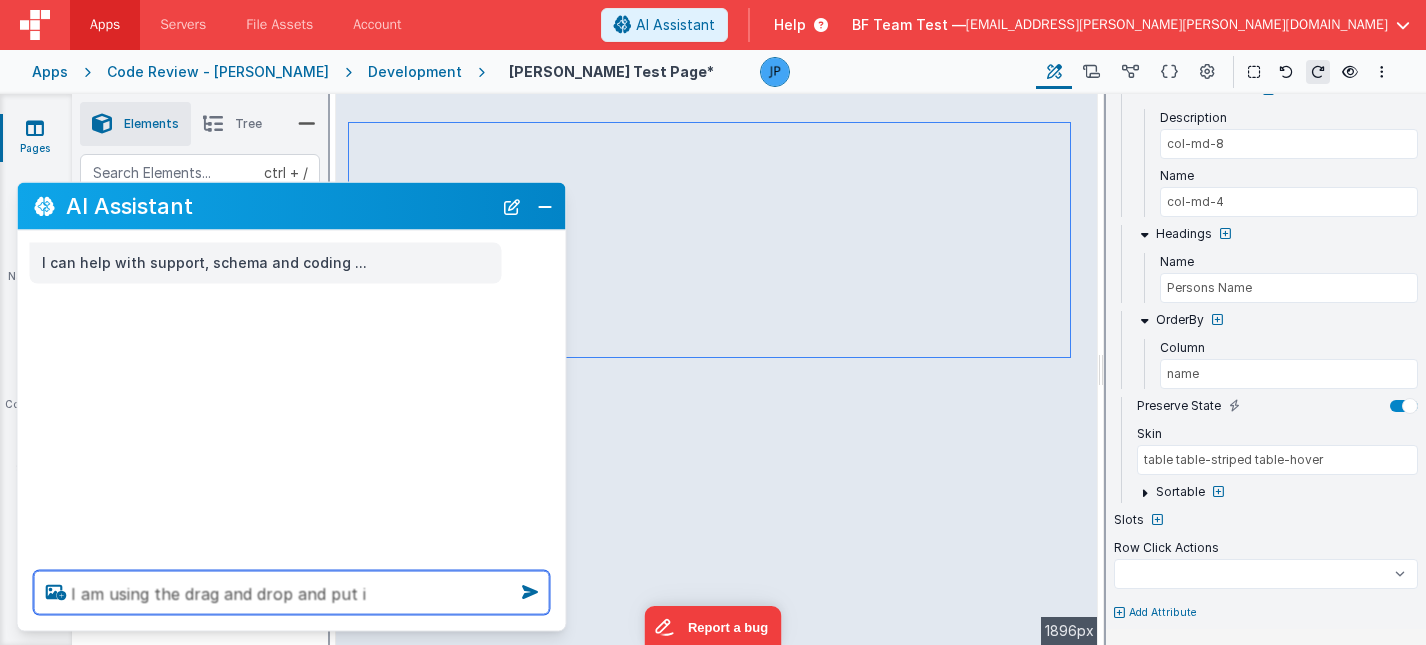 select 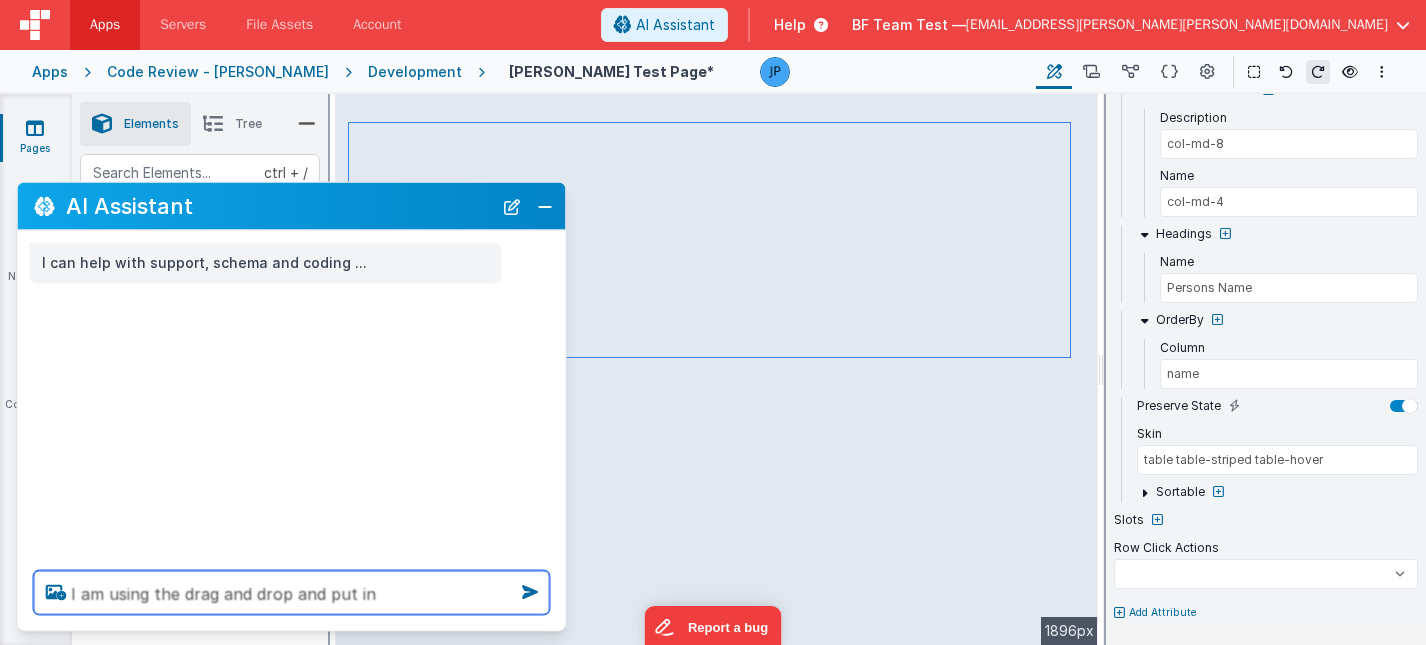select 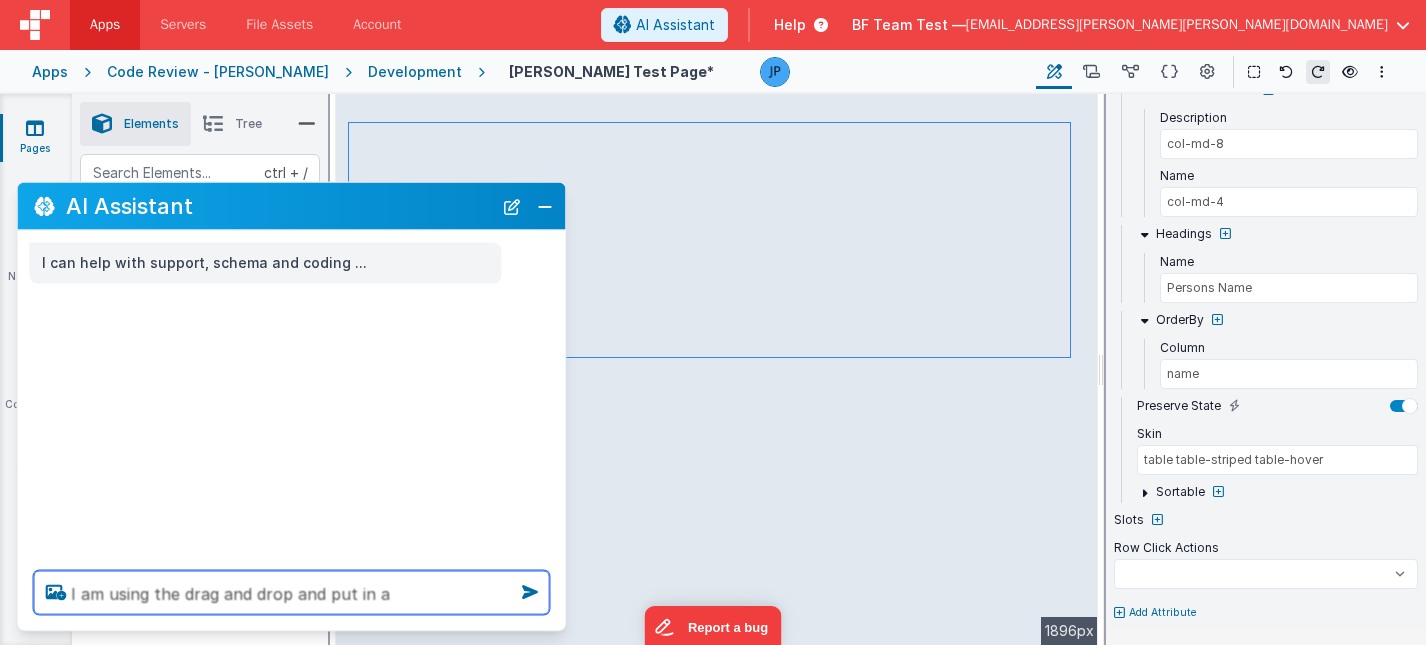 type on "I am using the drag and drop and put in a" 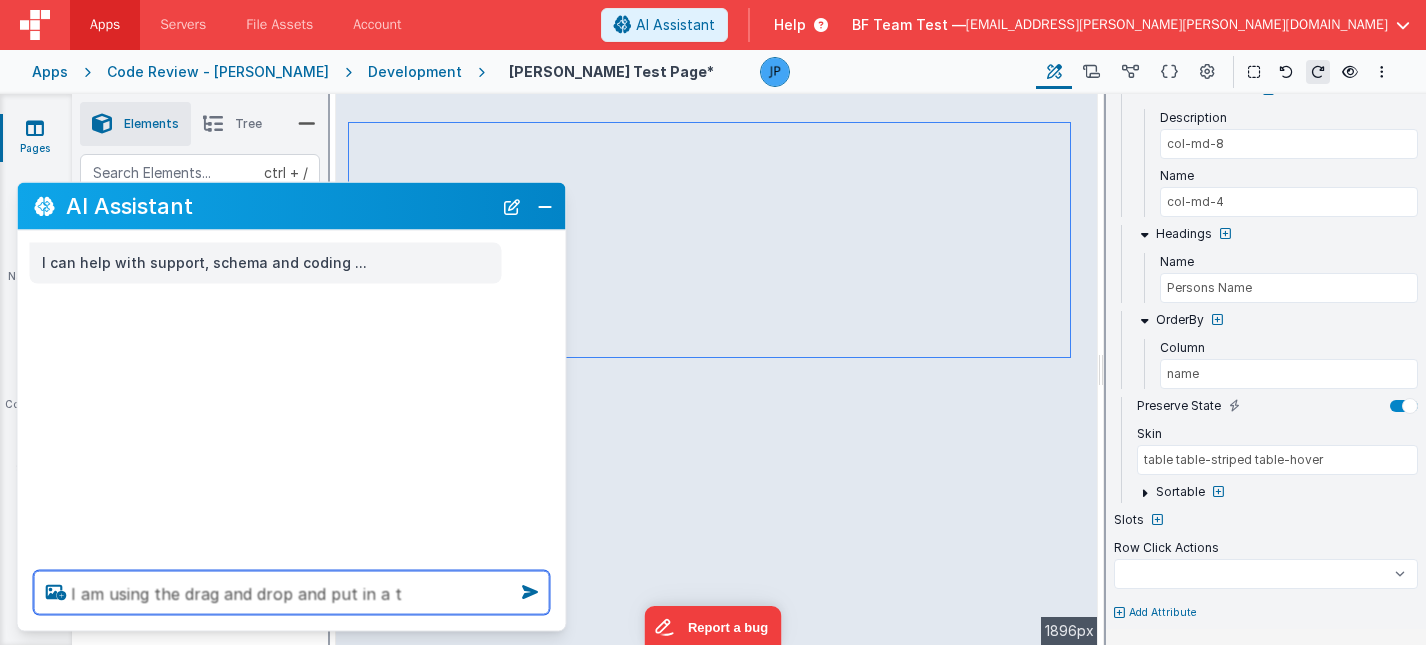 select 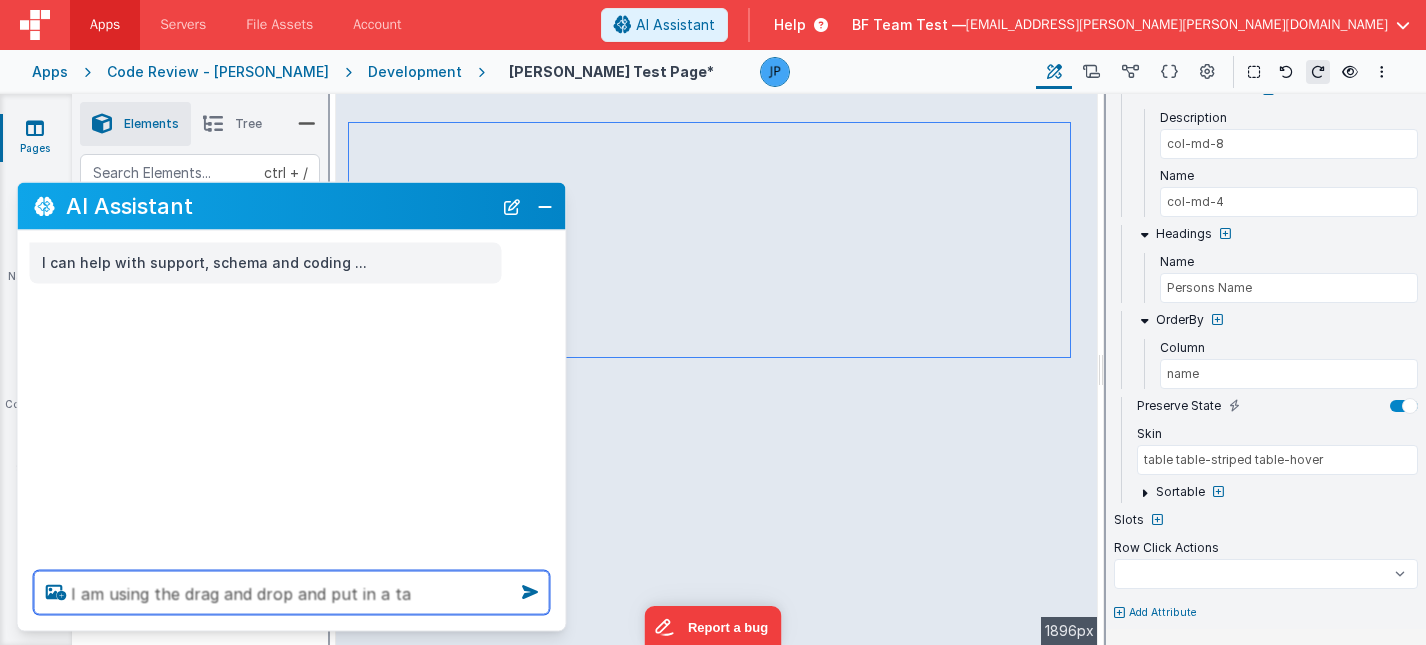 select 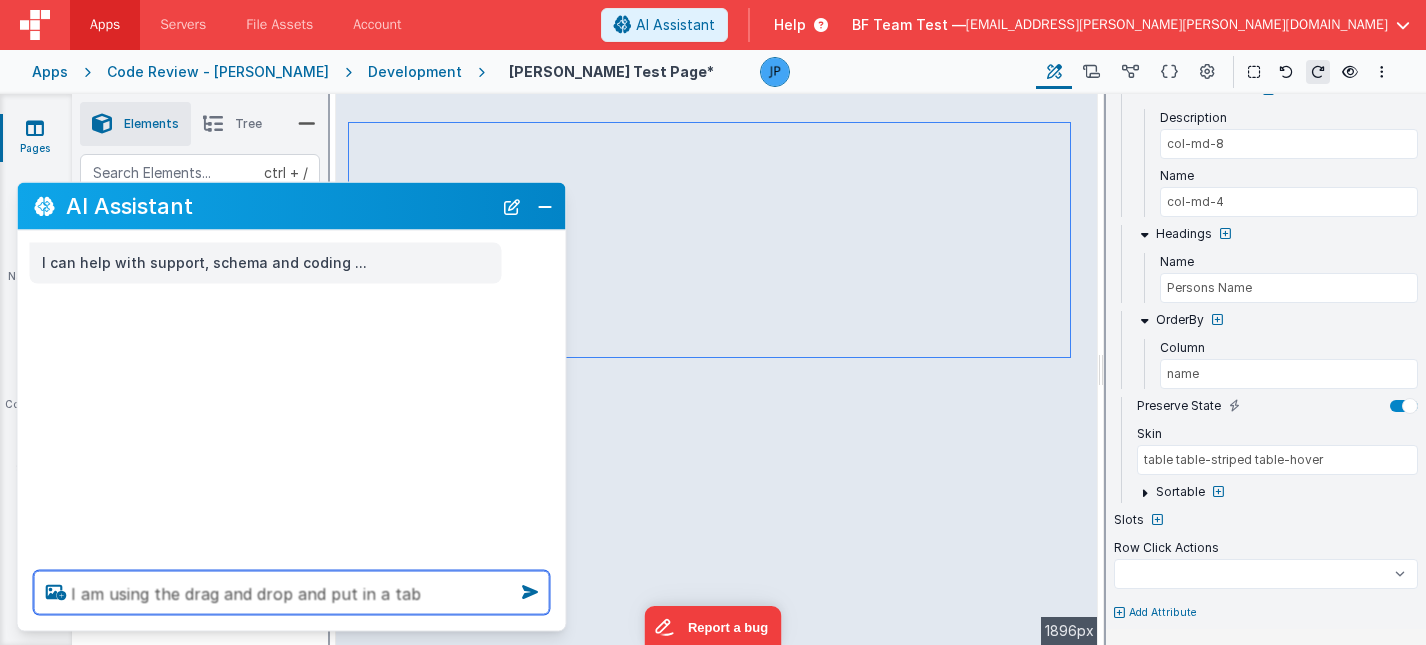 type 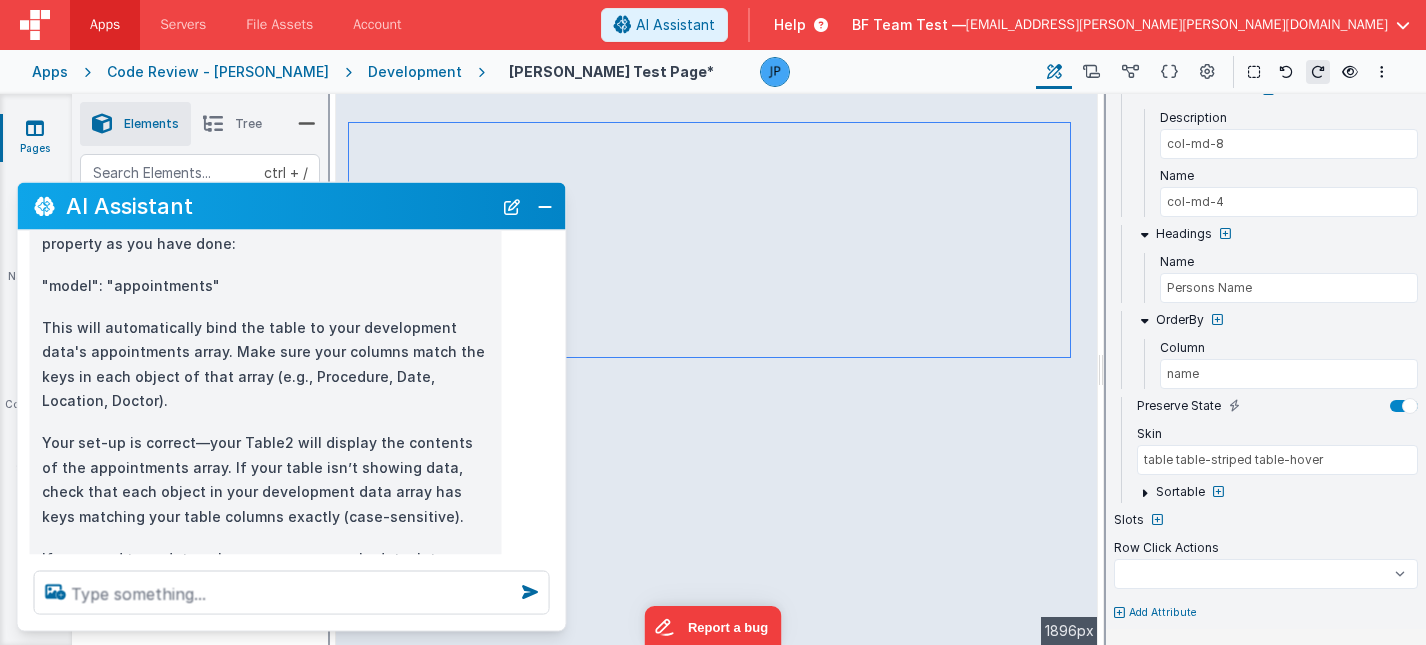 scroll, scrollTop: 230, scrollLeft: 0, axis: vertical 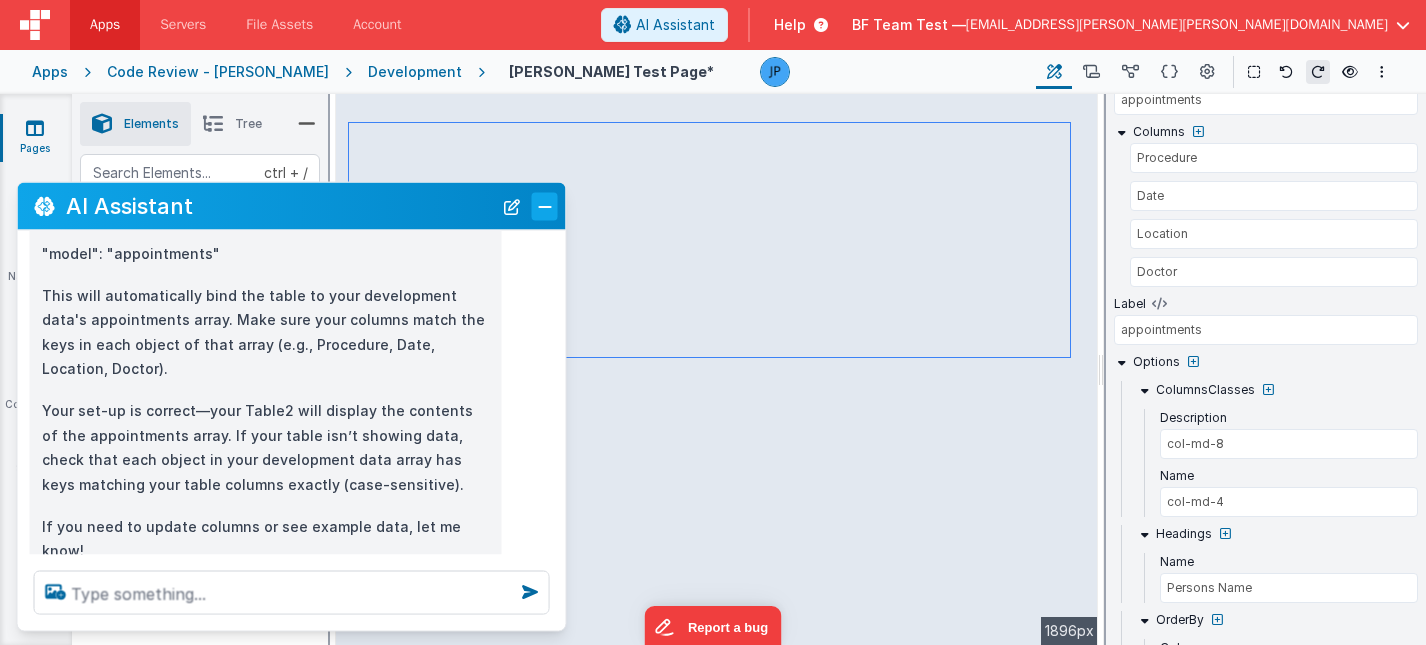 click at bounding box center [545, 206] 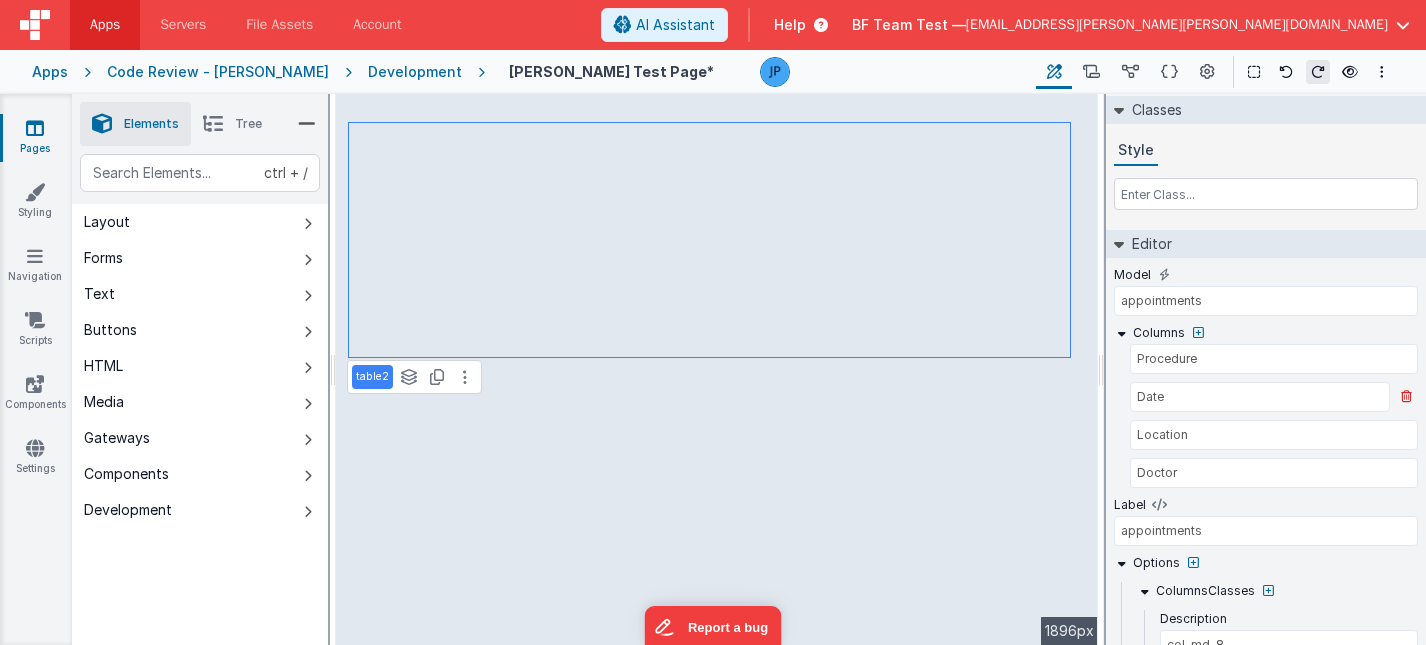 scroll, scrollTop: 0, scrollLeft: 0, axis: both 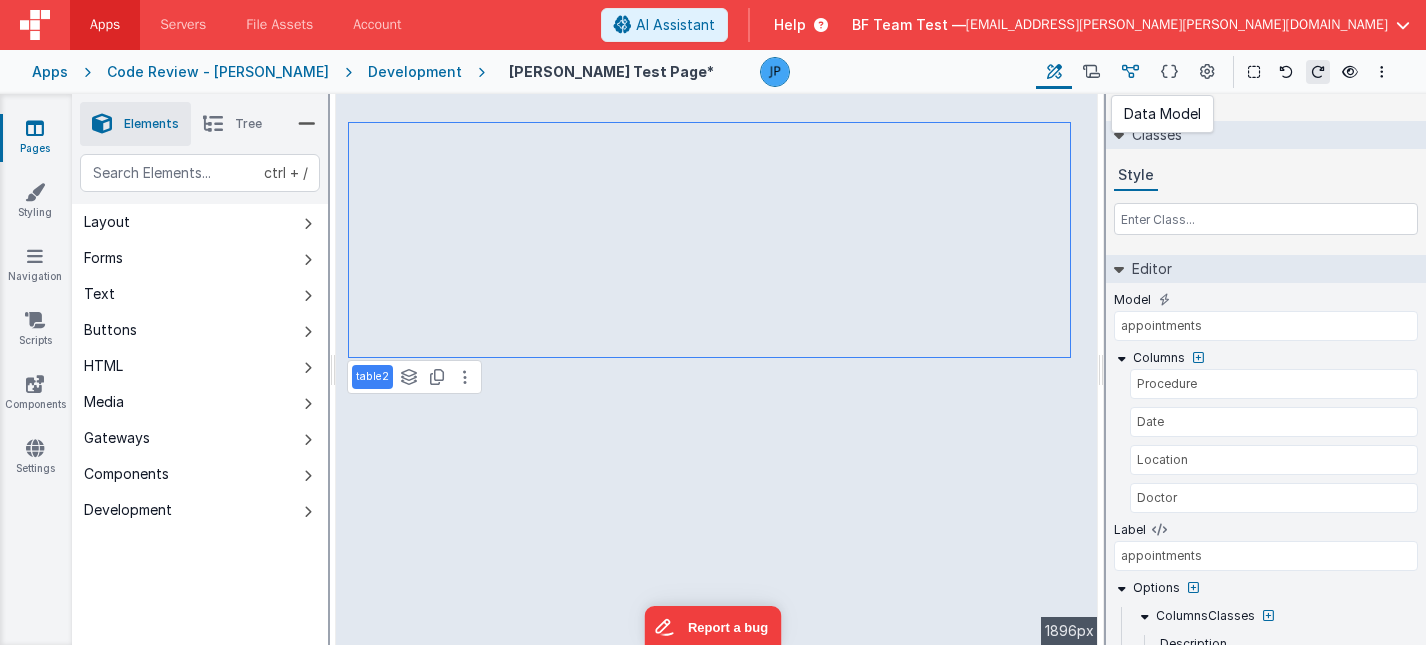 click at bounding box center (1130, 72) 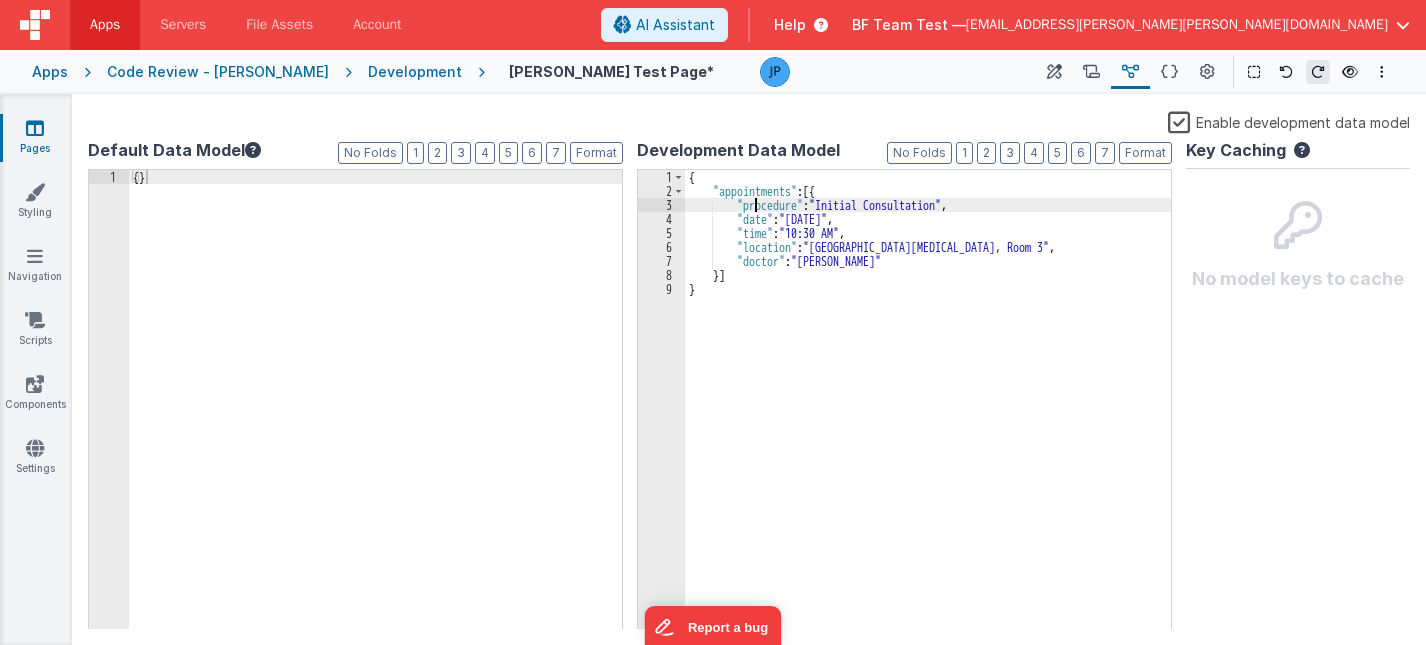 click on "{      "appointments" :  [{           "procedure" :  "Initial Consultation" ,           "date" :  "Monday, Dec 18, 2024" ,           "time" :  "10:30 AM" ,           "location" :  "Downtown LASIK Center, Room 3" ,           "doctor" :  "Dr. Jane Smith"      }] }" at bounding box center [928, 414] 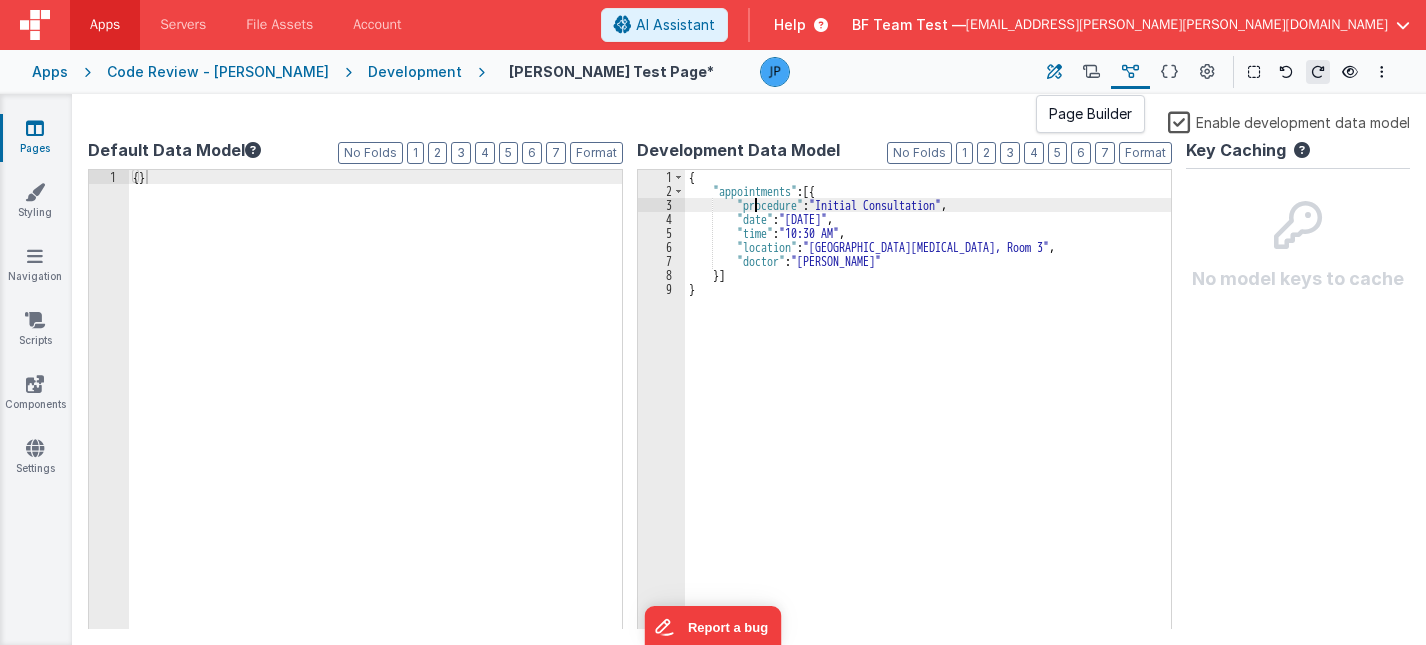click at bounding box center [1054, 72] 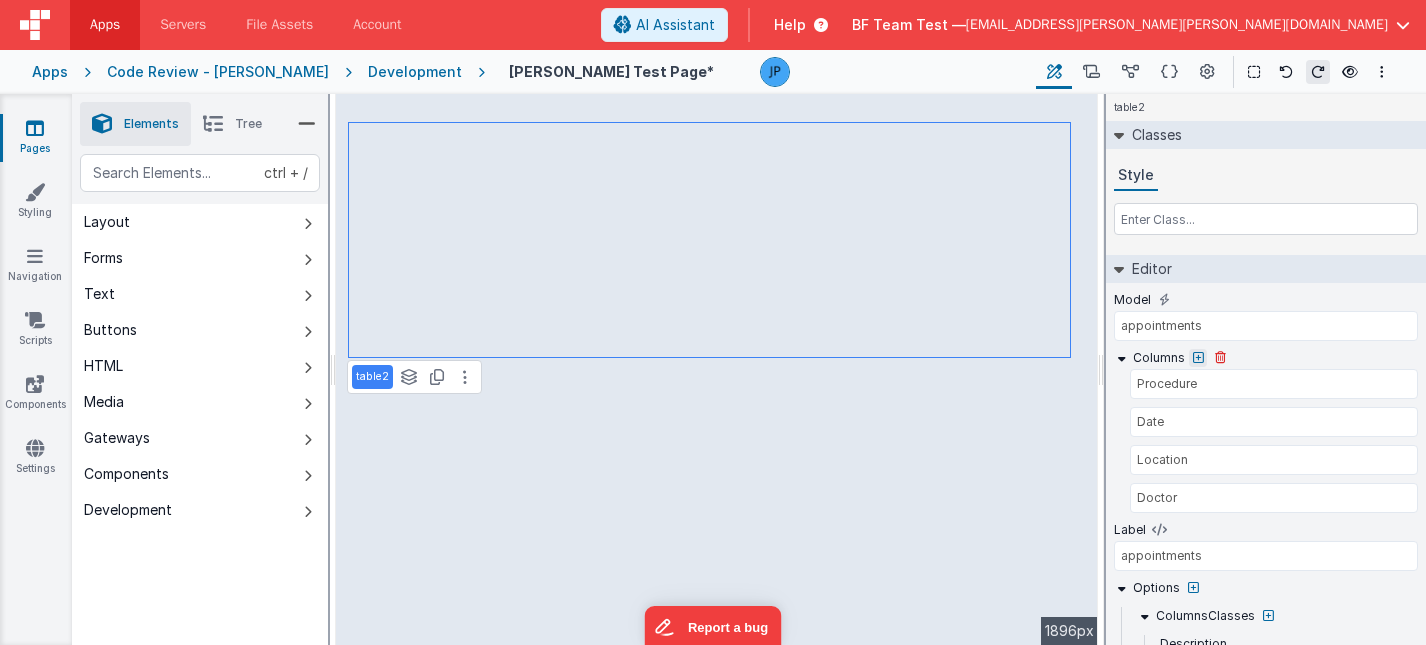 click at bounding box center [1198, 358] 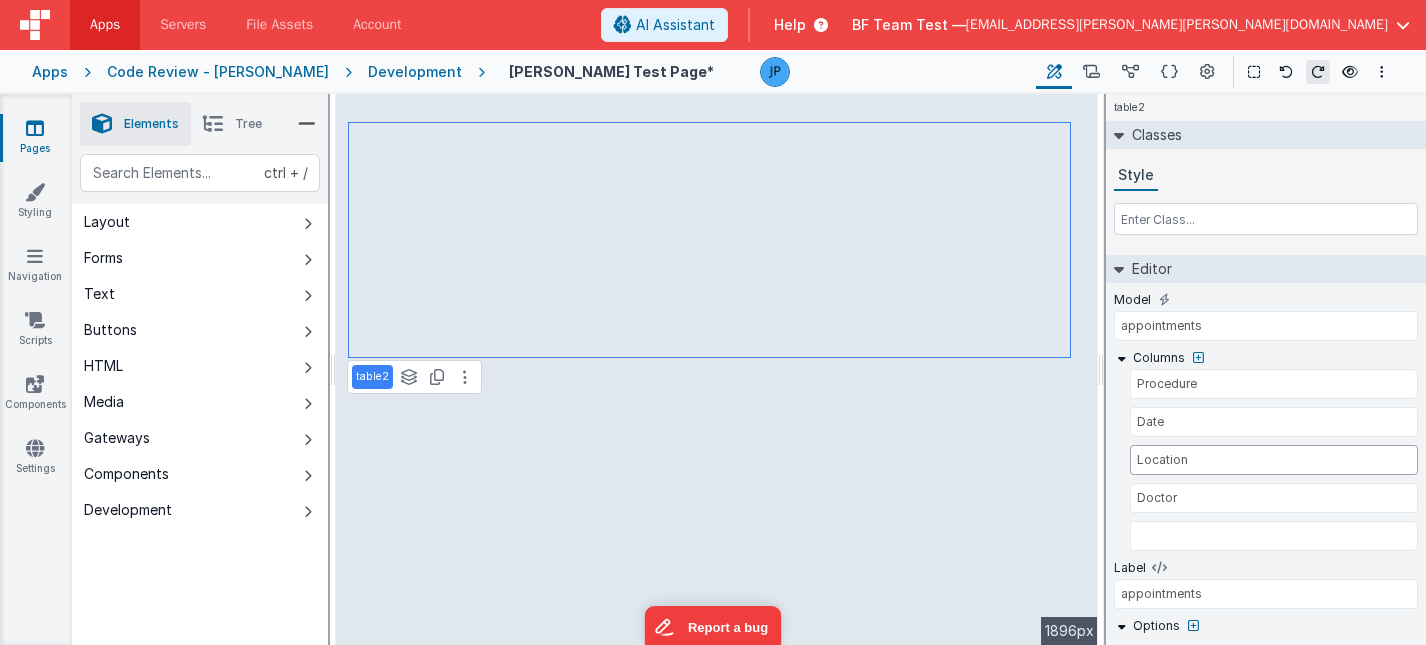 drag, startPoint x: 1194, startPoint y: 456, endPoint x: 1096, endPoint y: 443, distance: 98.85848 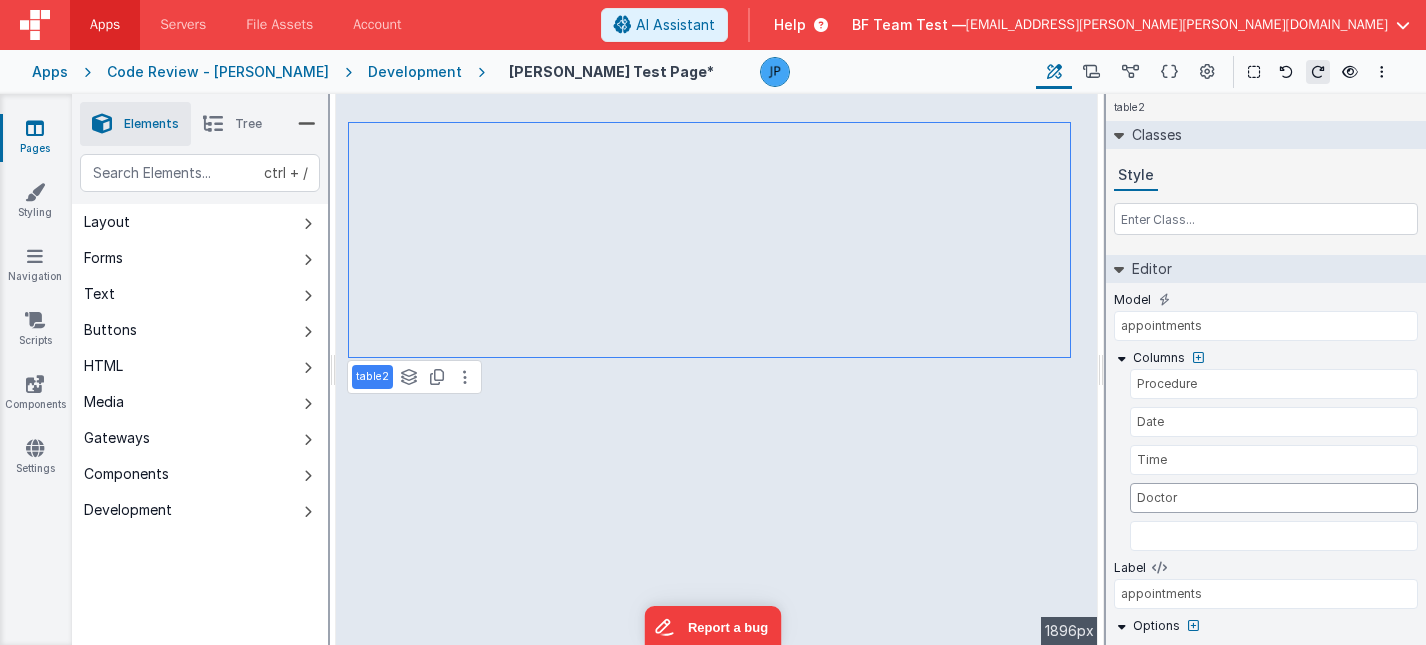 drag, startPoint x: 1181, startPoint y: 502, endPoint x: 1092, endPoint y: 492, distance: 89.560036 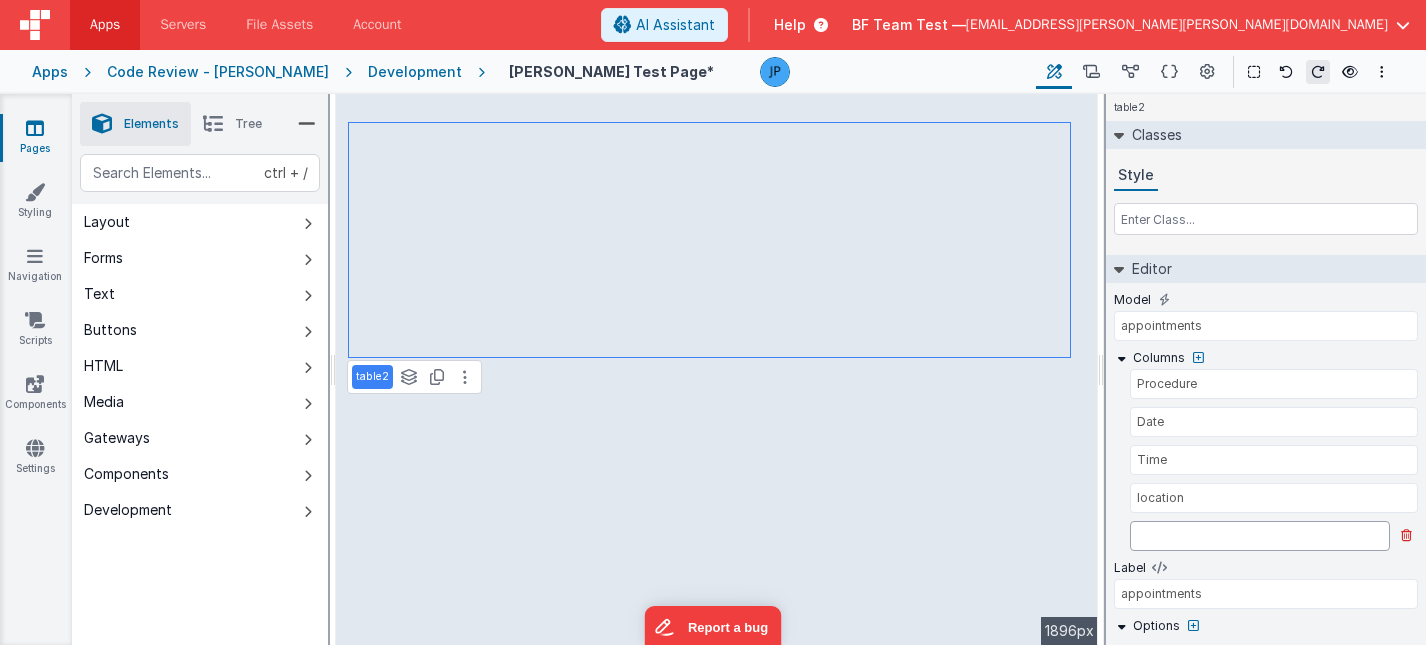 click at bounding box center [1260, 536] 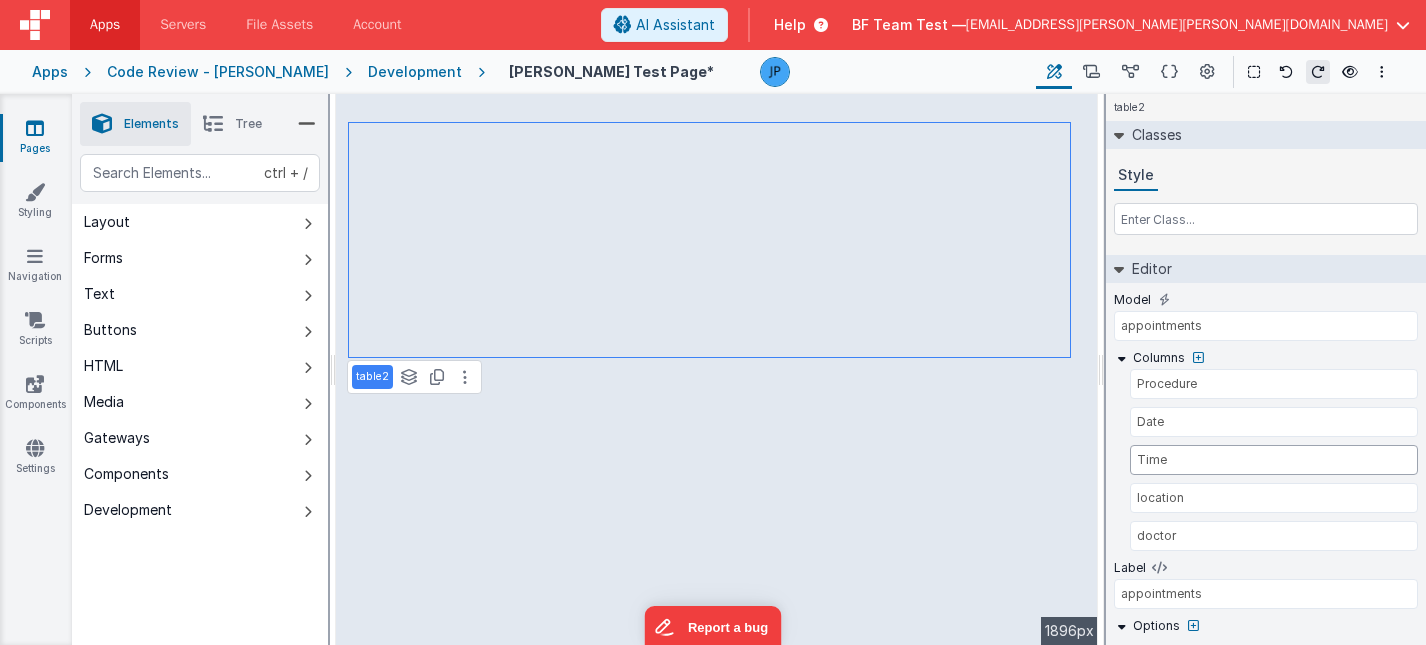 drag, startPoint x: 1167, startPoint y: 457, endPoint x: 1077, endPoint y: 450, distance: 90.27181 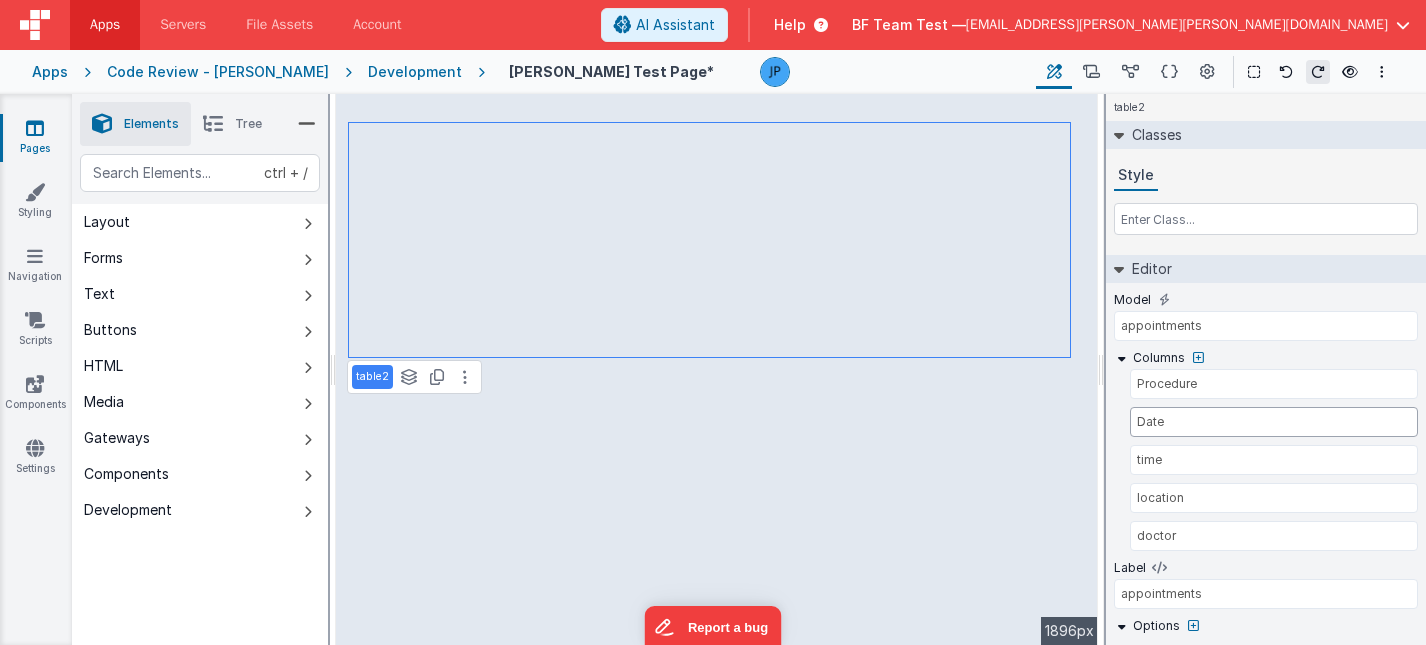 drag, startPoint x: 1176, startPoint y: 414, endPoint x: 1095, endPoint y: 409, distance: 81.154175 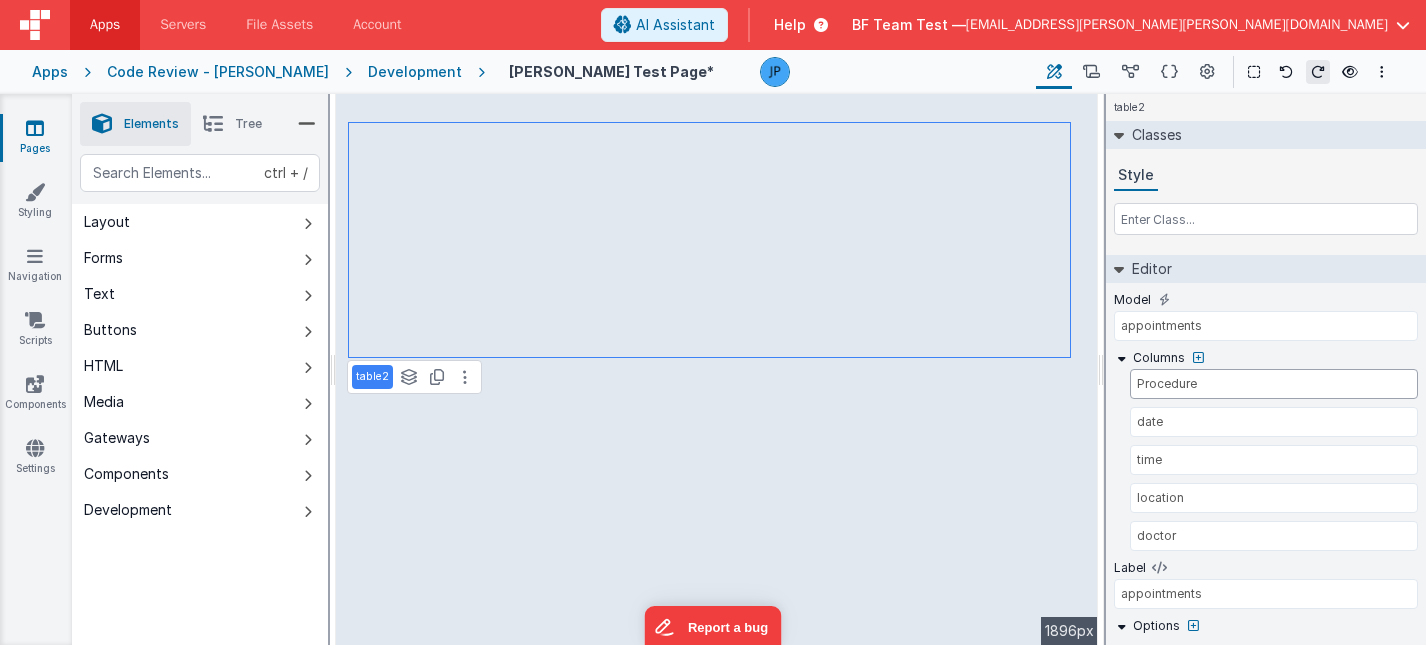 drag, startPoint x: 1221, startPoint y: 388, endPoint x: 1091, endPoint y: 377, distance: 130.46455 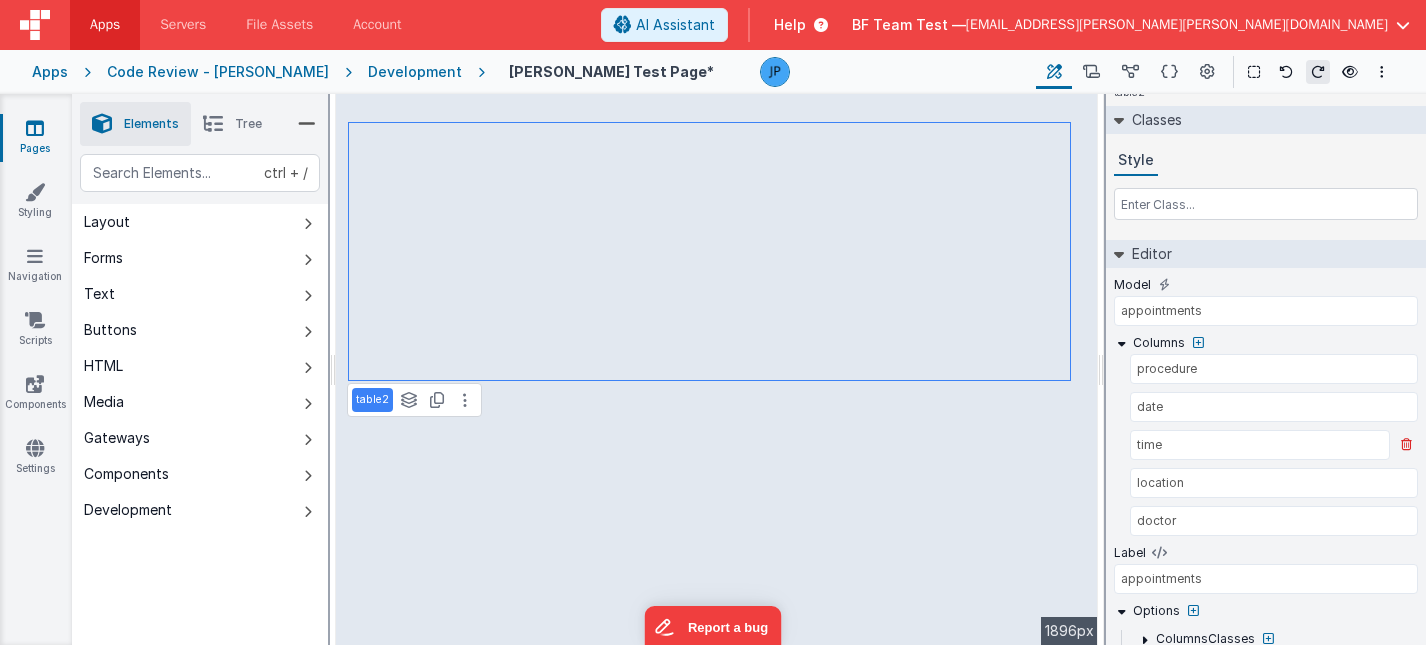 scroll, scrollTop: 0, scrollLeft: 0, axis: both 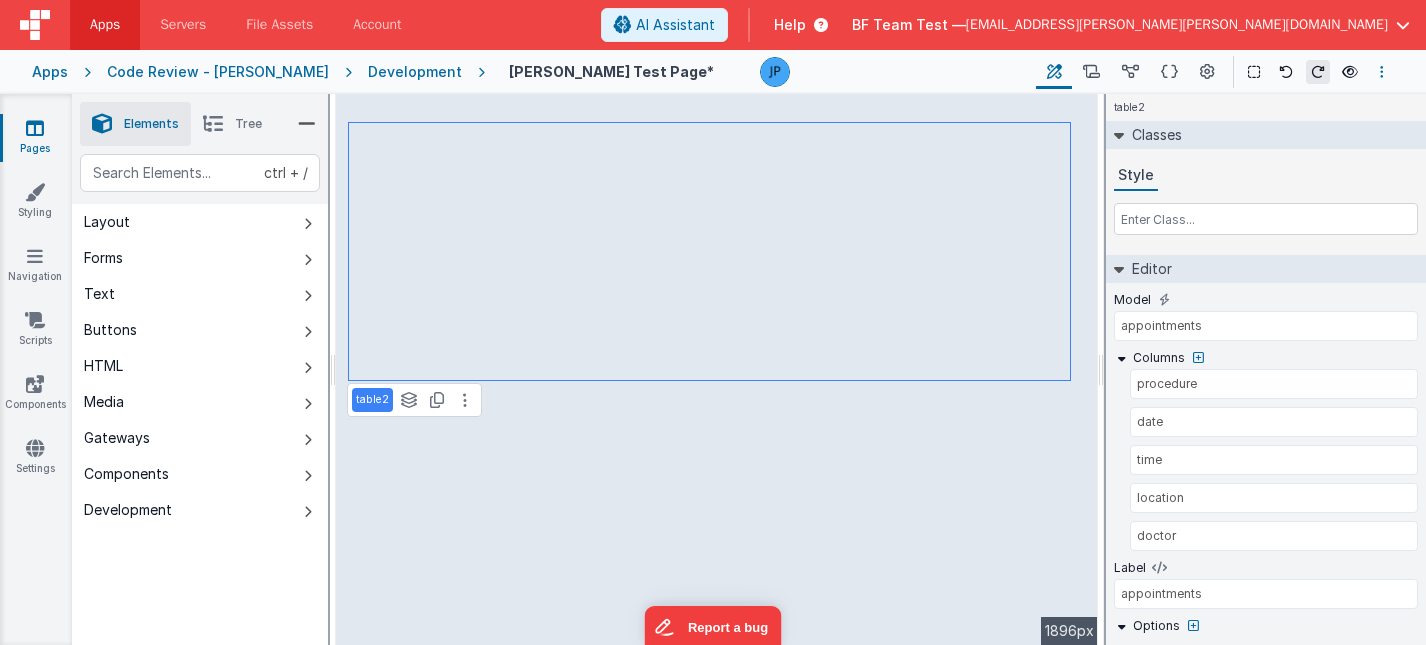 click at bounding box center [1382, 72] 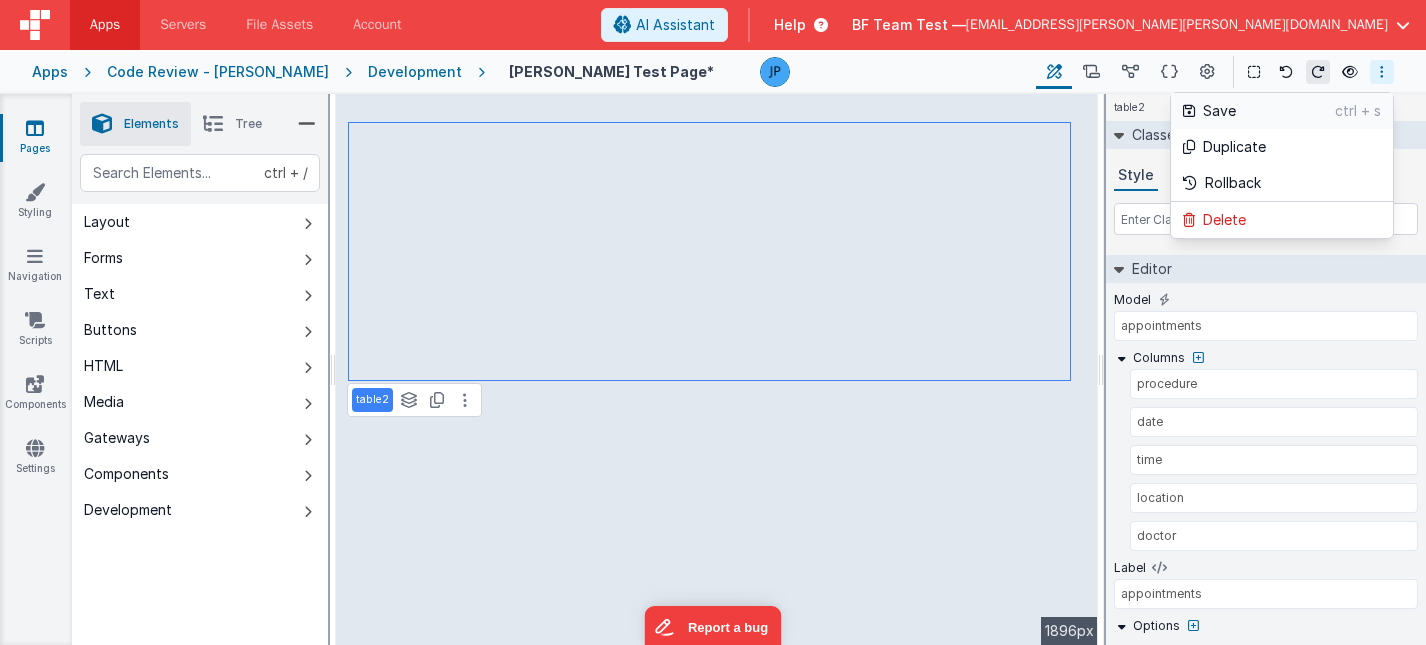 click on "Save" at bounding box center [1269, 111] 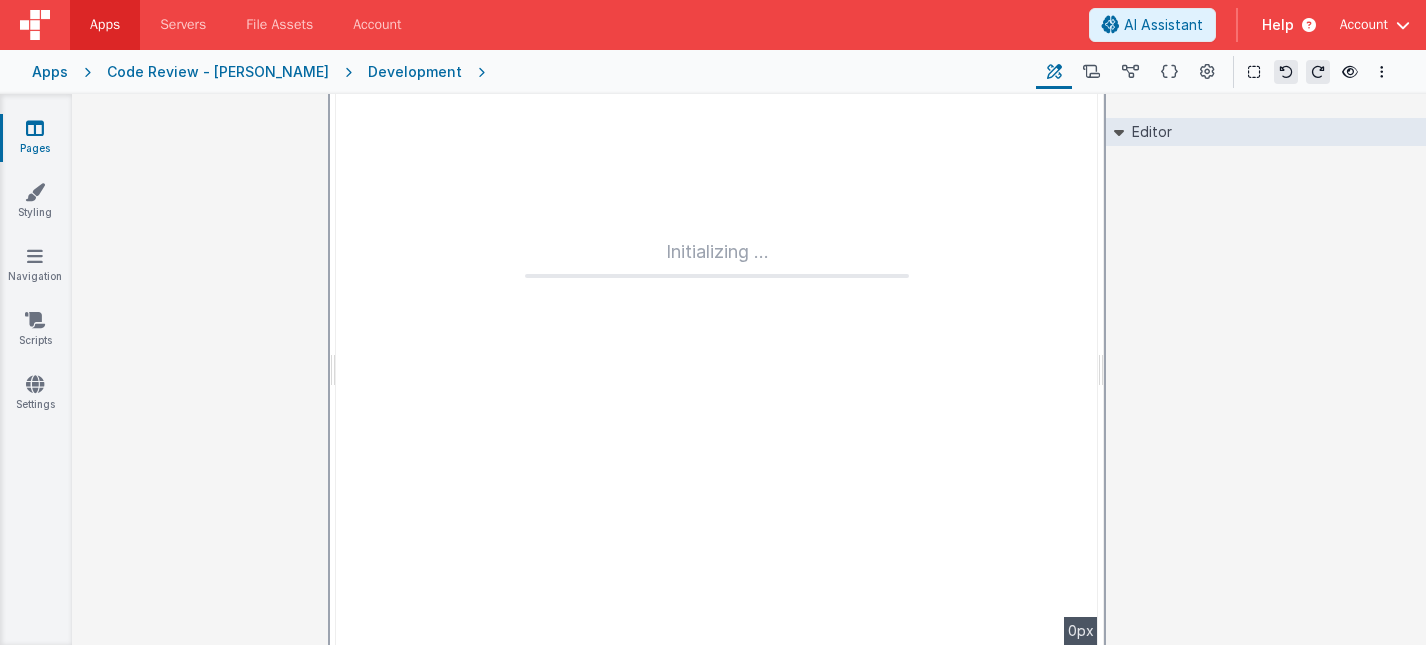 scroll, scrollTop: 0, scrollLeft: 0, axis: both 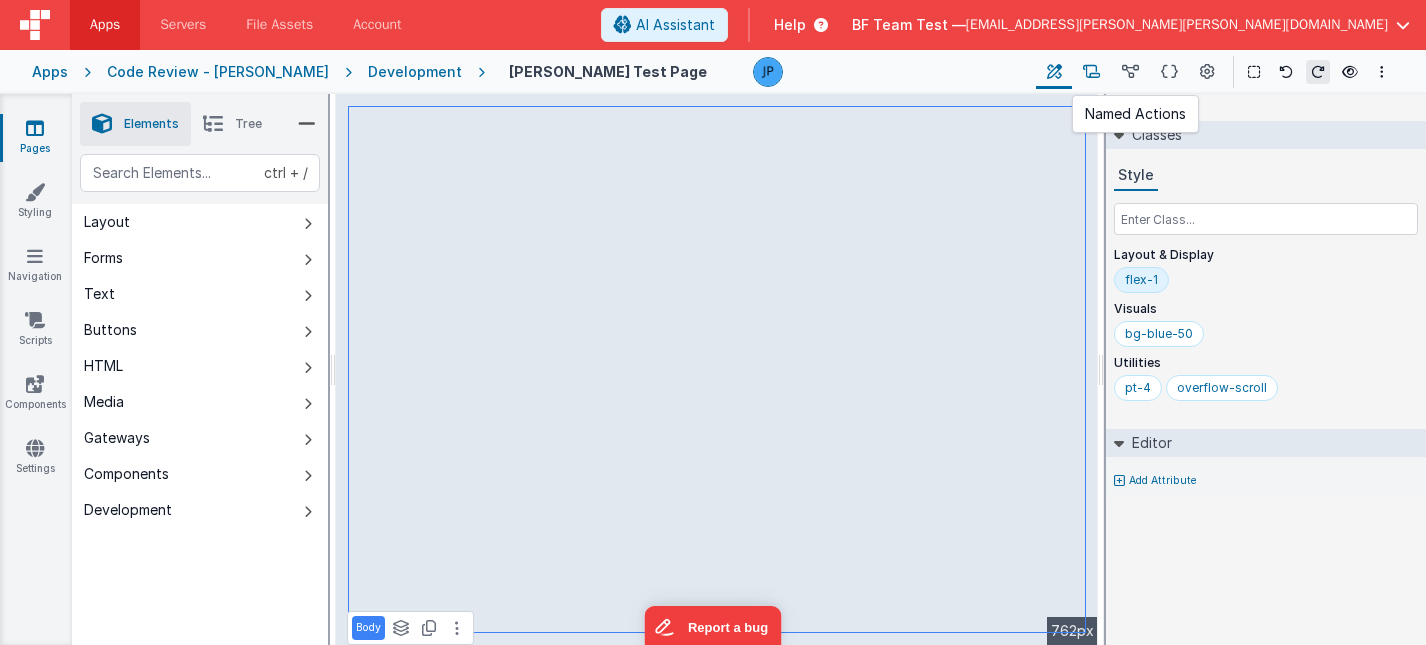 click at bounding box center [1091, 72] 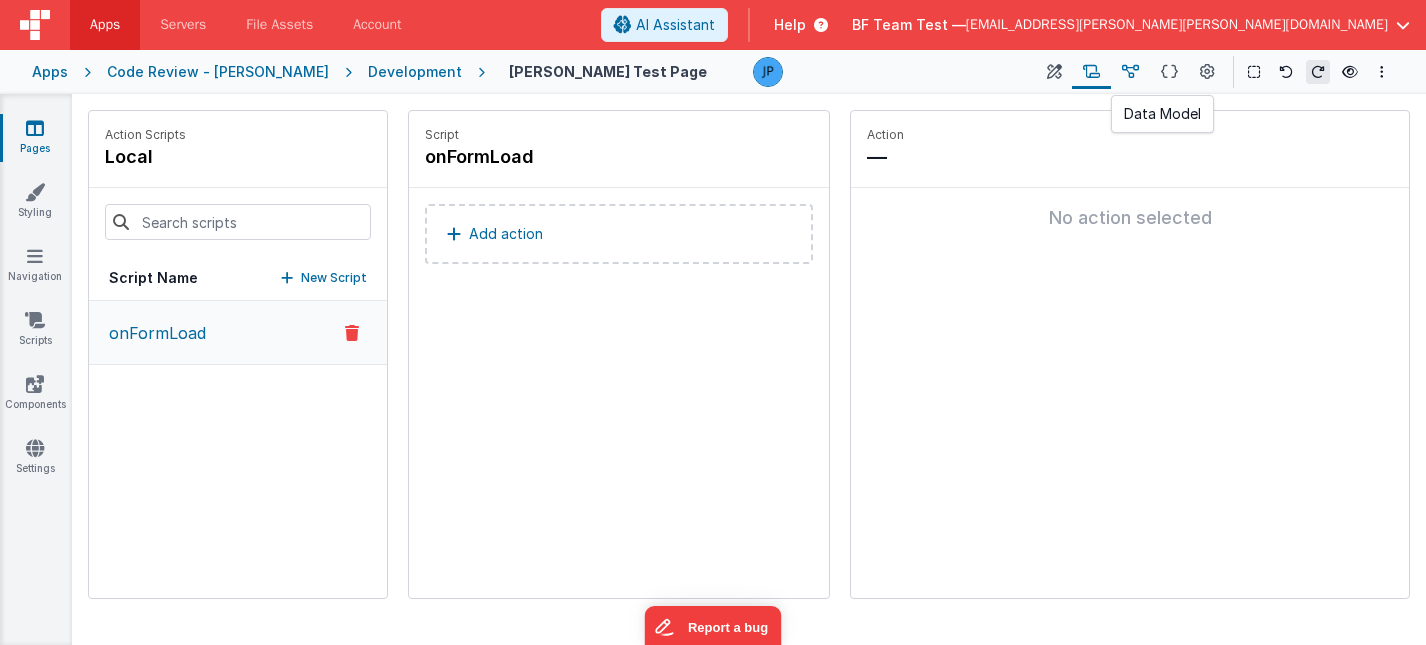 click at bounding box center (1130, 72) 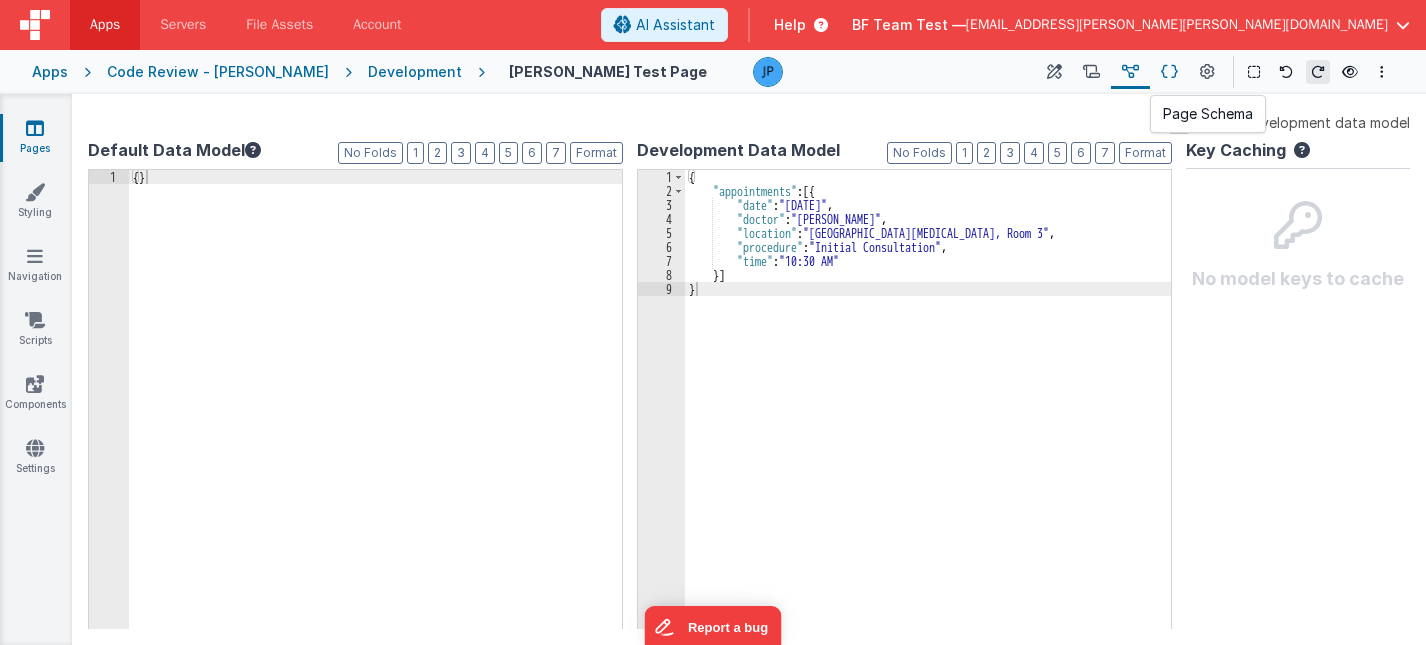 click at bounding box center (1169, 72) 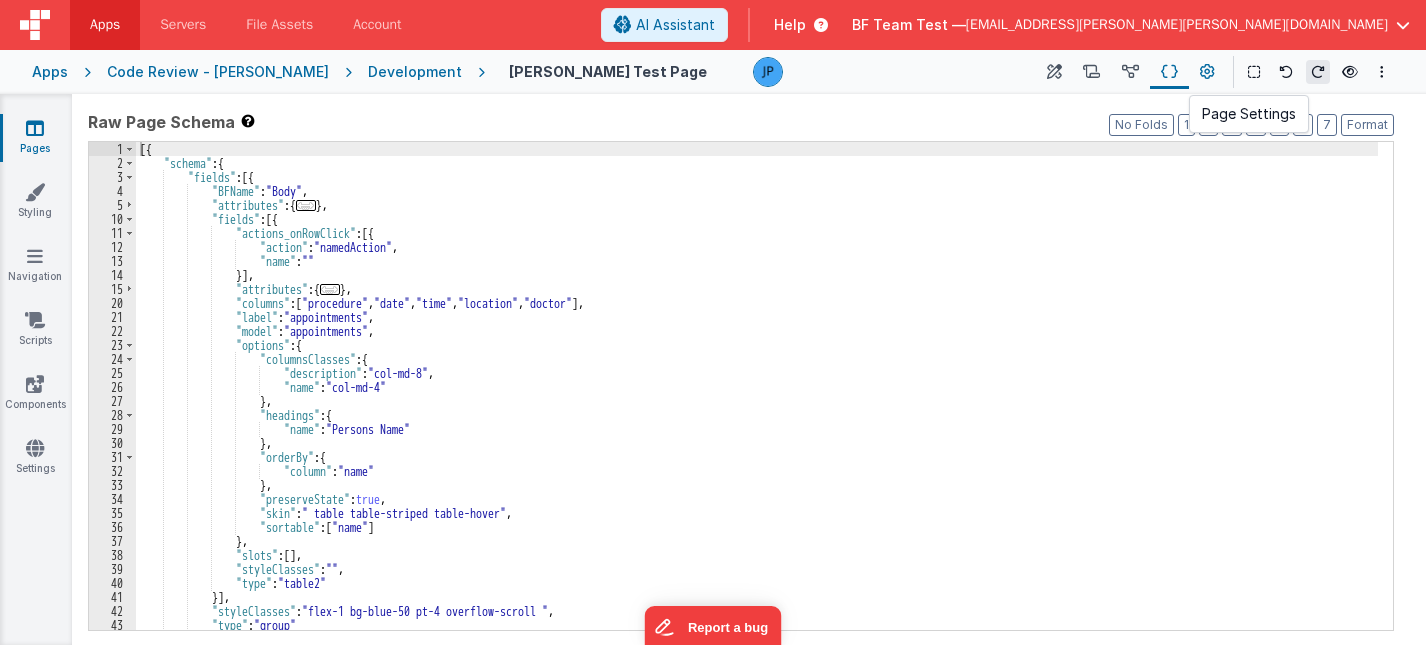 click at bounding box center (1207, 72) 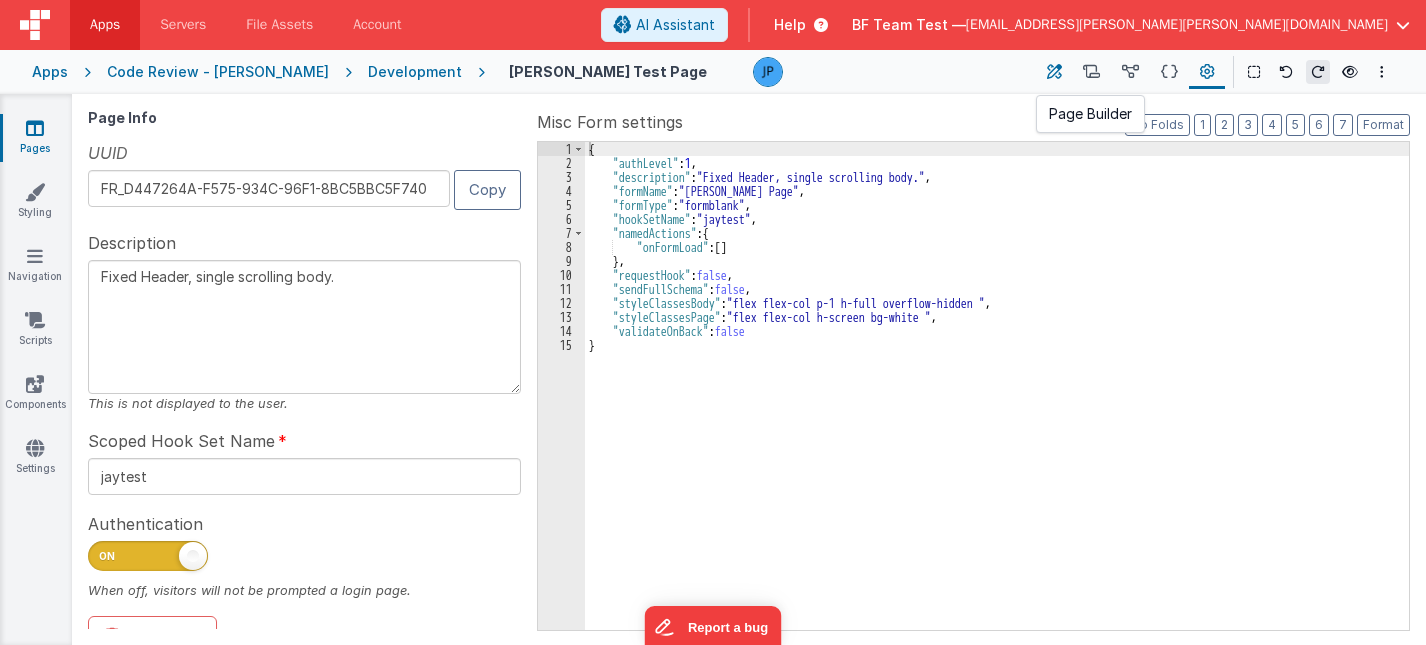 click at bounding box center [1054, 72] 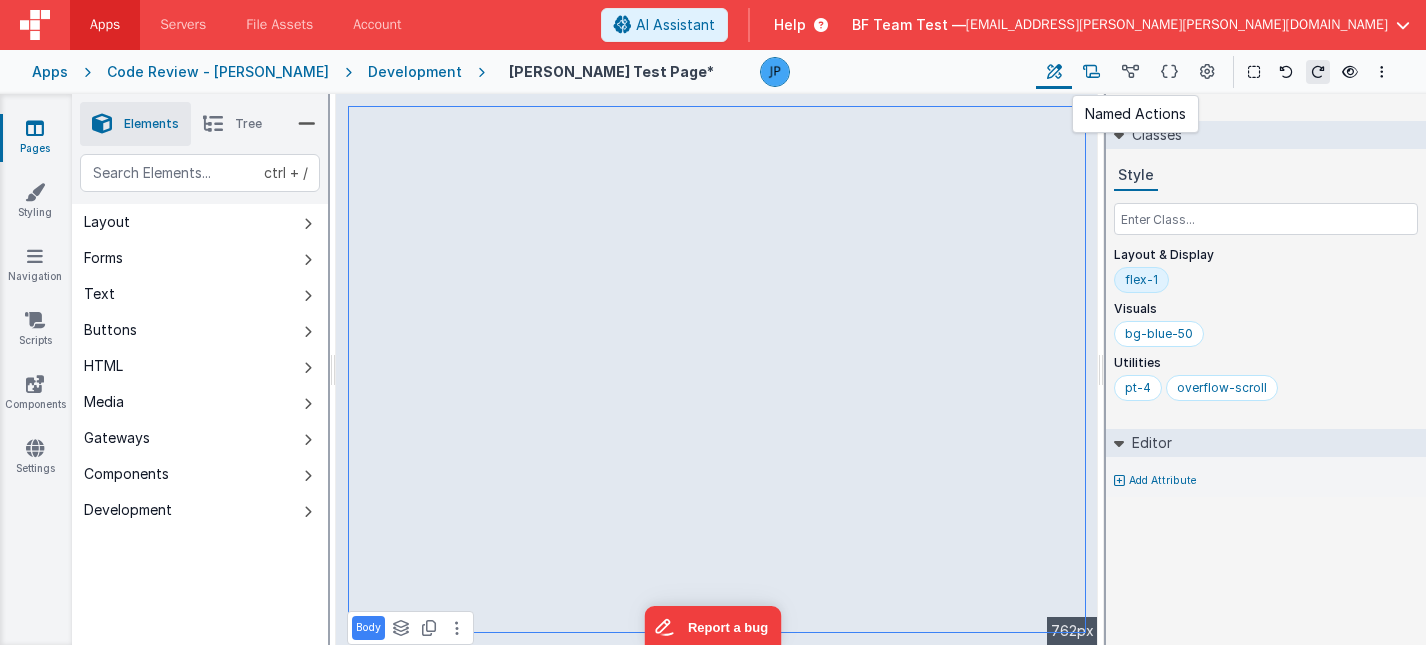 click at bounding box center (1091, 72) 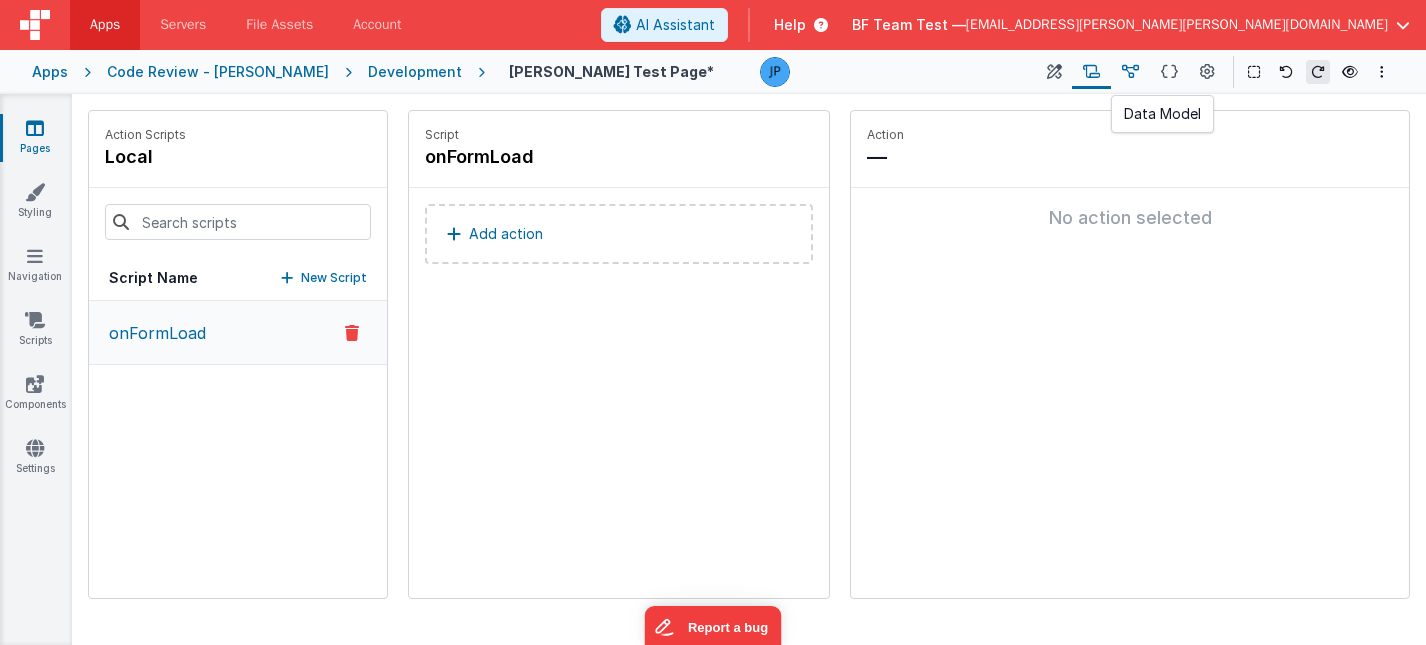 click at bounding box center [1130, 72] 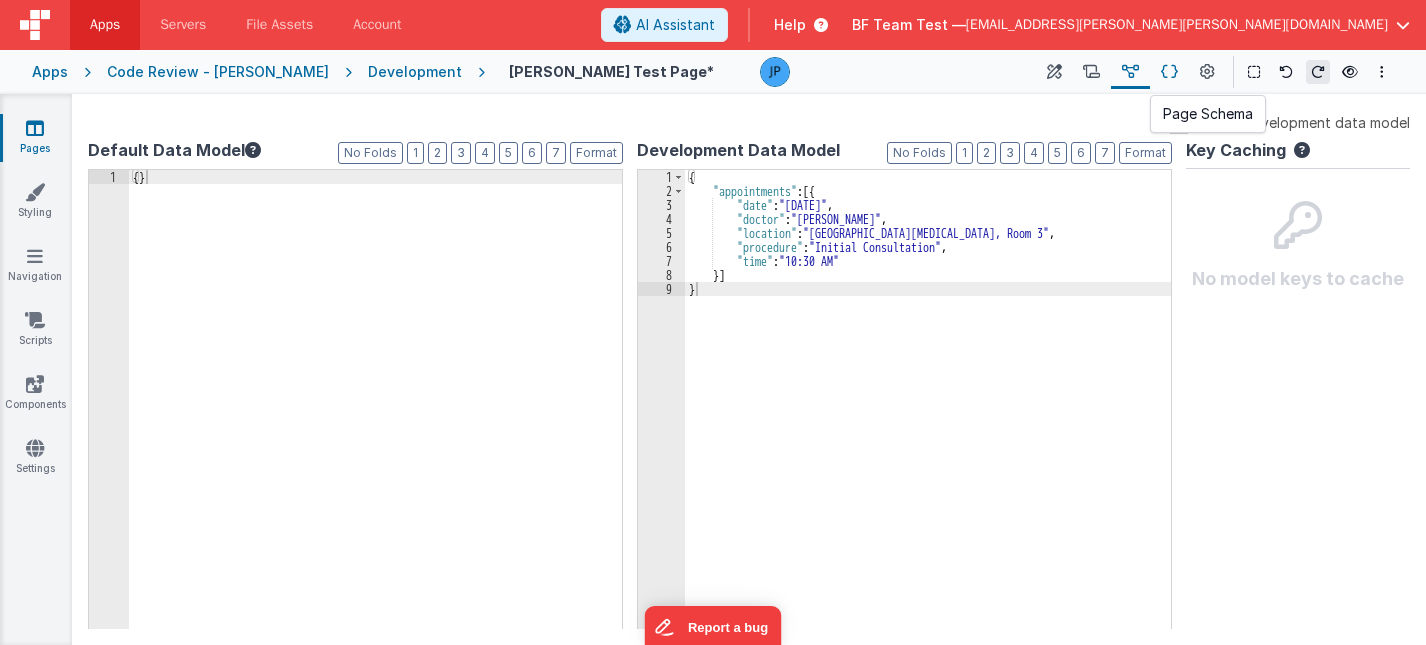click at bounding box center (1169, 72) 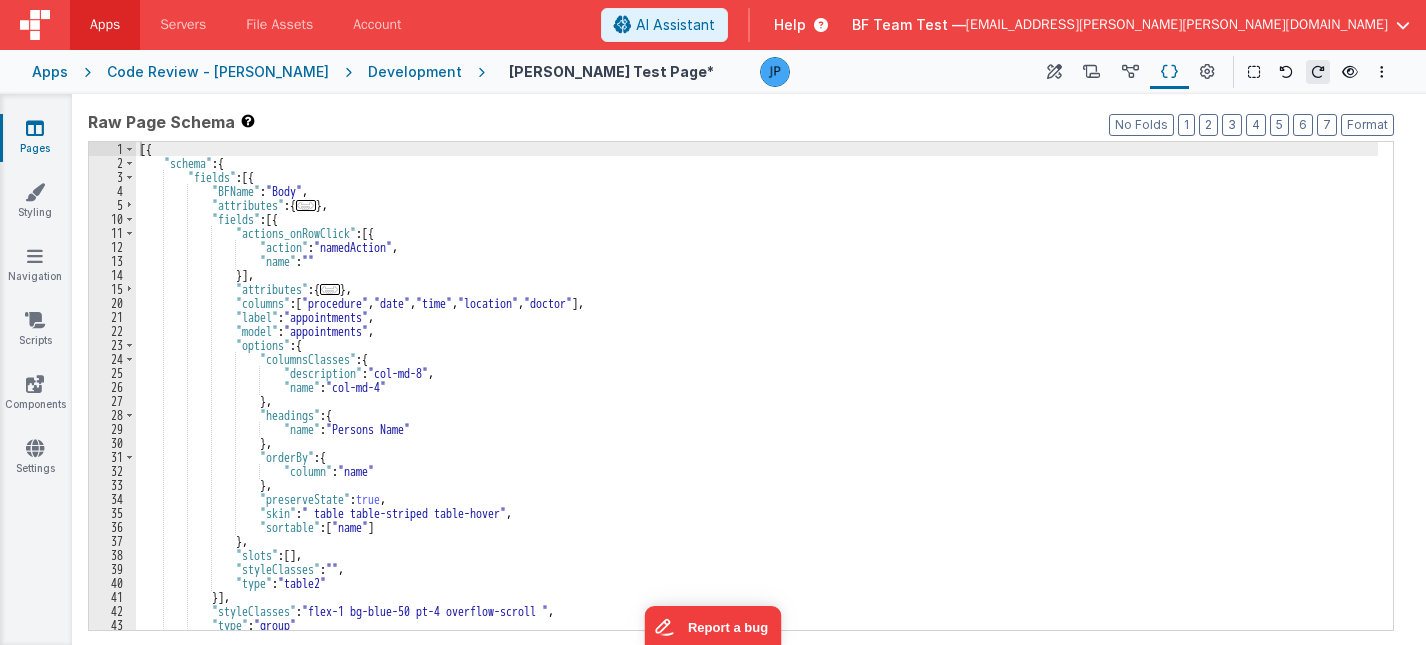 click on "[{      "schema" :  {           "fields" :  [{                "BFName" :  "Body" ,                "attributes" :  { ... } ,                "fields" :  [{                     "actions_onRowClick" :  [{                          "action" :  "namedAction" ,                          "name" :  ""                     }] ,                     "attributes" :  { ... } ,                     "columns" :  [ "procedure" ,  "date" ,  "time" ,  "location" ,  "doctor" ] ,                     "label" :  "appointments" ,                     "model" :  "appointments" ,                     "options" :  {                          "columnsClasses" :  {                               "description" :  "col-md-8" ,                               "name" :  "col-md-4"                          } ,                          "headings" :  {                               "name" :  "Persons Name"                          } ,                          "orderBy" :  {                               "column" :  "name"                          } , :" at bounding box center [757, 400] 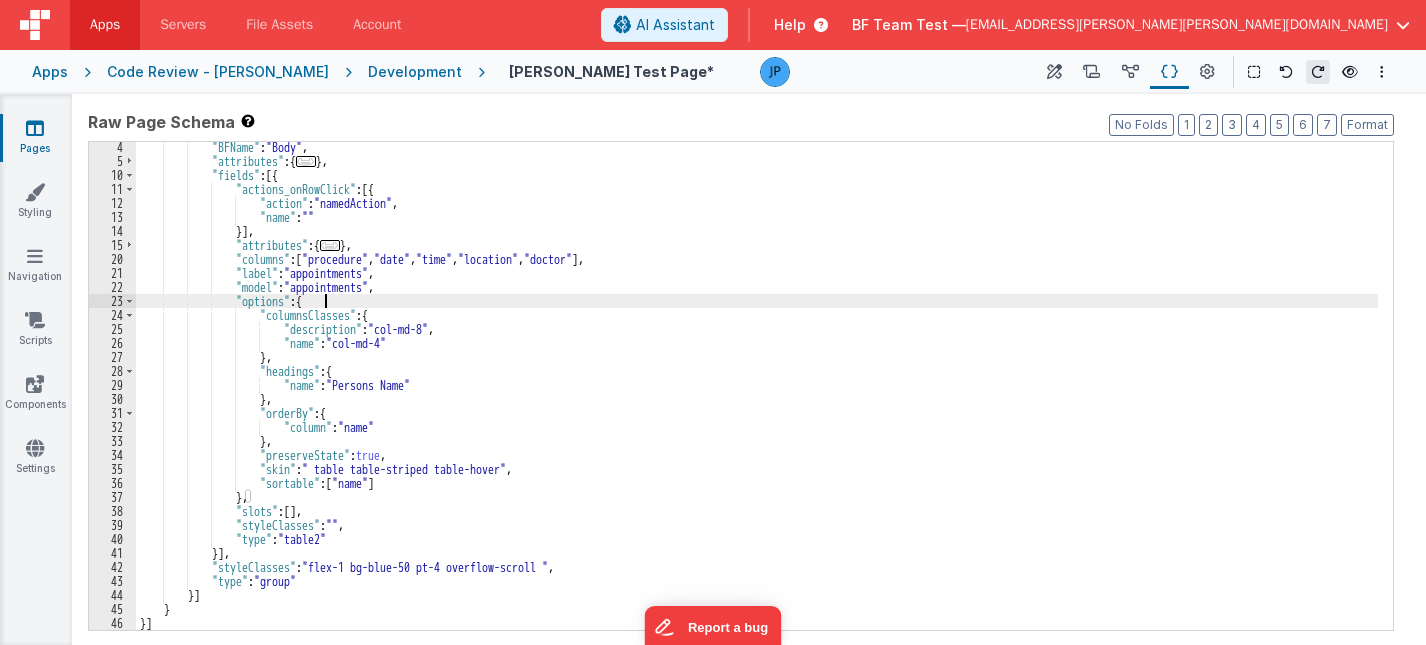 scroll, scrollTop: 44, scrollLeft: 0, axis: vertical 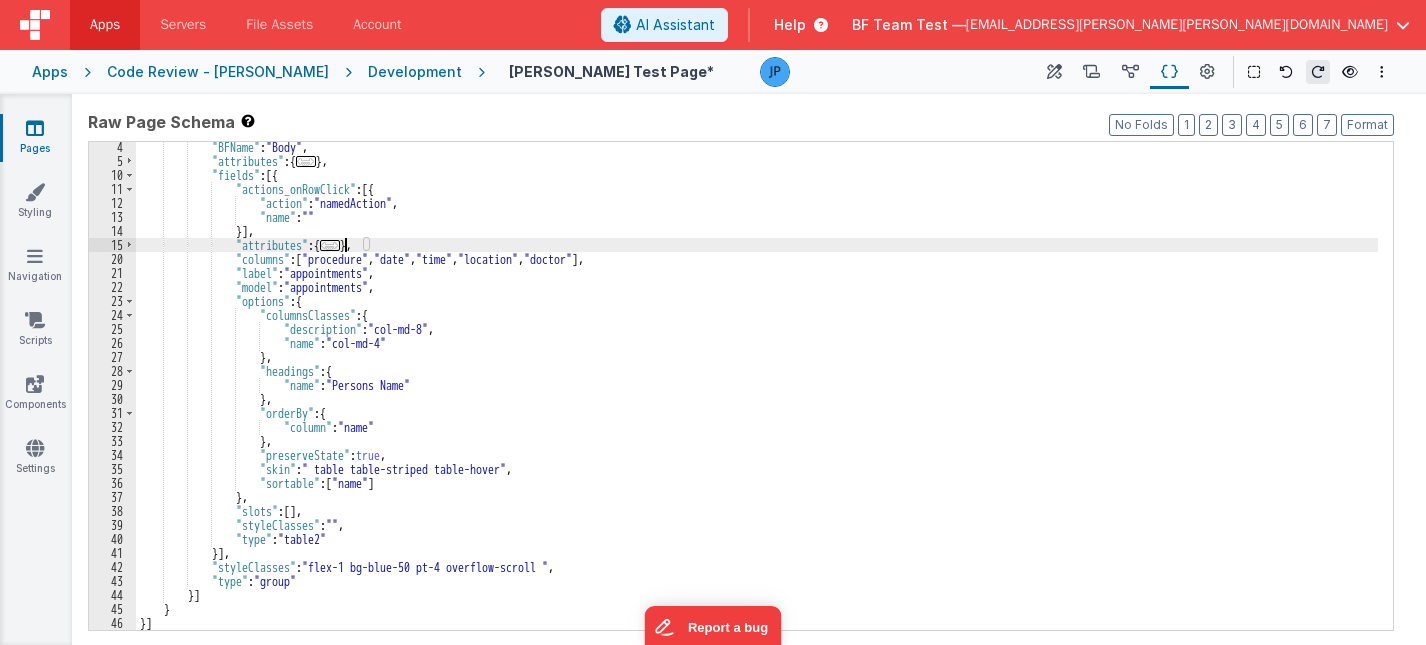 click on "..." at bounding box center [330, 245] 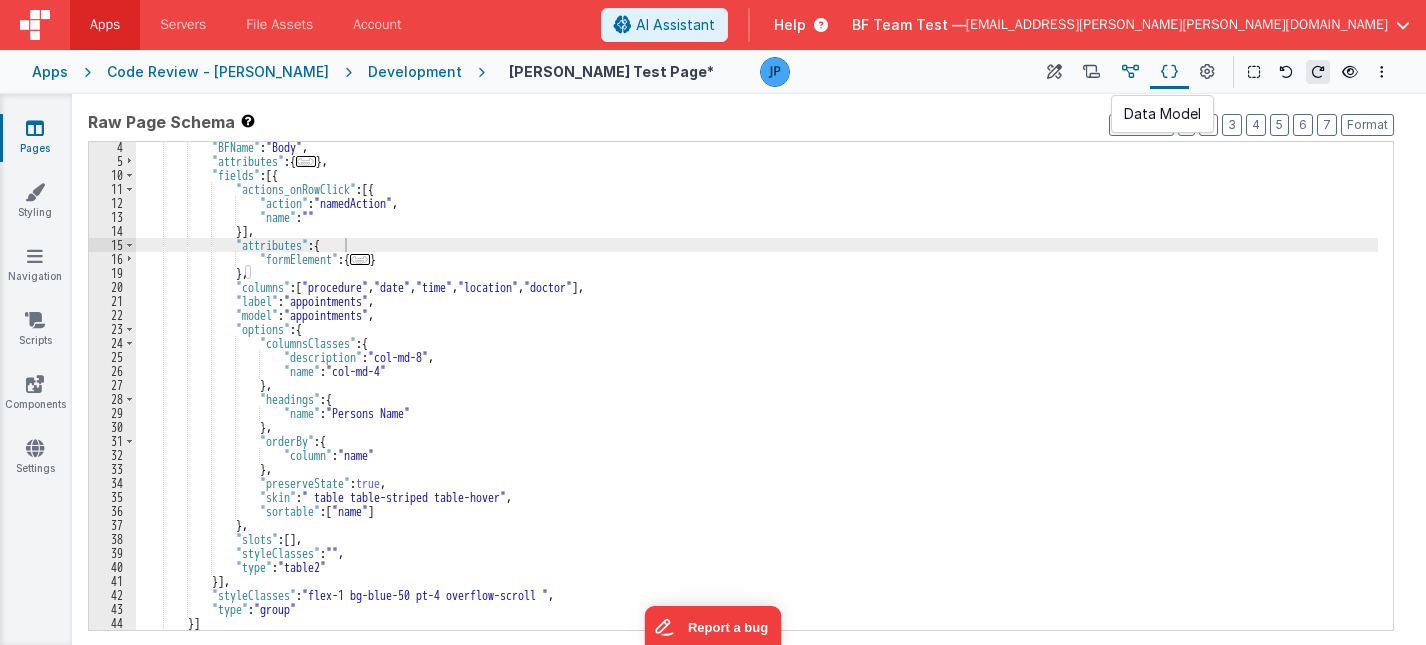 click at bounding box center [1130, 72] 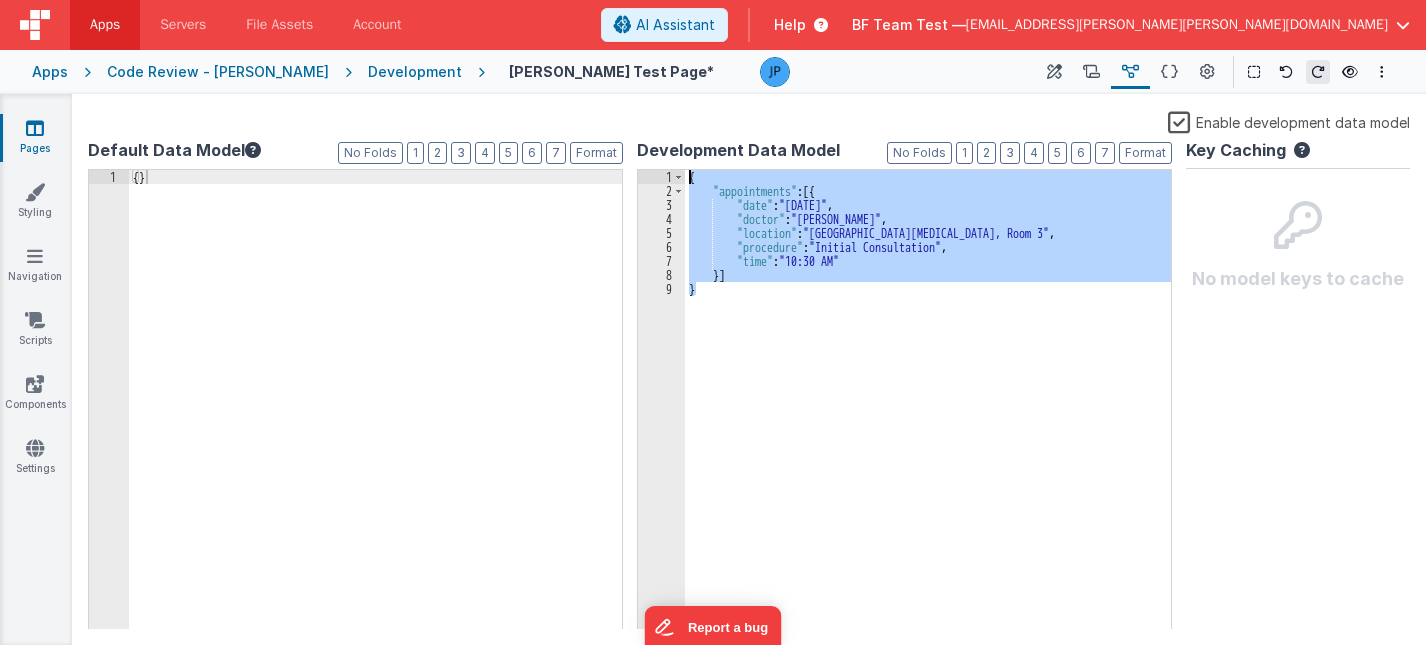 drag, startPoint x: 712, startPoint y: 293, endPoint x: 676, endPoint y: 139, distance: 158.15182 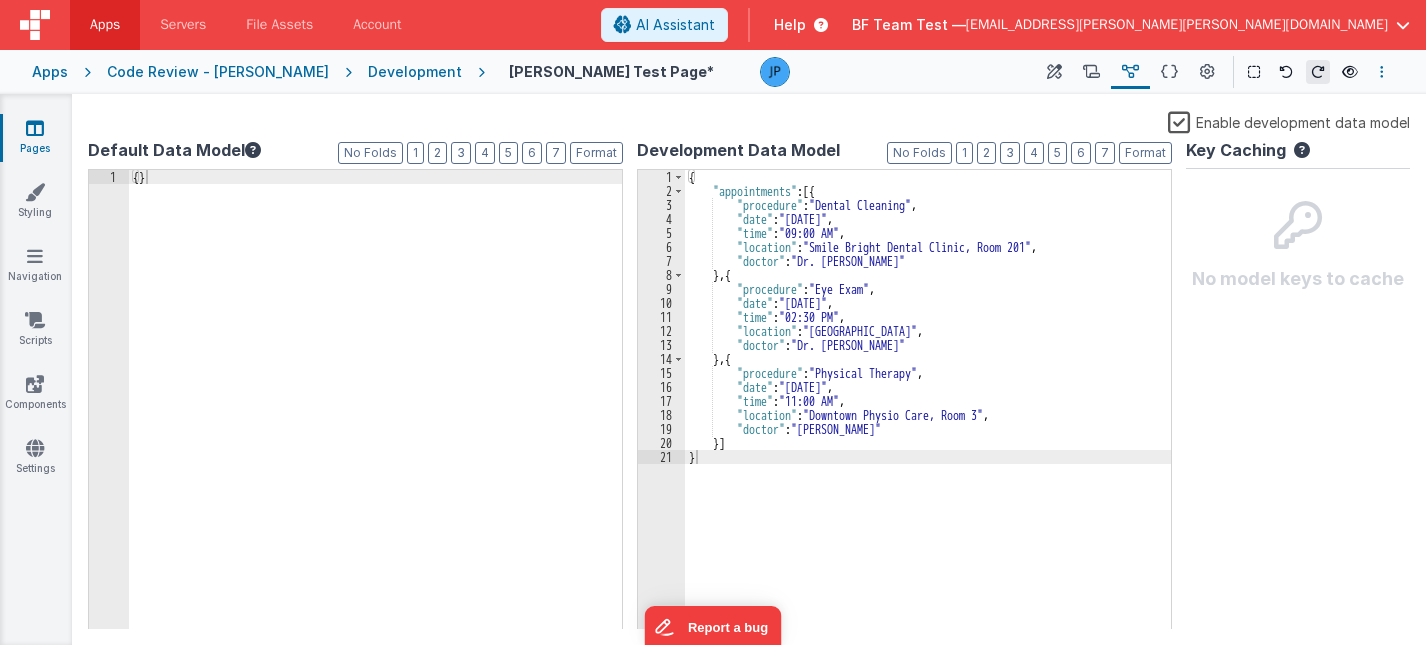 click at bounding box center (1382, 72) 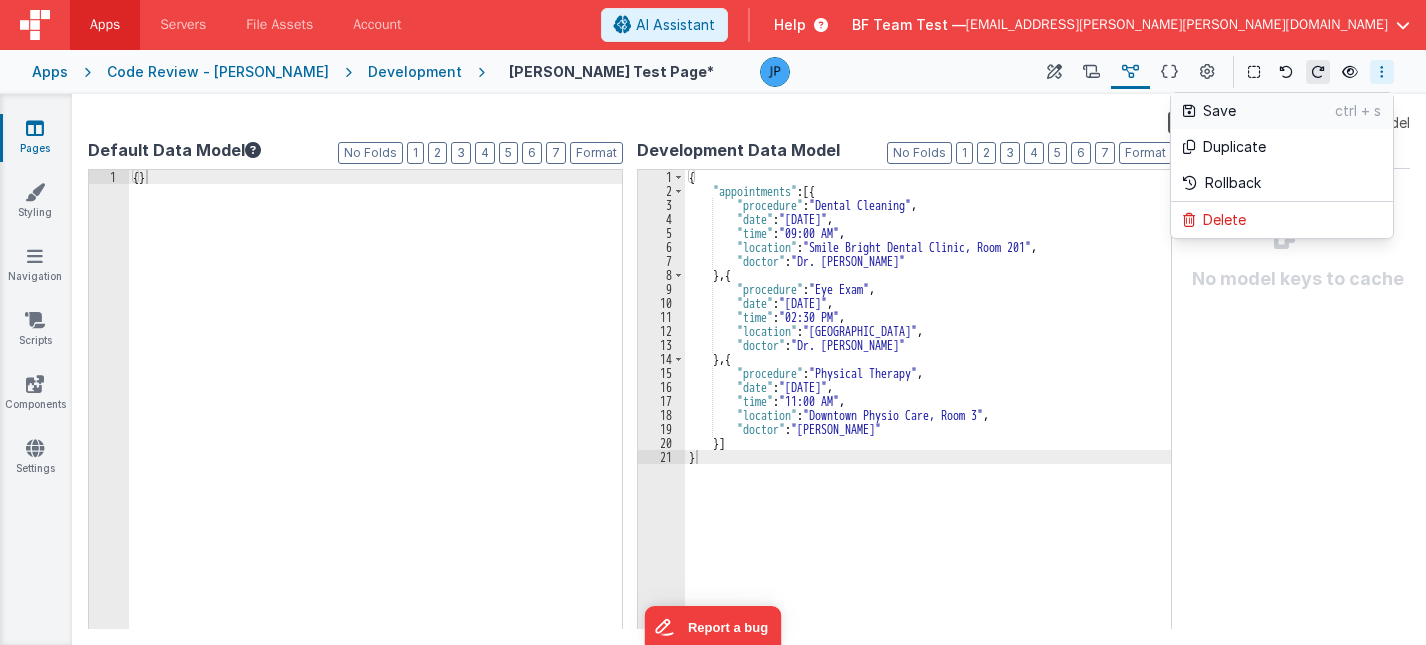 click on "Save" at bounding box center [1269, 111] 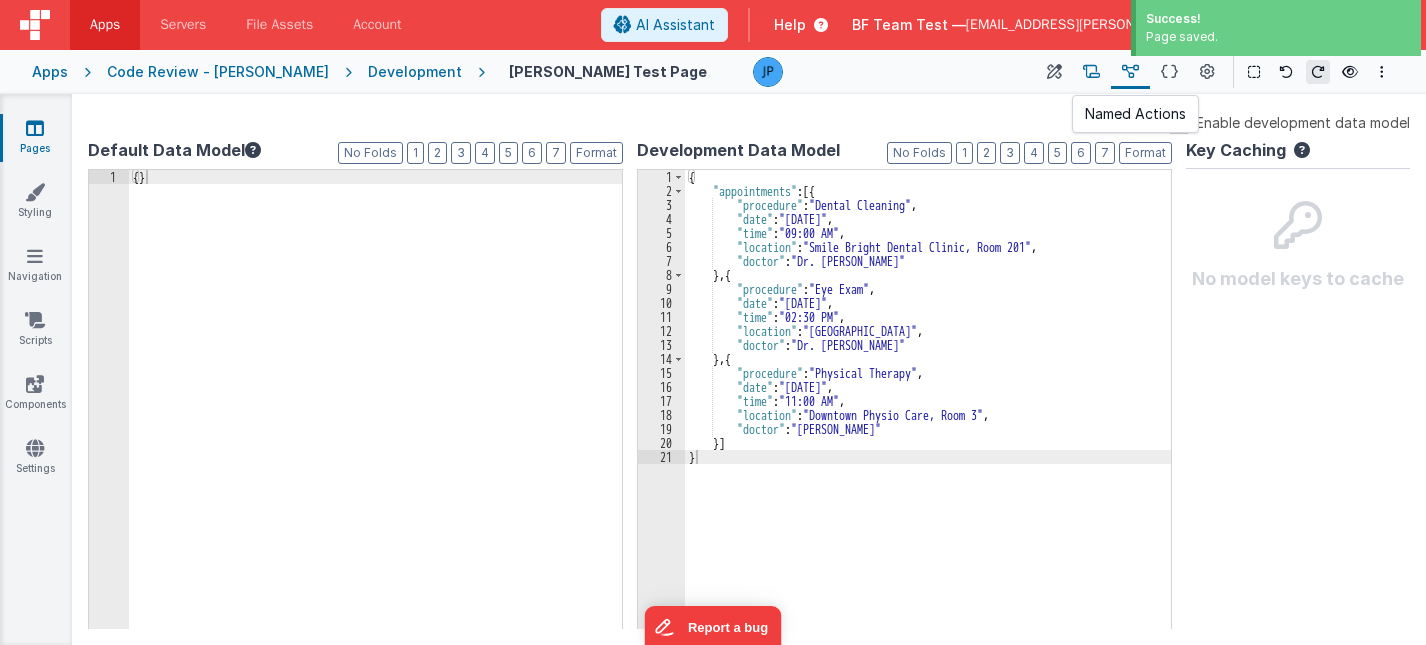 click at bounding box center (1091, 72) 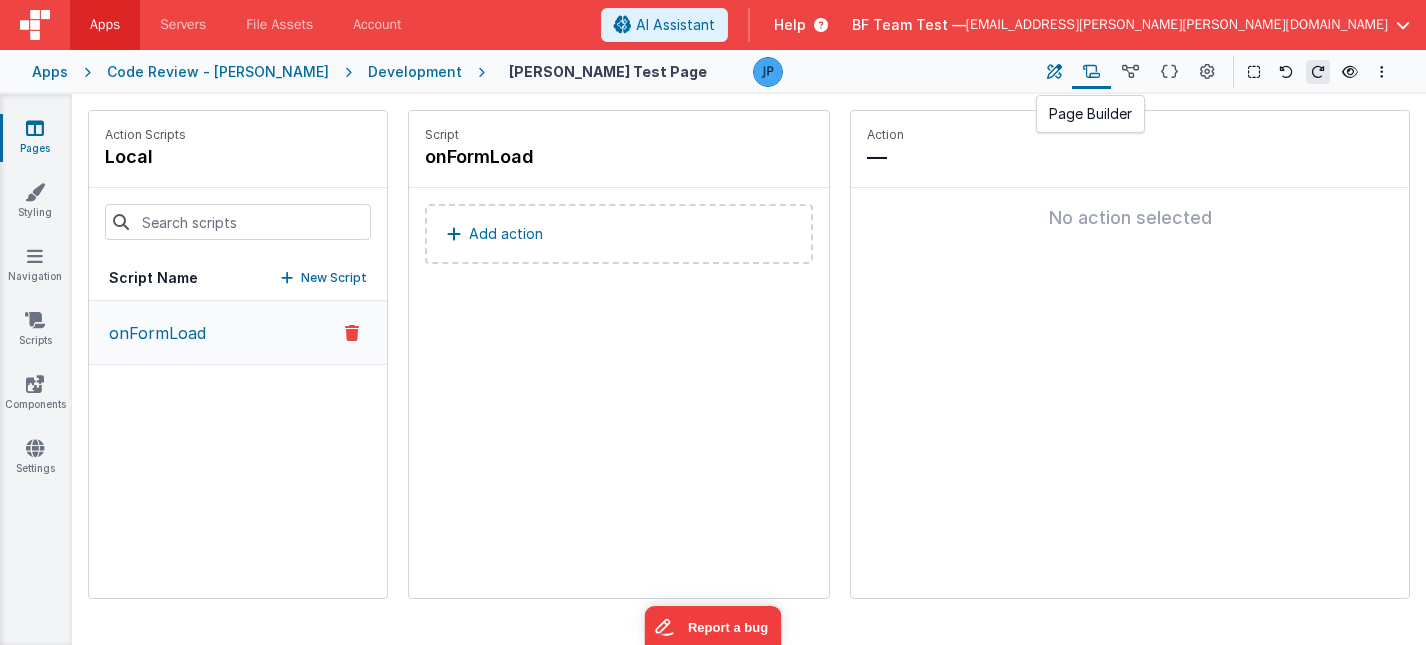 click at bounding box center [1054, 72] 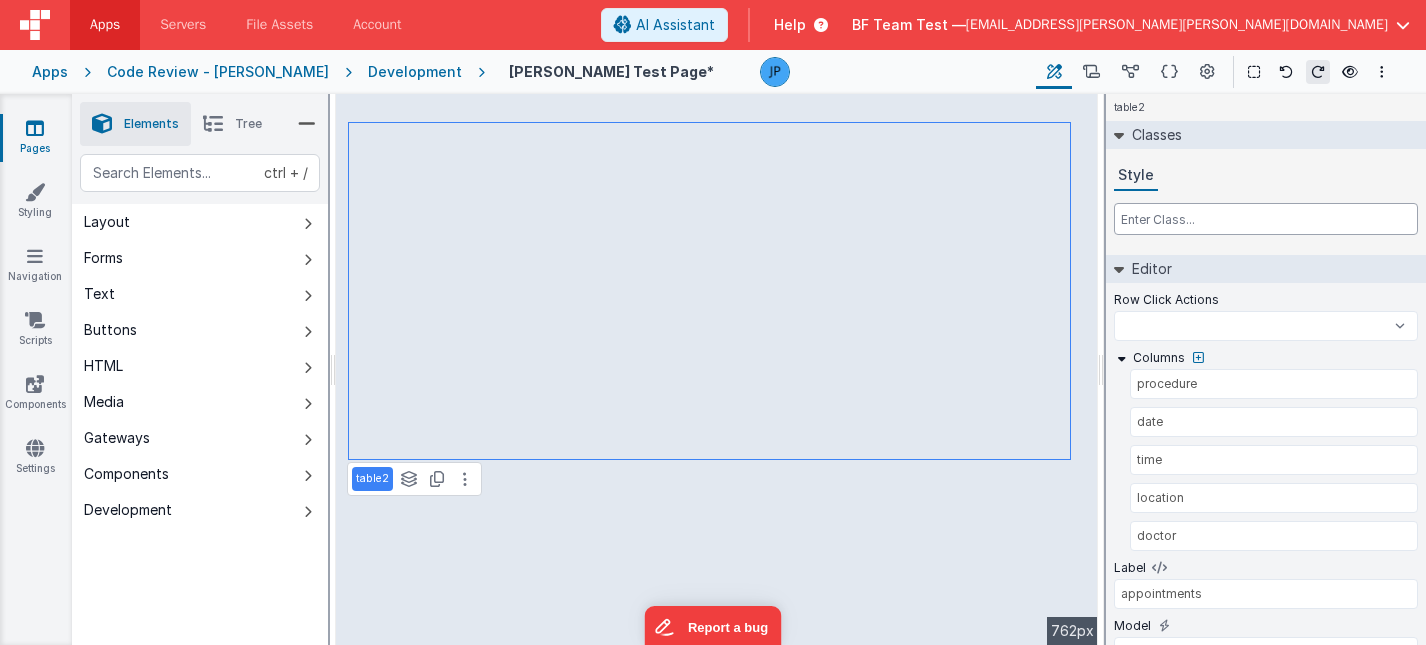 click at bounding box center [1266, 219] 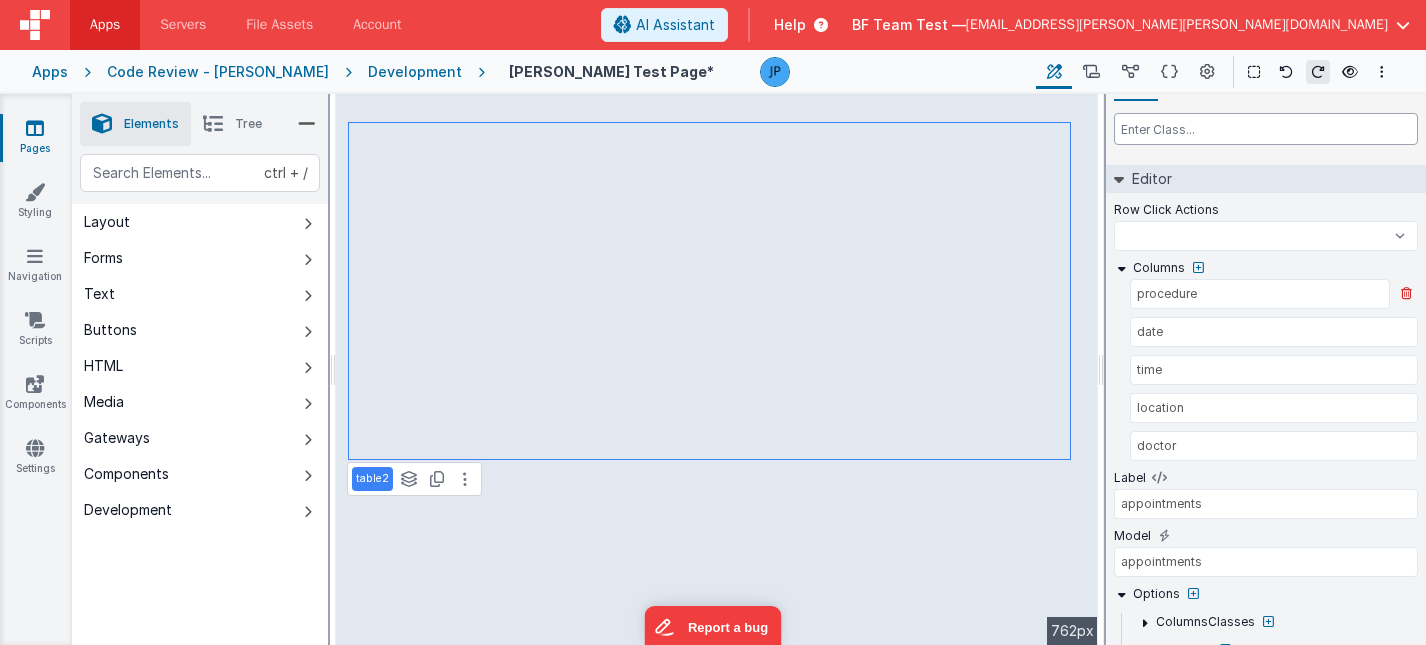 scroll, scrollTop: 0, scrollLeft: 0, axis: both 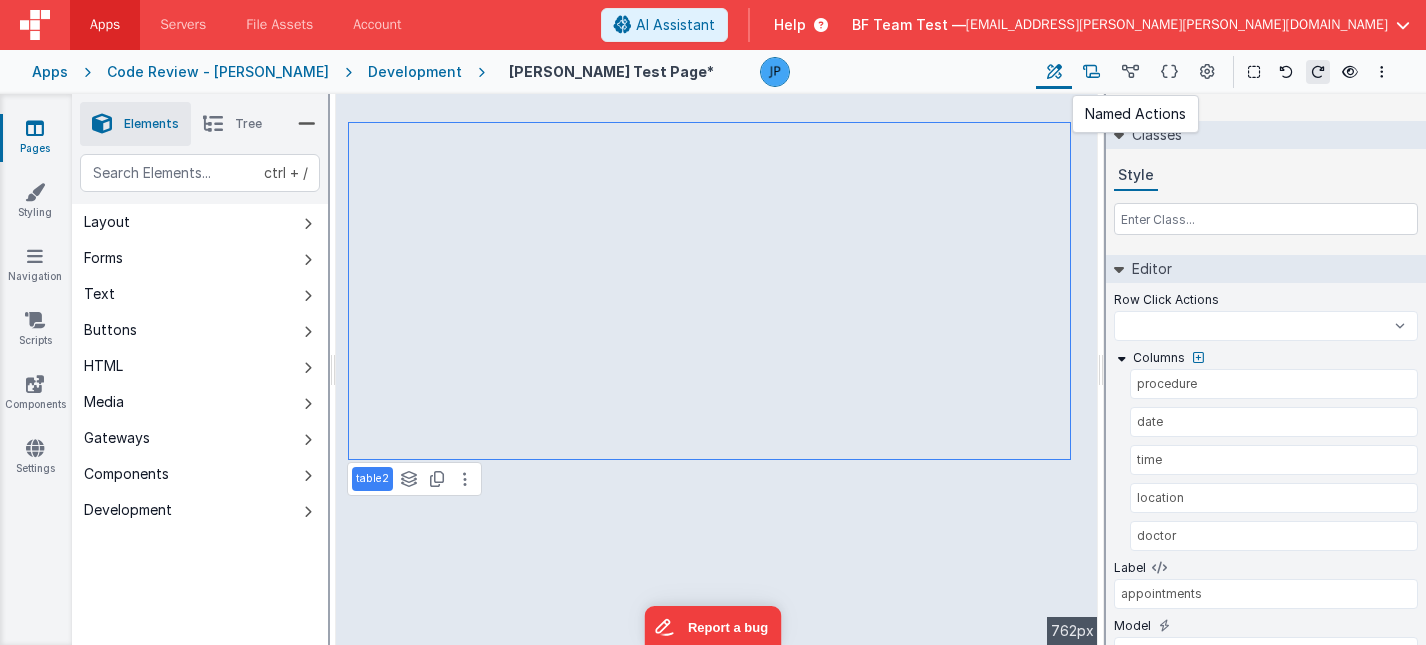 click at bounding box center (1091, 72) 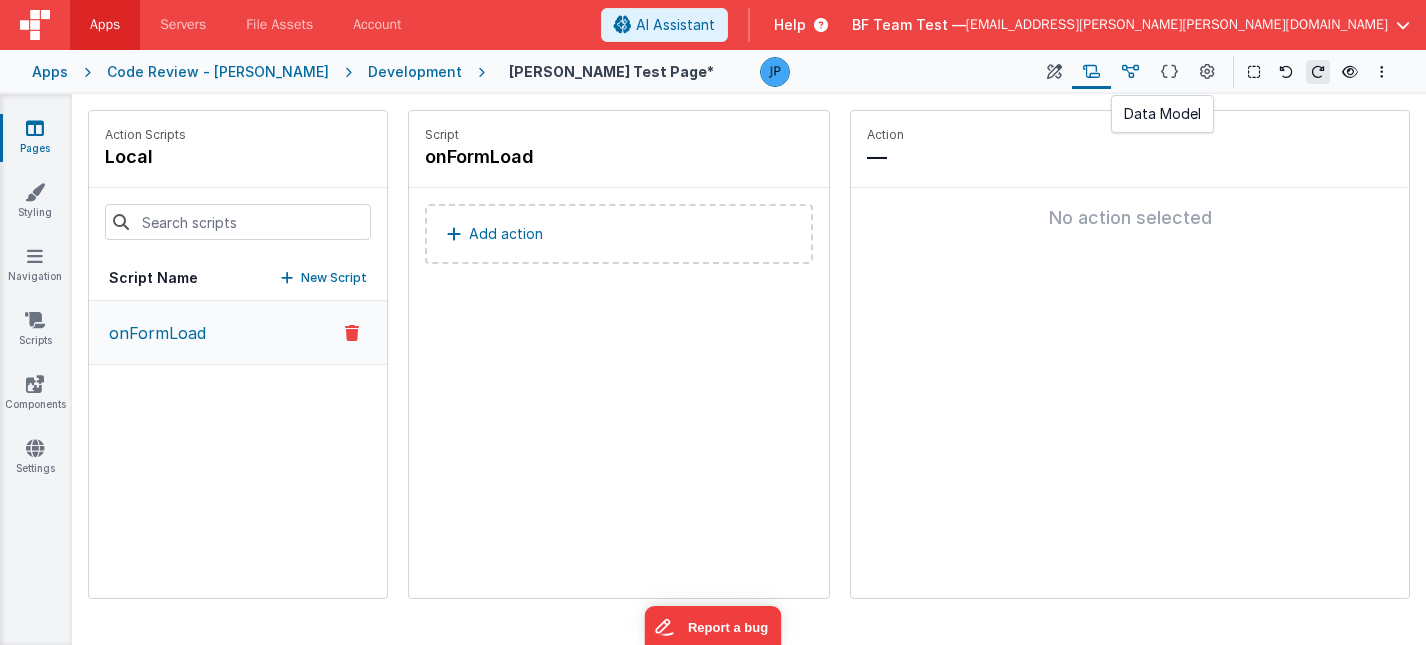 click at bounding box center [1130, 72] 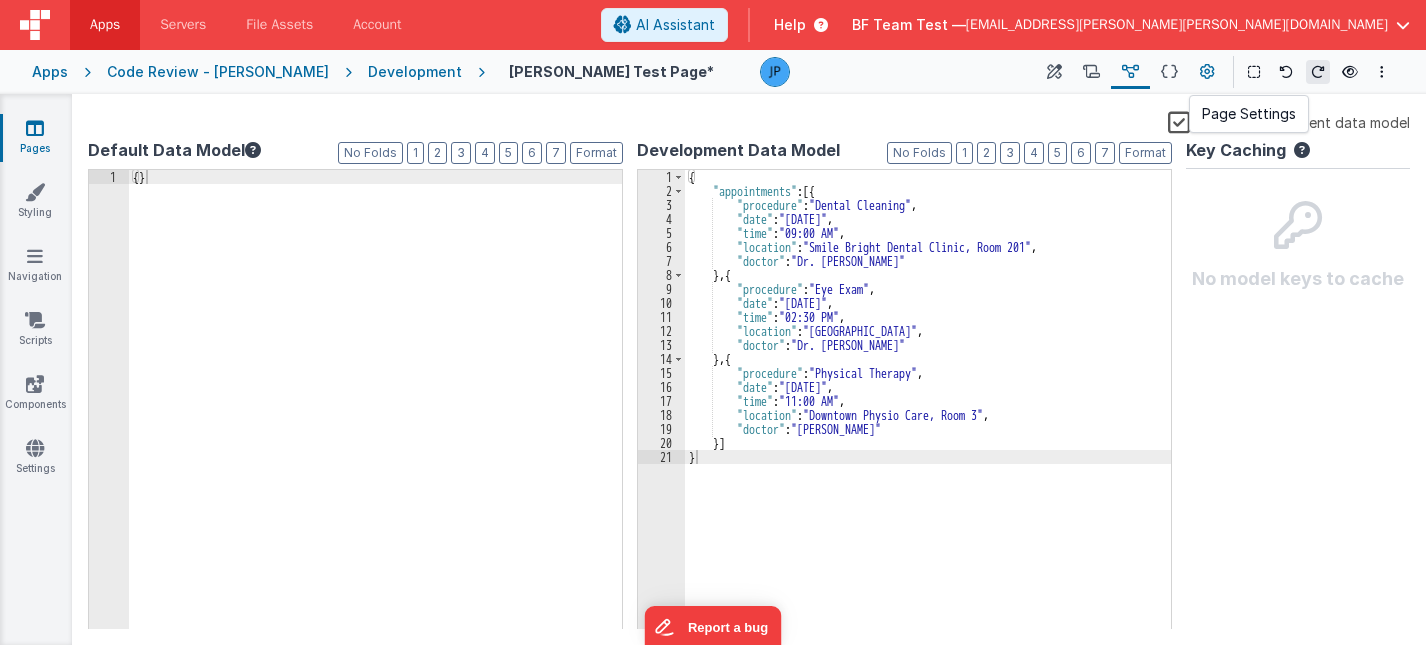 click at bounding box center [1207, 72] 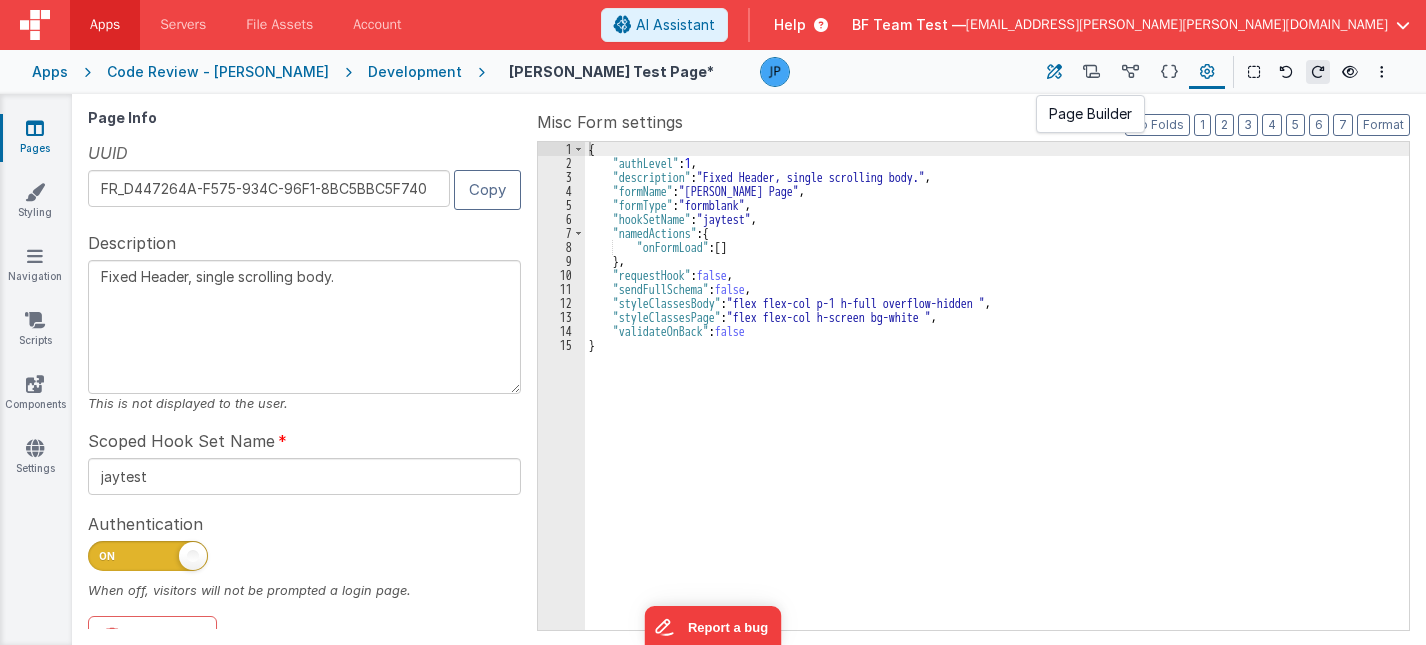 click at bounding box center [1054, 72] 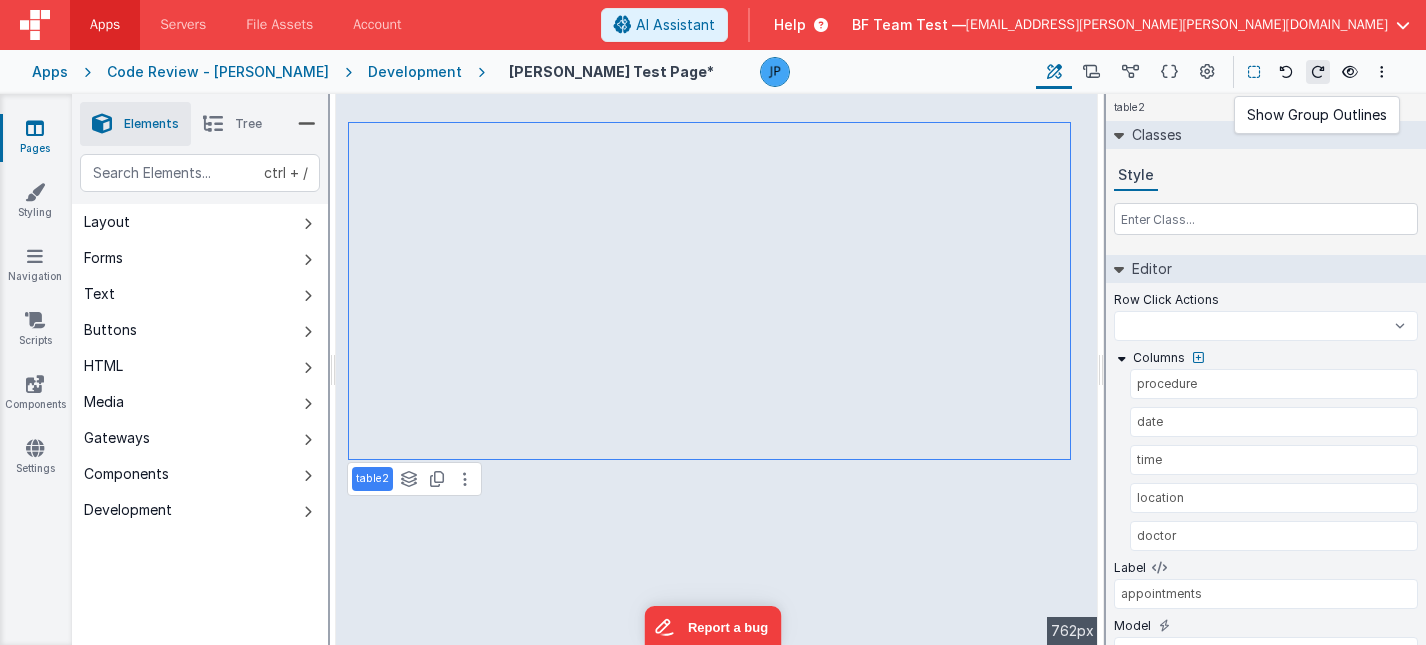 click at bounding box center (1254, 72) 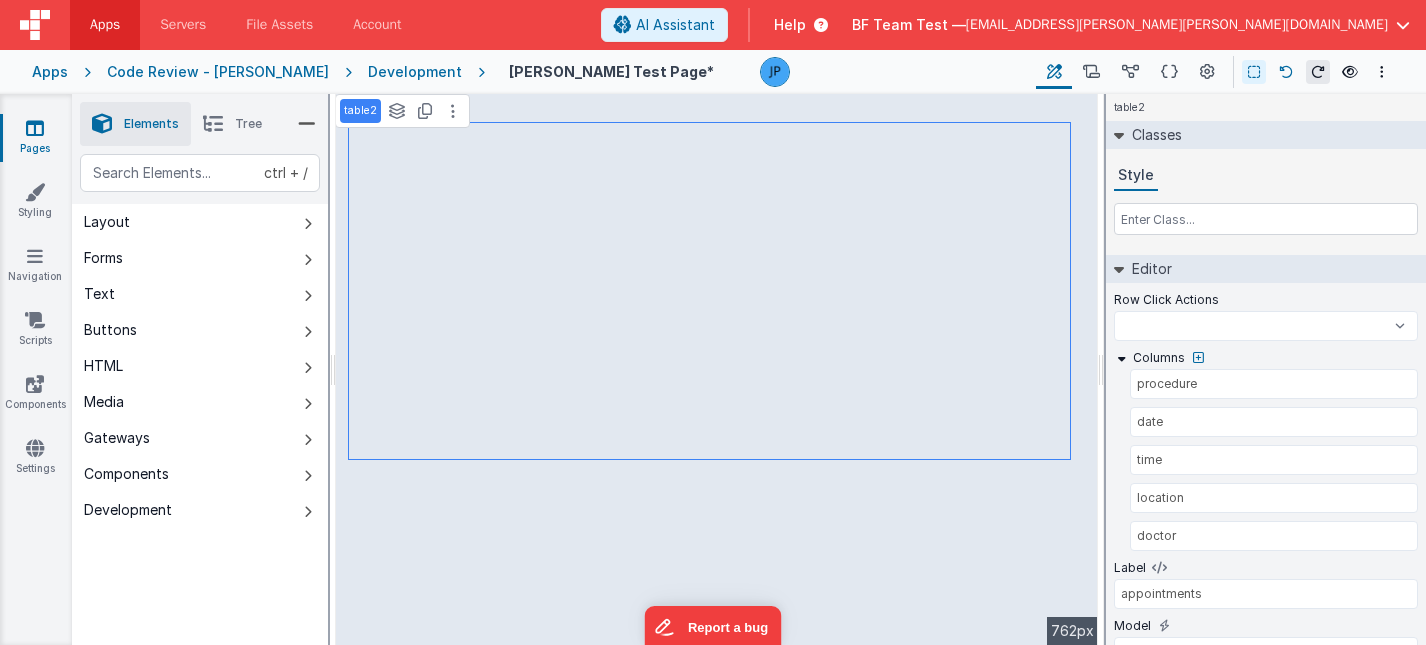 click at bounding box center [1286, 72] 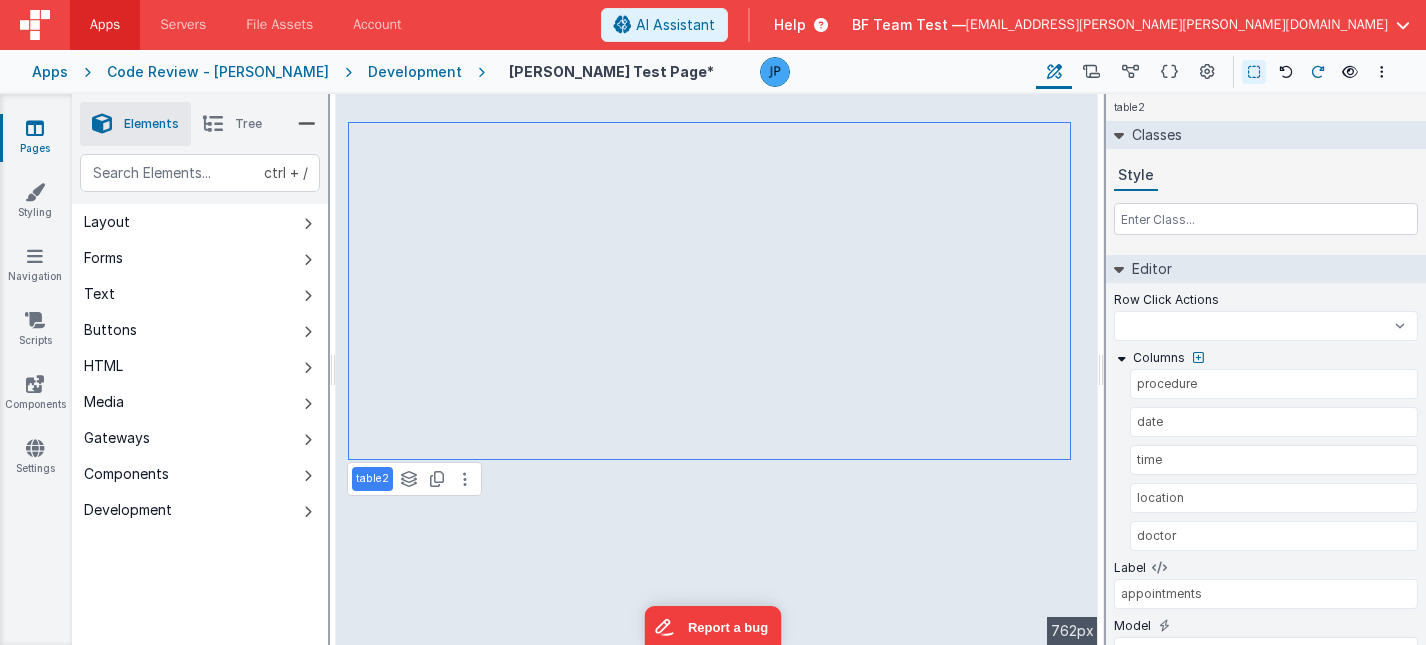 click at bounding box center (1318, 72) 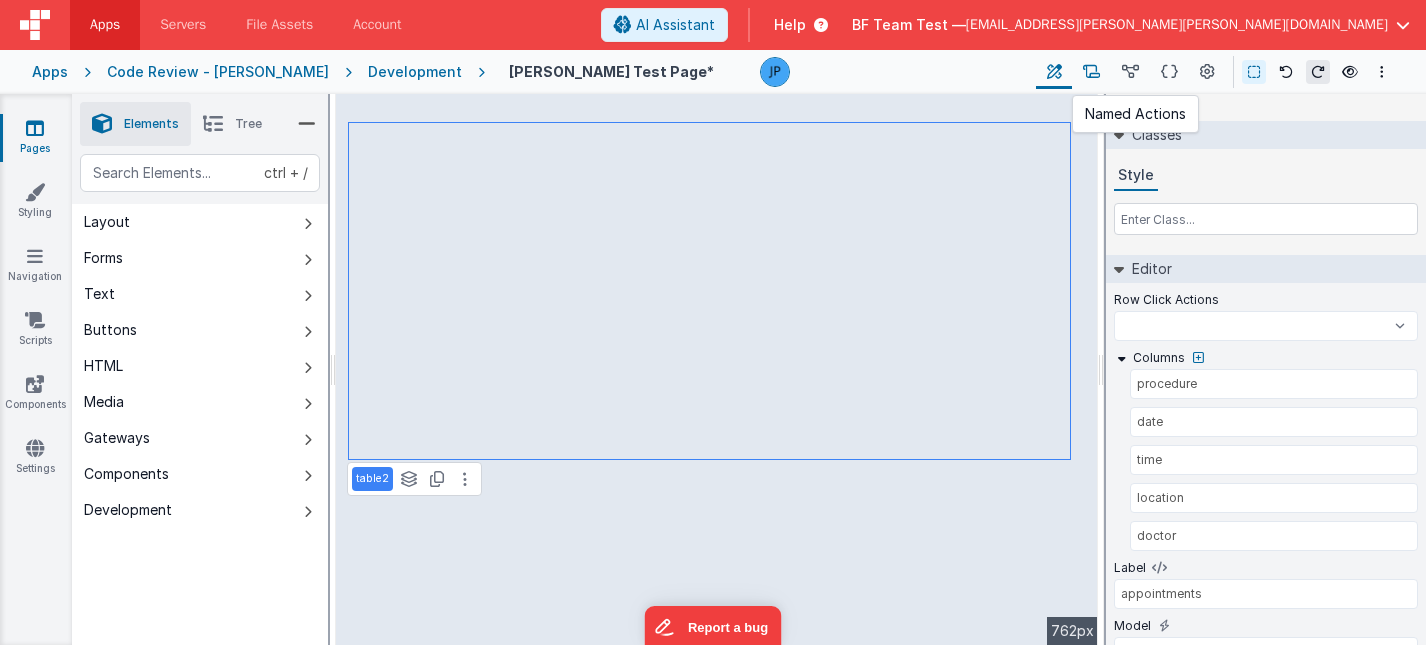 click at bounding box center [1091, 72] 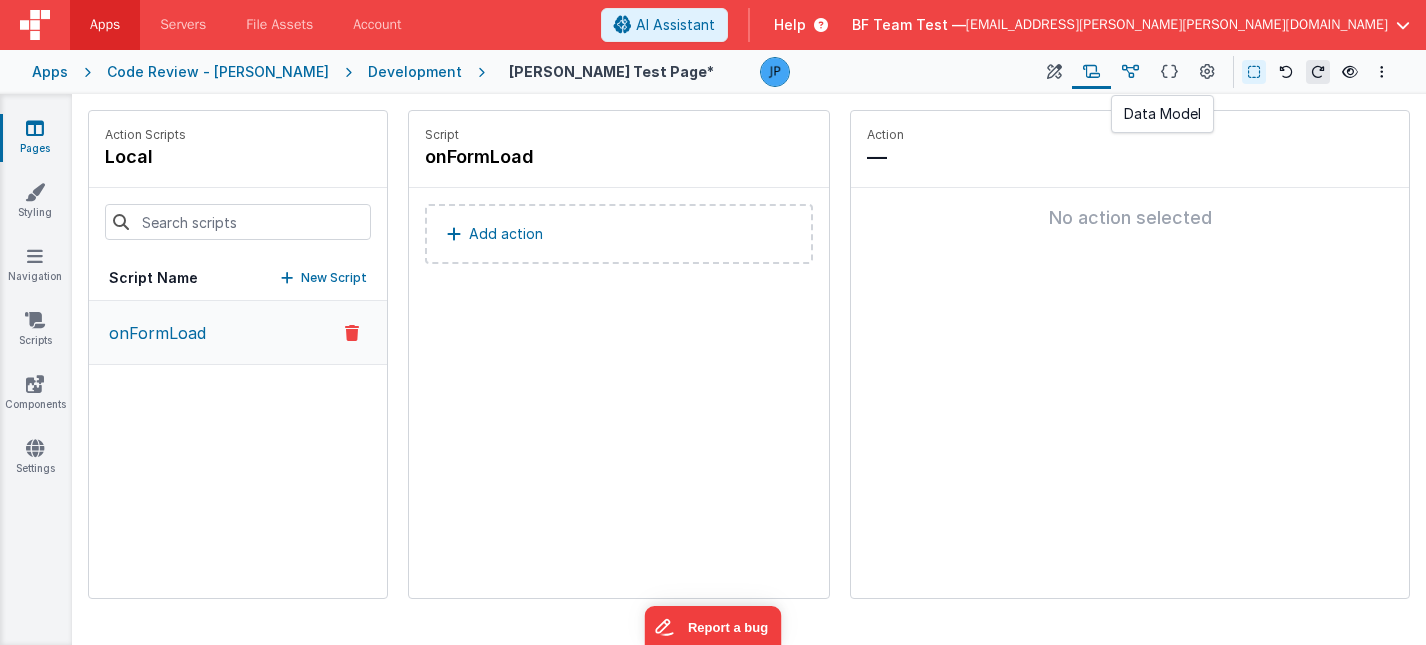 click at bounding box center (1130, 72) 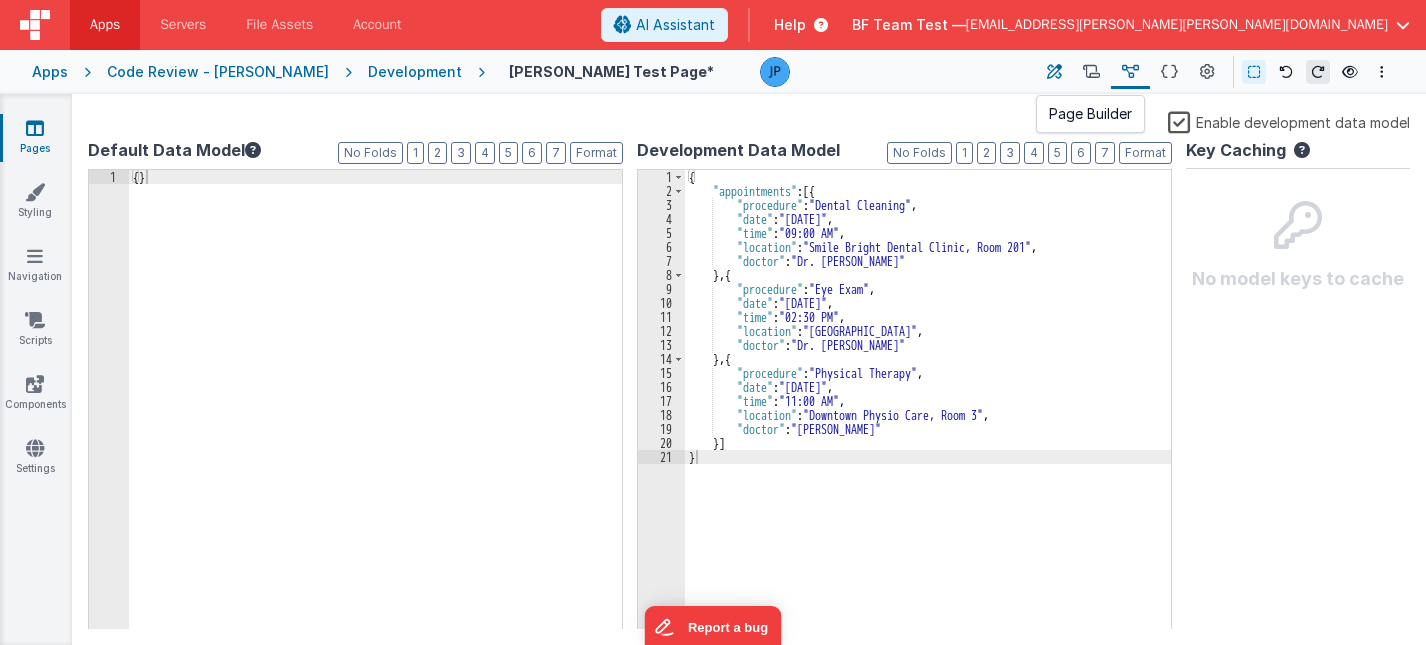 click at bounding box center (1054, 72) 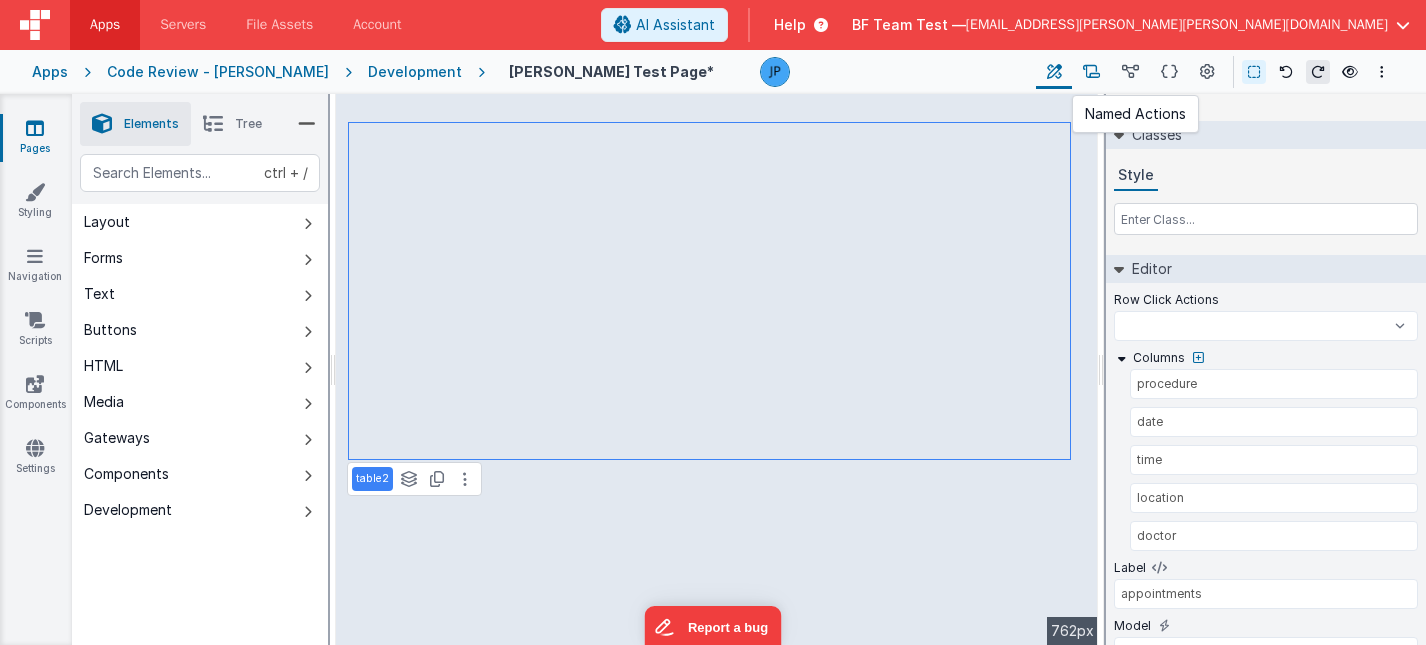 click at bounding box center [1091, 72] 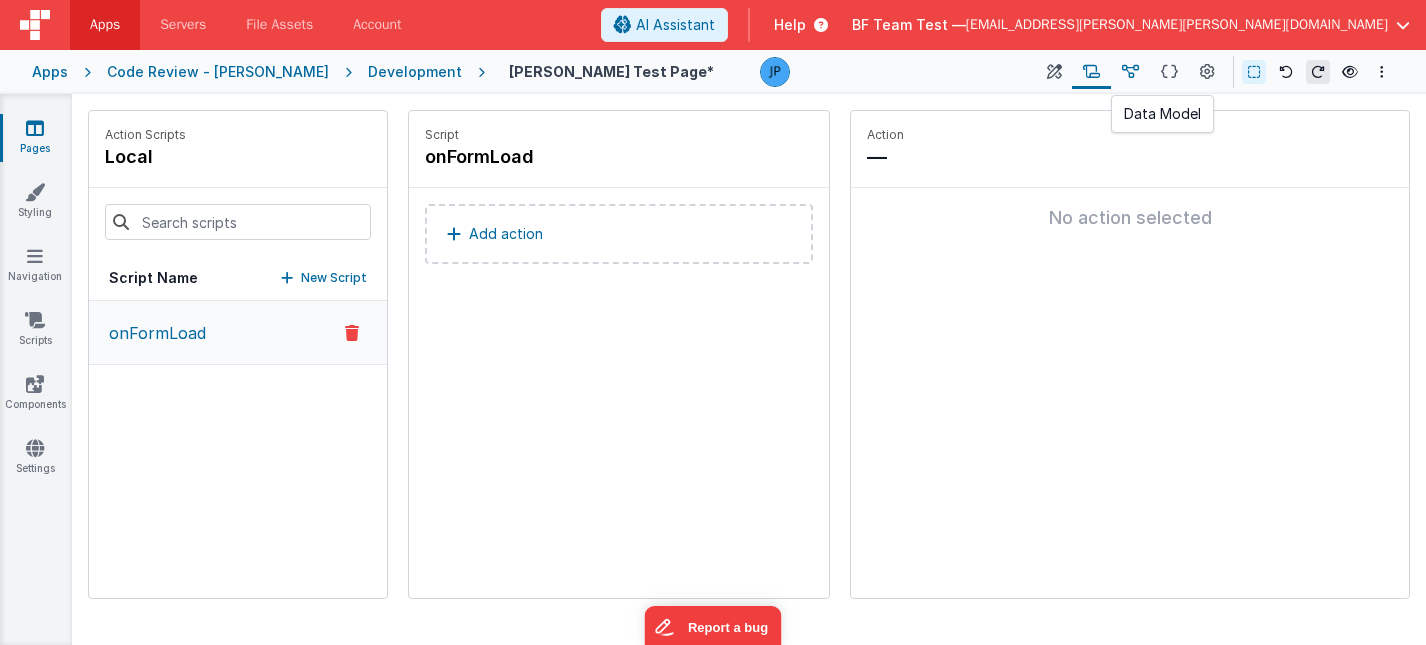 click at bounding box center (1130, 72) 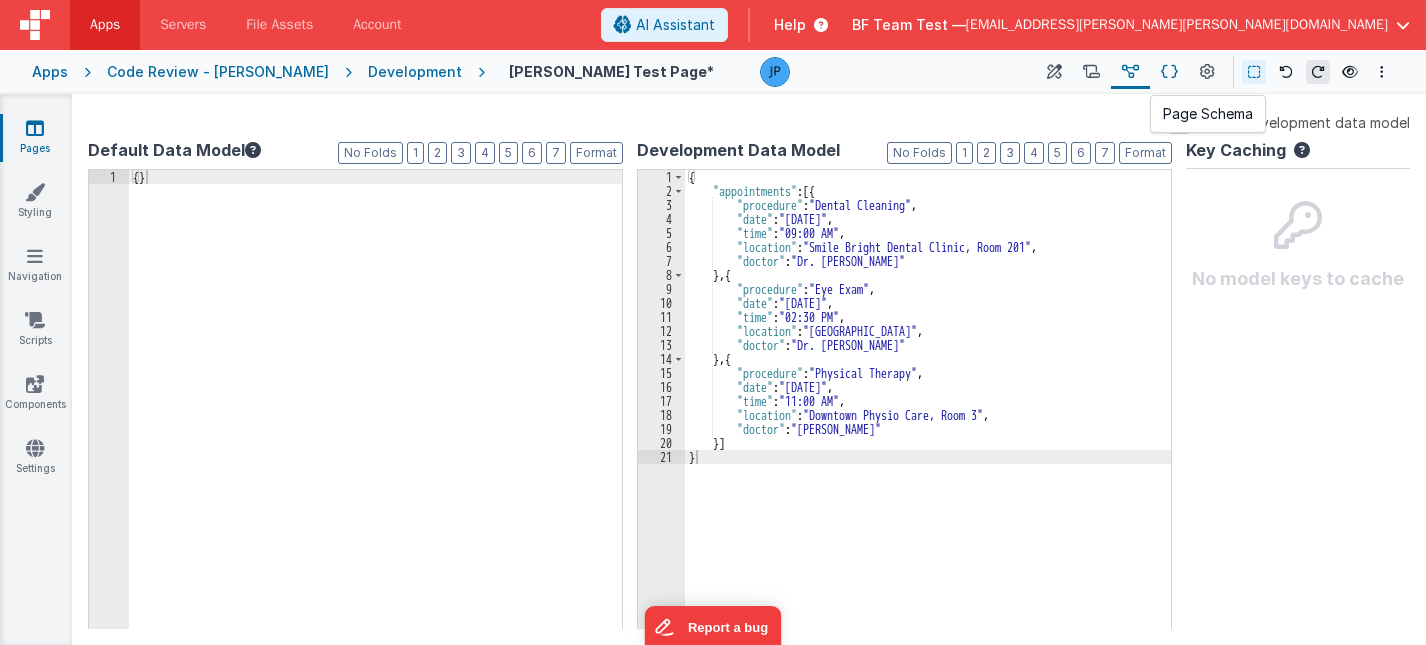 click at bounding box center (1169, 72) 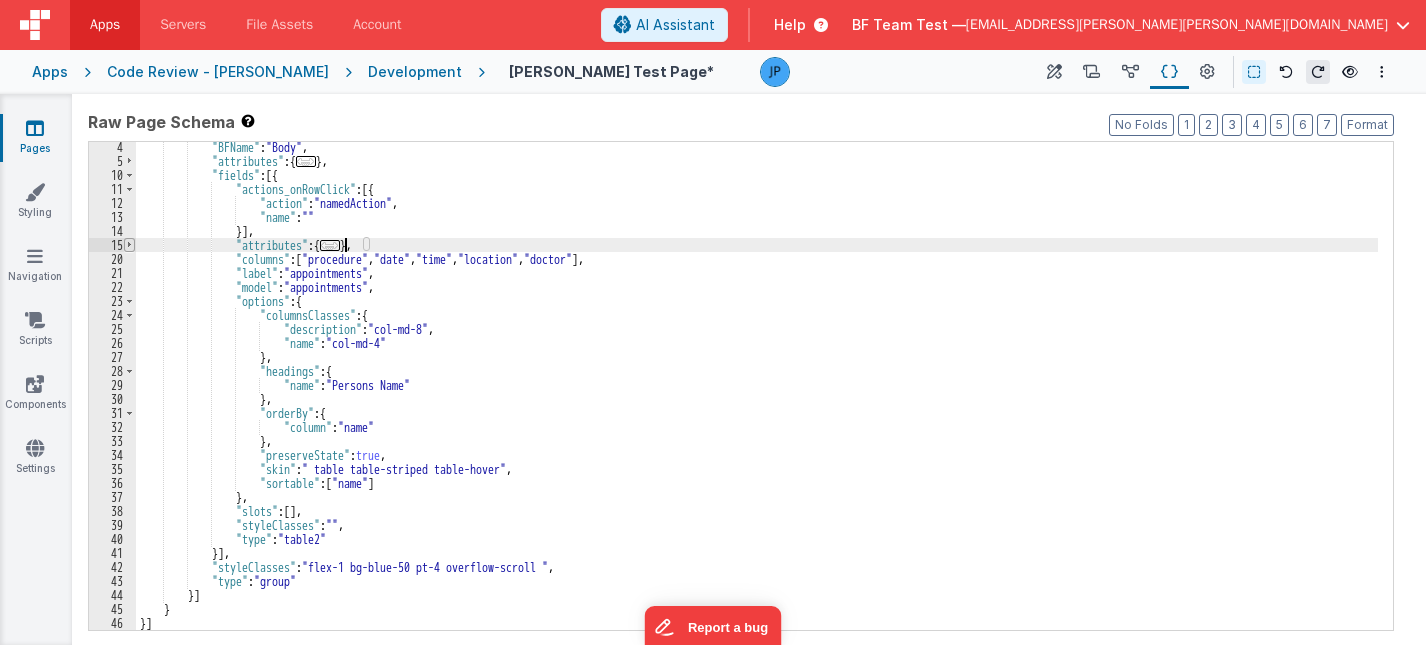 click at bounding box center [129, 245] 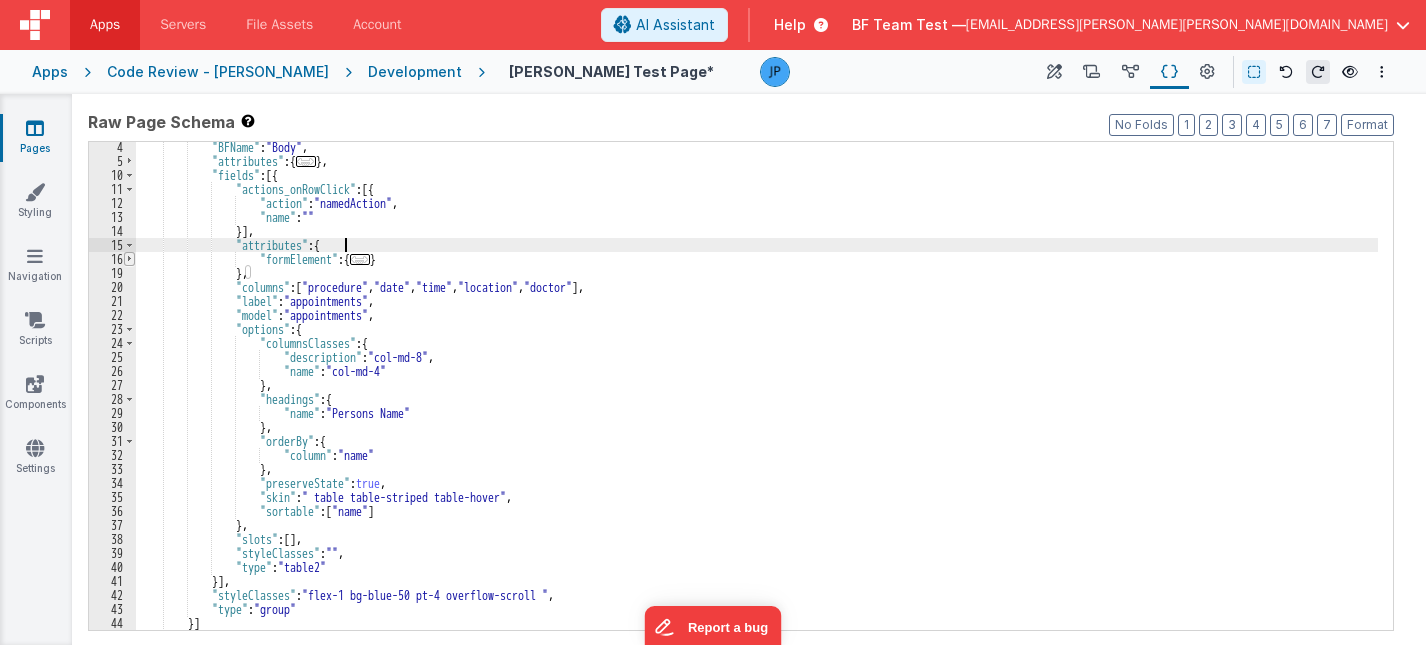 click at bounding box center [129, 259] 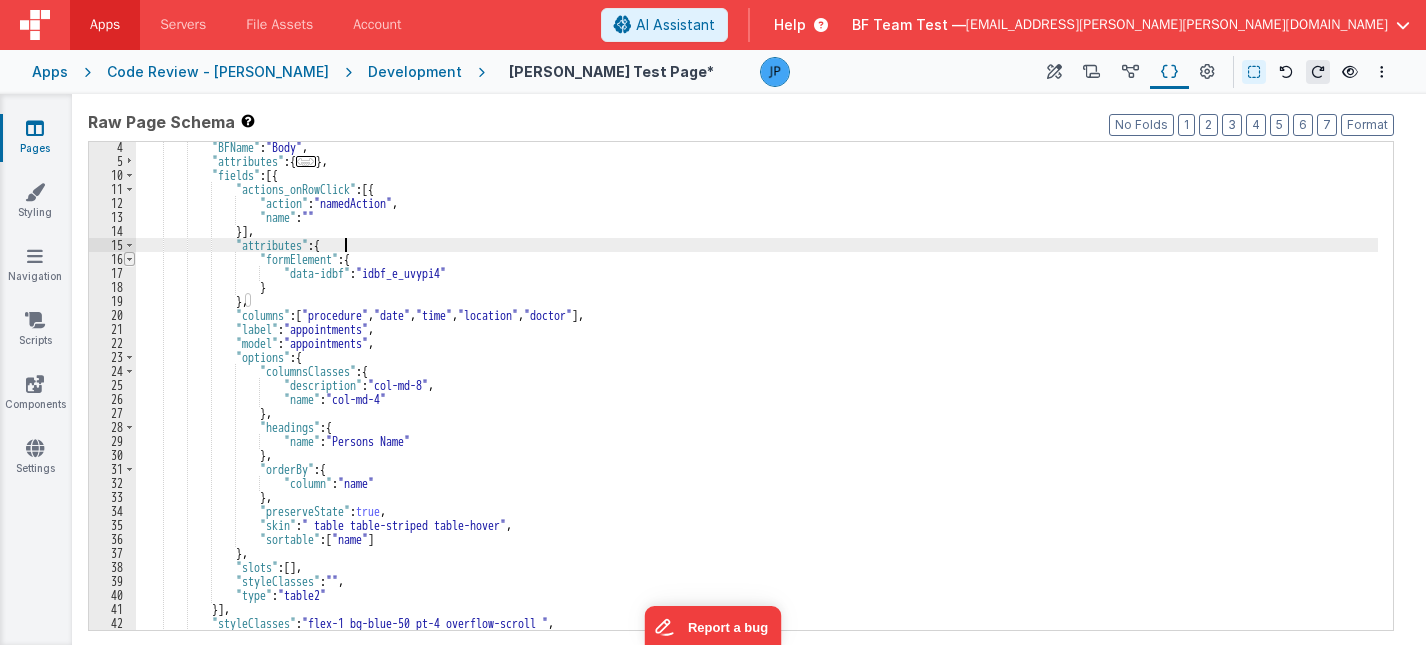 click at bounding box center [129, 259] 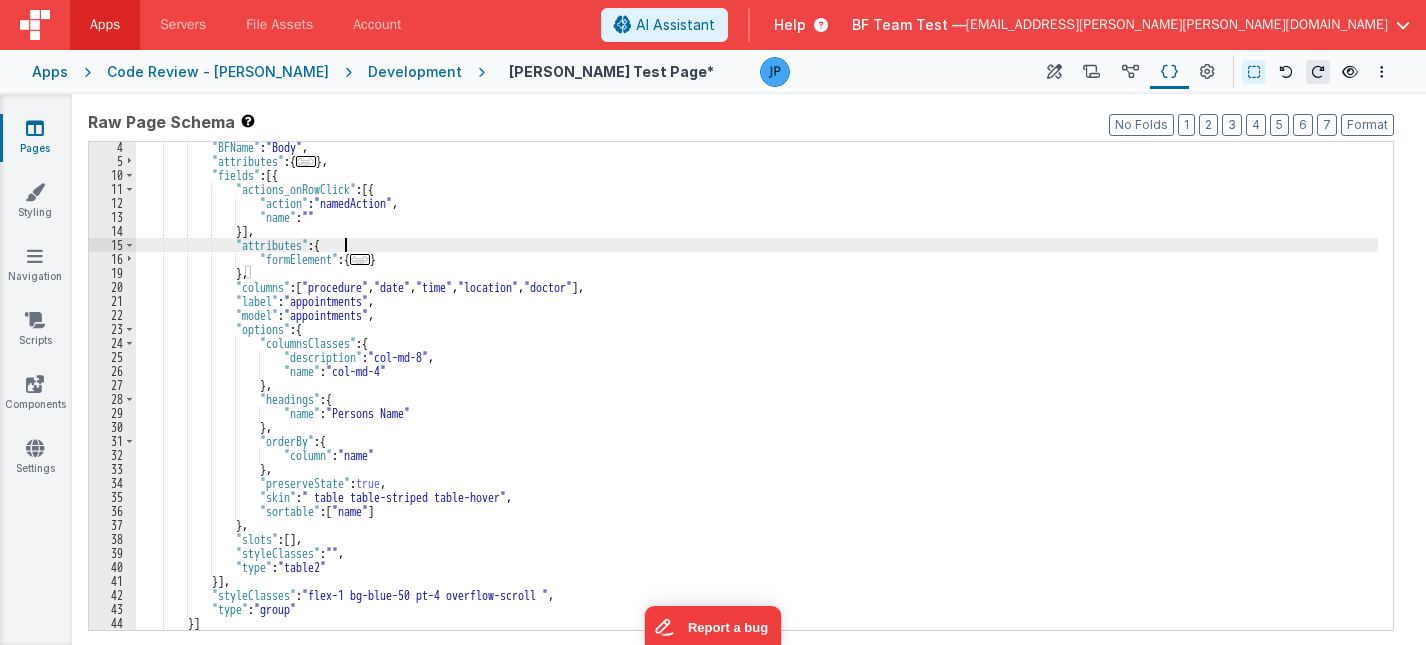 click on "28" at bounding box center [112, 399] 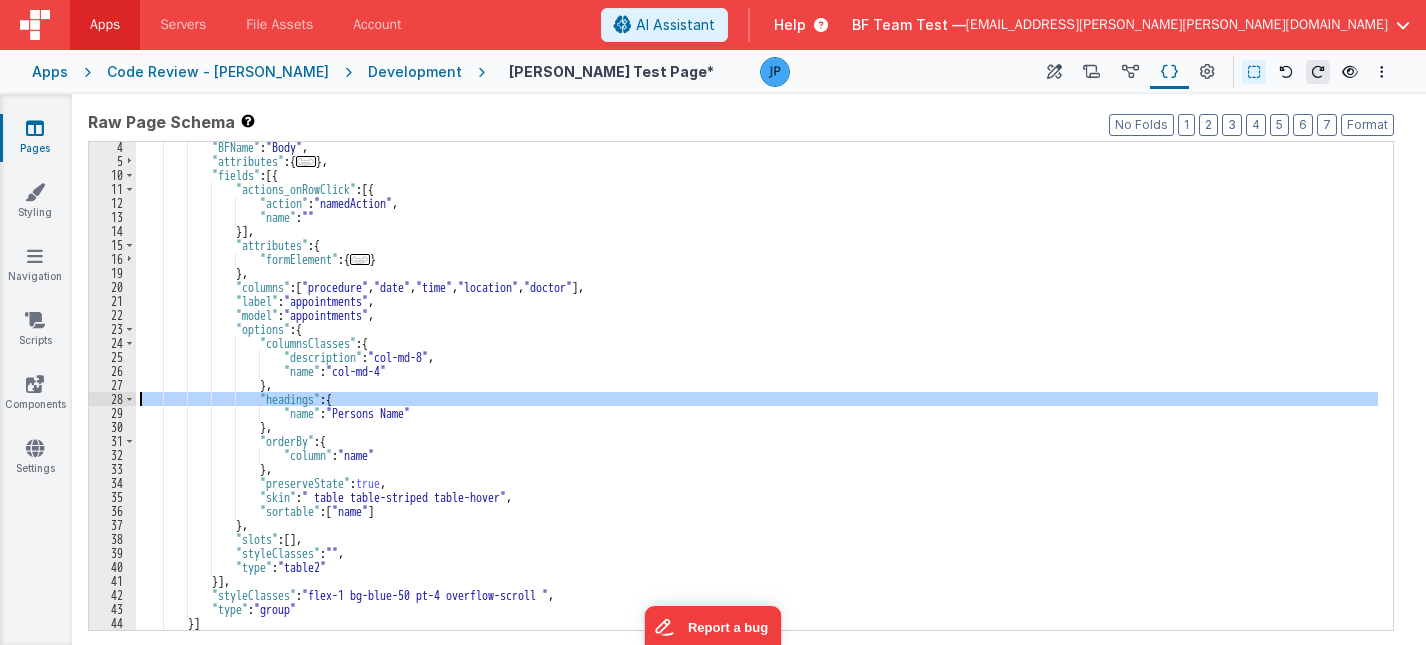 click on "28" at bounding box center (112, 399) 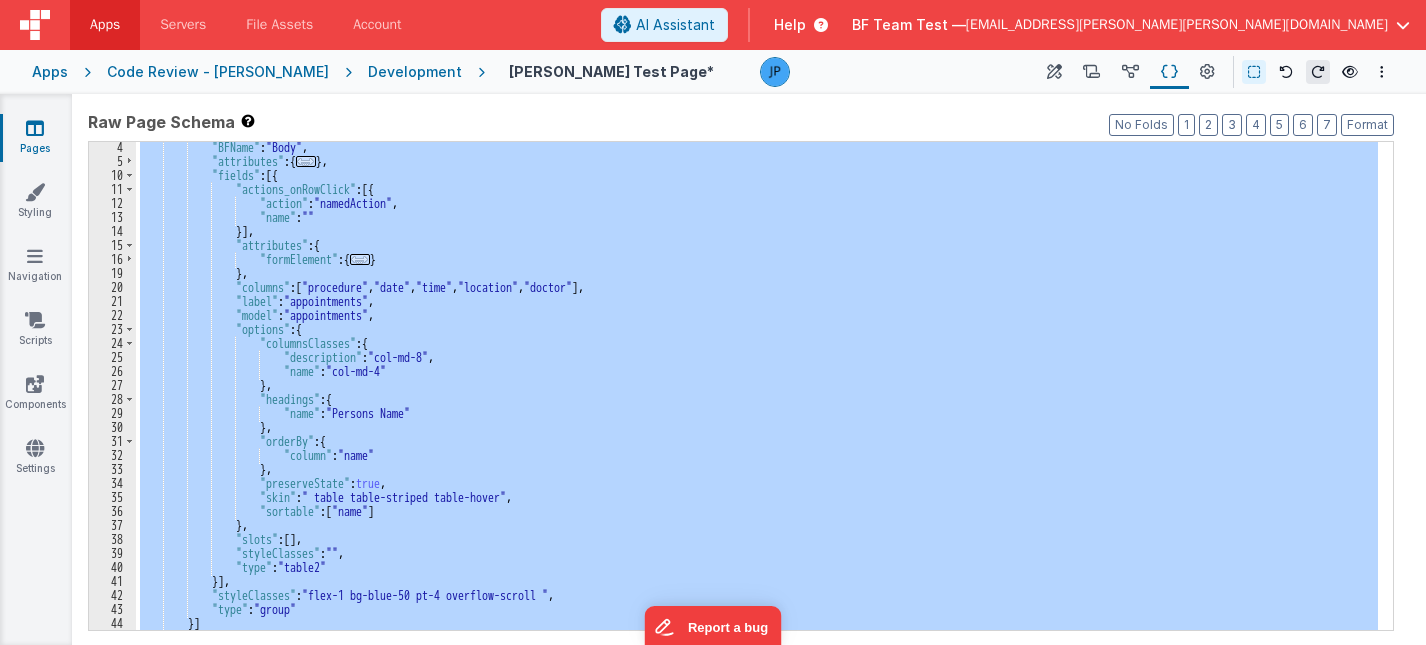 click on "28" at bounding box center (112, 399) 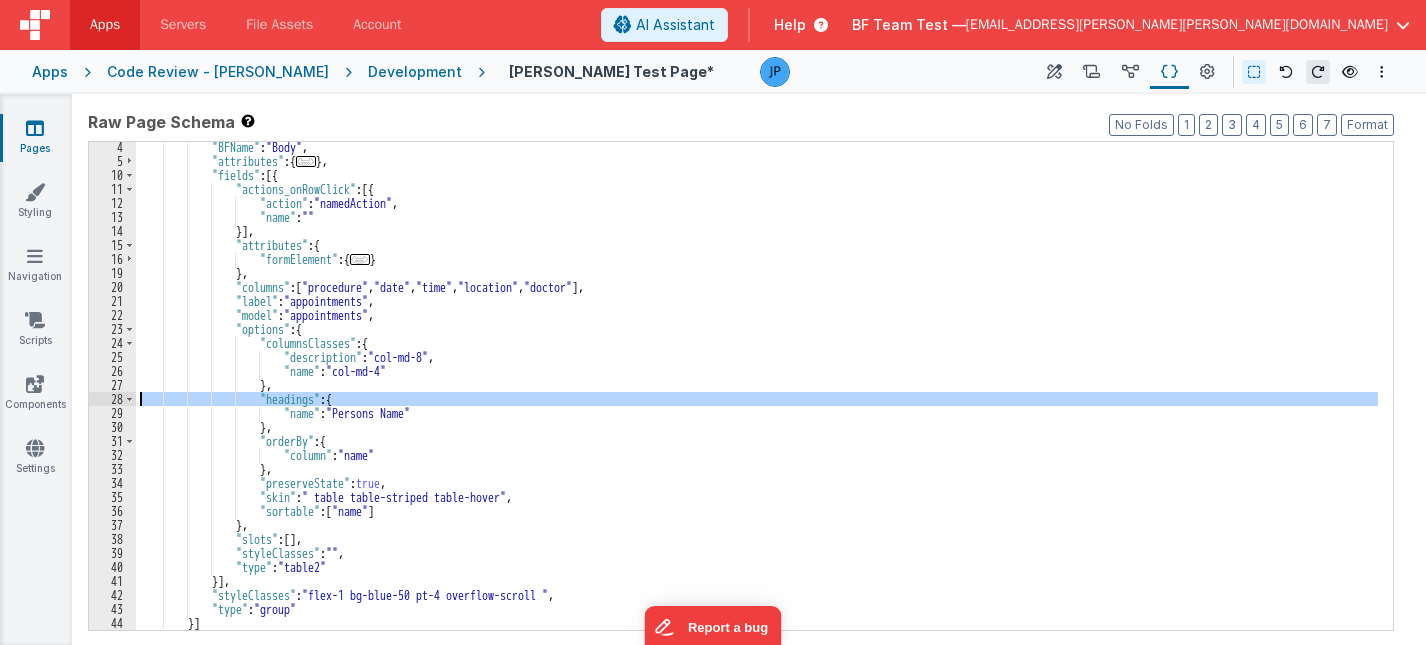 click on "28" at bounding box center (112, 399) 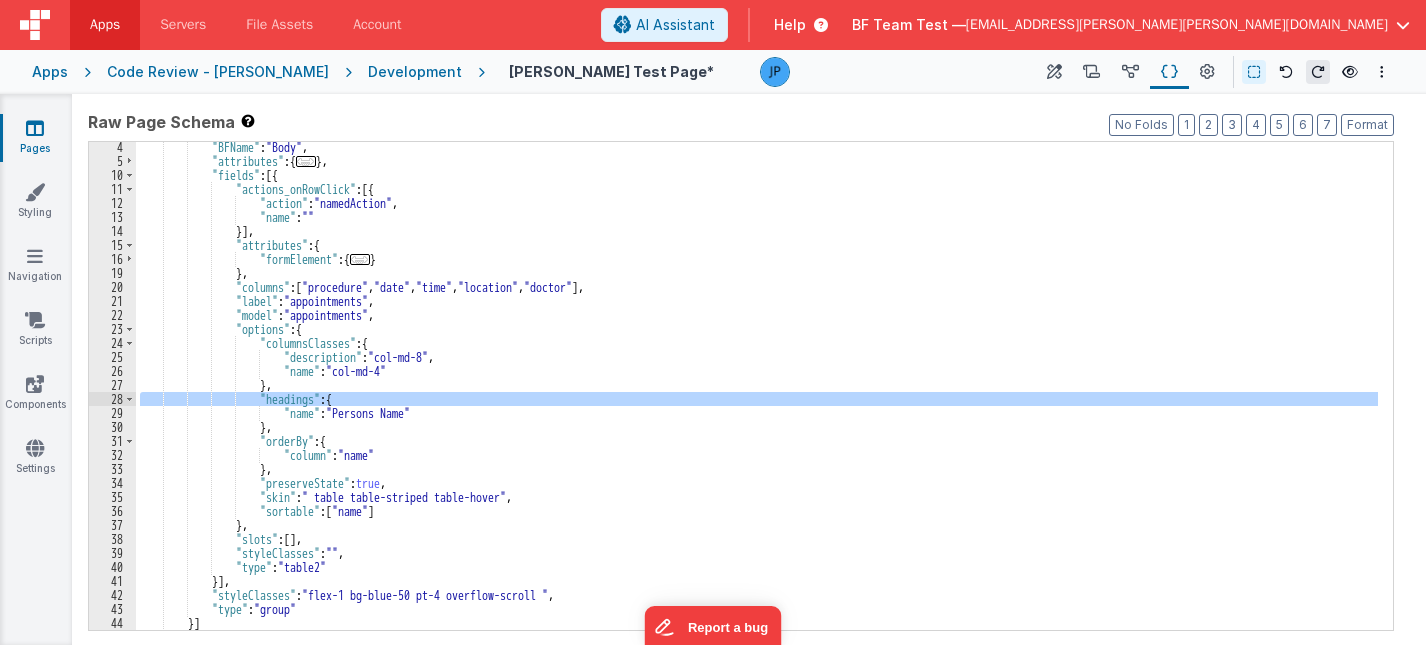 click on ""BFName" :  "Body" ,                "attributes" :  { ... } ,                "fields" :  [{                     "actions_onRowClick" :  [{                          "action" :  "namedAction" ,                          "name" :  ""                     }] ,                     "attributes" :  {                          "formElement" :  { ... }                     } ,                     "columns" :  [ "procedure" ,  "date" ,  "time" ,  "location" ,  "doctor" ] ,                     "label" :  "appointments" ,                     "model" :  "appointments" ,                     "options" :  {                          "columnsClasses" :  {                               "description" :  "col-md-8" ,                               "name" :  "col-md-4"                          } ,                          "headings" :  {                               "name" :  "Persons Name"                          } ,                          "orderBy" :  {                               "column" :  "name"           } ," at bounding box center (757, 398) 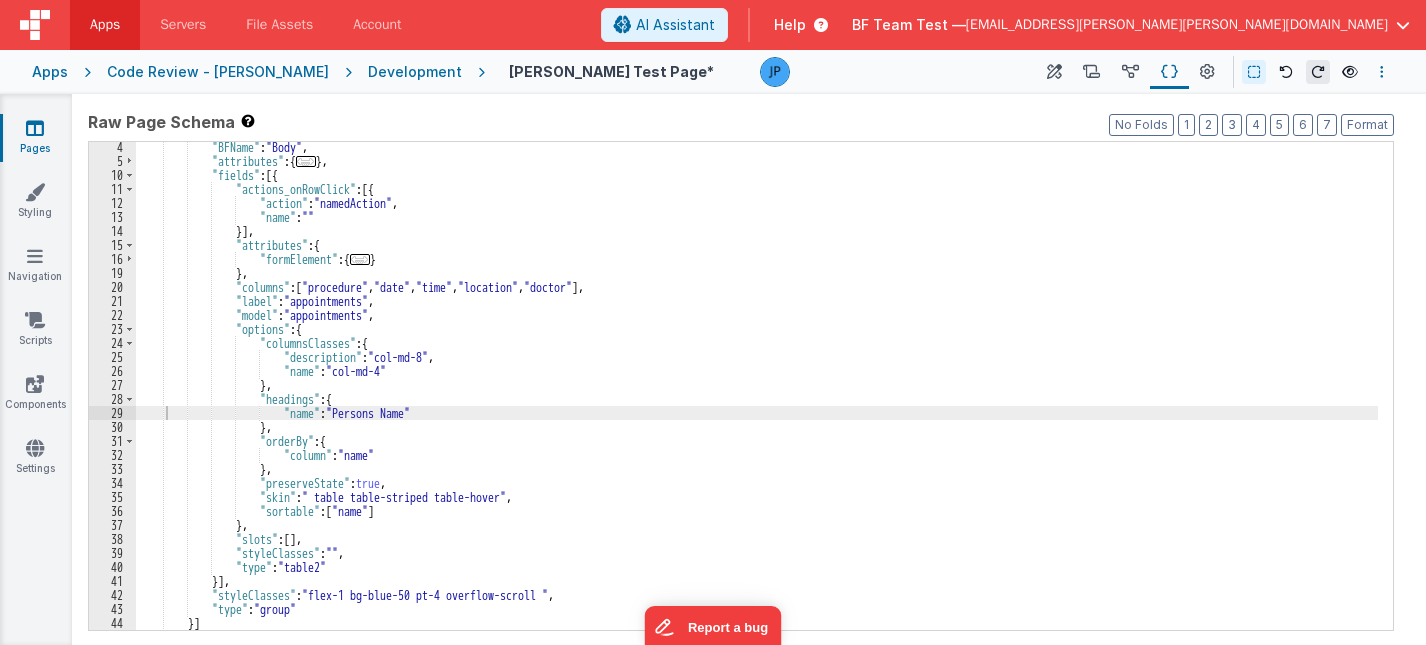 click at bounding box center [1382, 72] 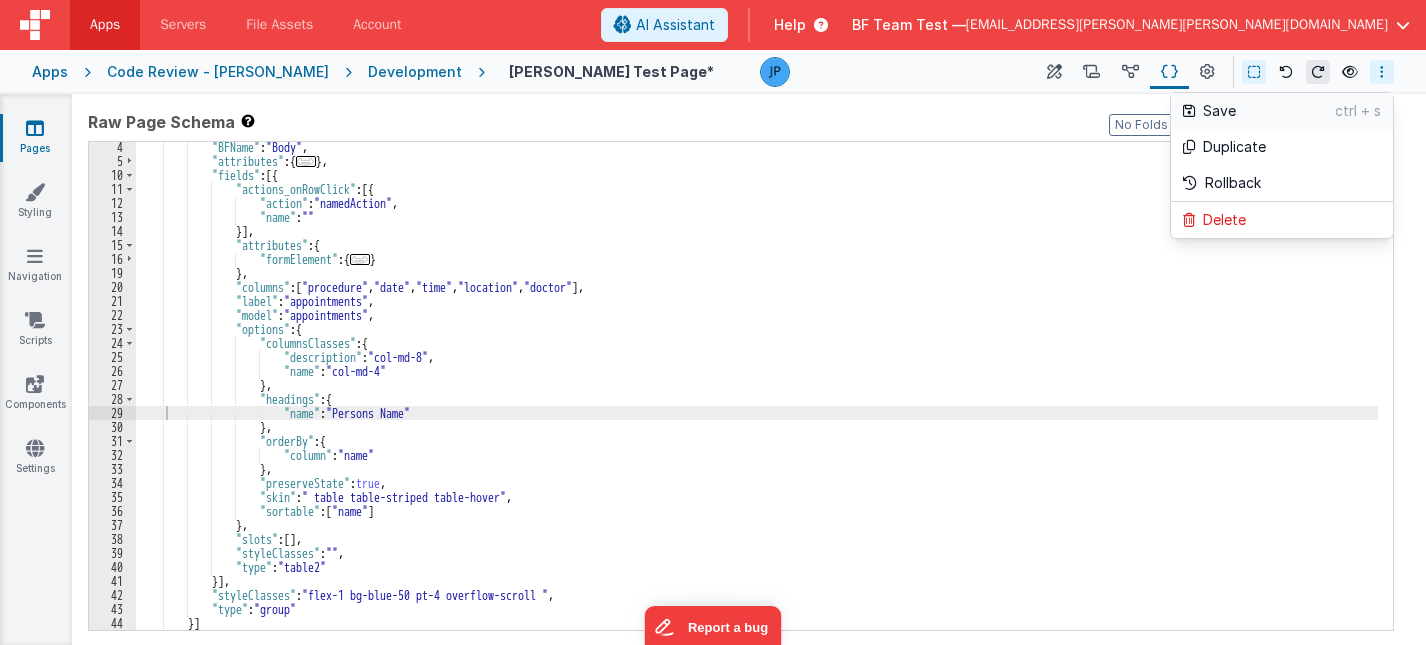 click on "Save" at bounding box center (1269, 111) 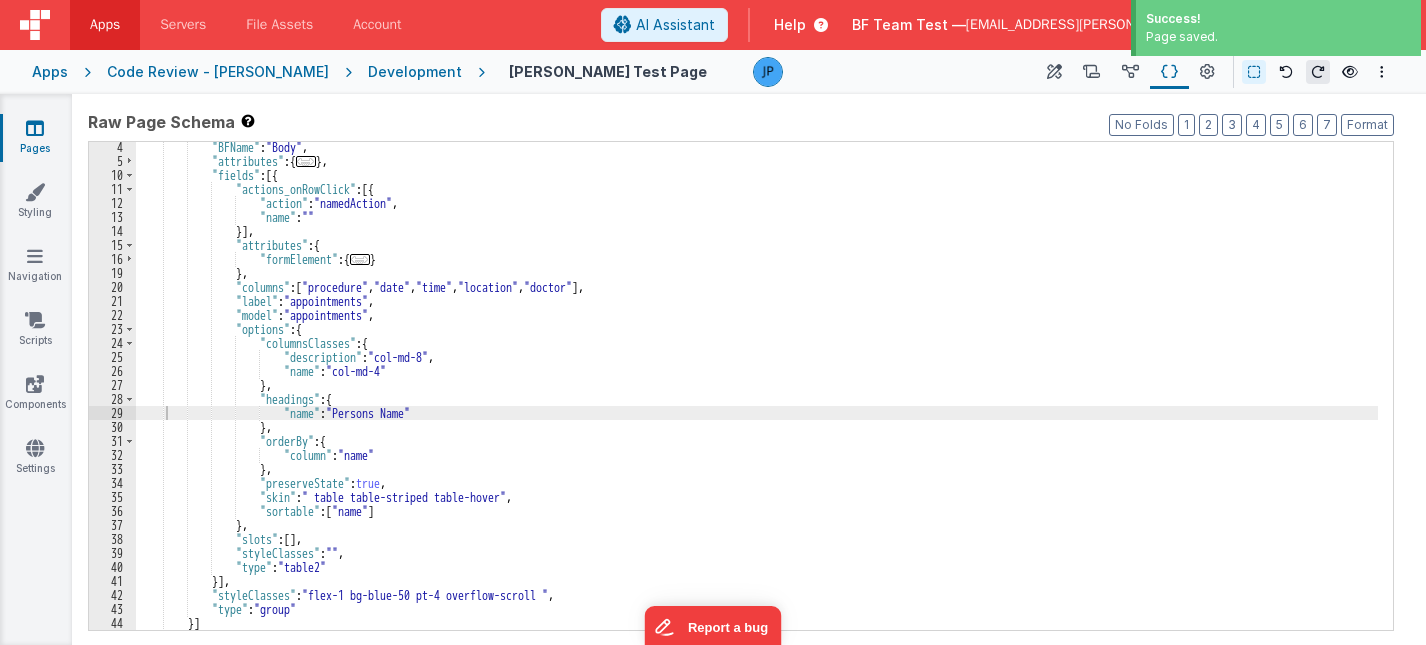 click on "Development" at bounding box center (415, 72) 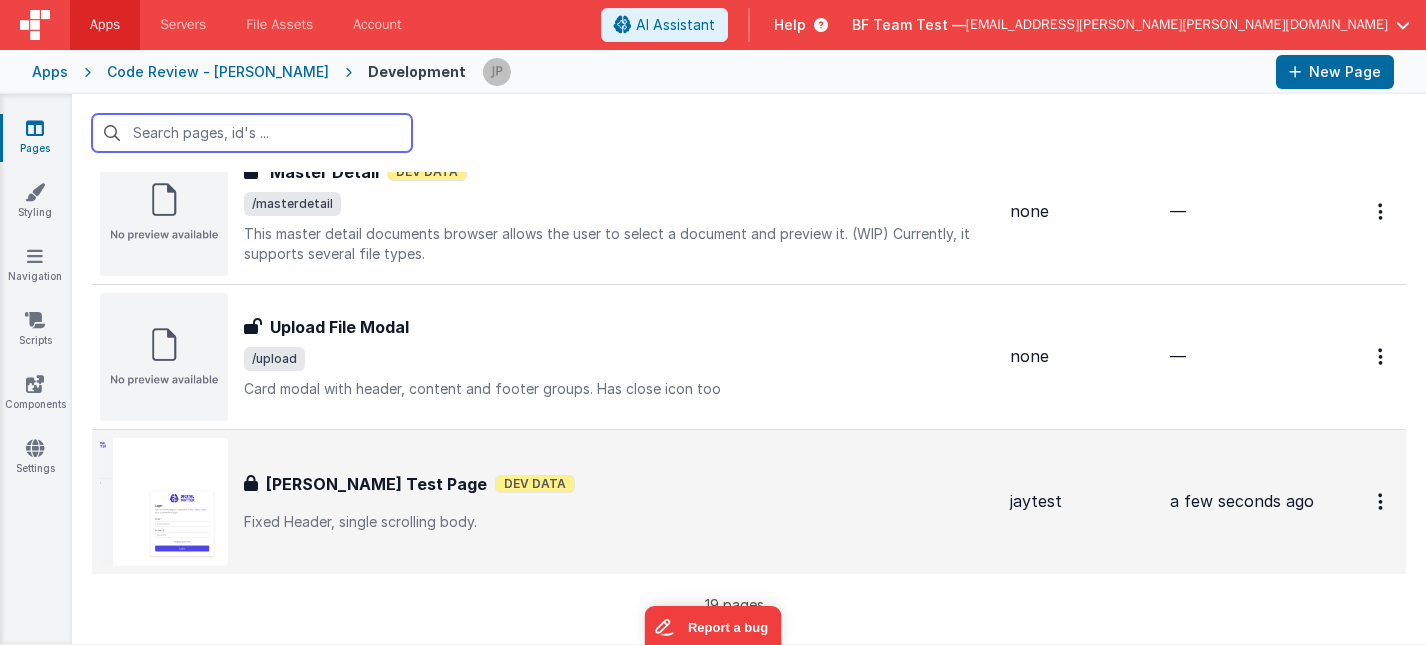 scroll, scrollTop: 2421, scrollLeft: 0, axis: vertical 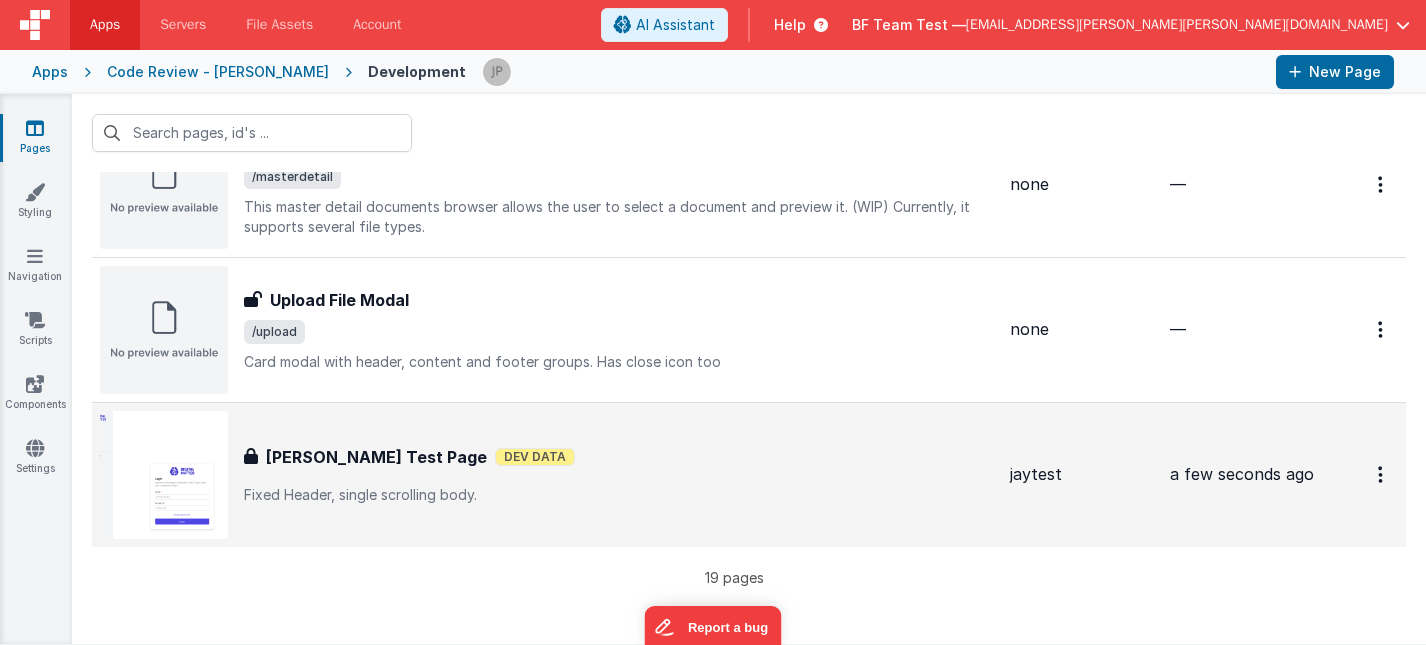 click on "Jay Test Page
Jay Test Page
Dev Data
Fixed Header, single scrolling body." at bounding box center (619, 475) 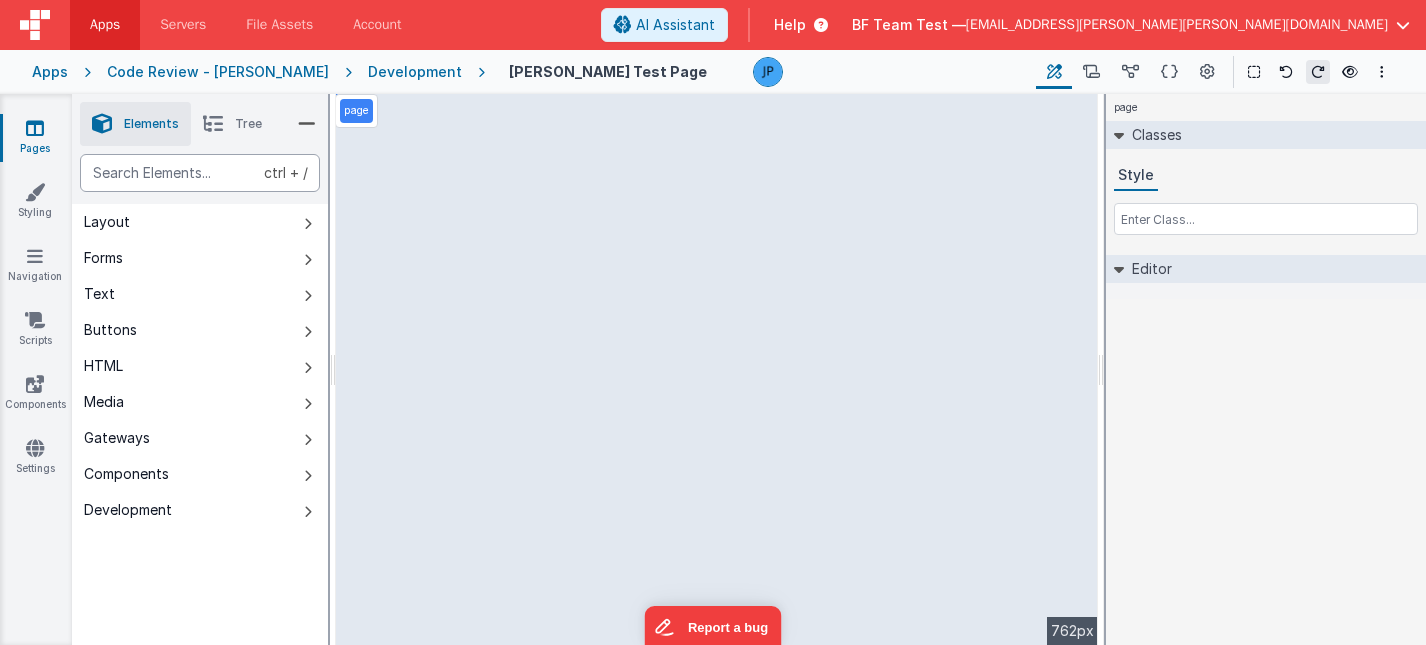 click at bounding box center [200, 173] 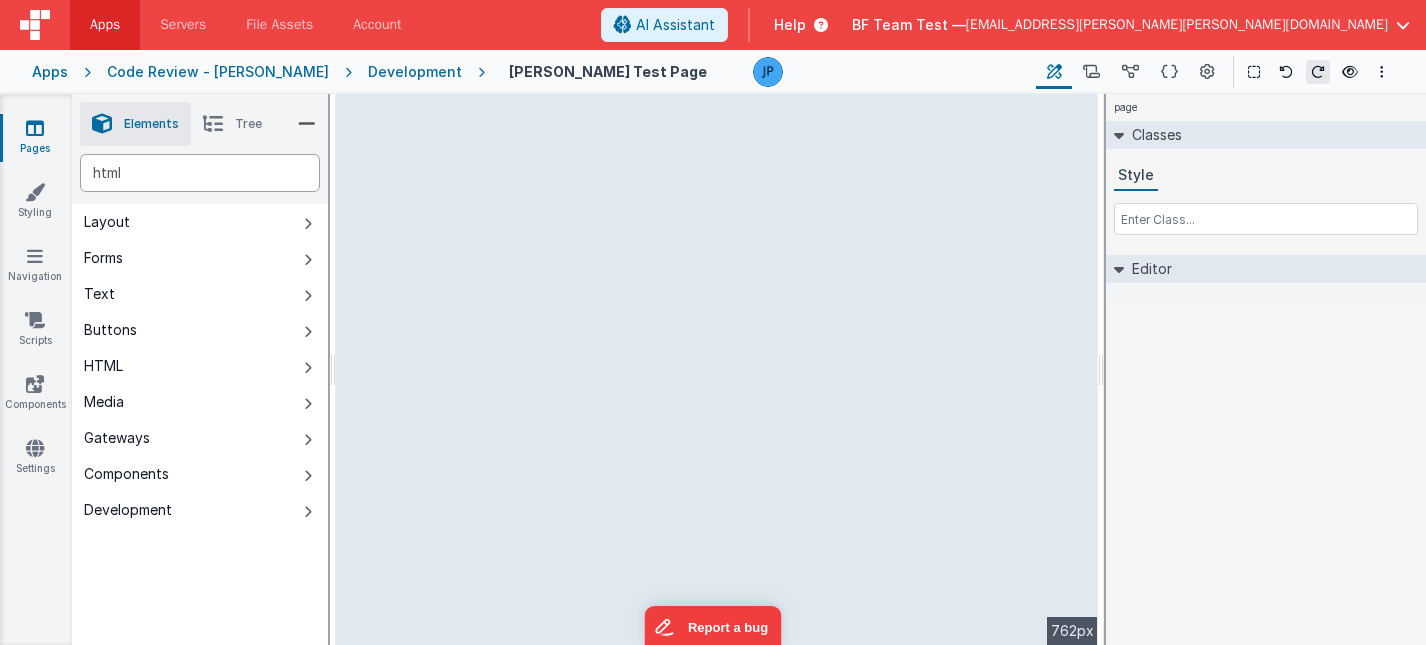 type on "html" 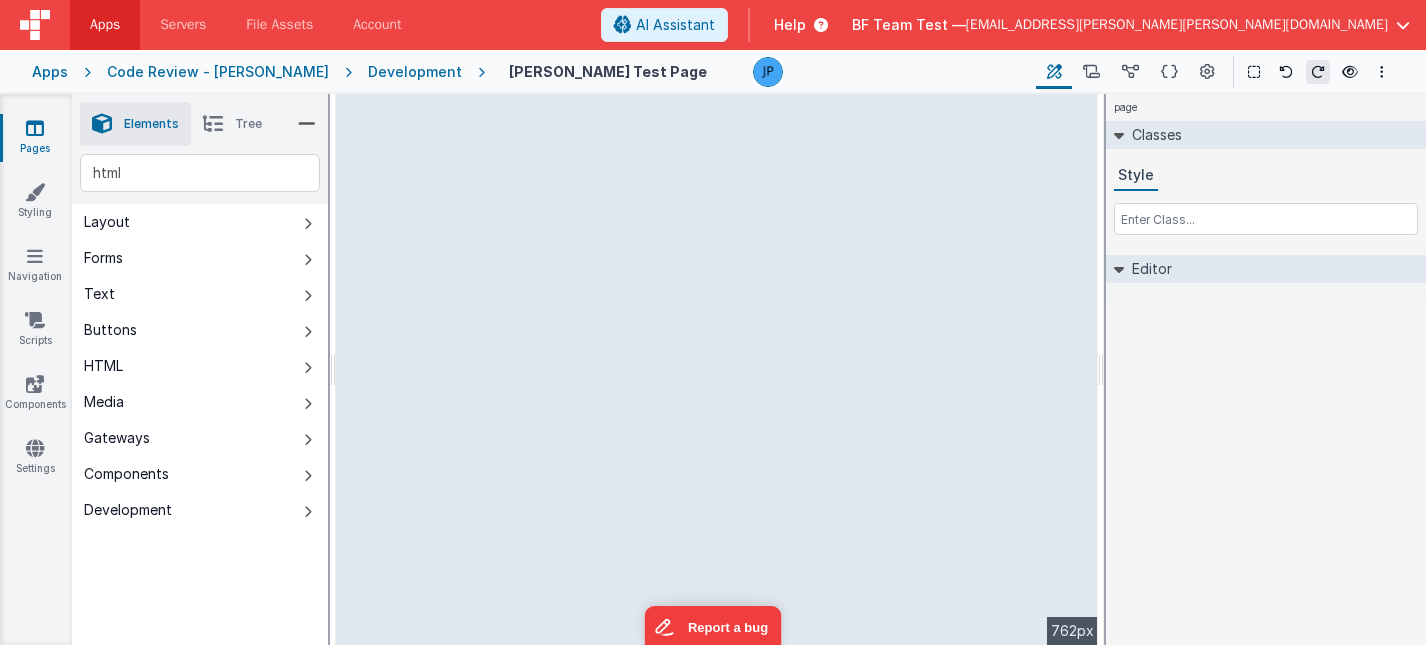 drag, startPoint x: 416, startPoint y: 305, endPoint x: 585, endPoint y: 398, distance: 192.89894 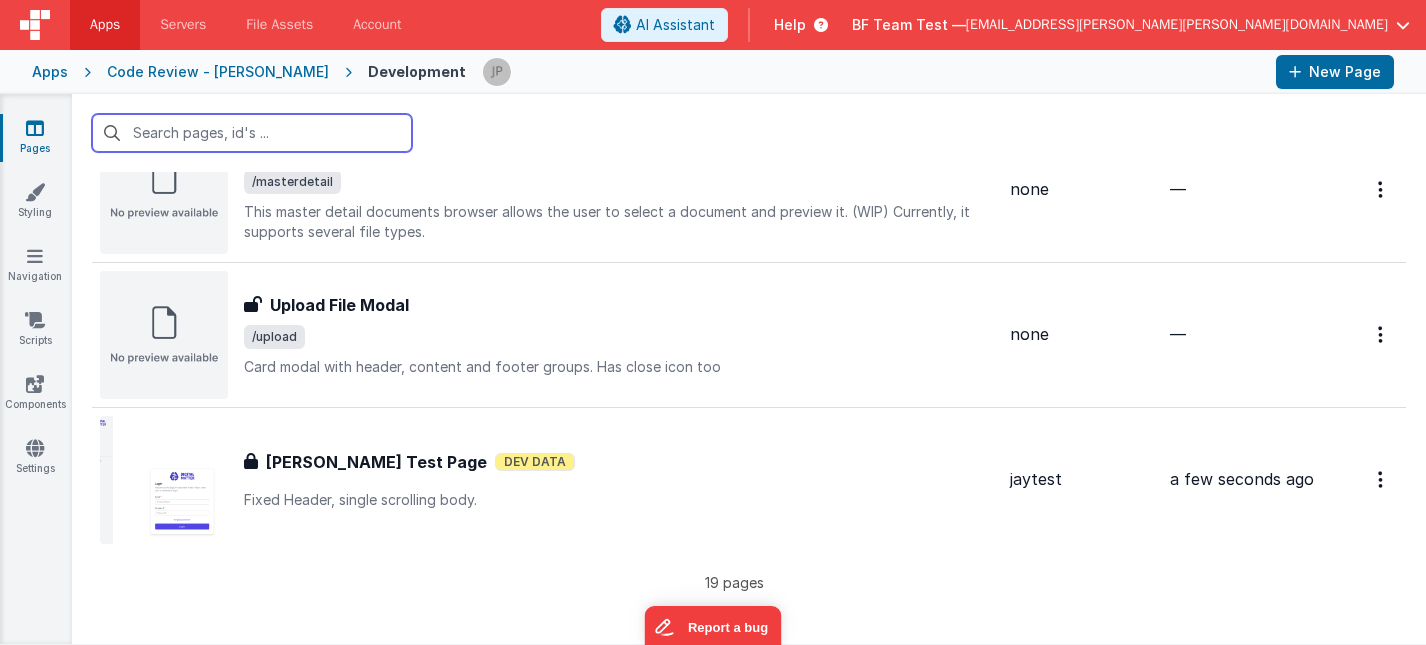 scroll, scrollTop: 2421, scrollLeft: 0, axis: vertical 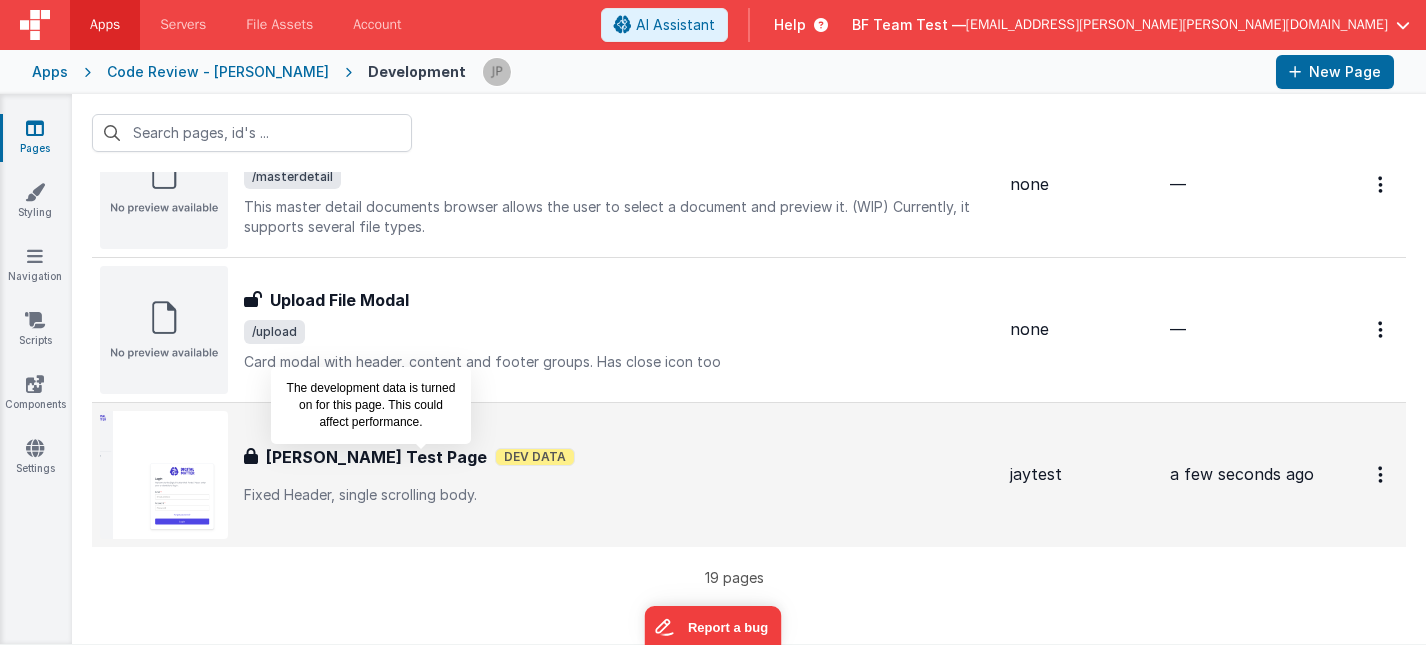 click on "Dev Data" at bounding box center (535, 457) 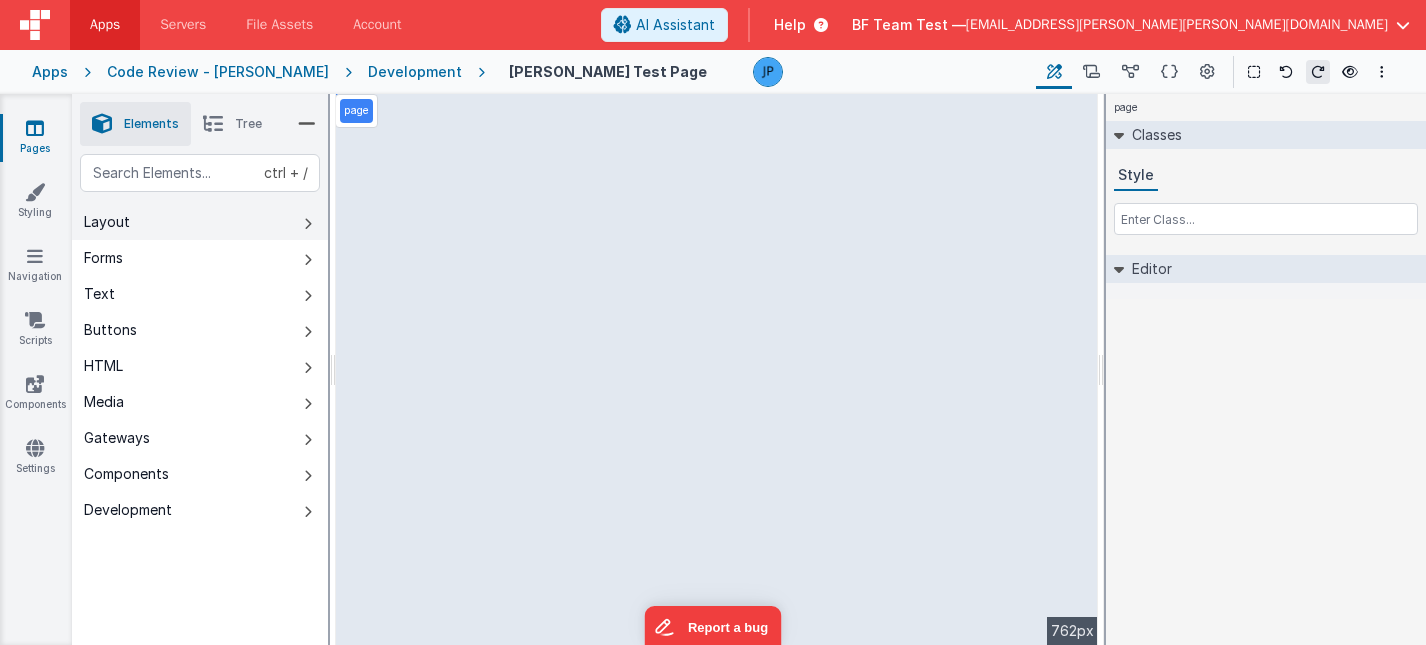 click on "Layout" at bounding box center (200, 222) 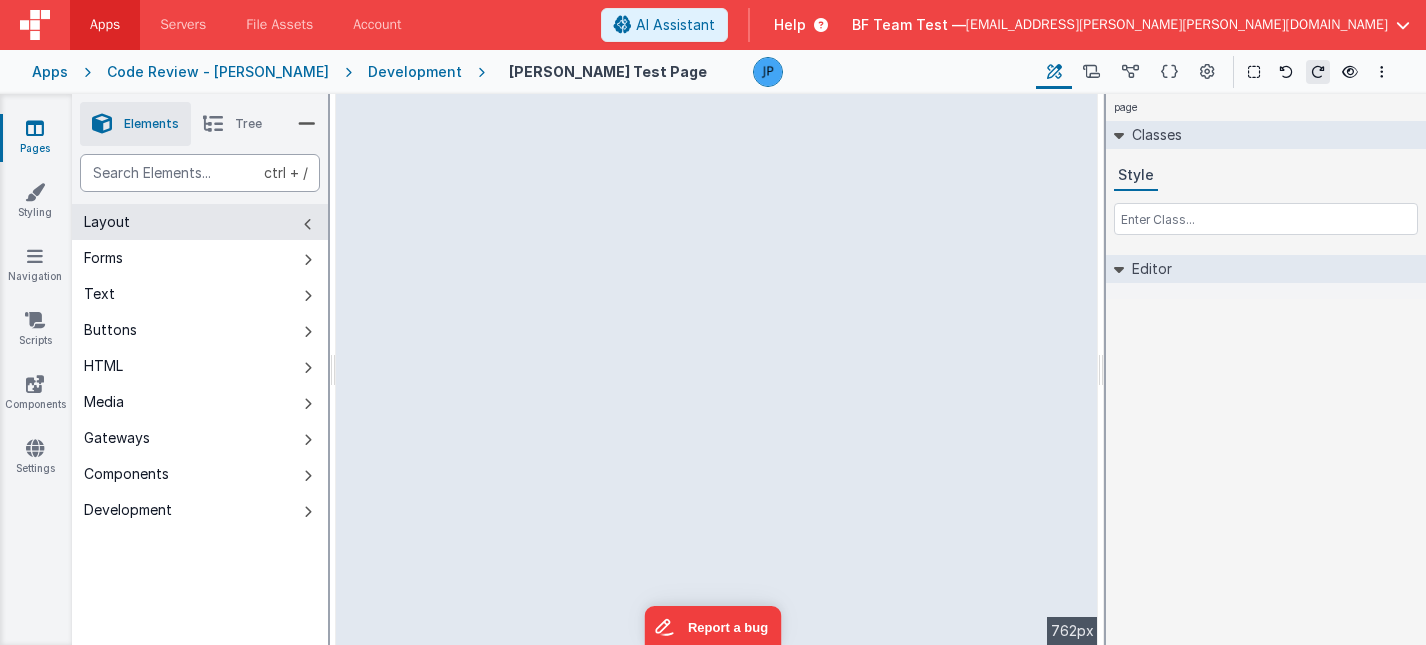 click at bounding box center (200, 173) 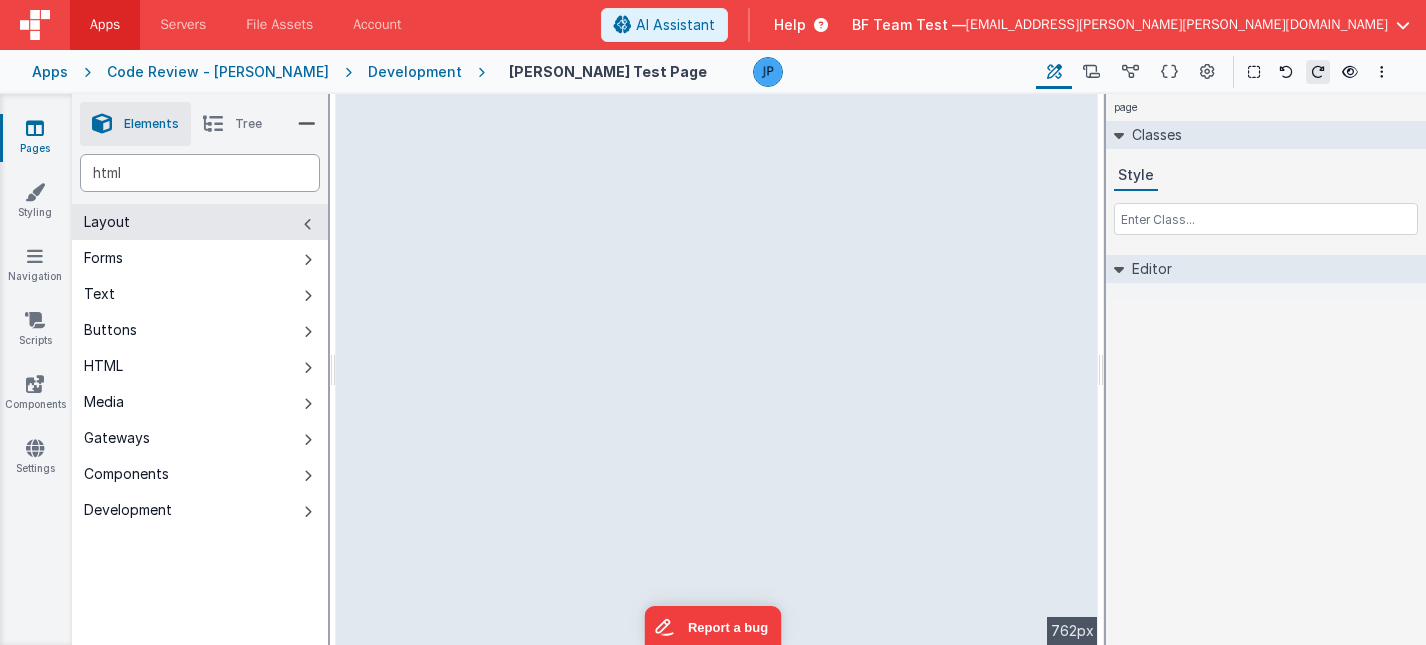 type on "html" 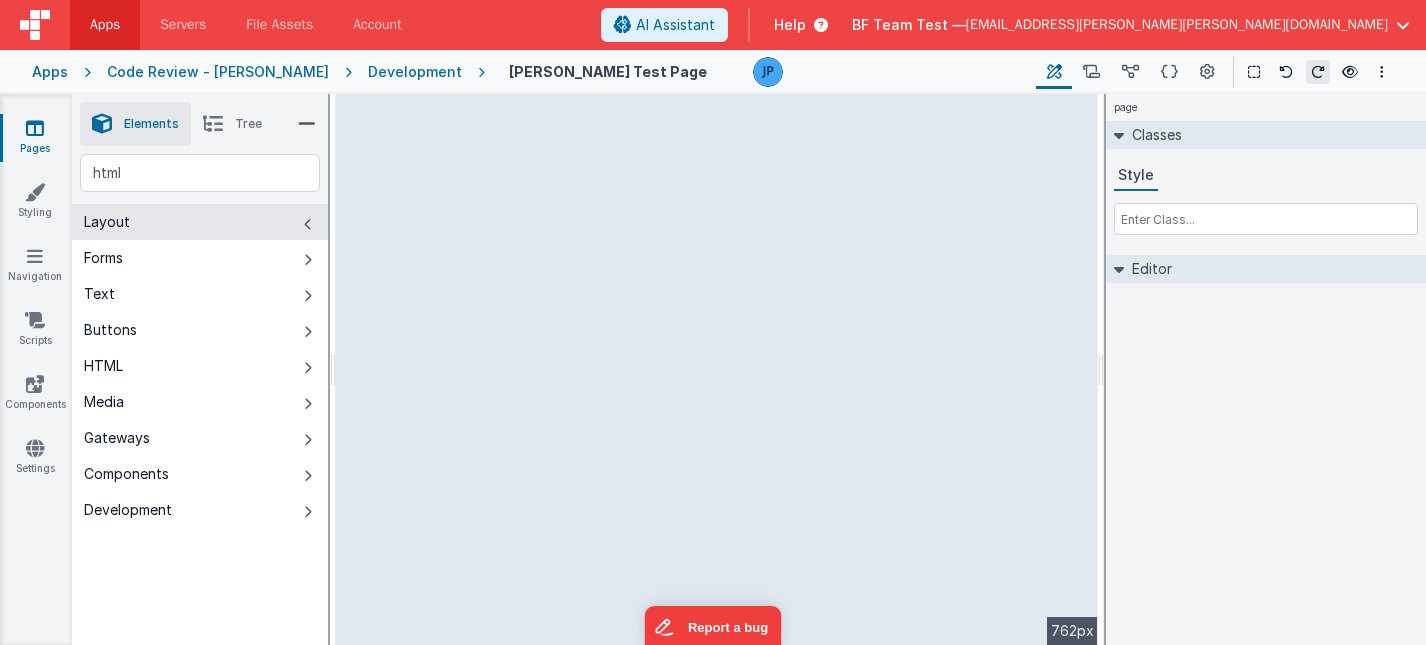 drag, startPoint x: 536, startPoint y: 313, endPoint x: 818, endPoint y: 520, distance: 349.8185 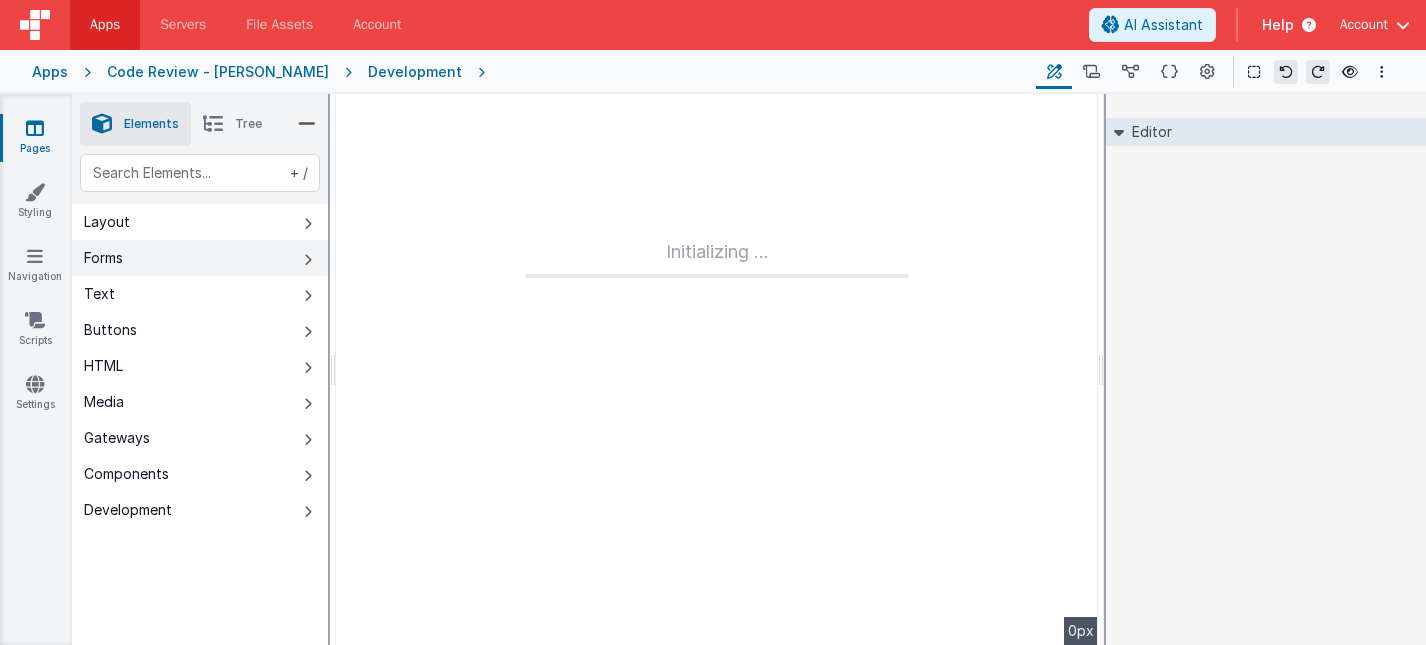 scroll, scrollTop: 0, scrollLeft: 0, axis: both 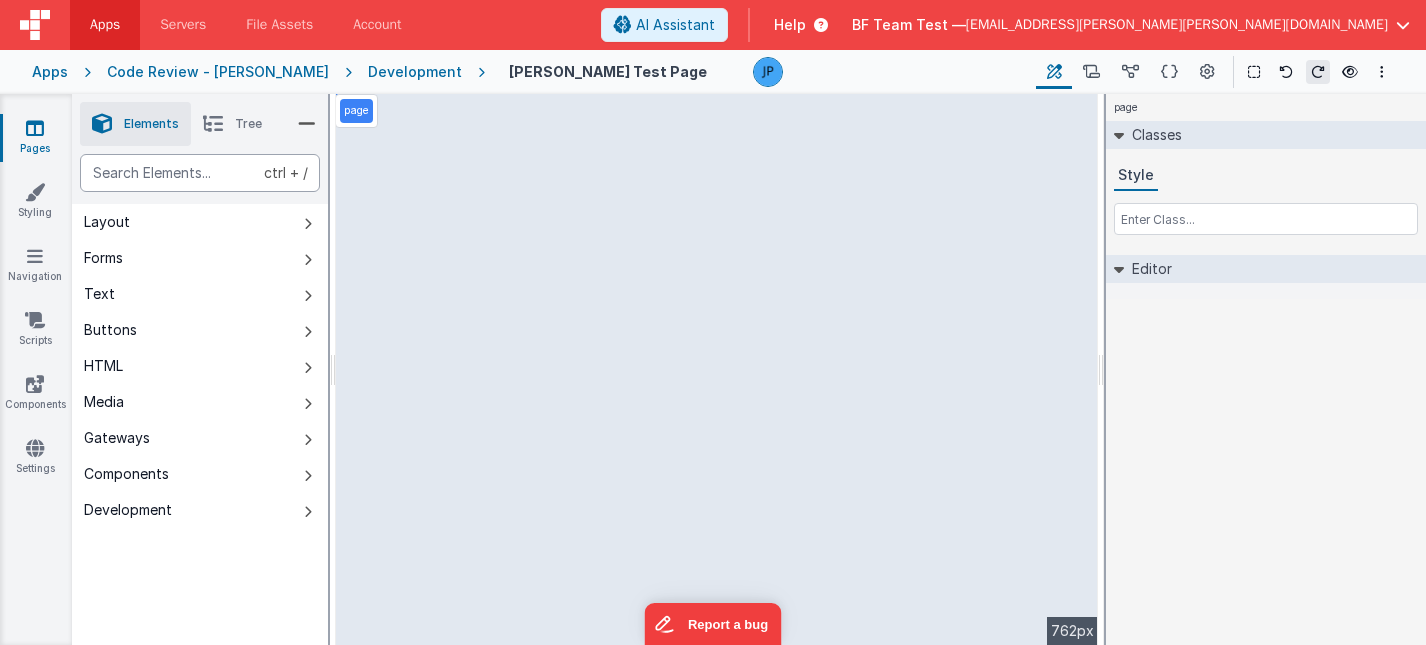click at bounding box center [200, 173] 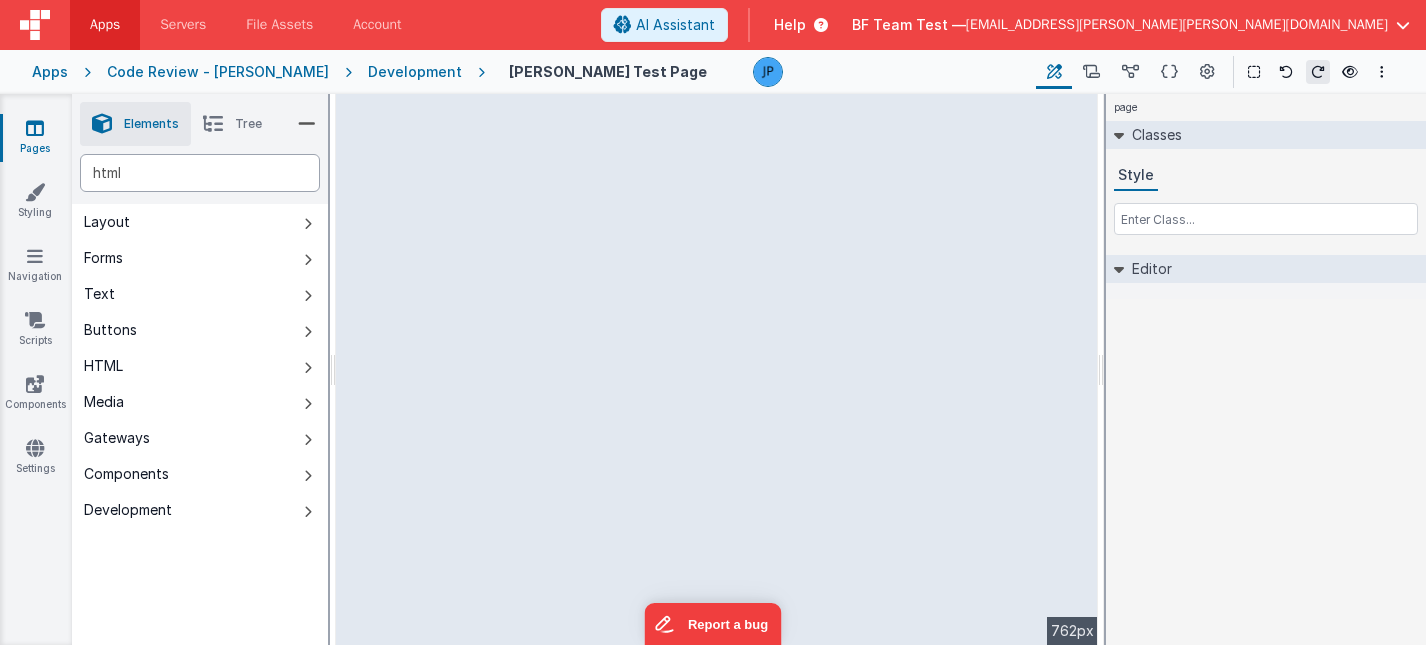 type on "html" 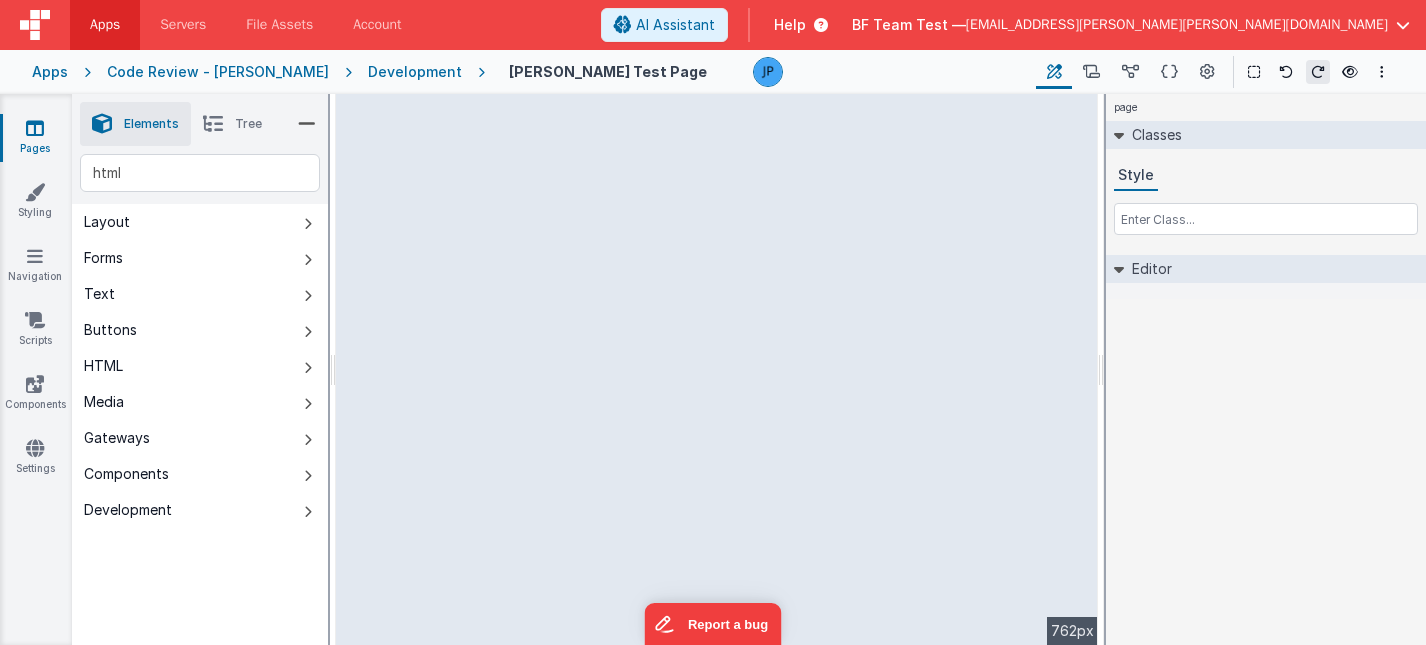 type 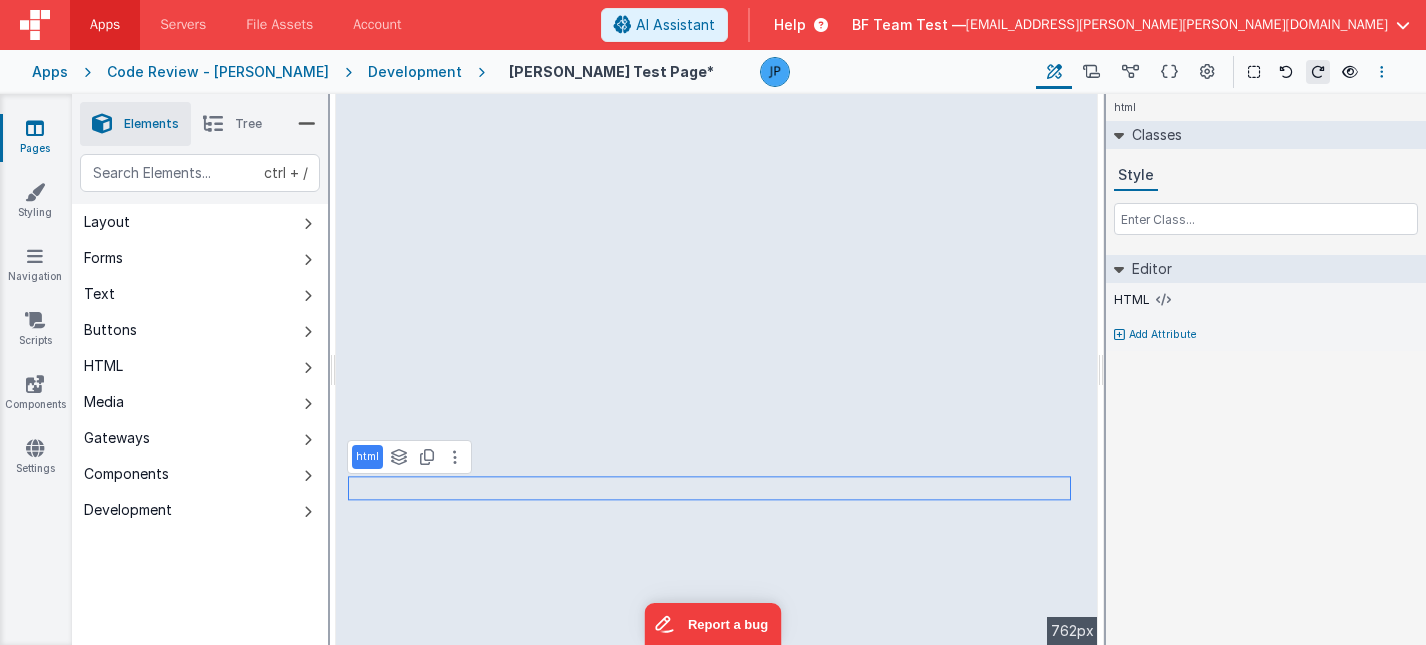 click at bounding box center (1382, 72) 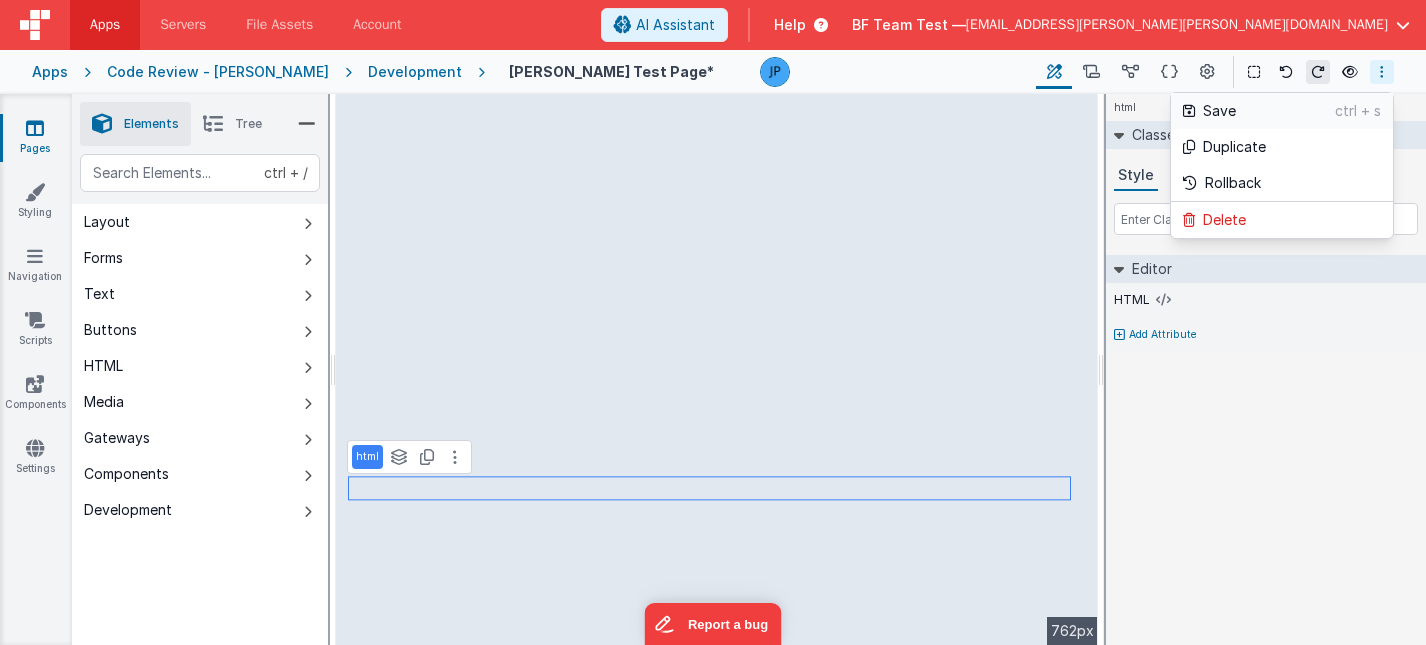 click on "Save" at bounding box center (1269, 111) 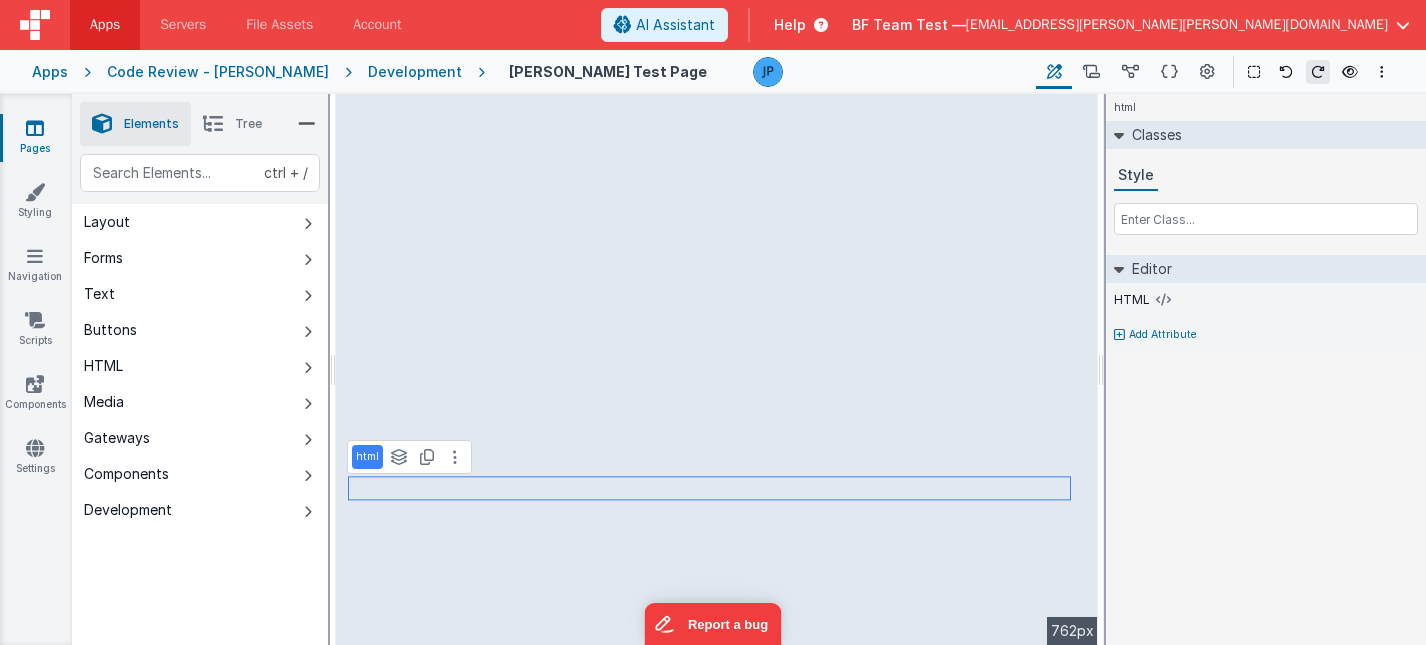 click on "Development" at bounding box center [415, 72] 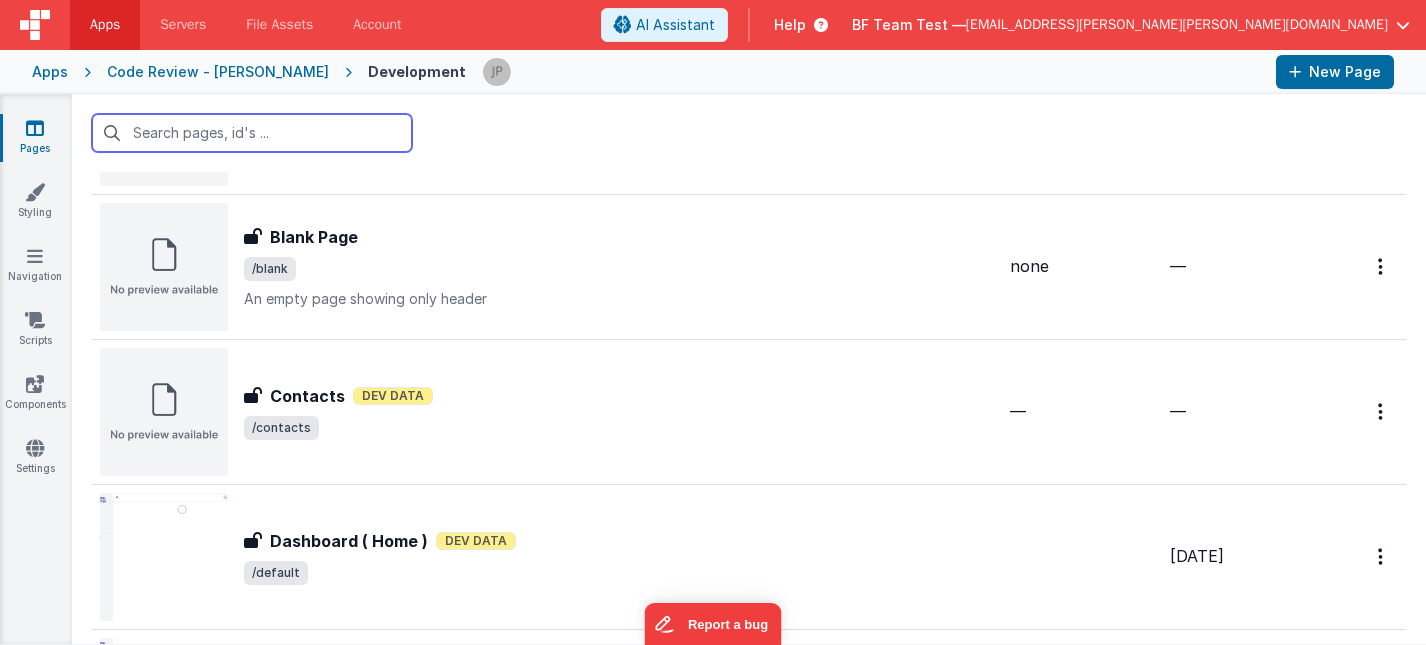 scroll, scrollTop: 622, scrollLeft: 0, axis: vertical 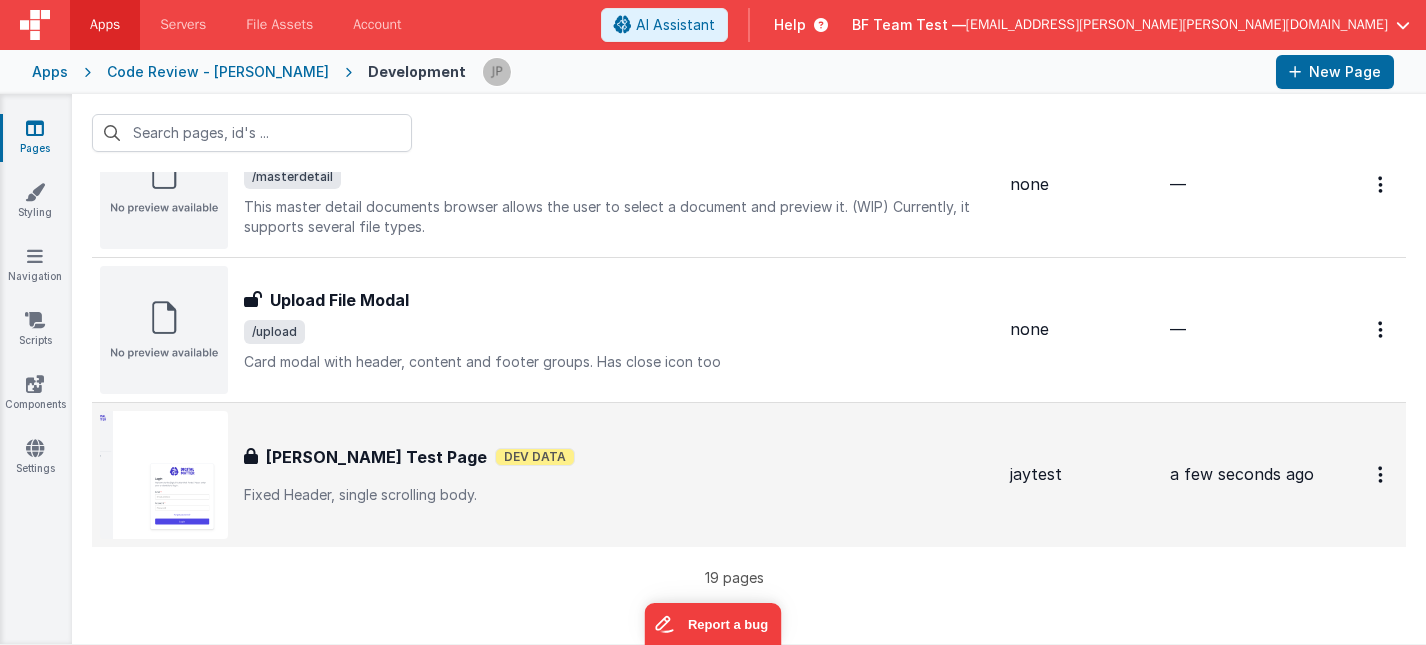click on "[PERSON_NAME] Test Page" at bounding box center [376, 457] 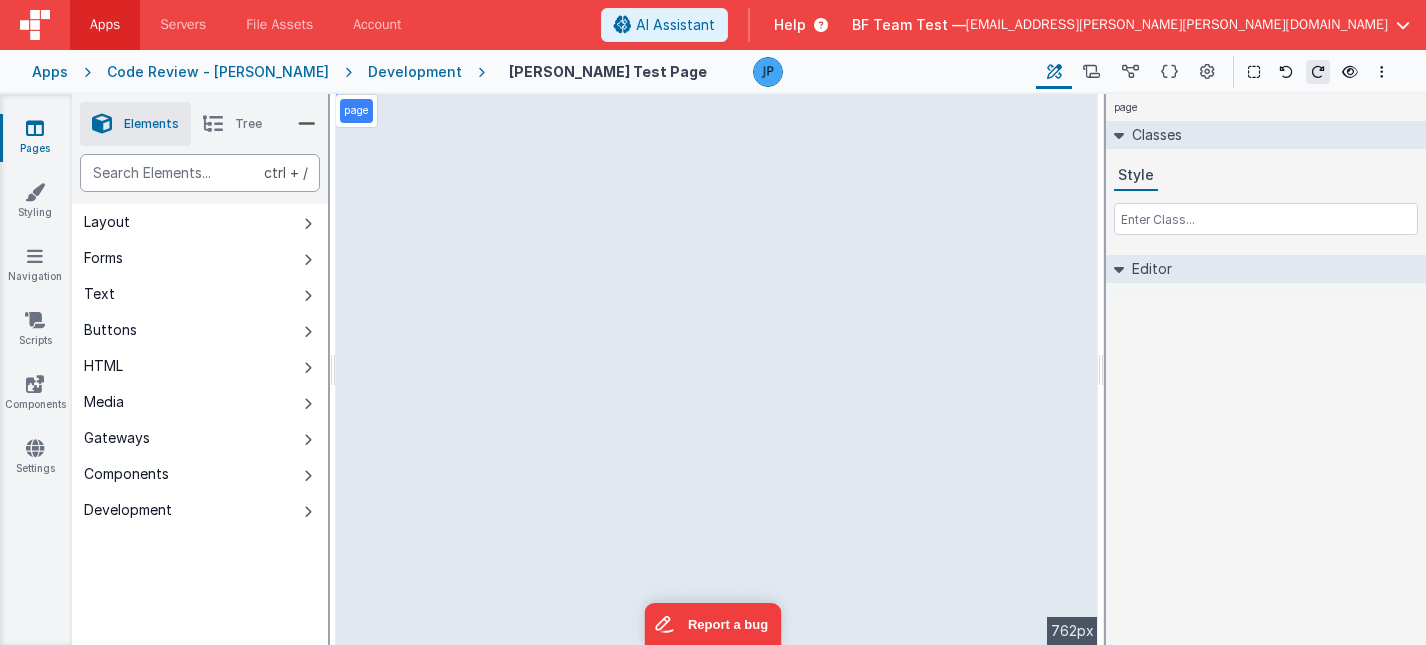 click at bounding box center (200, 173) 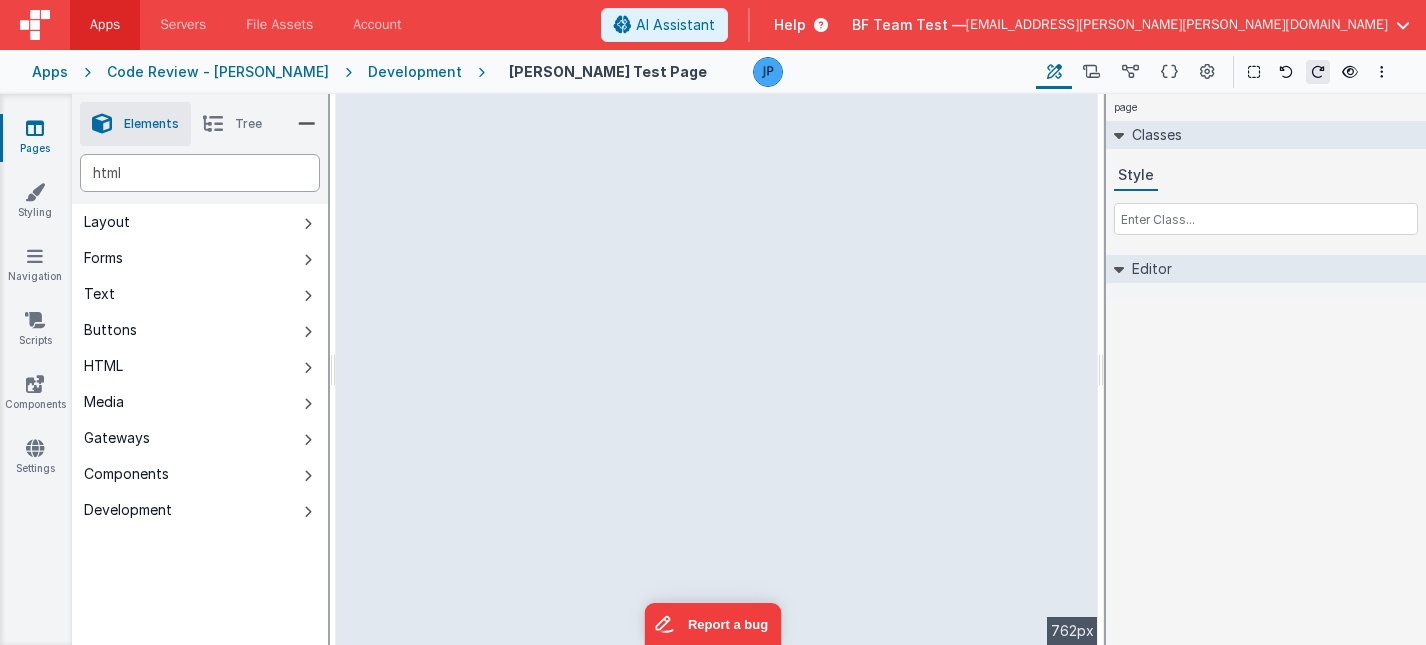 type on "html" 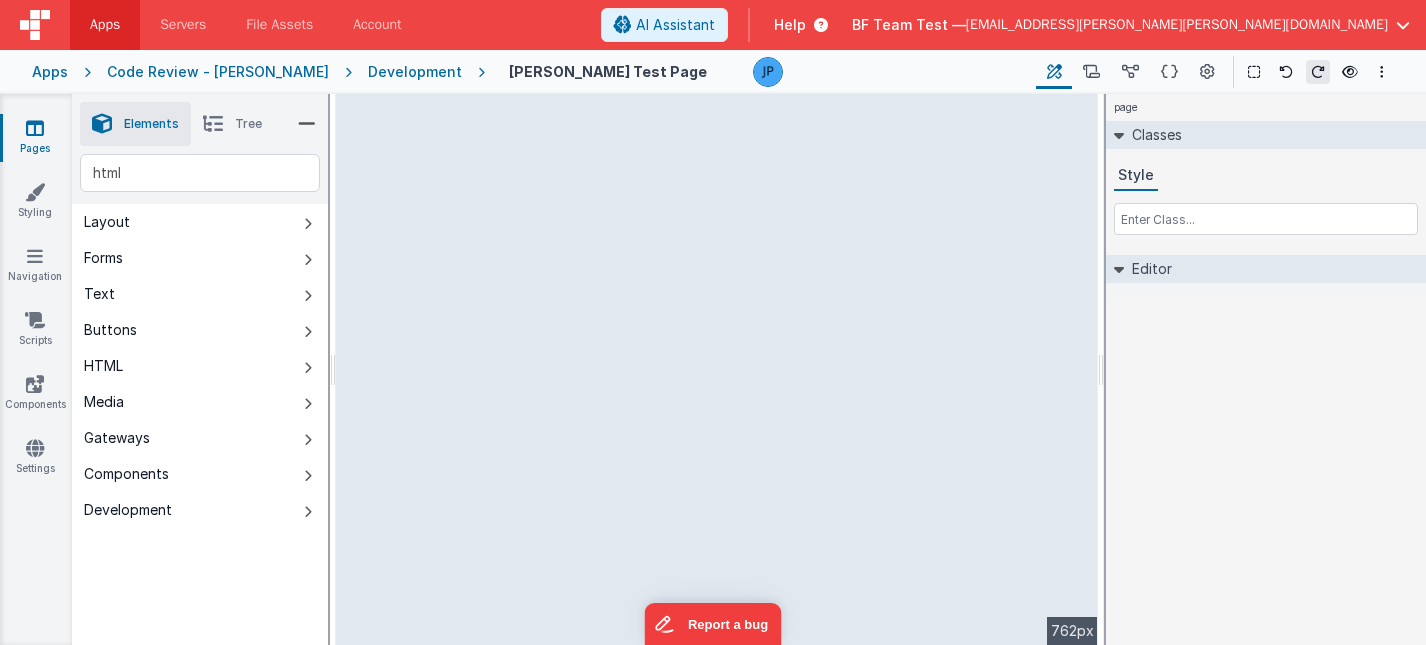 type 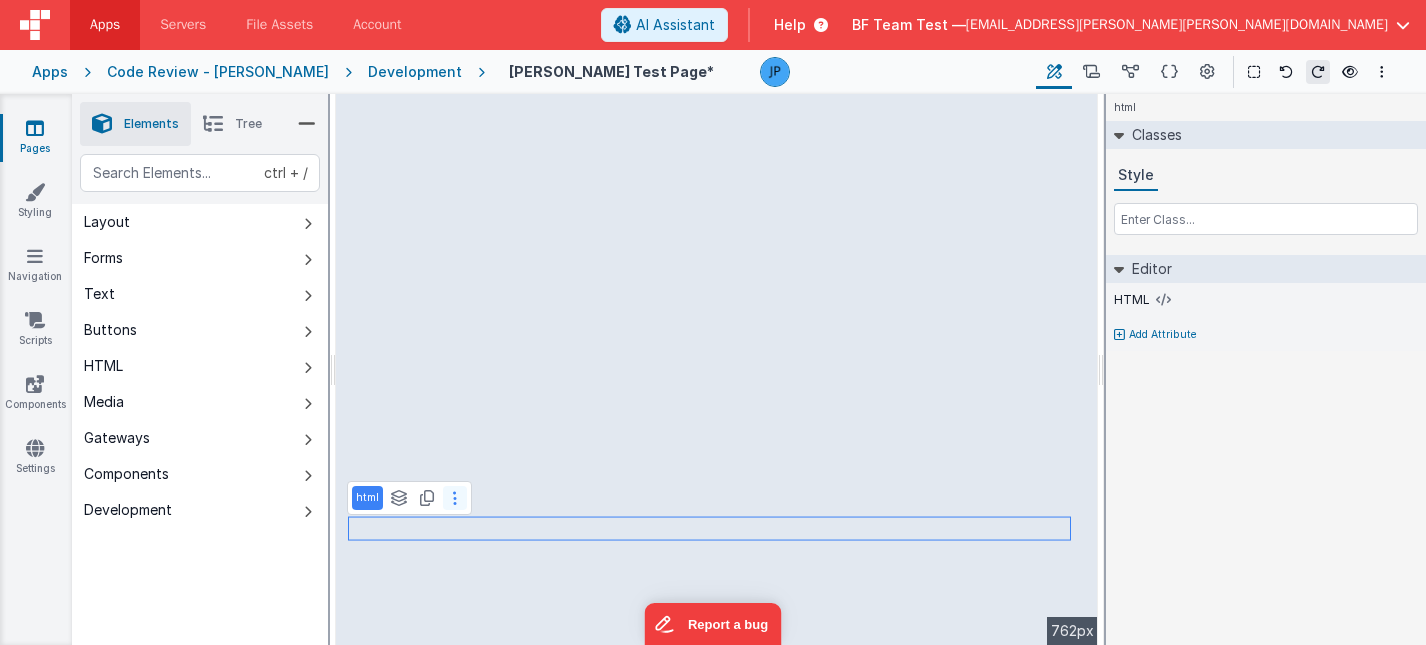 click at bounding box center (455, 498) 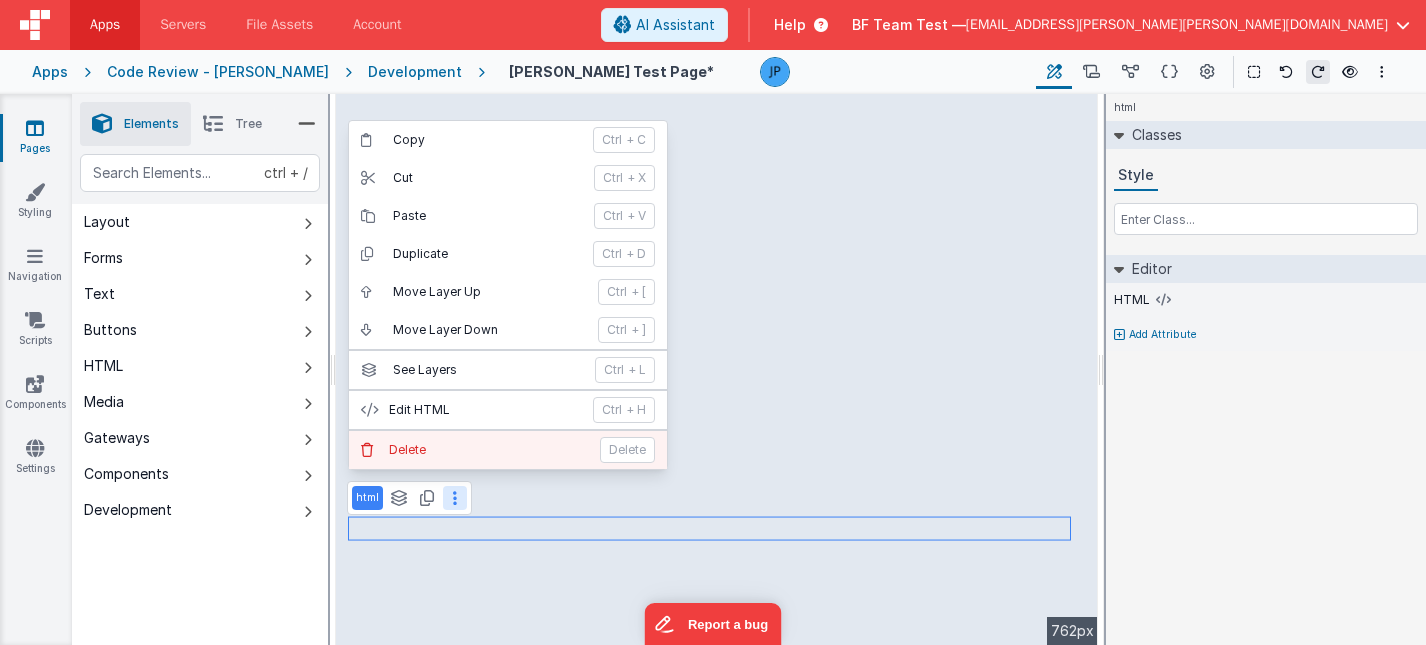 click on "Delete" at bounding box center [488, 450] 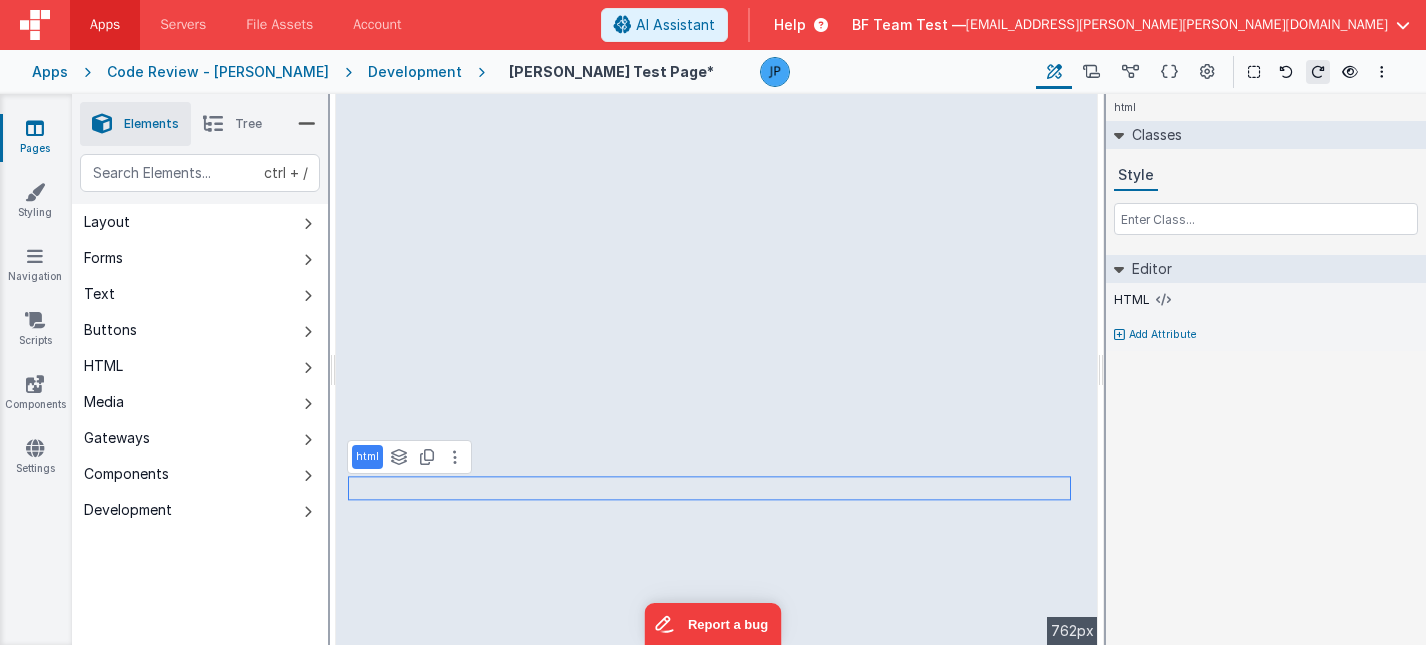 click on "html" at bounding box center (367, 457) 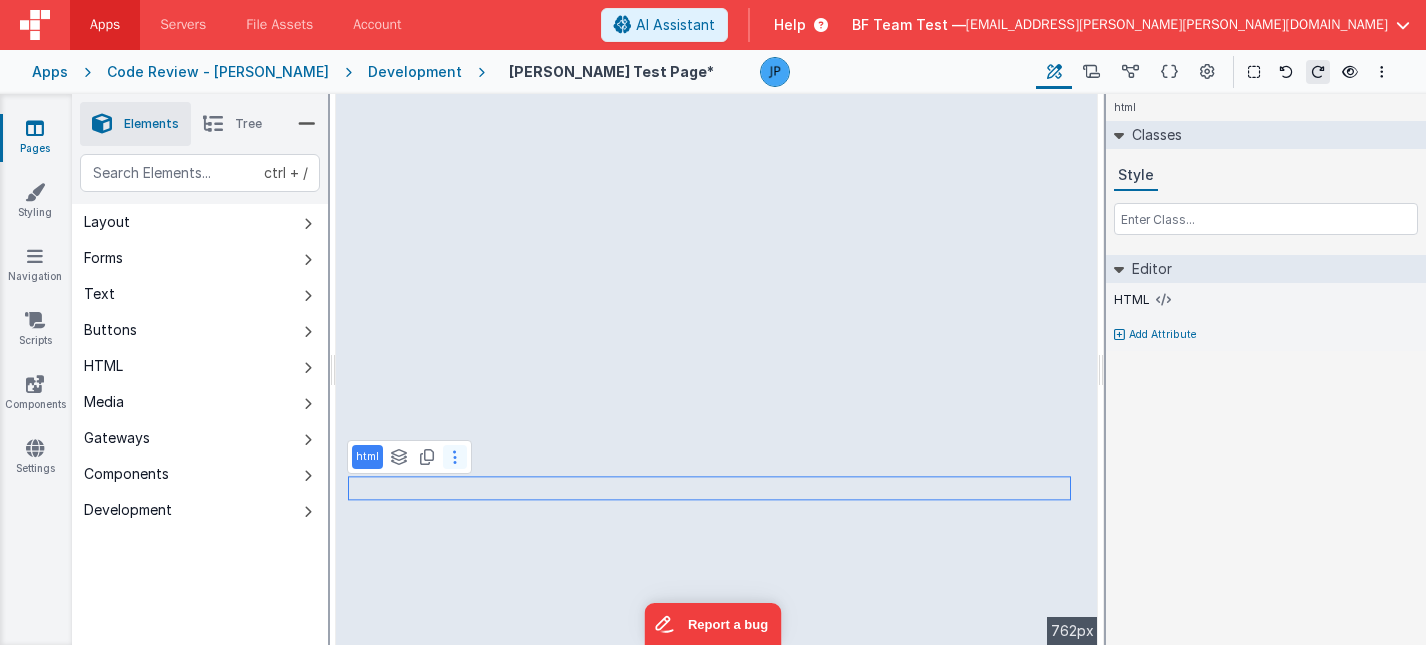 click at bounding box center [455, 457] 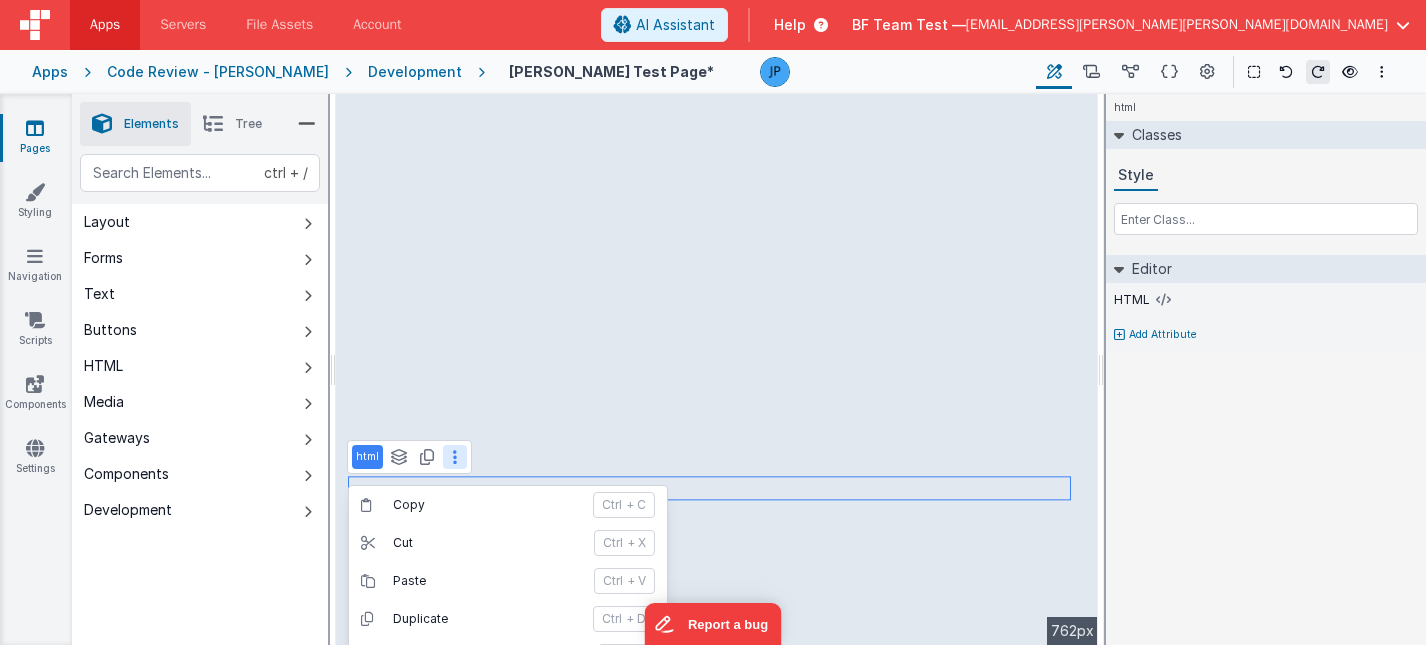 click on "html" at bounding box center [367, 457] 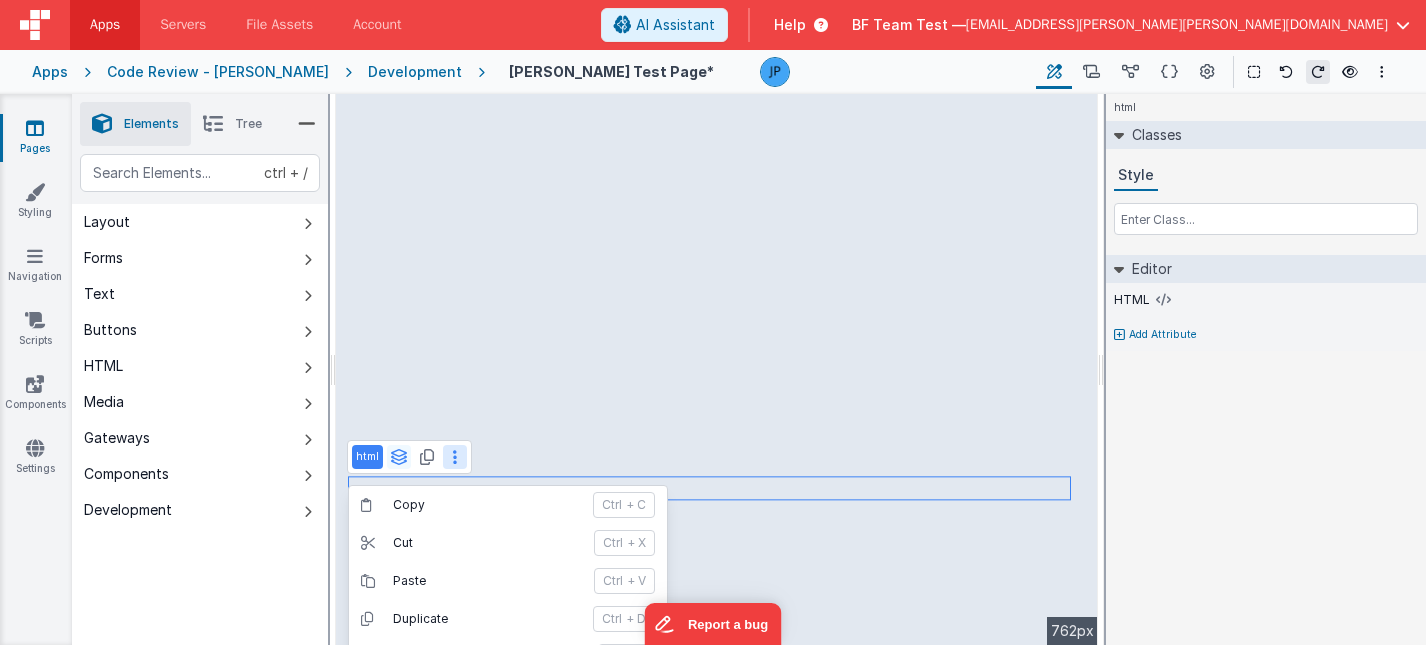 click at bounding box center (399, 457) 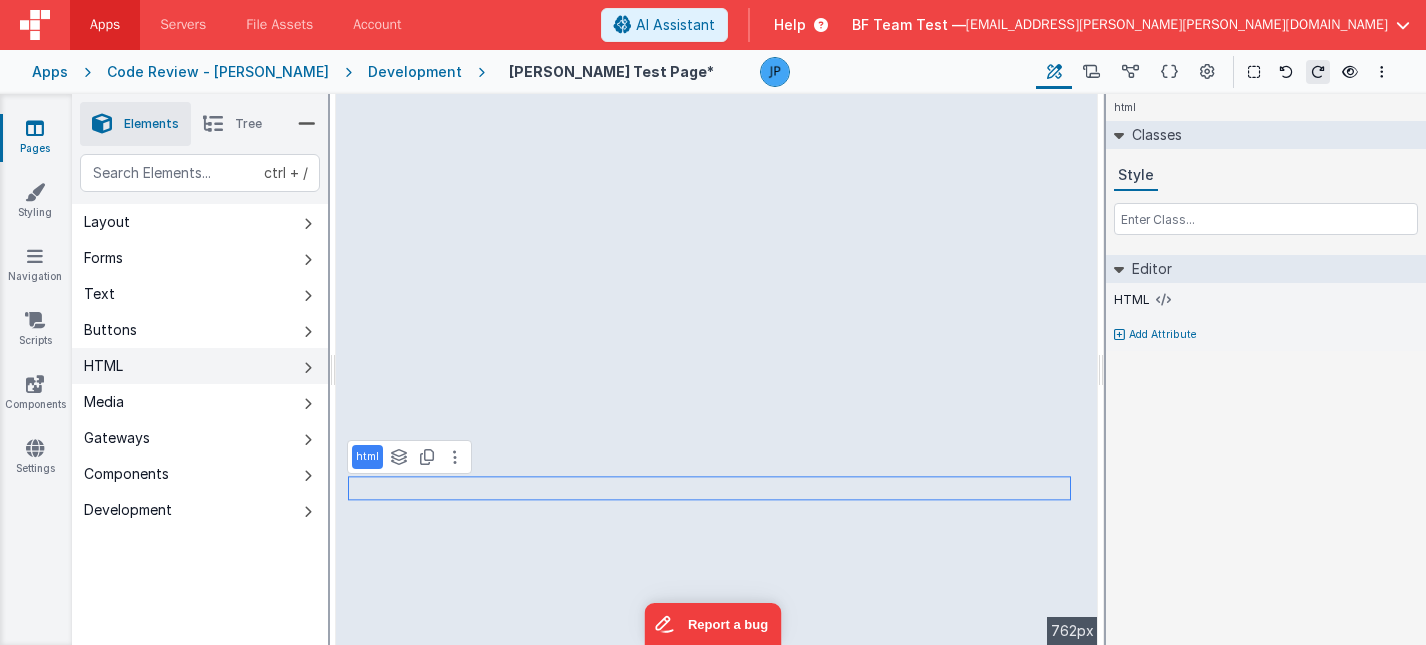 click on "HTML" at bounding box center [200, 366] 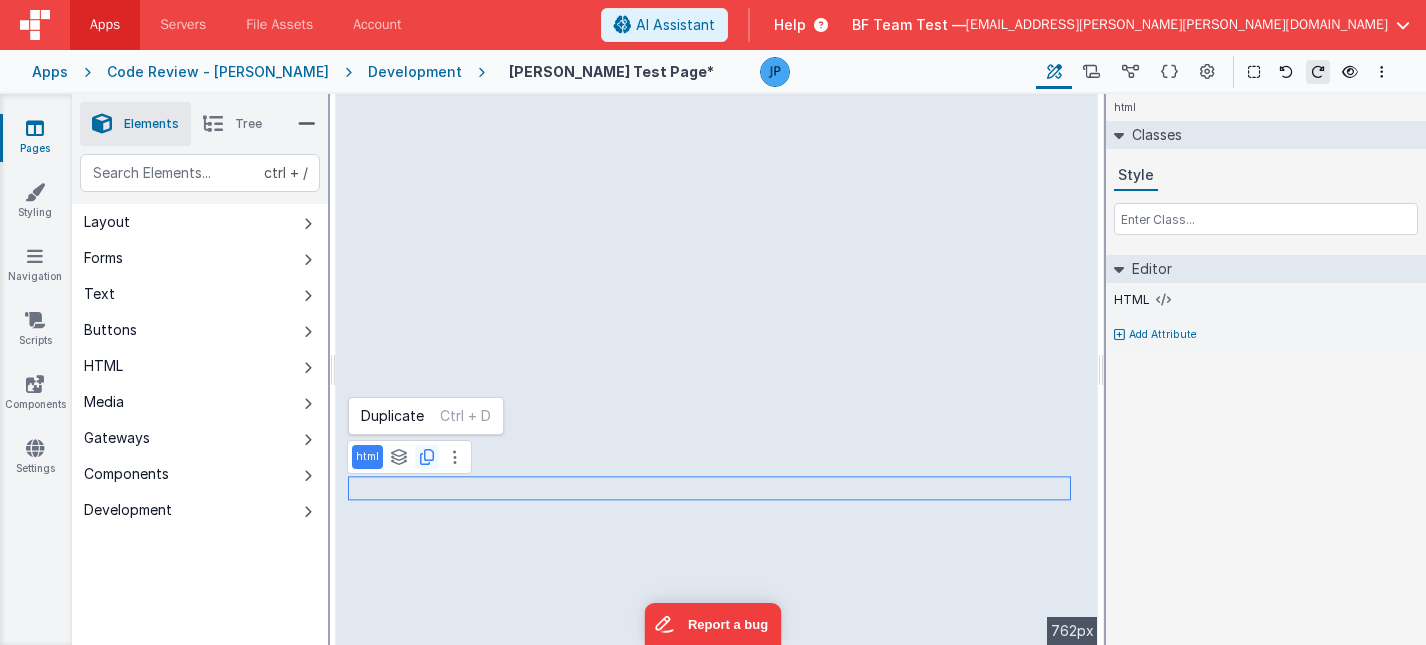 click at bounding box center [427, 457] 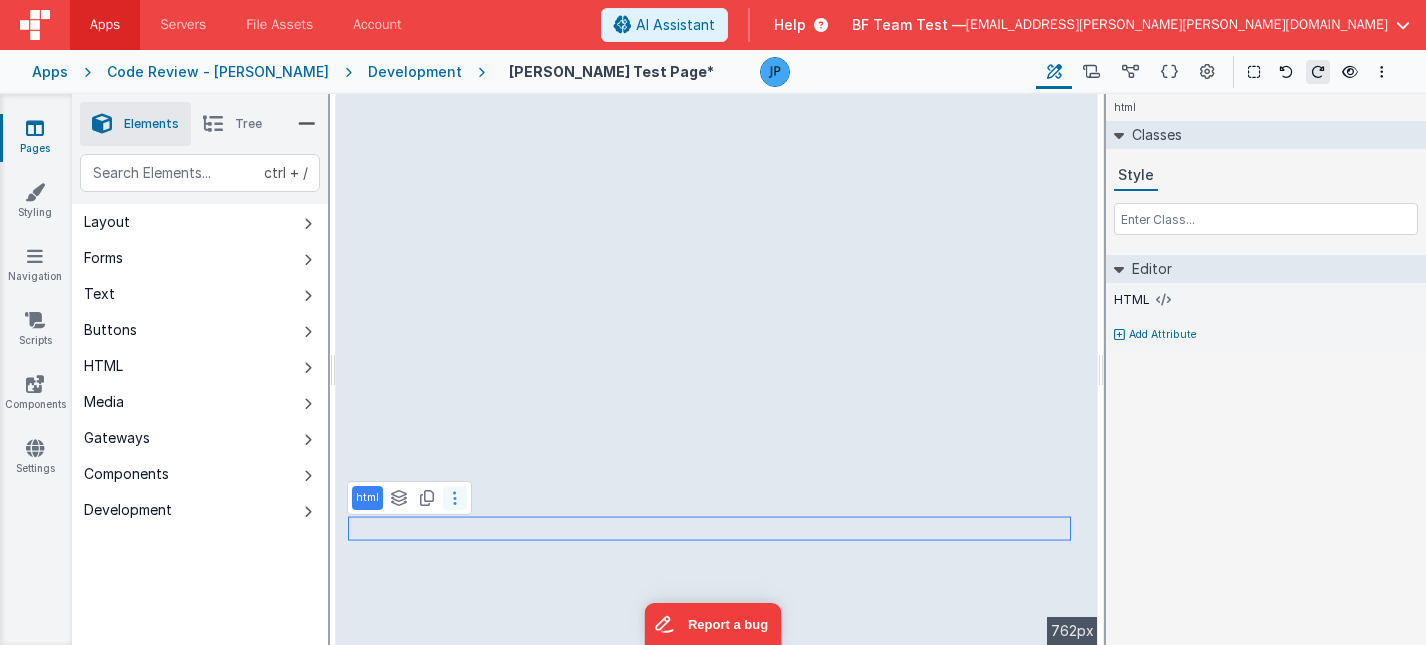 click at bounding box center (455, 498) 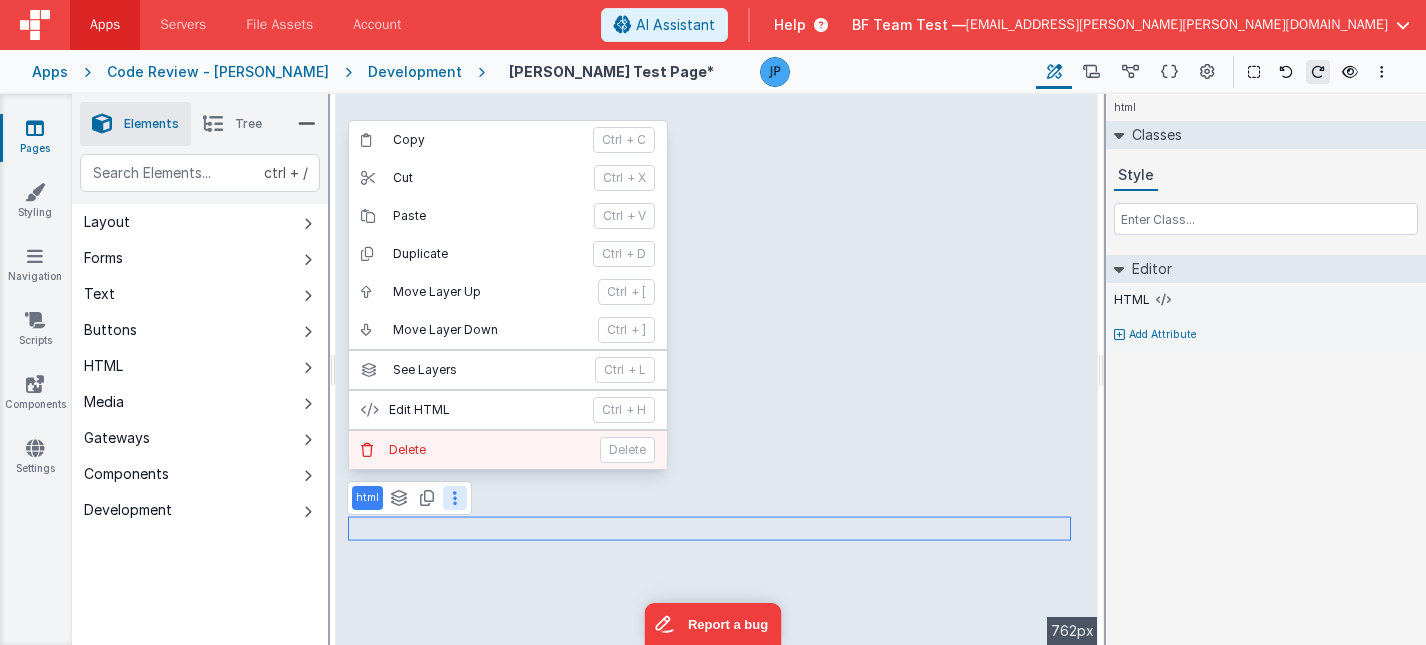click on "Delete" at bounding box center [488, 450] 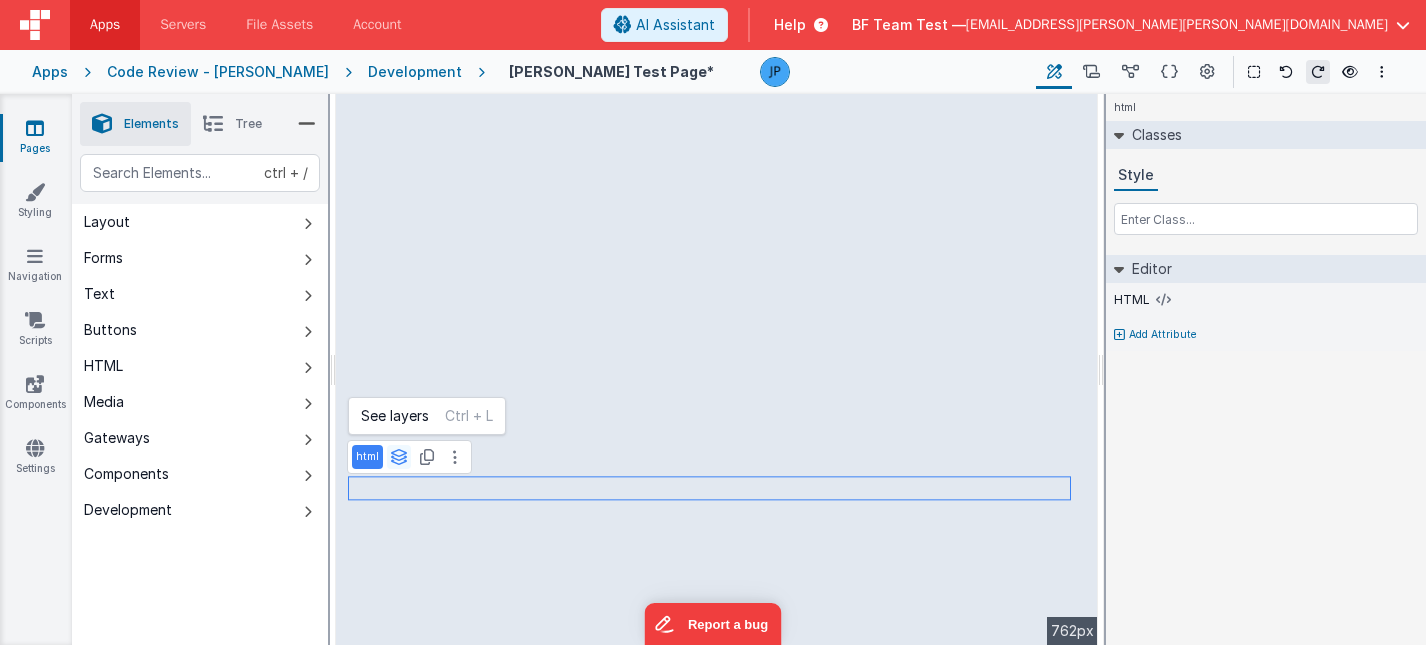 click at bounding box center (399, 457) 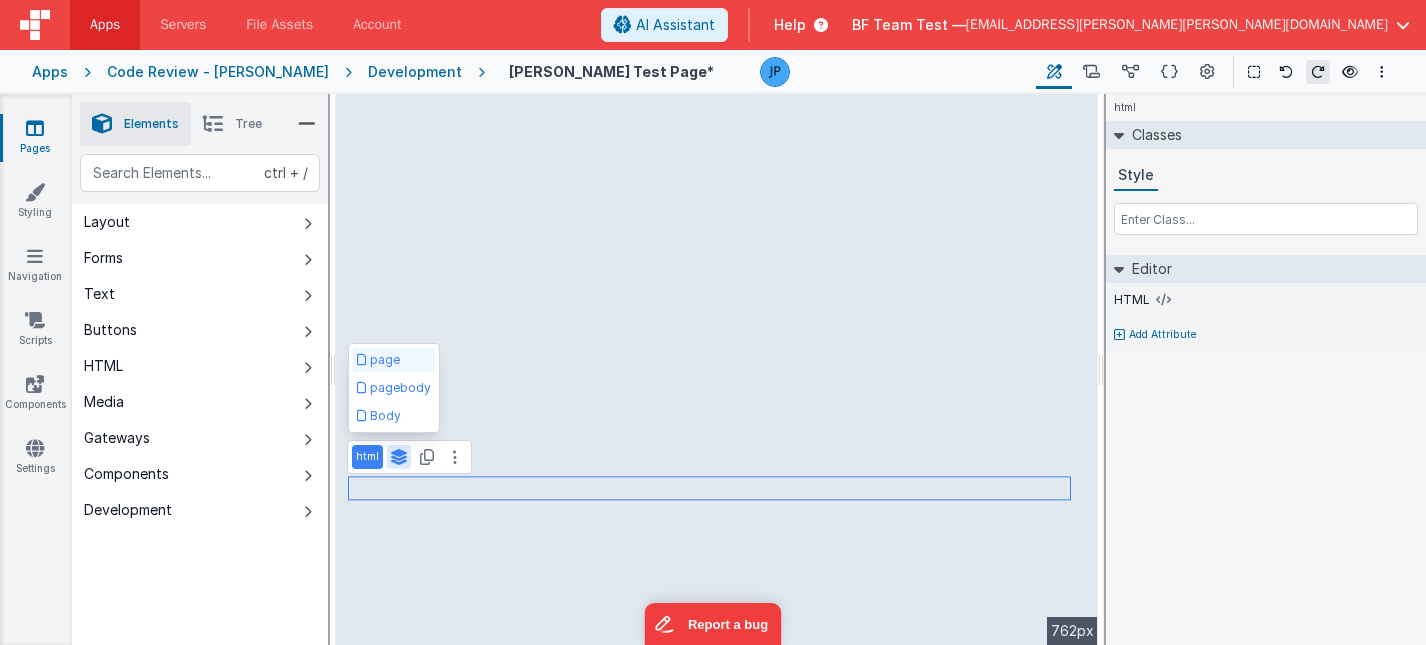 click on "page" at bounding box center (394, 360) 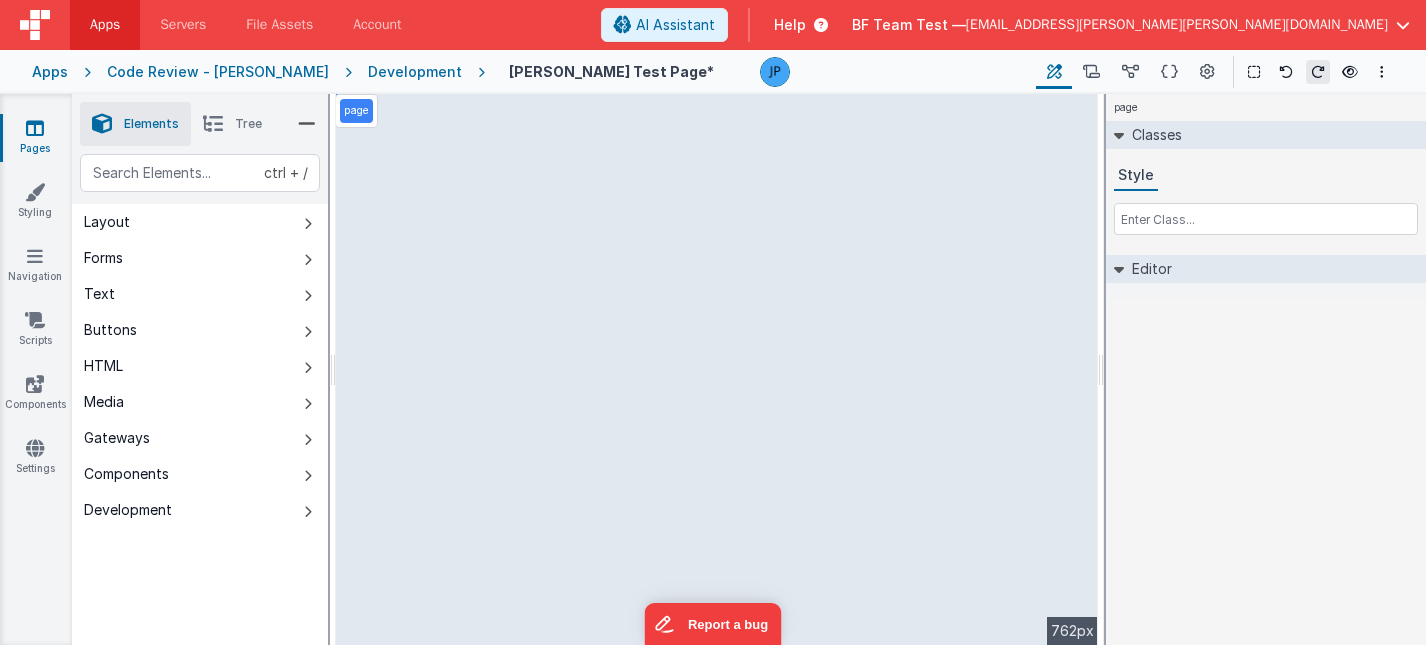 click on "page" at bounding box center [356, 111] 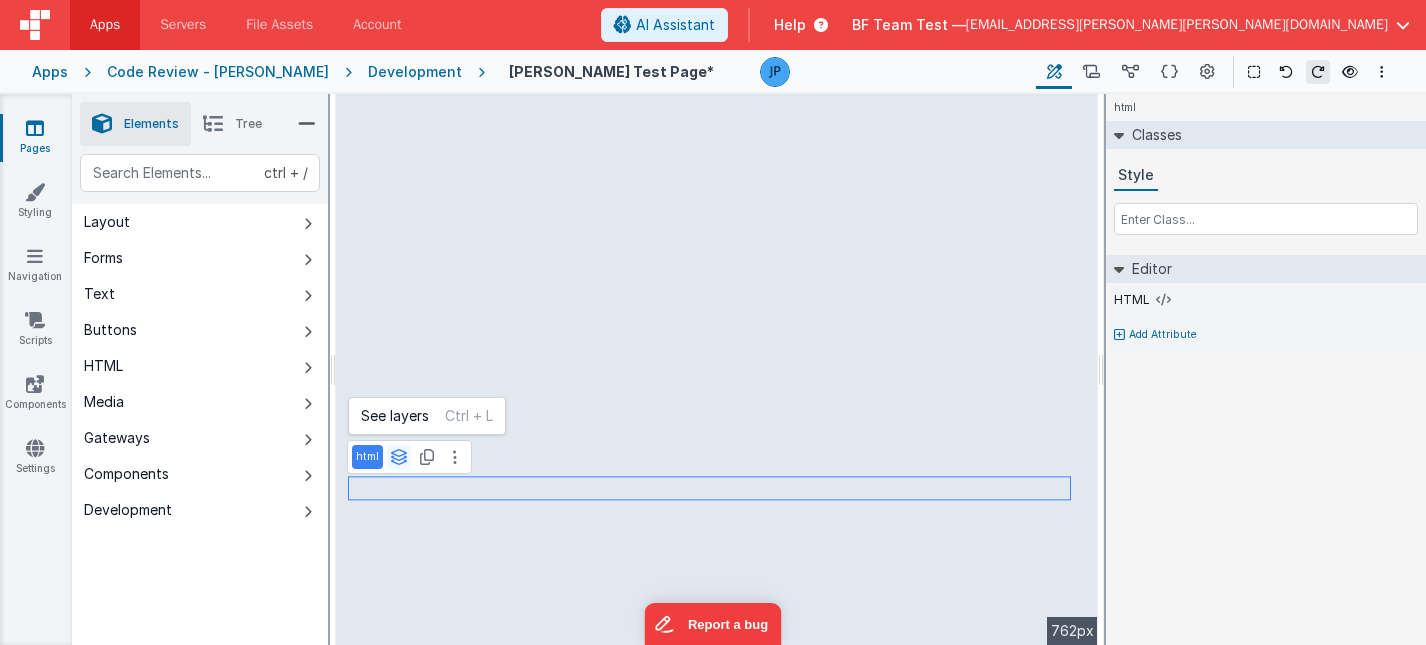 click at bounding box center (399, 457) 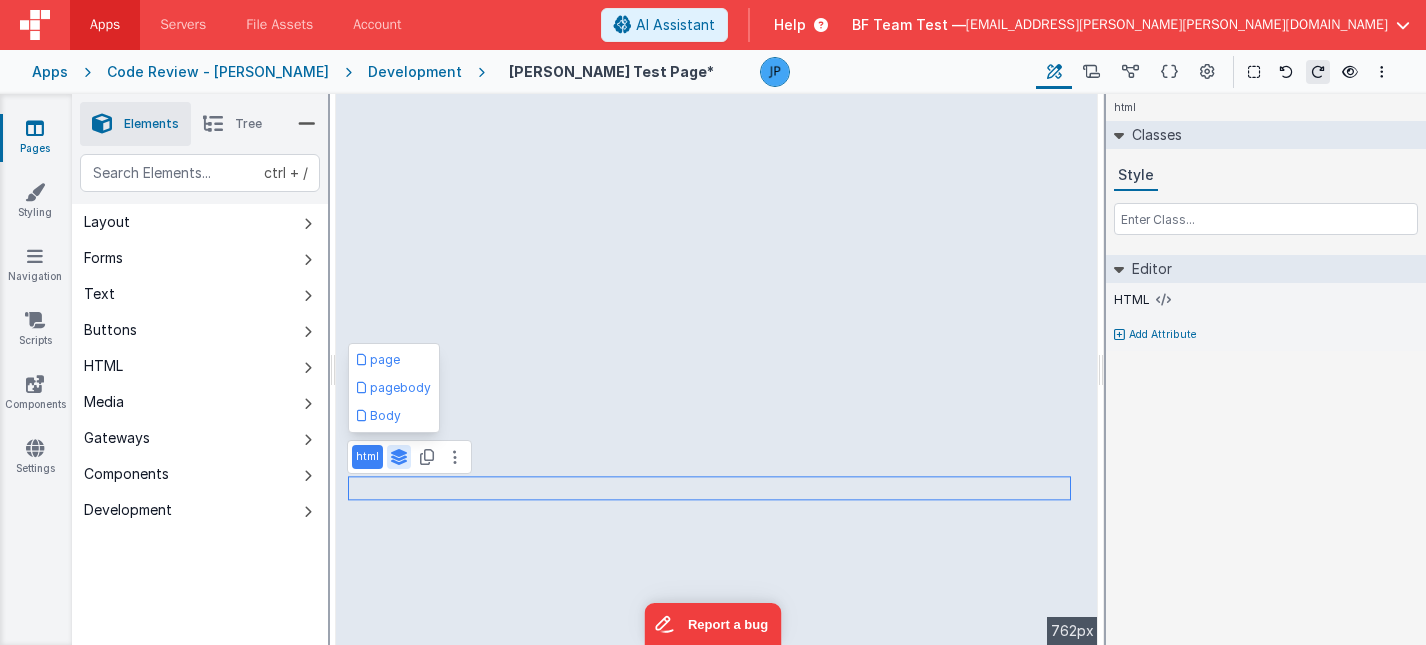 click on "html" at bounding box center [367, 457] 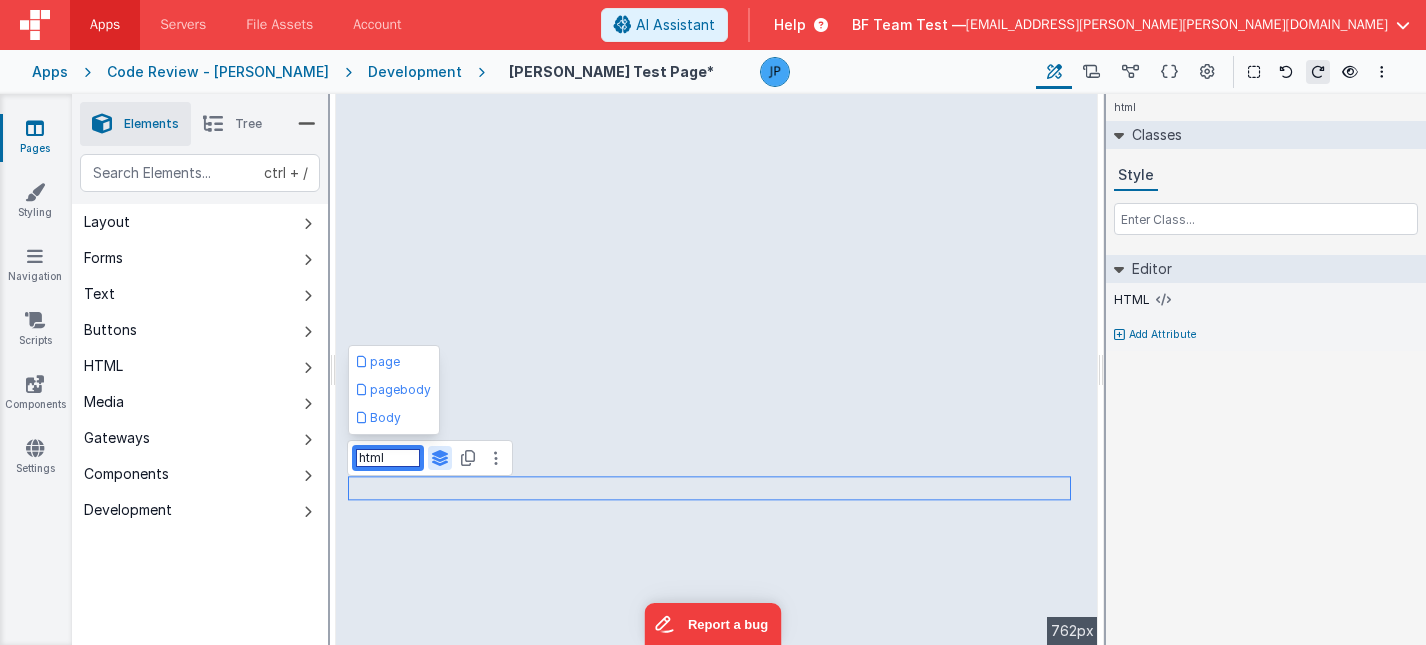 click on "html" at bounding box center [388, 458] 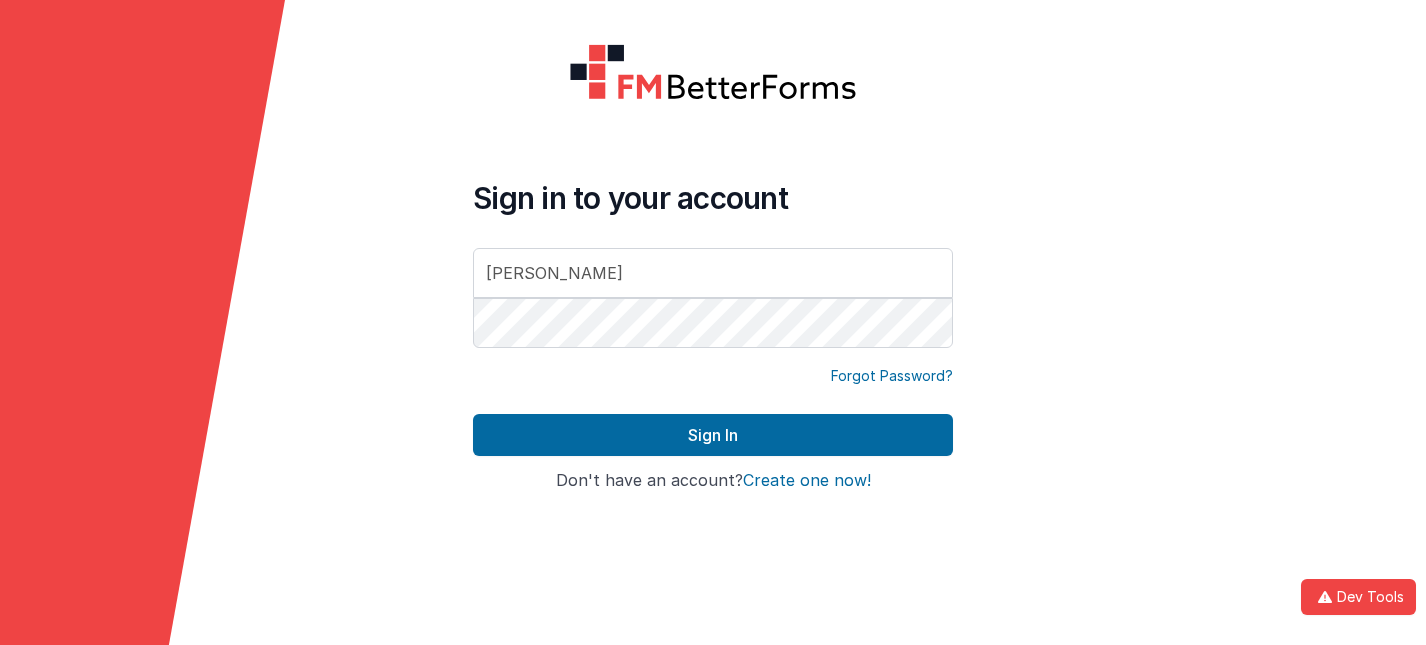 scroll, scrollTop: 0, scrollLeft: 0, axis: both 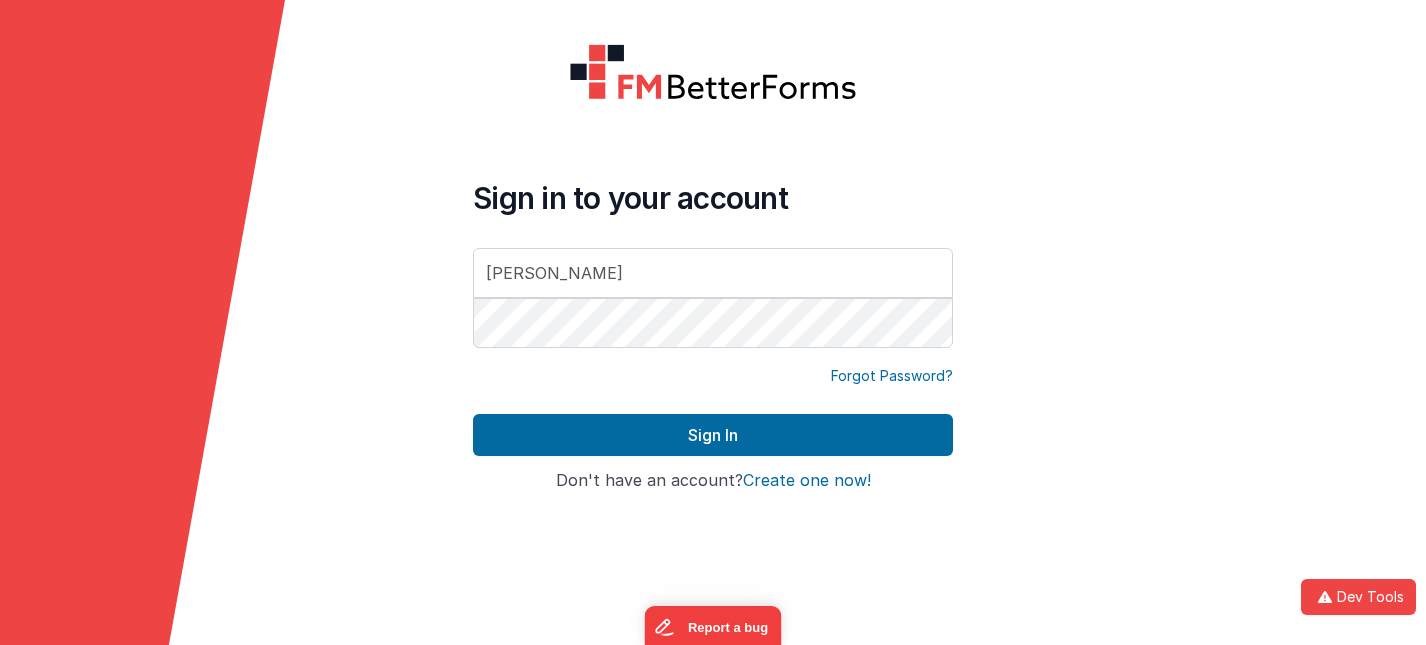 type on "[PERSON_NAME][EMAIL_ADDRESS][DOMAIN_NAME]" 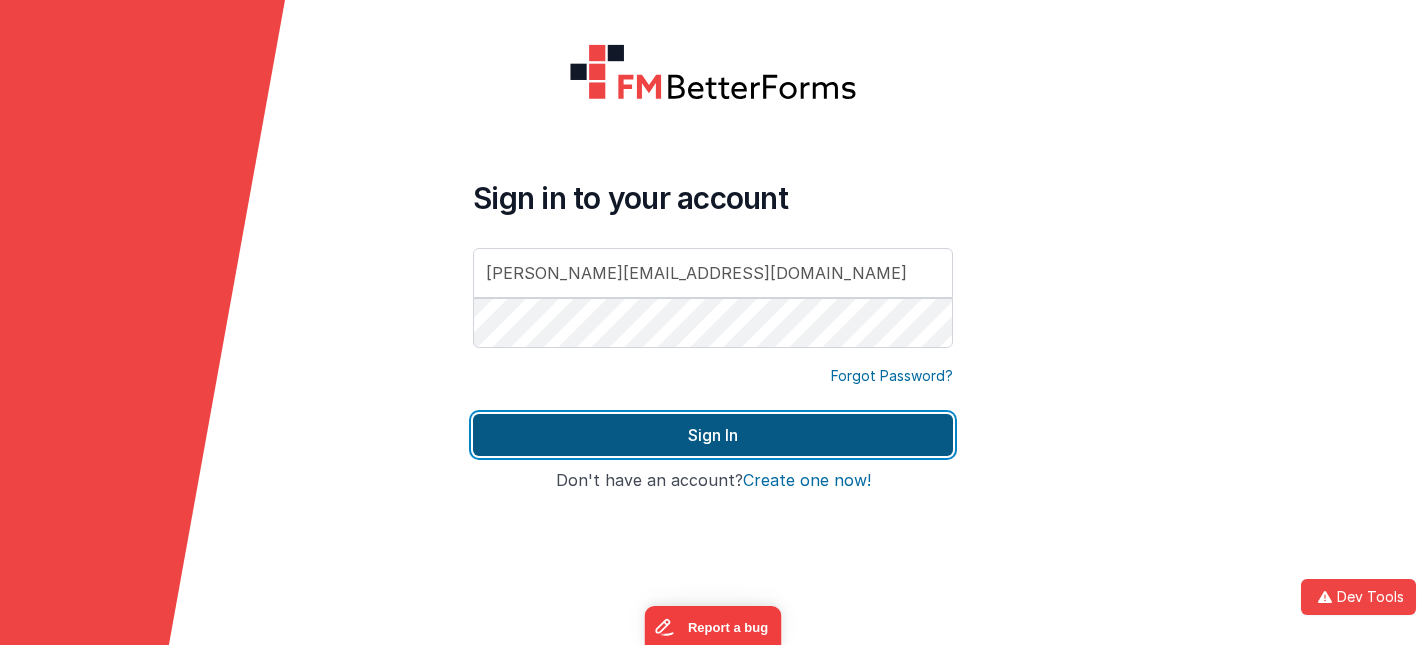 click on "Sign In" at bounding box center [713, 435] 